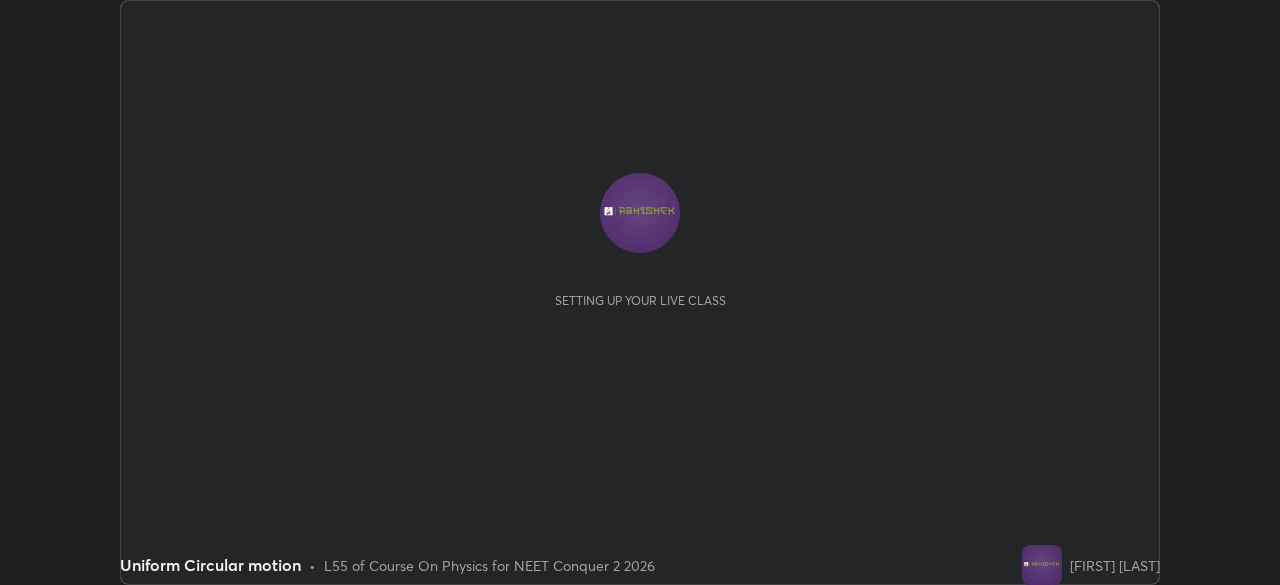 scroll, scrollTop: 0, scrollLeft: 0, axis: both 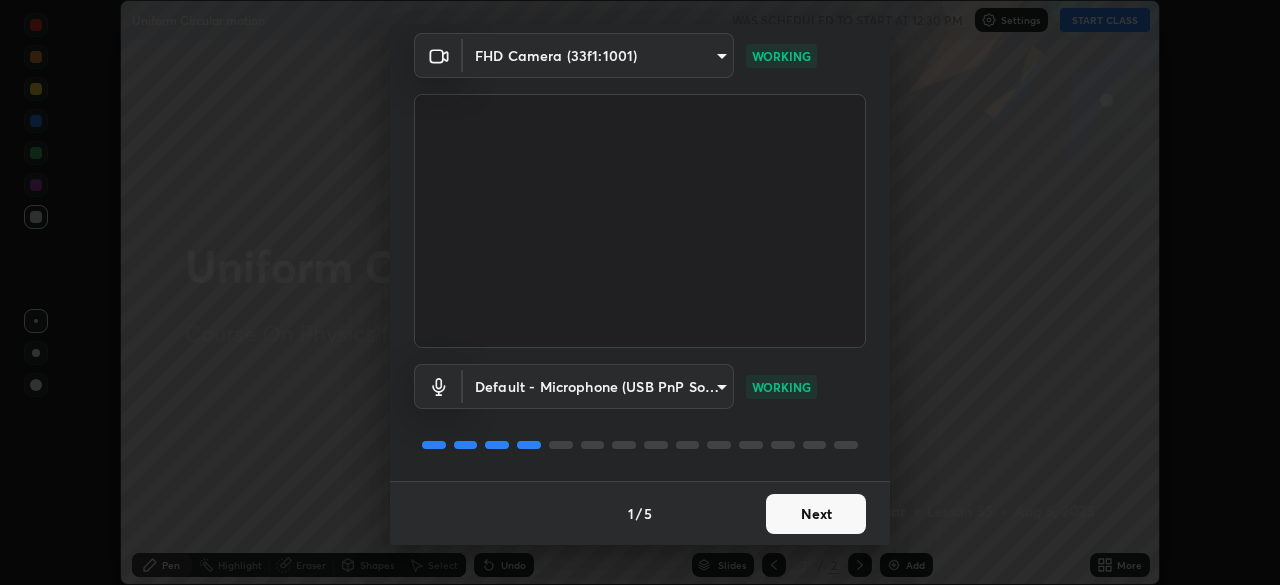 click on "Next" at bounding box center [816, 514] 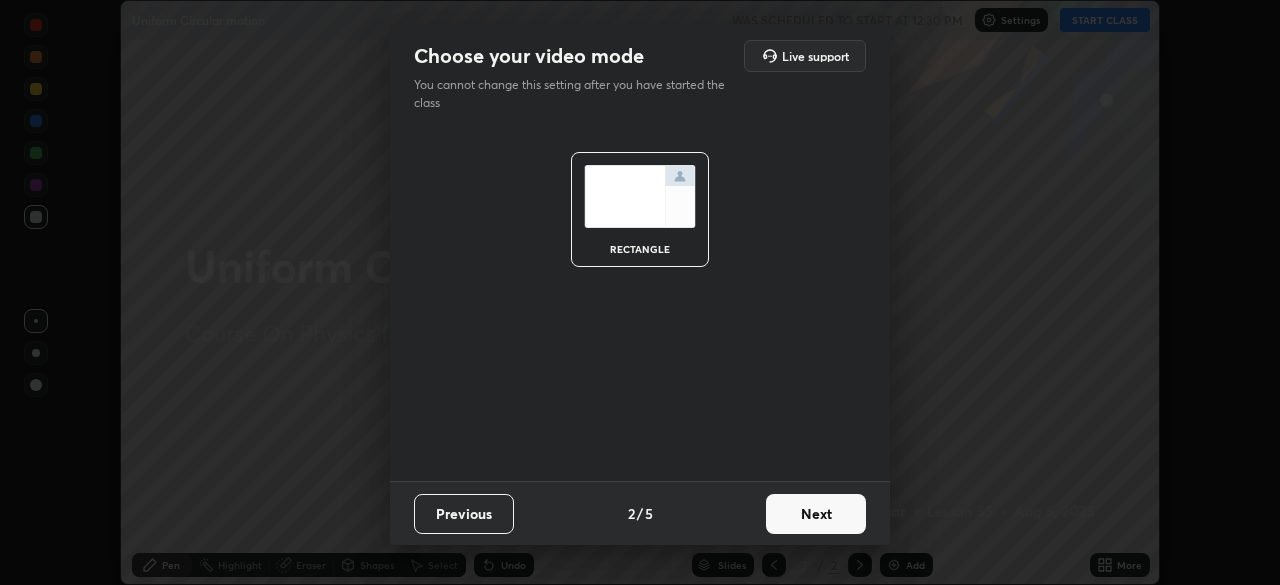 scroll, scrollTop: 0, scrollLeft: 0, axis: both 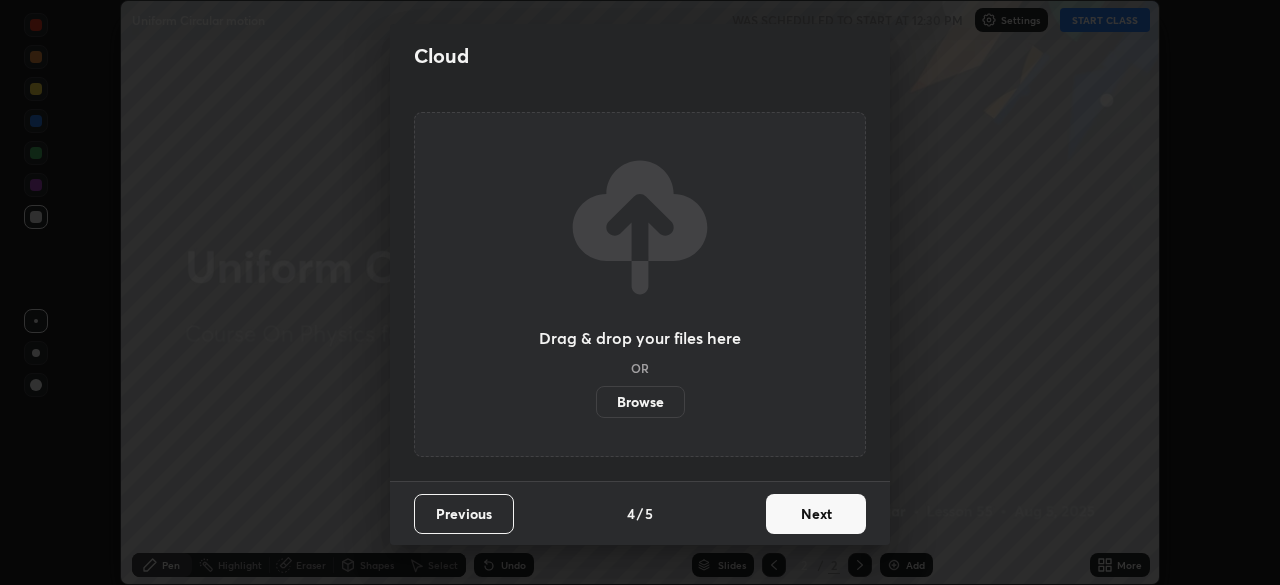 click on "Next" at bounding box center (816, 514) 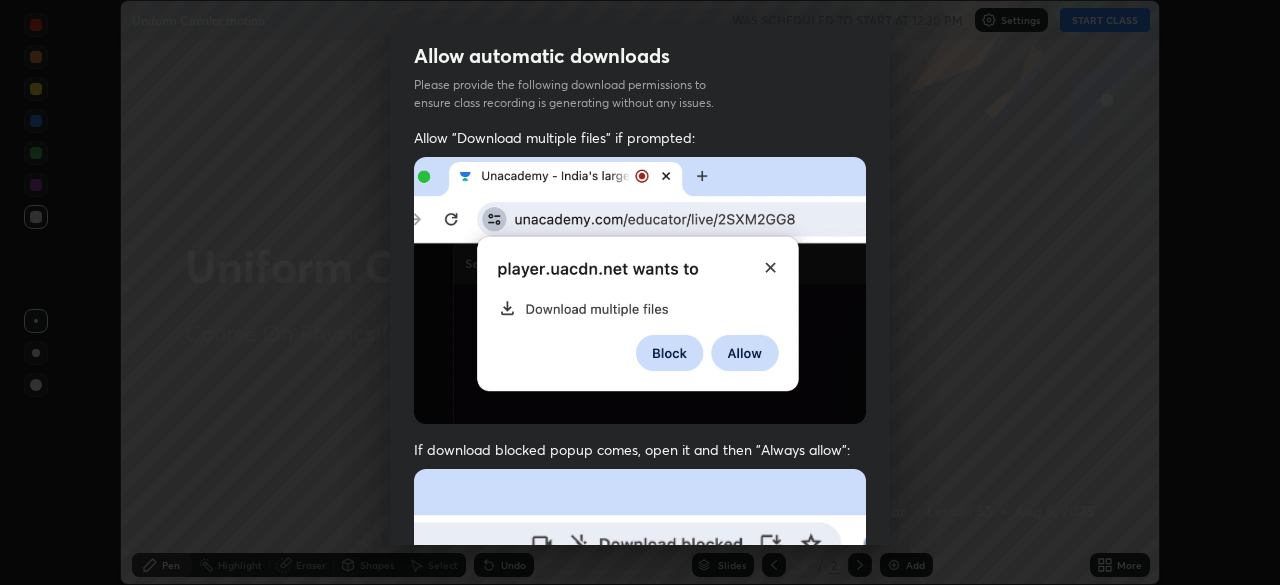 click at bounding box center (640, 687) 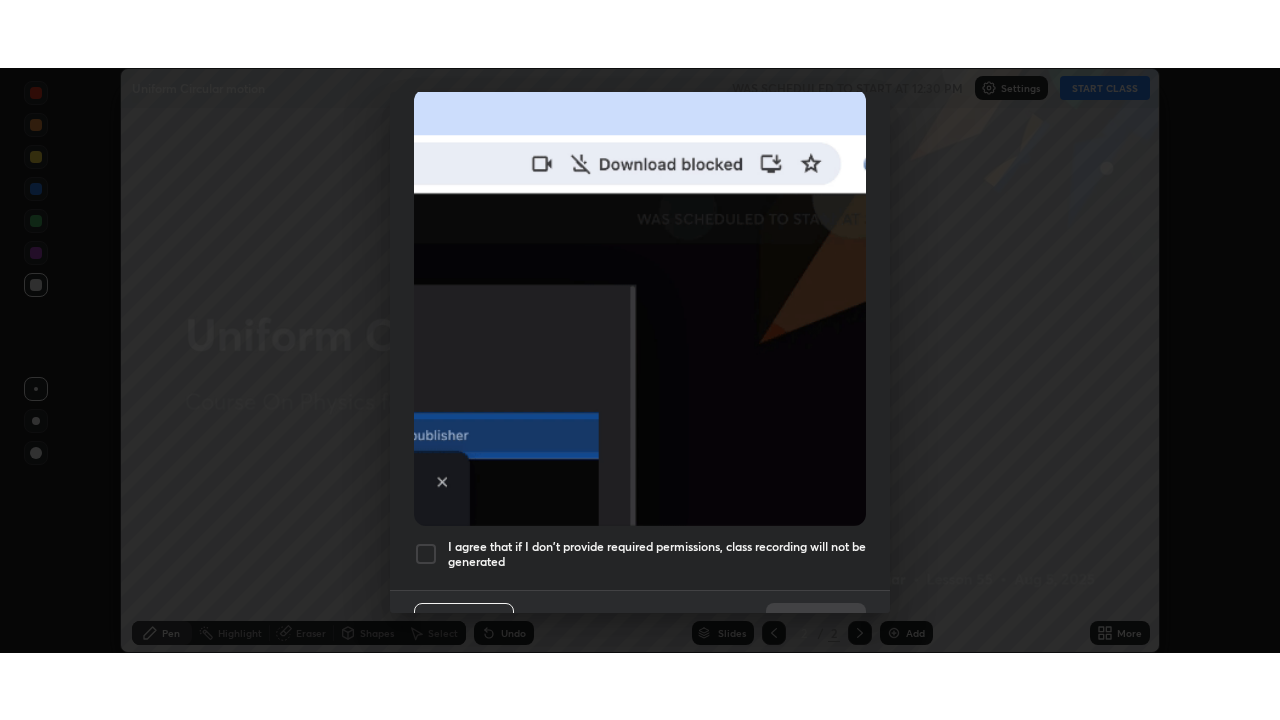 scroll, scrollTop: 479, scrollLeft: 0, axis: vertical 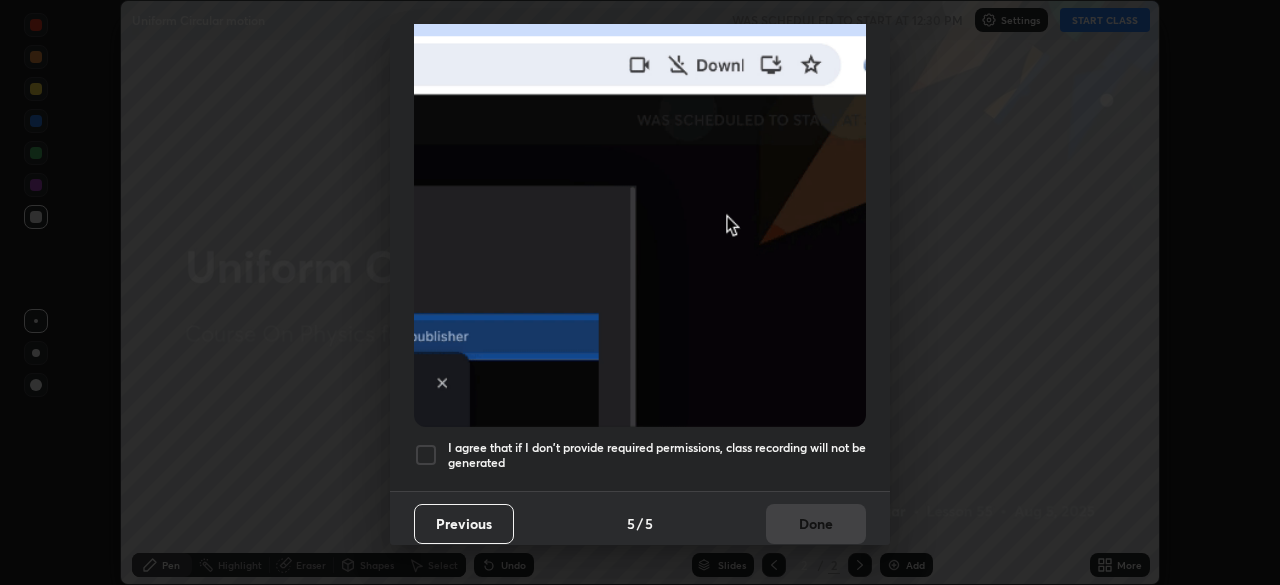 click at bounding box center [426, 455] 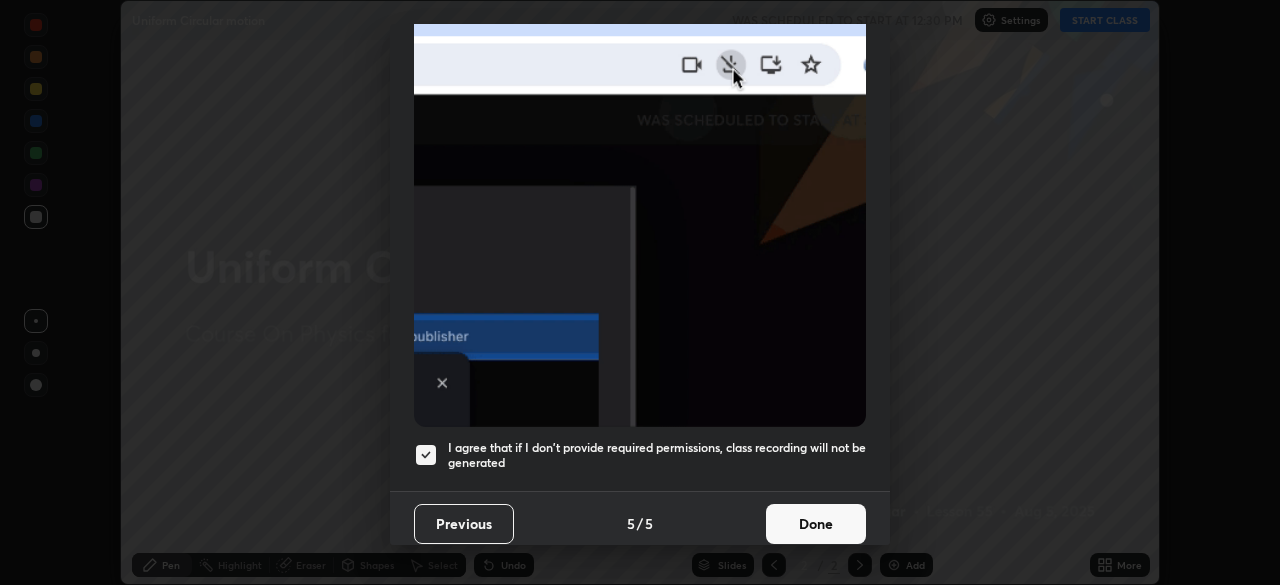 click on "Done" at bounding box center (816, 524) 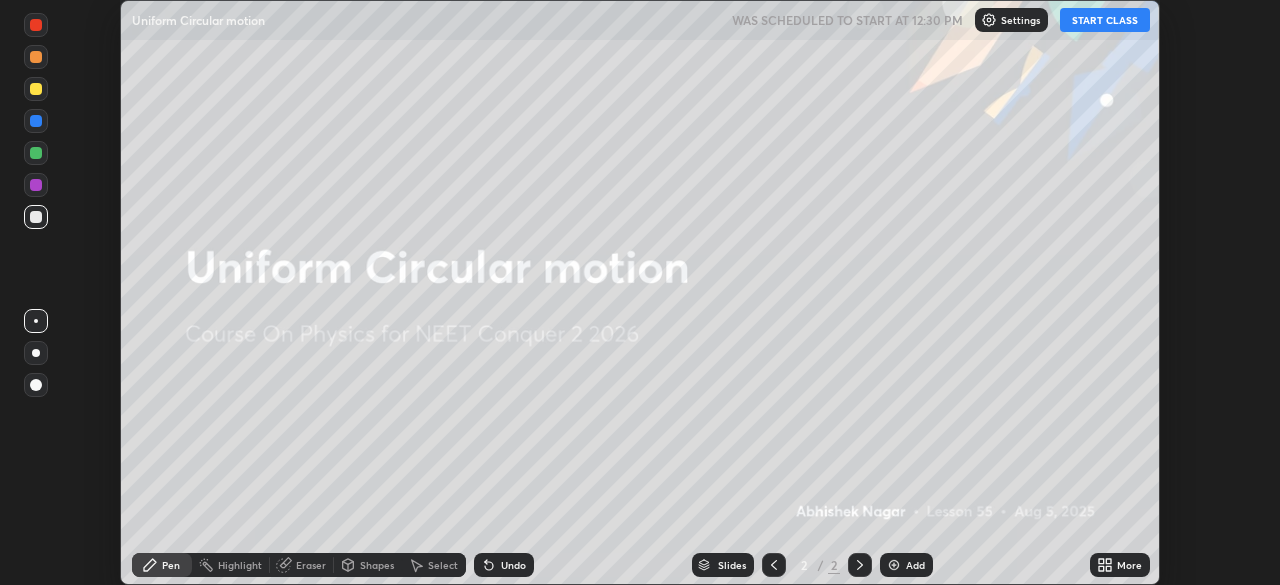 click on "START CLASS" at bounding box center [1105, 20] 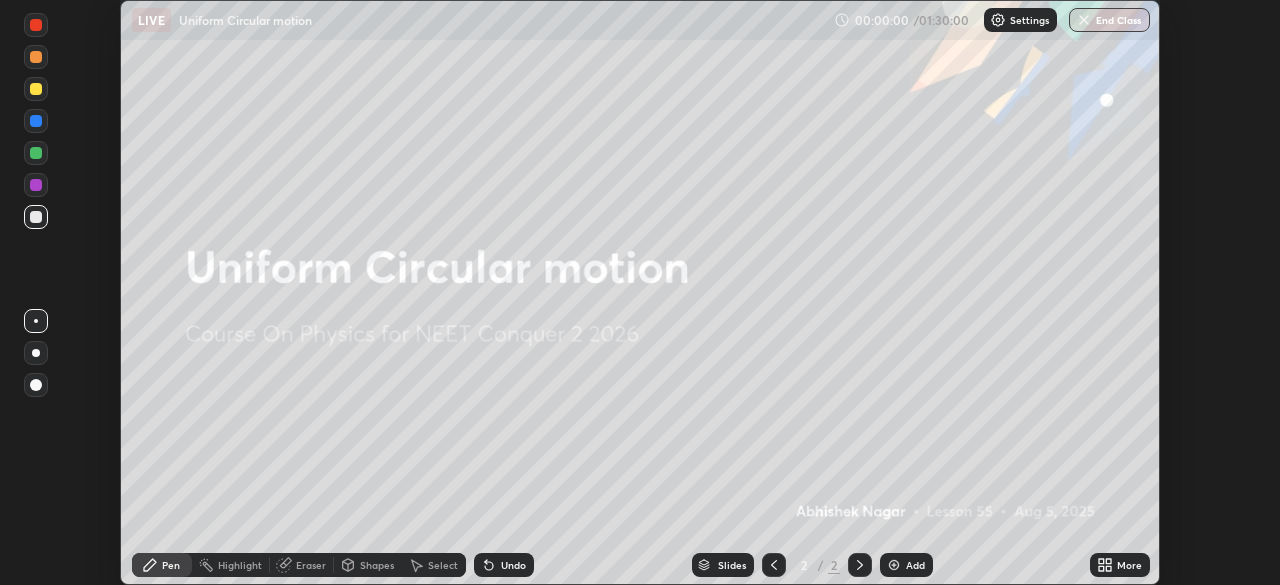 click on "More" at bounding box center [1129, 565] 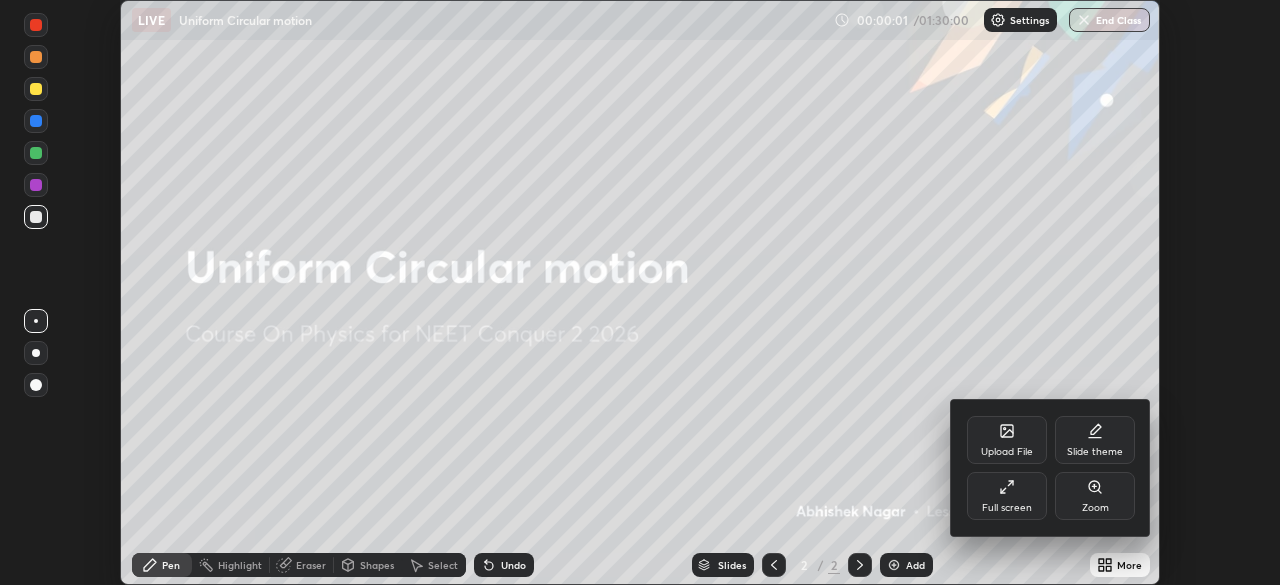 click on "Slide theme" at bounding box center [1095, 452] 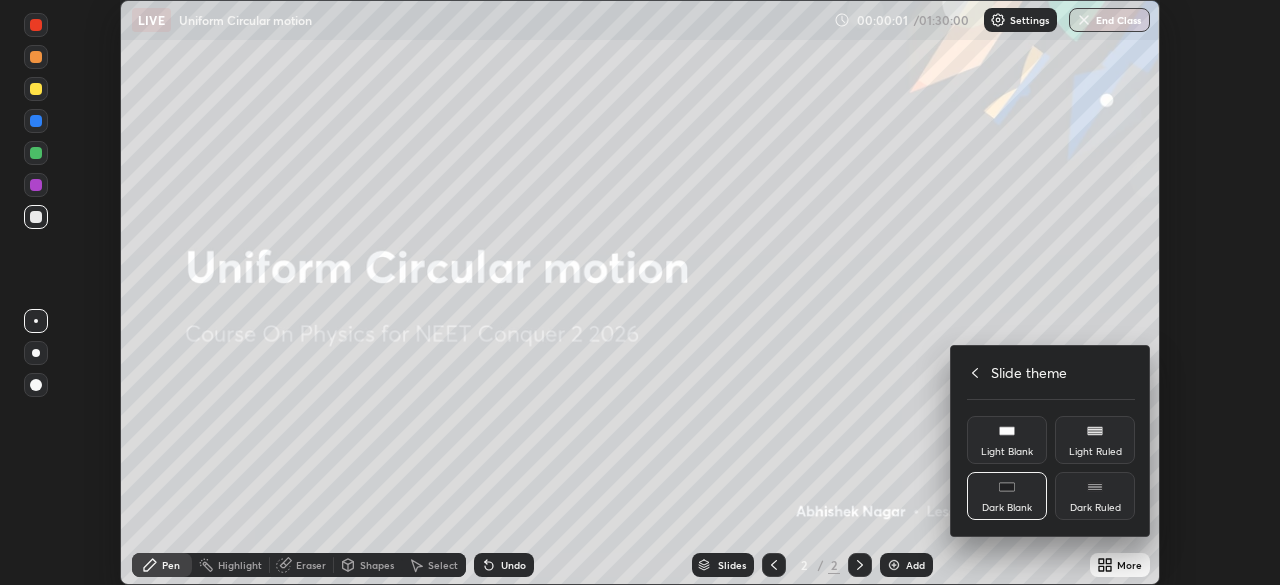 click on "Dark Ruled" at bounding box center (1095, 496) 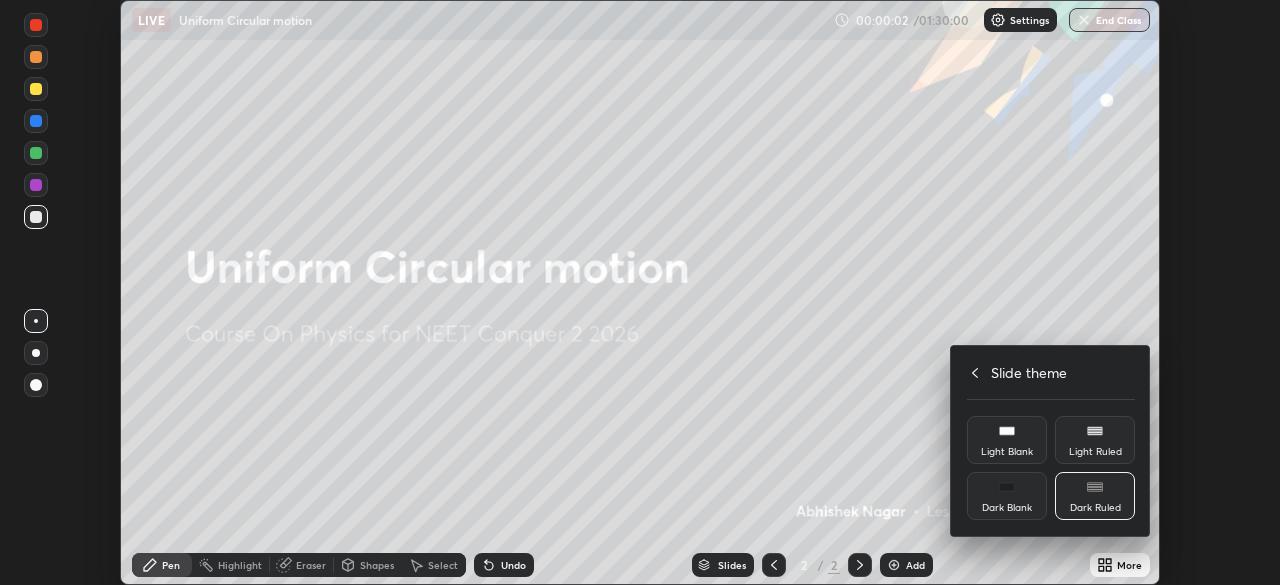 click 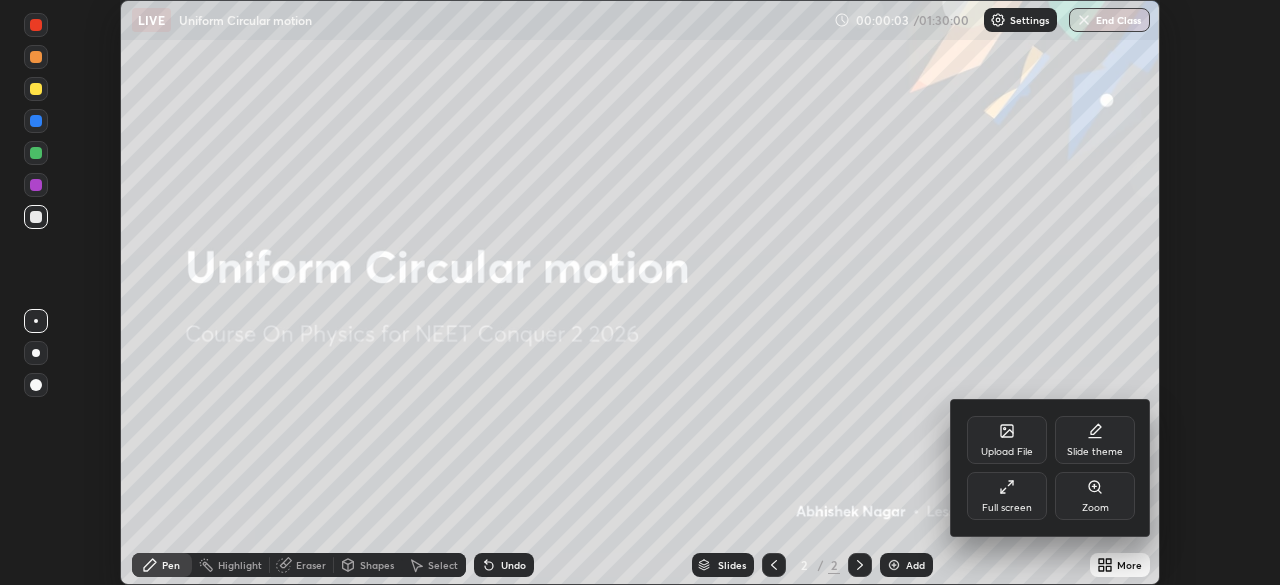 click on "Full screen" at bounding box center [1007, 508] 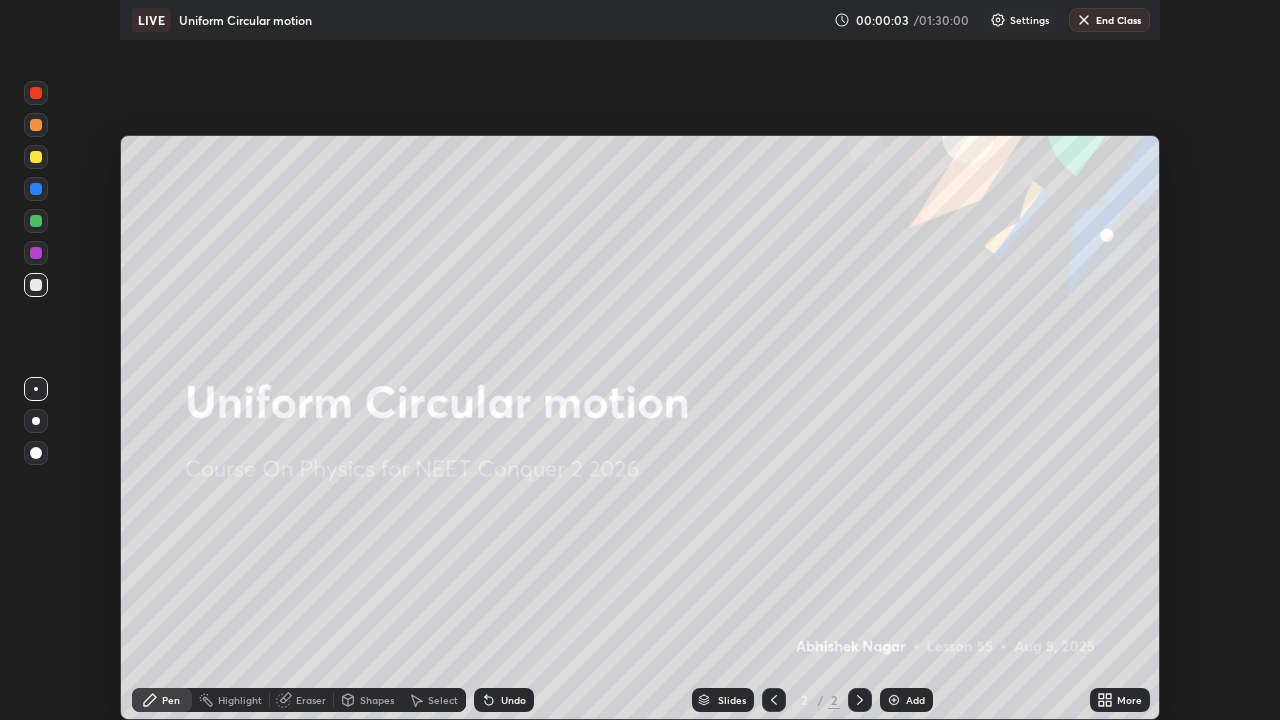 scroll, scrollTop: 99280, scrollLeft: 98720, axis: both 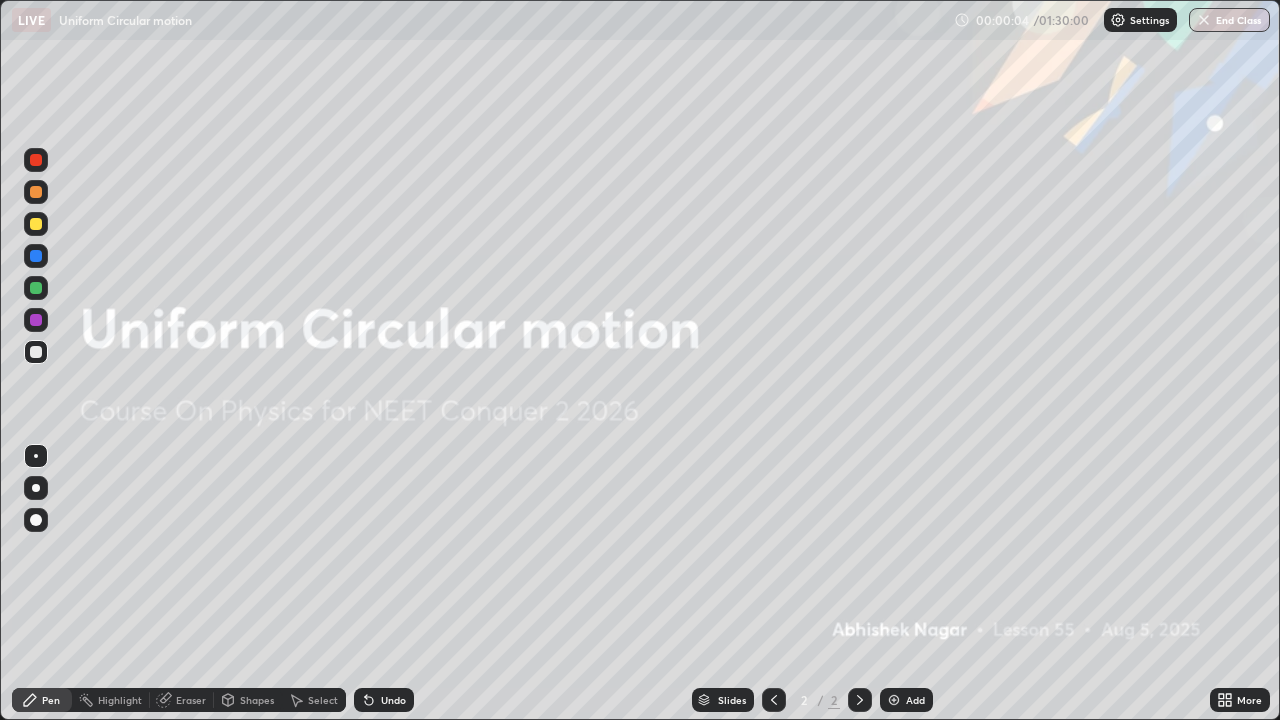 click on "Add" at bounding box center [906, 700] 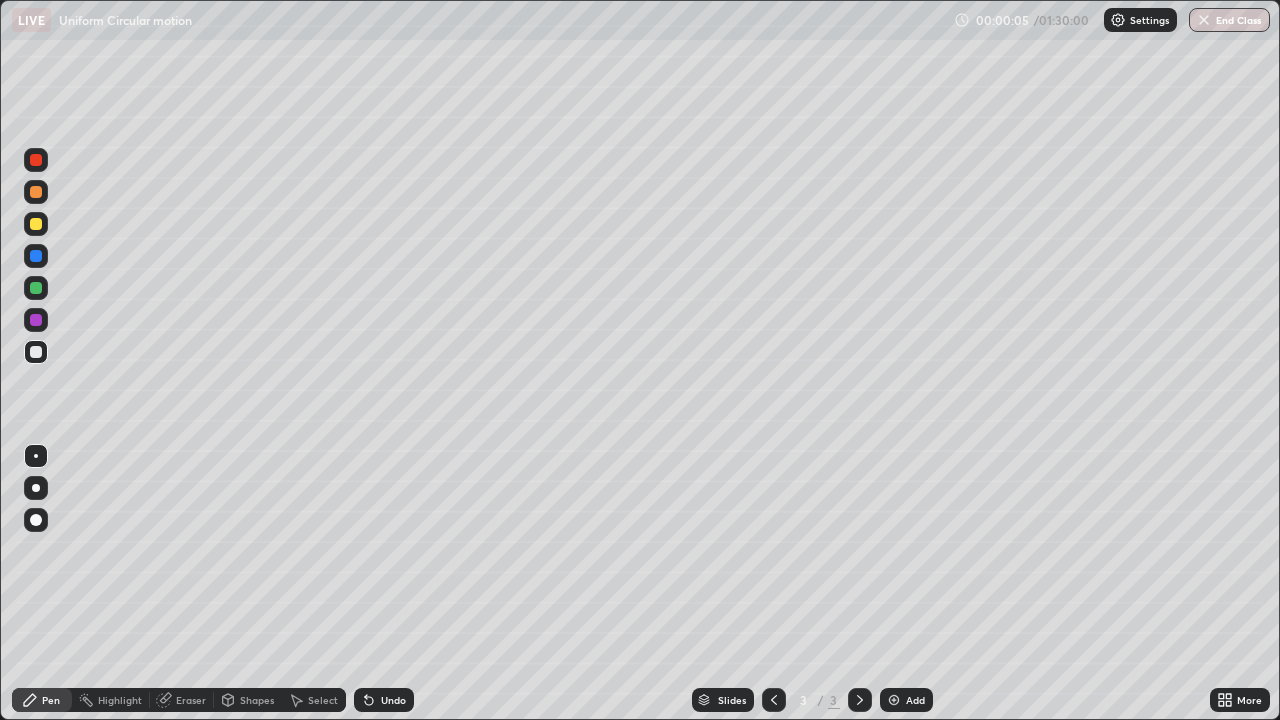 click 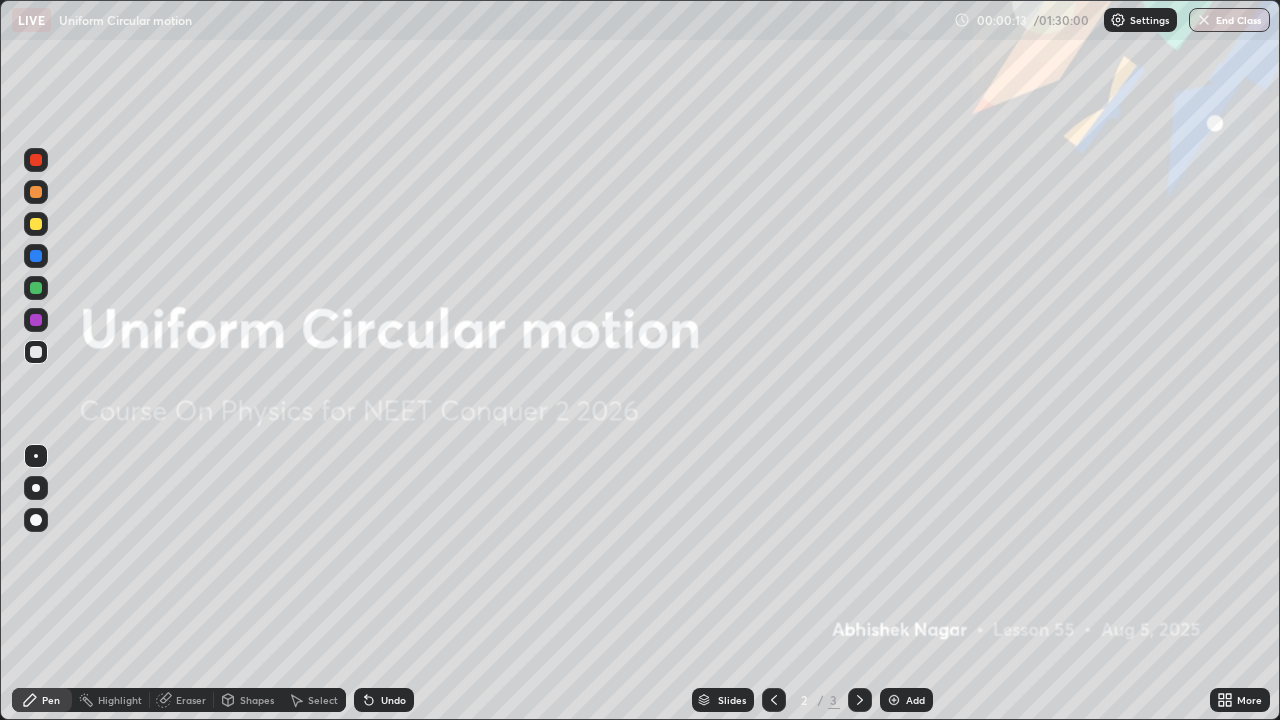 click on "More" at bounding box center [1249, 700] 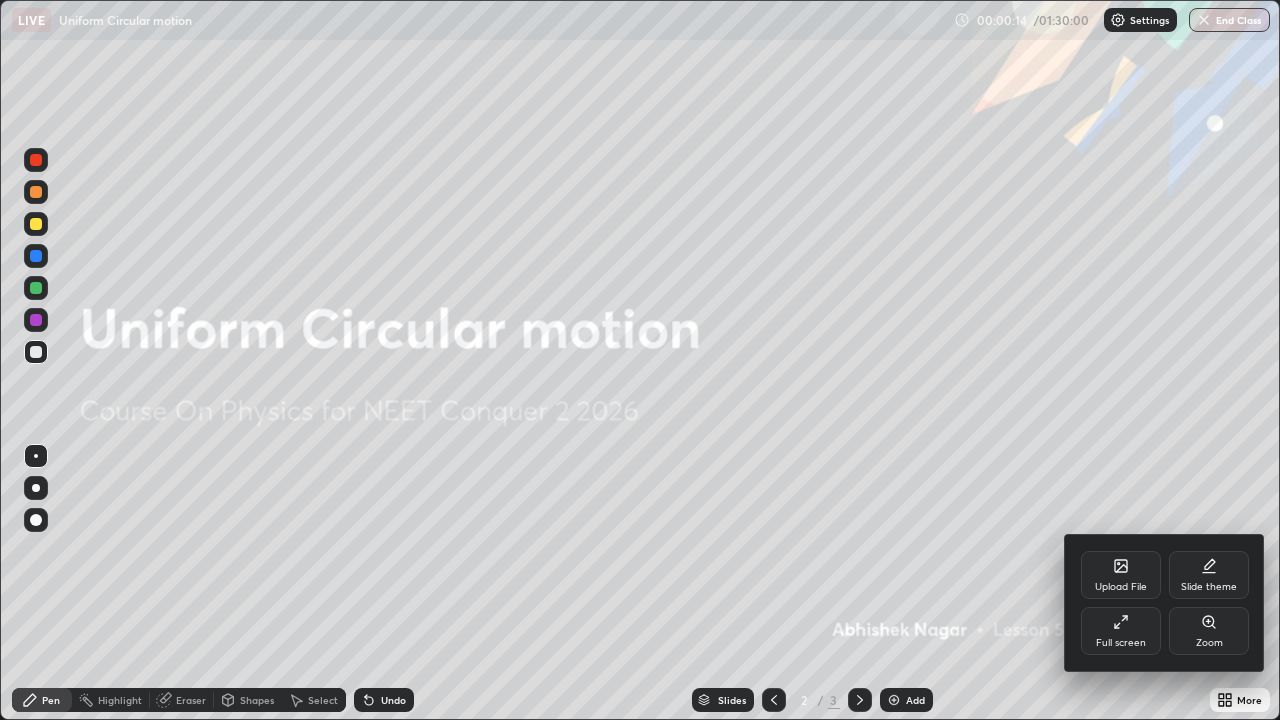 click on "Slide theme" at bounding box center (1209, 575) 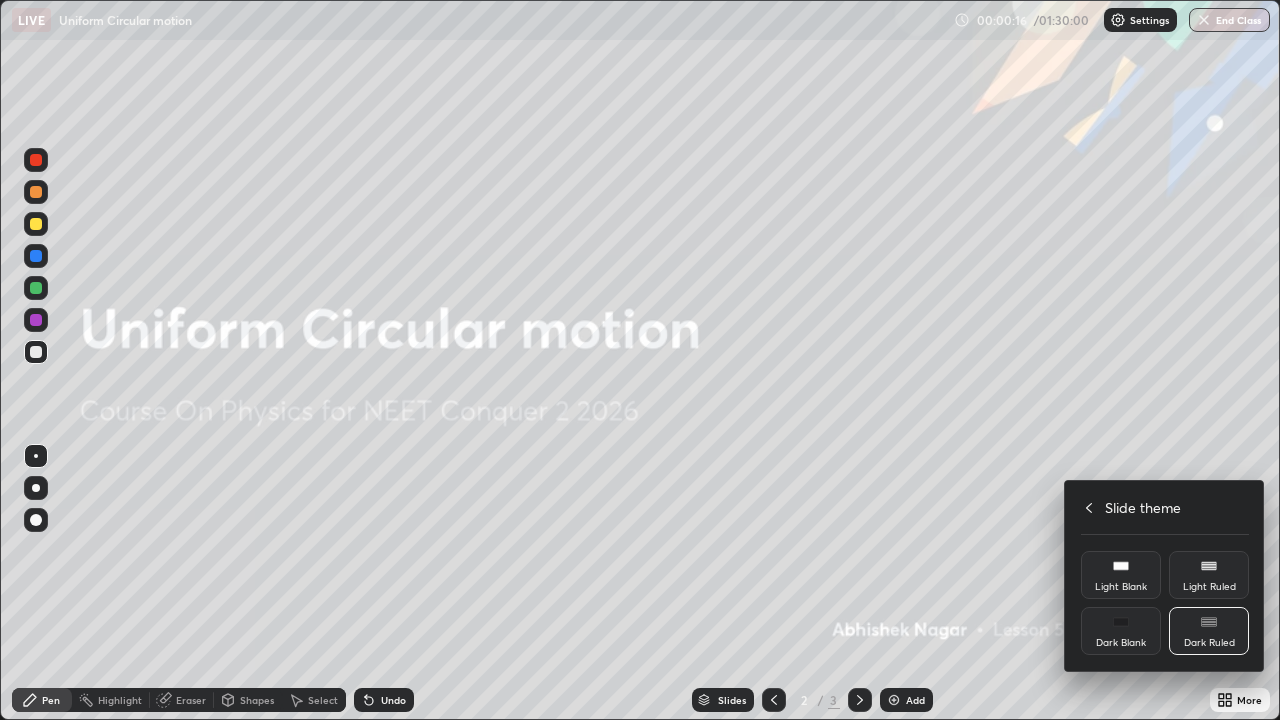 click on "Light Blank" at bounding box center [1121, 587] 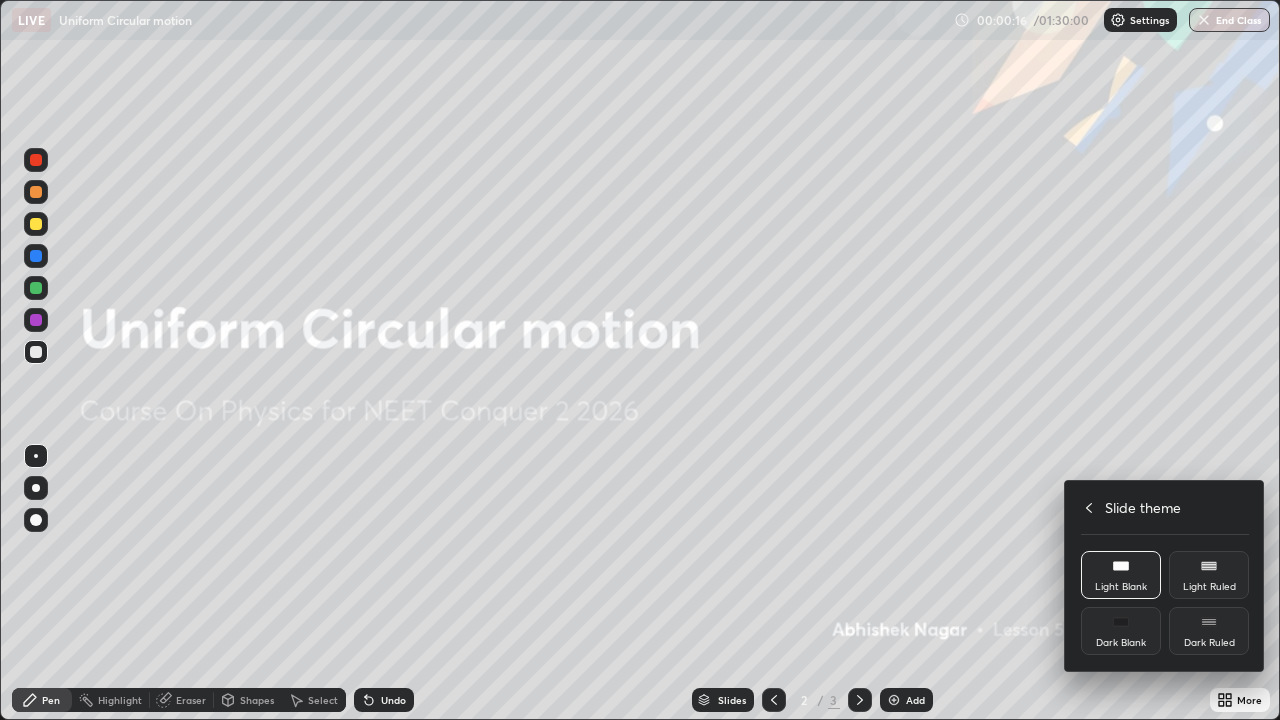 click at bounding box center (640, 360) 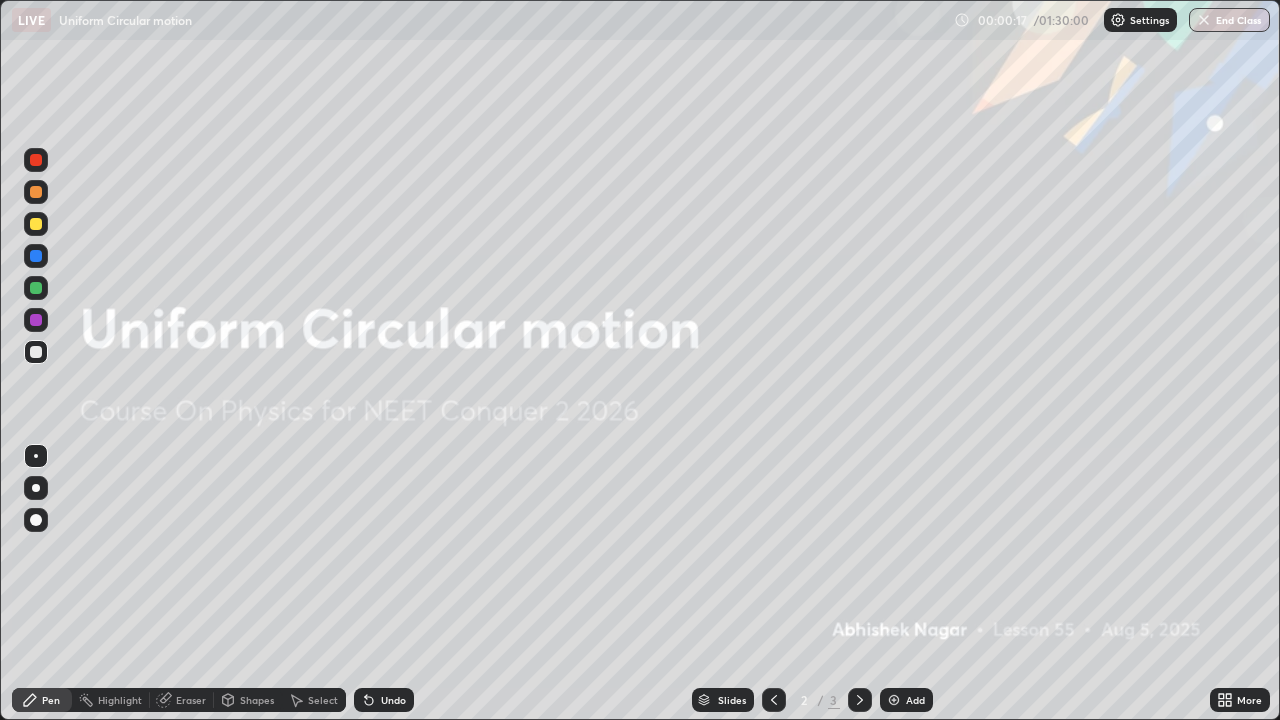 click on "Add" at bounding box center [915, 700] 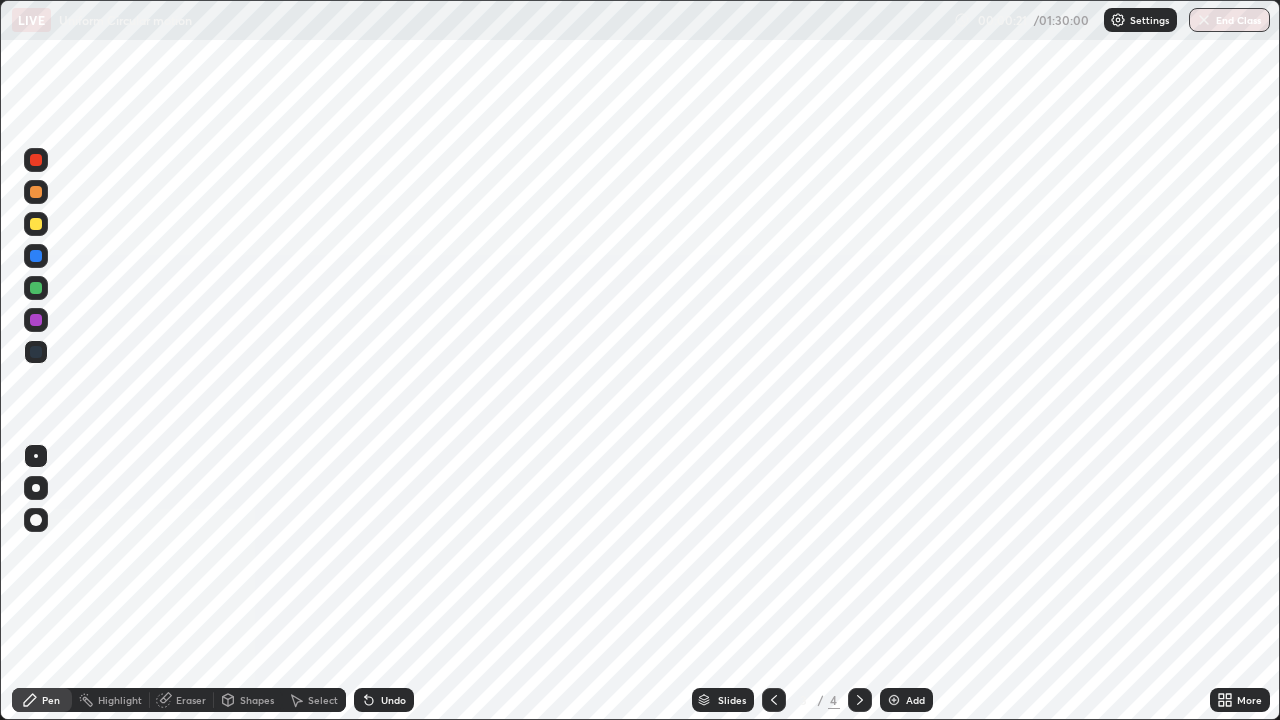 click at bounding box center (36, 224) 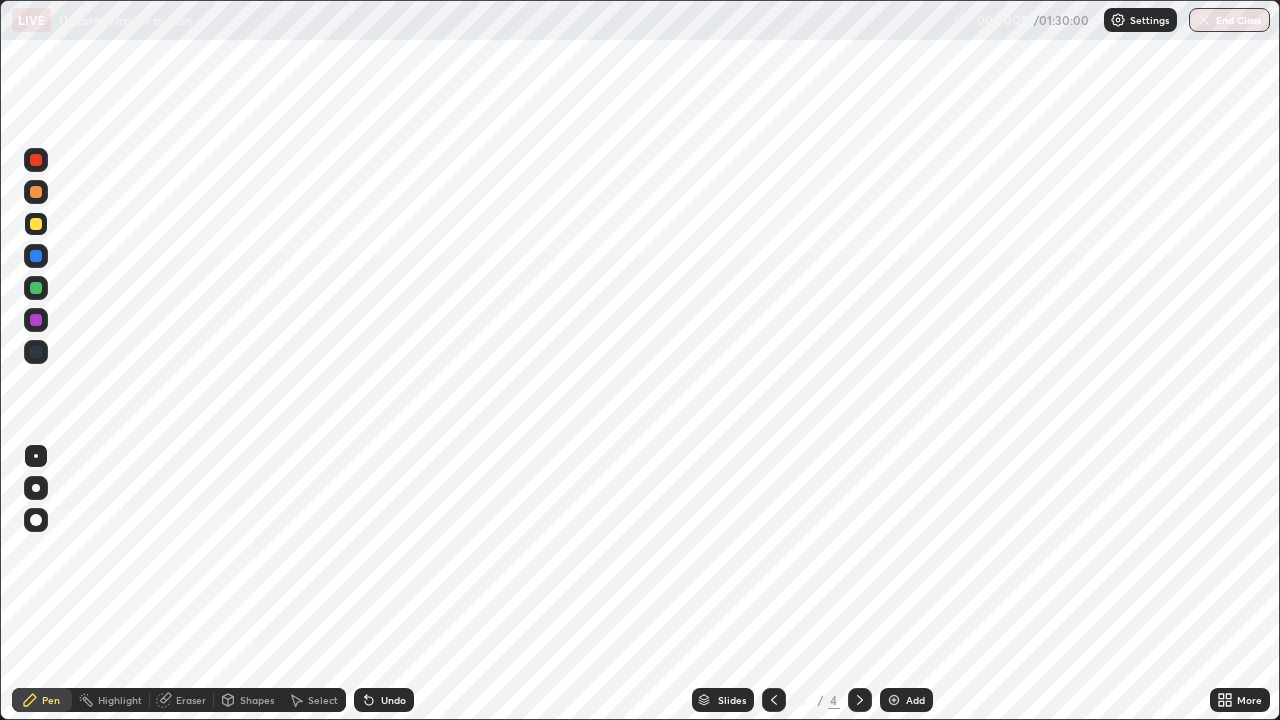 click on "Undo" at bounding box center (393, 700) 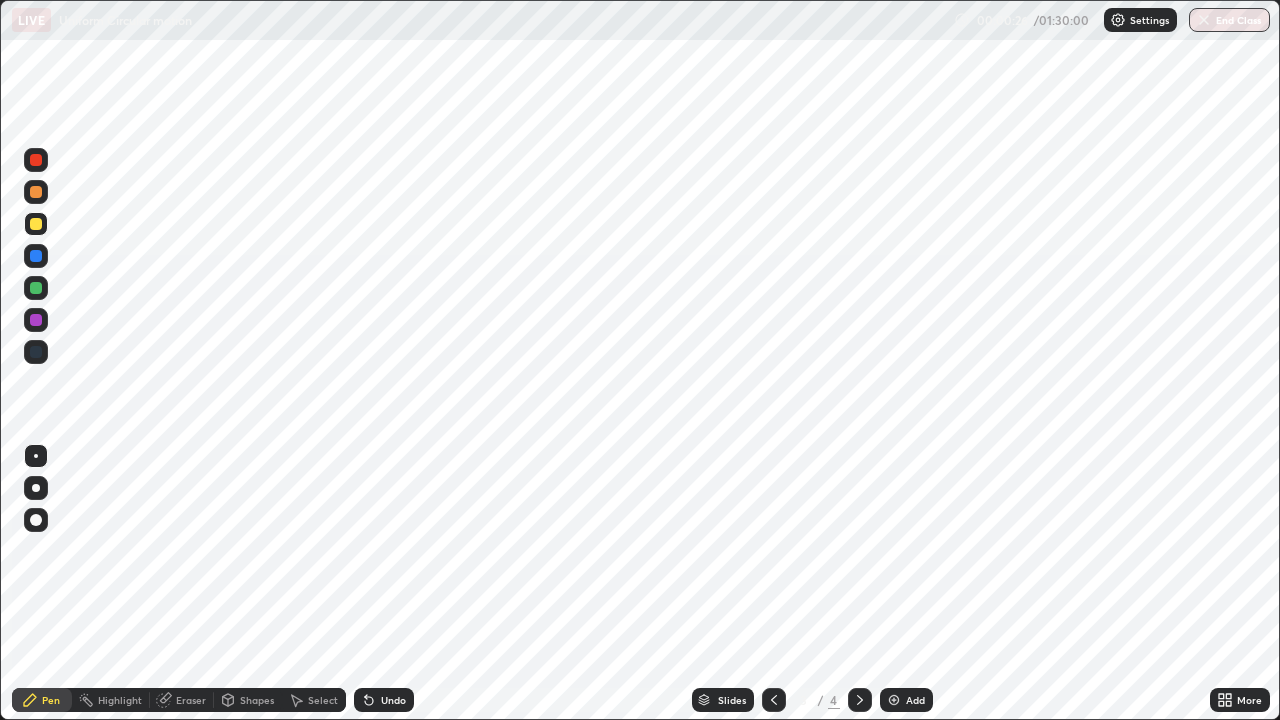 click at bounding box center [36, 488] 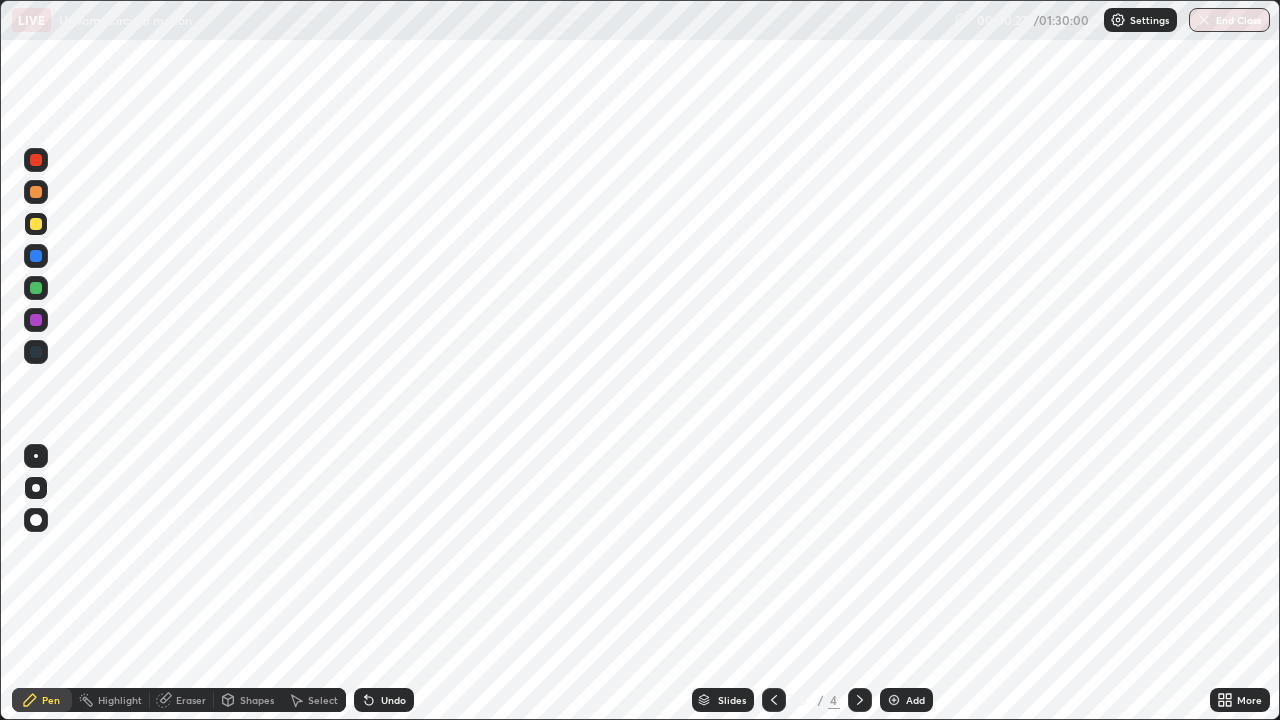 click at bounding box center [36, 352] 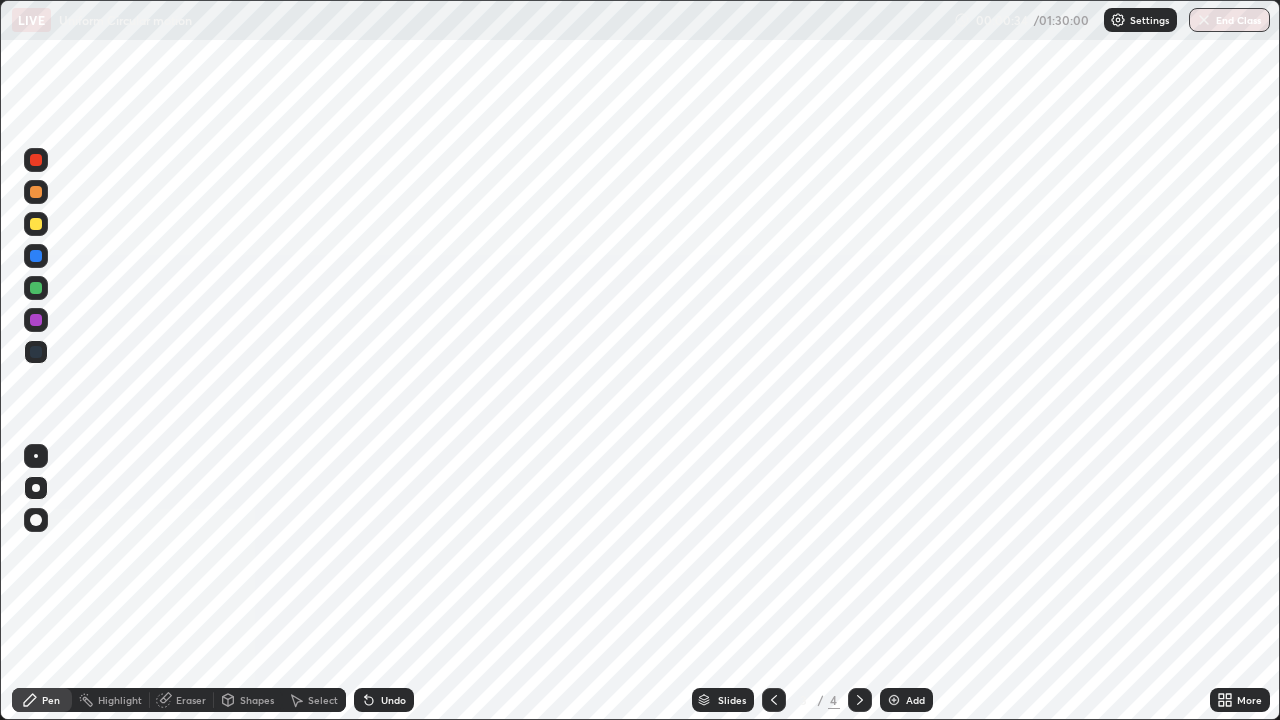click on "Undo" at bounding box center [384, 700] 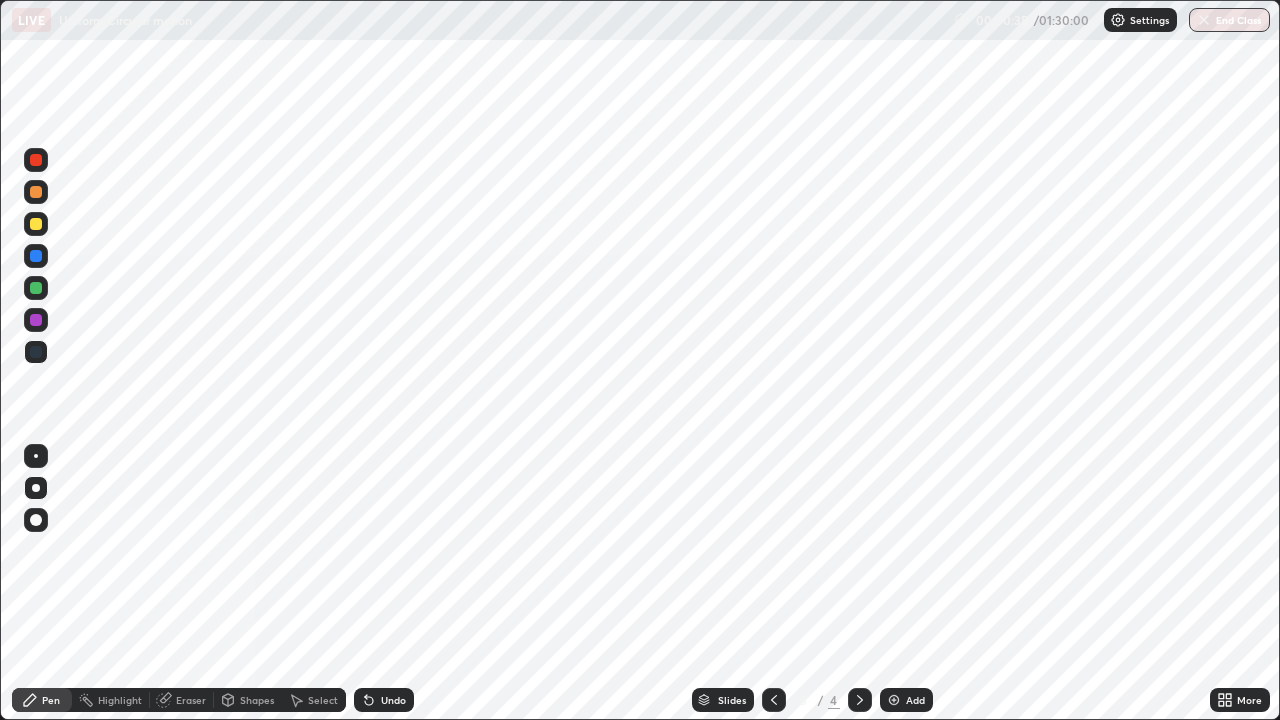 click on "More" at bounding box center [1240, 700] 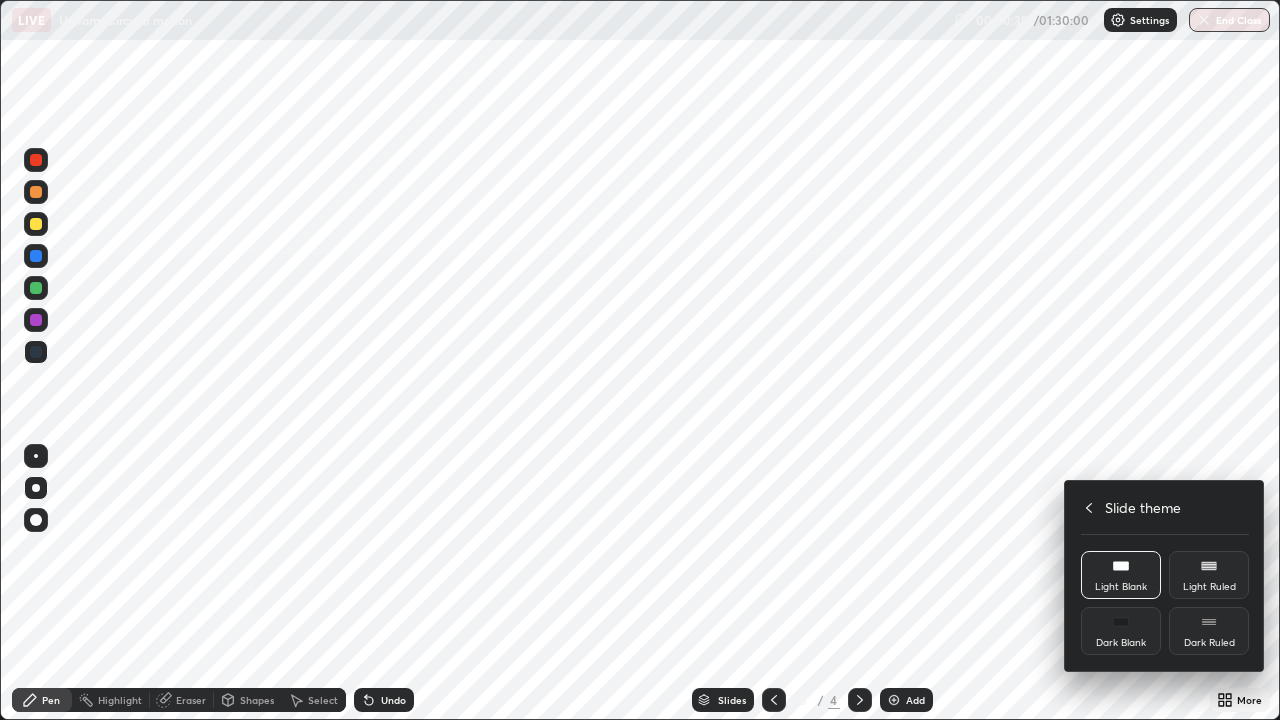 click on "Dark Ruled" at bounding box center [1209, 631] 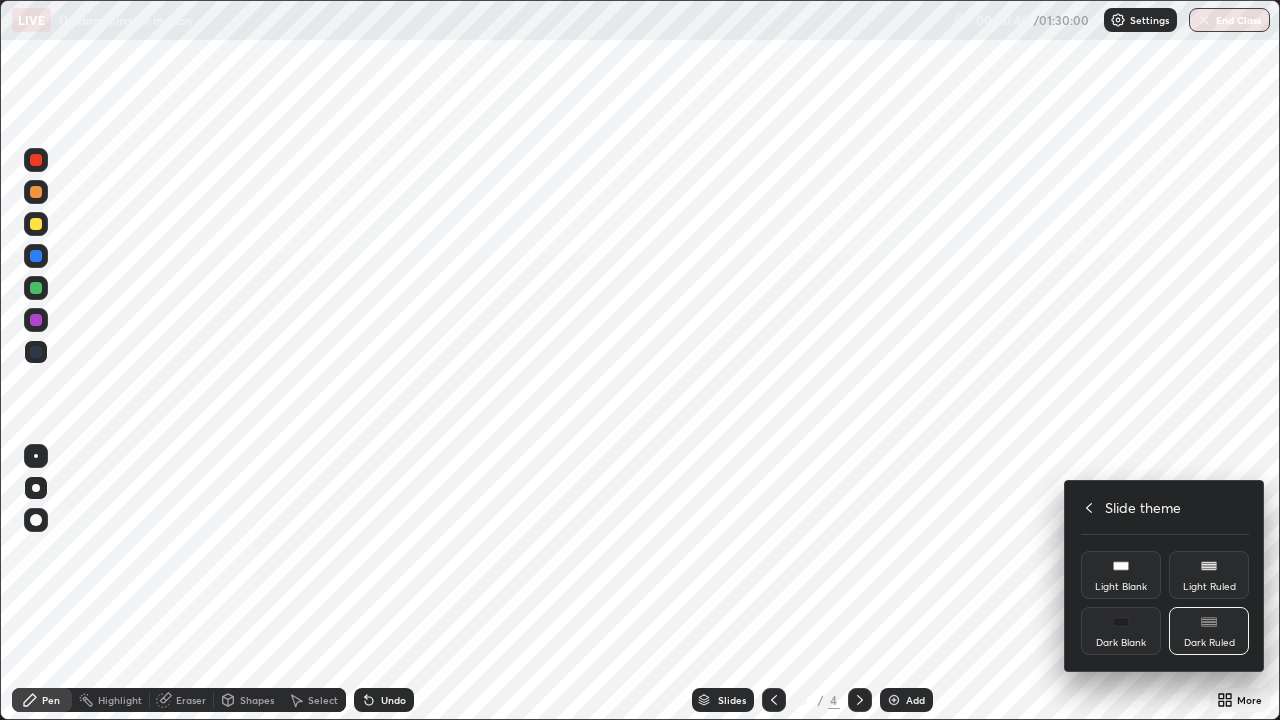 click at bounding box center (640, 360) 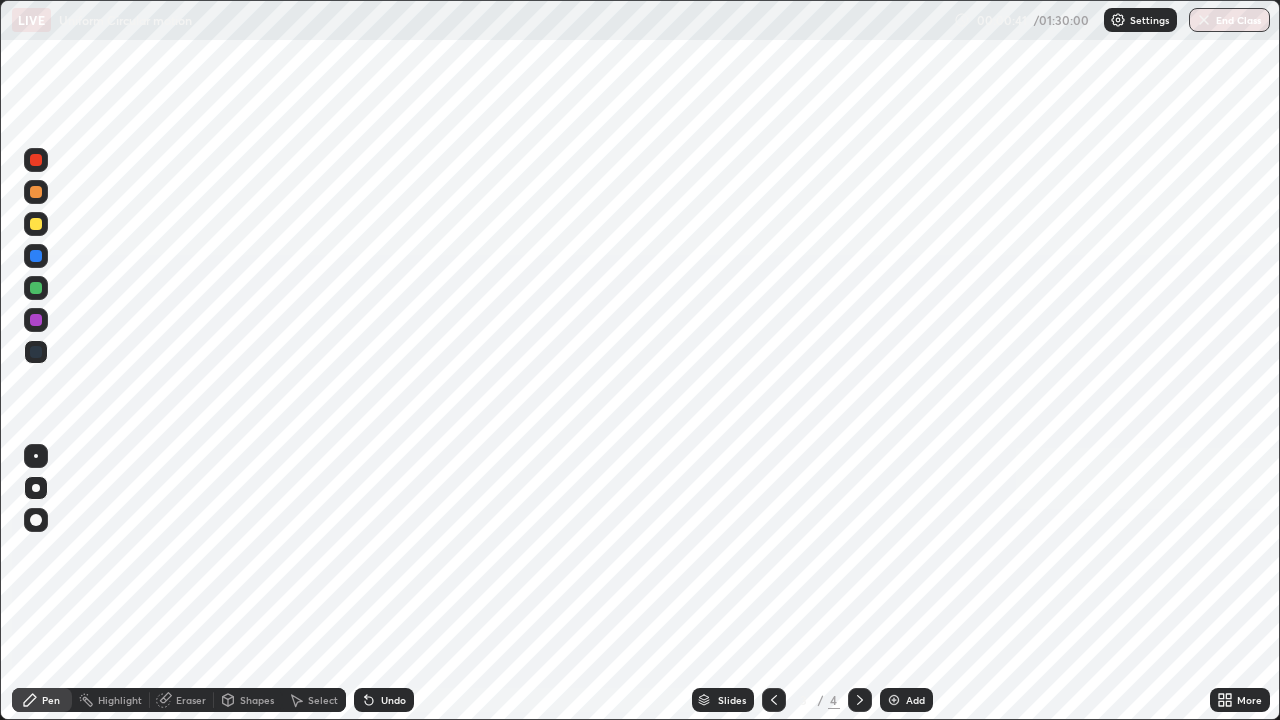 click on "Add" at bounding box center [906, 700] 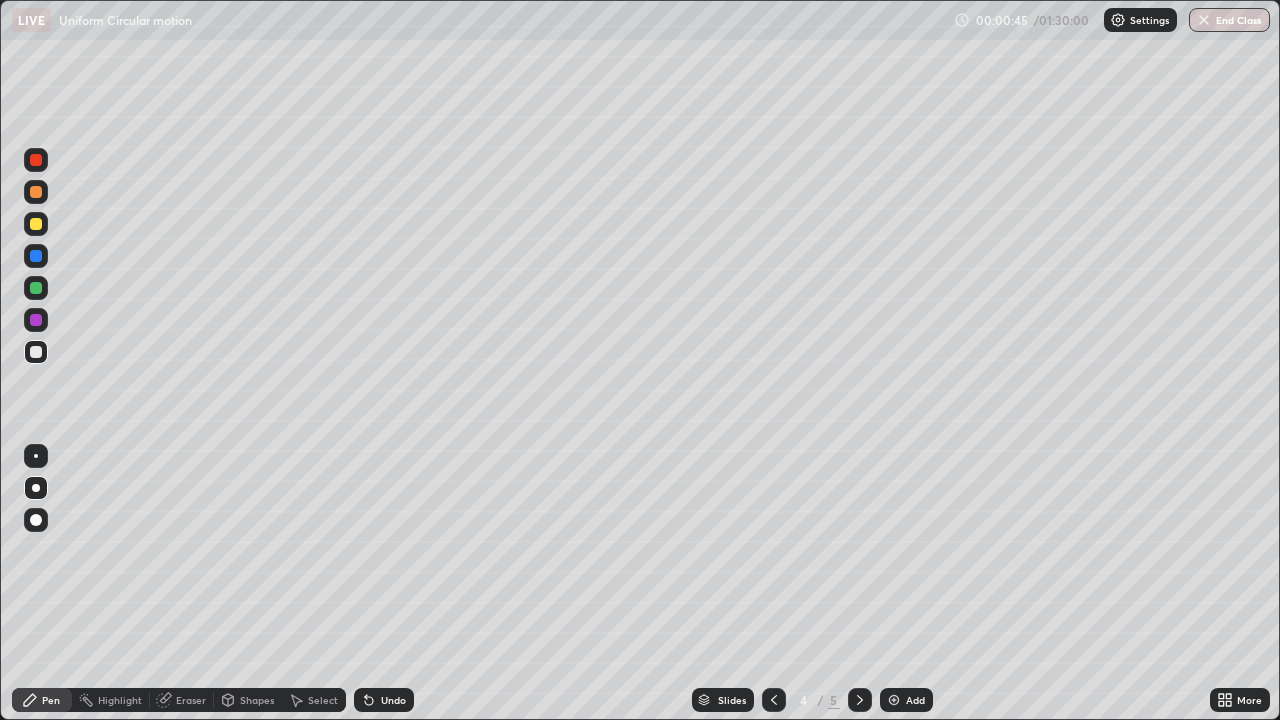 click on "Shapes" at bounding box center [248, 700] 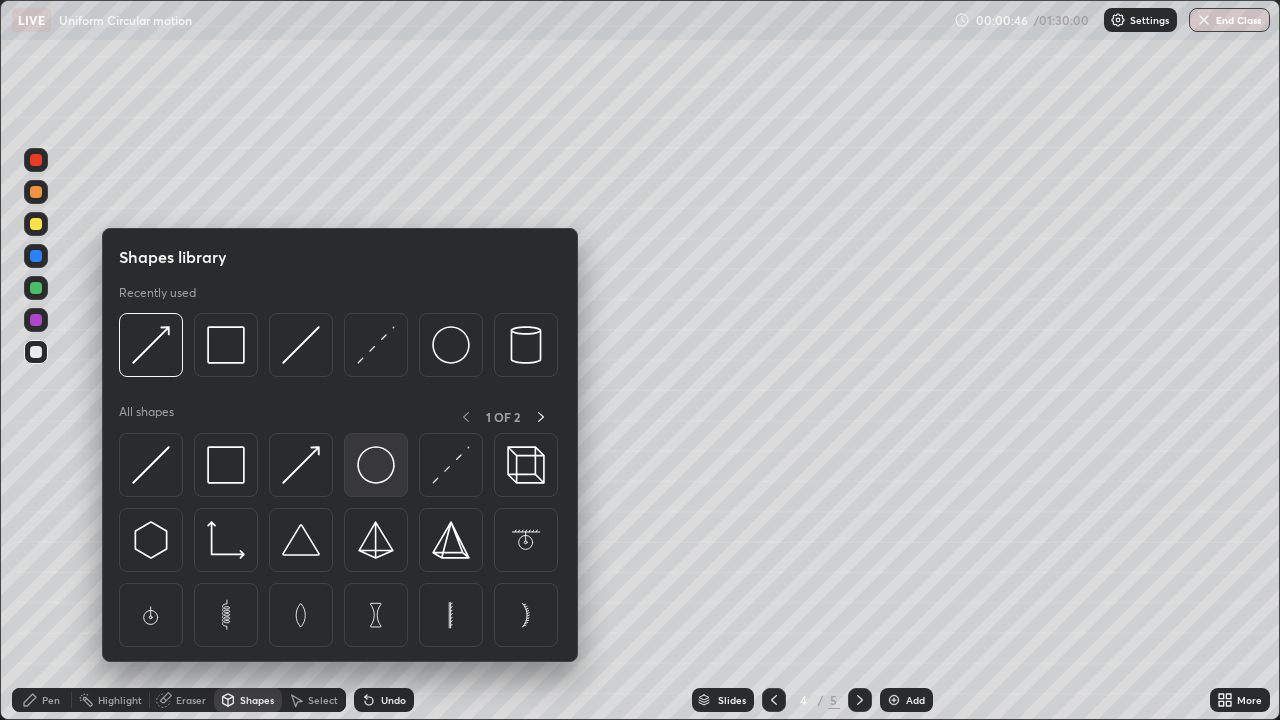 click at bounding box center [376, 465] 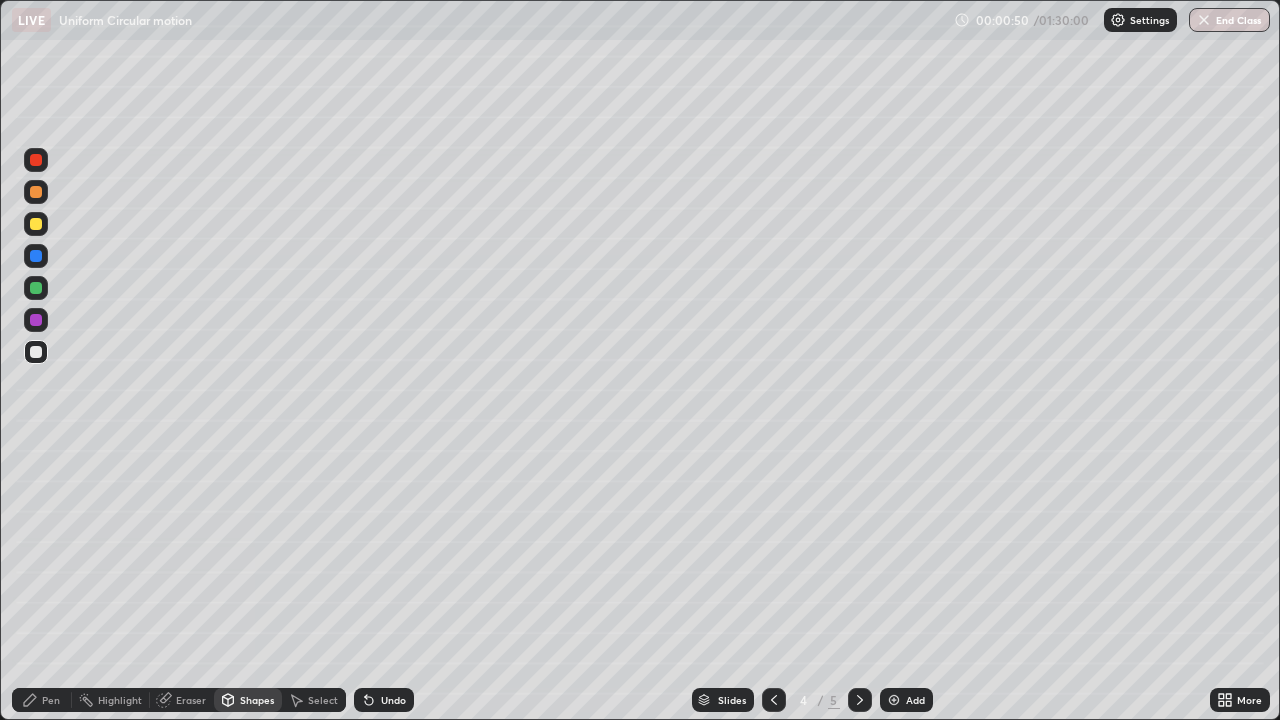 click on "Shapes" at bounding box center [257, 700] 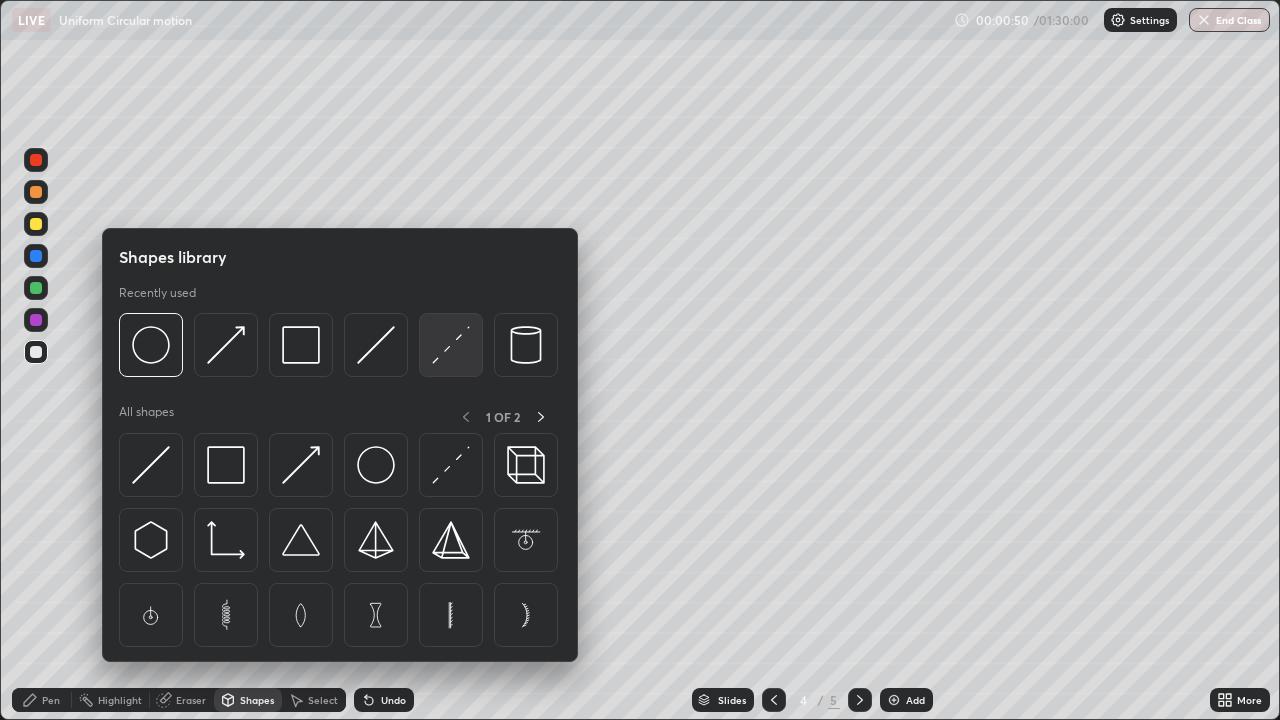 click at bounding box center [451, 345] 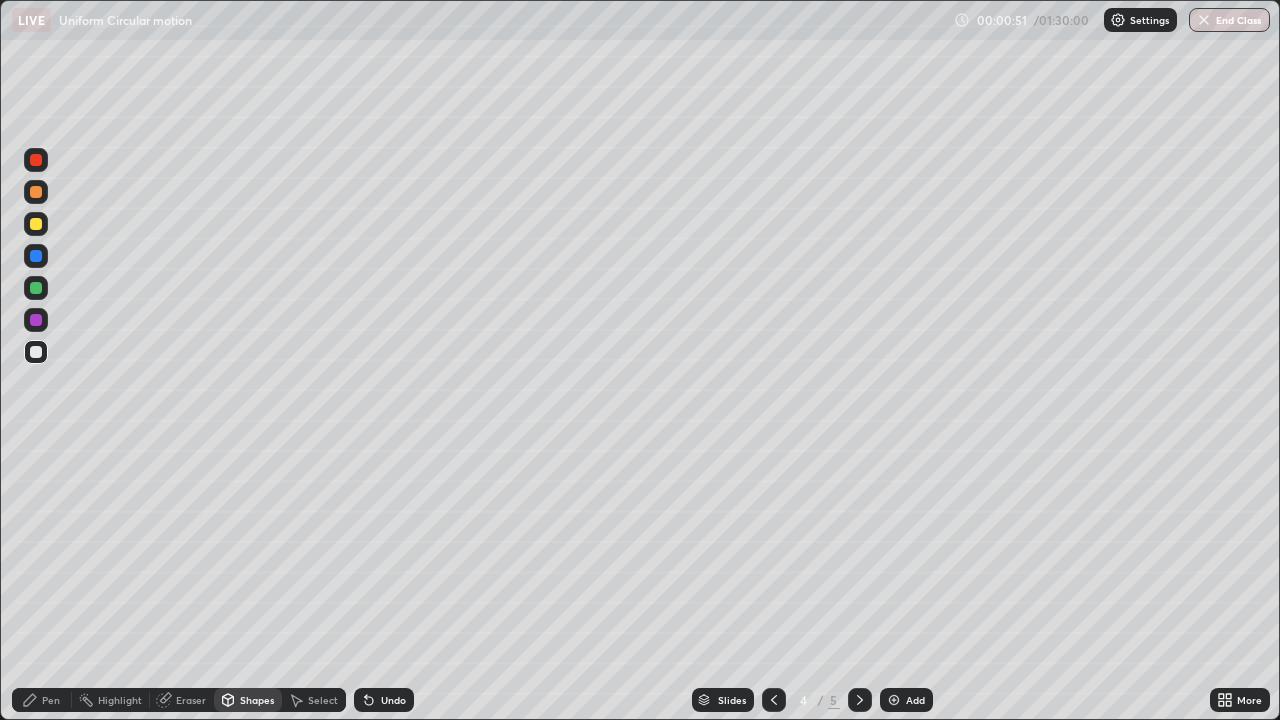 click at bounding box center (36, 256) 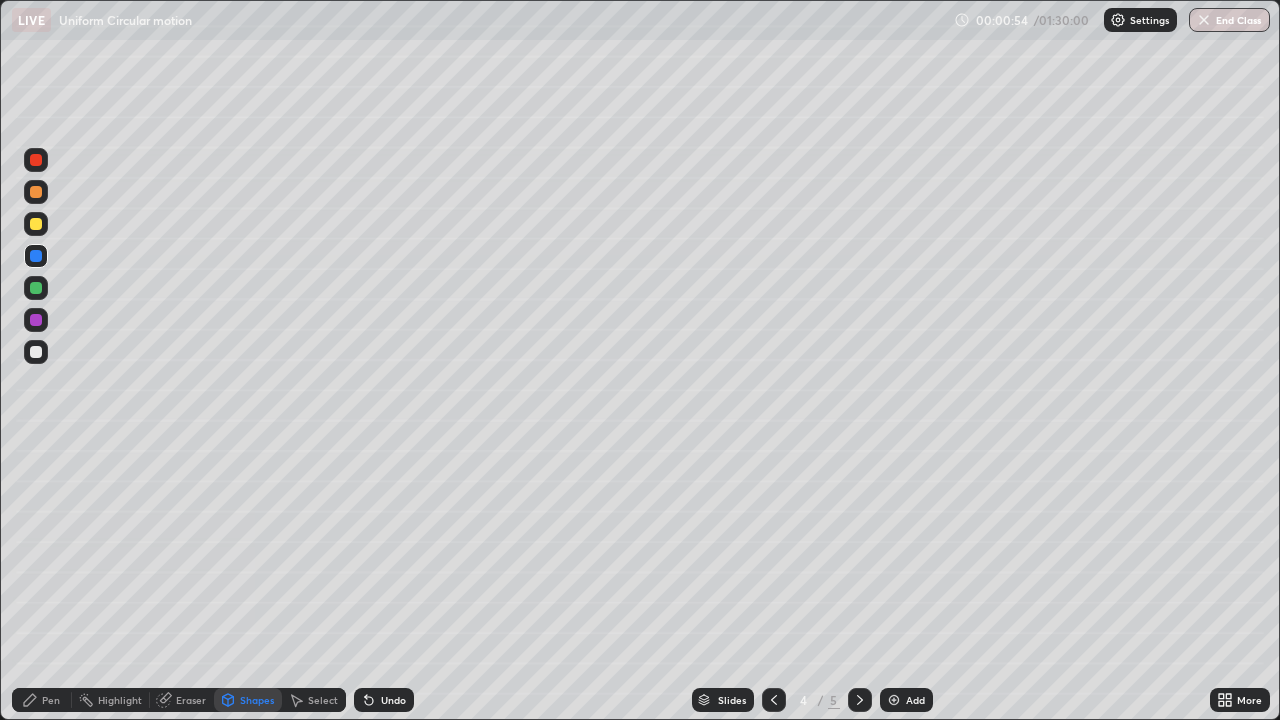 click on "Pen" at bounding box center (51, 700) 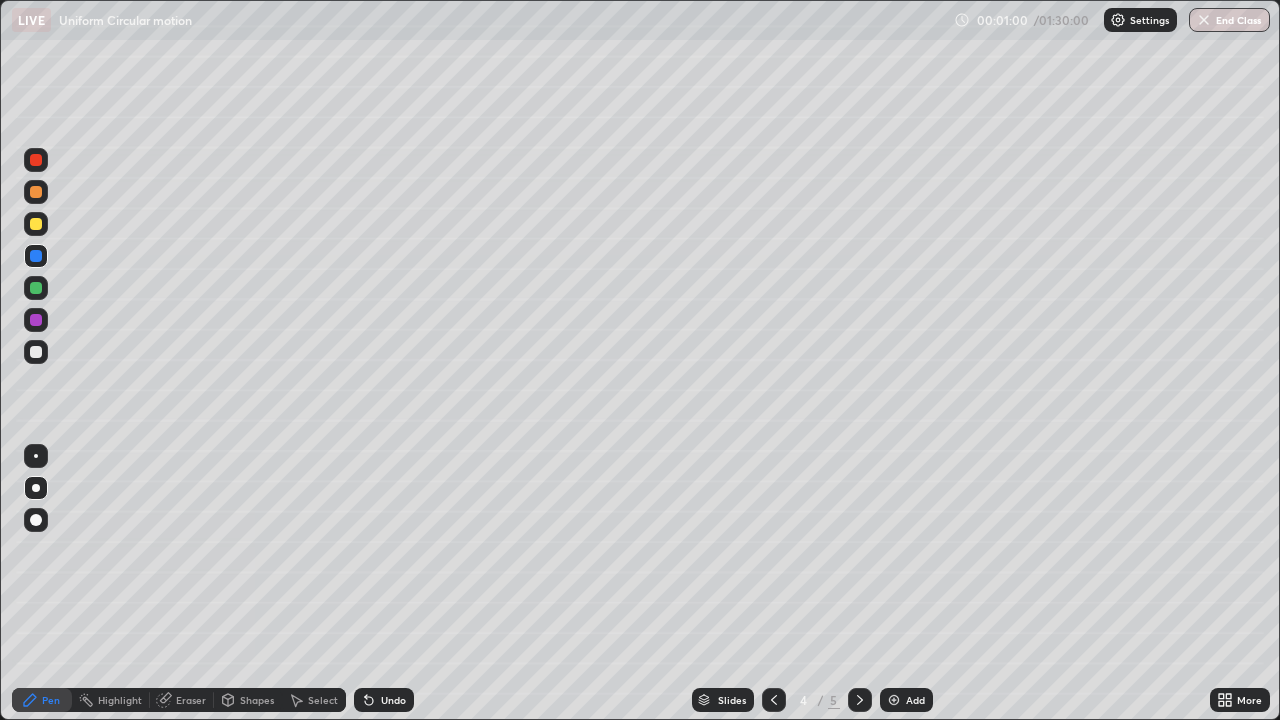 click on "Shapes" at bounding box center (257, 700) 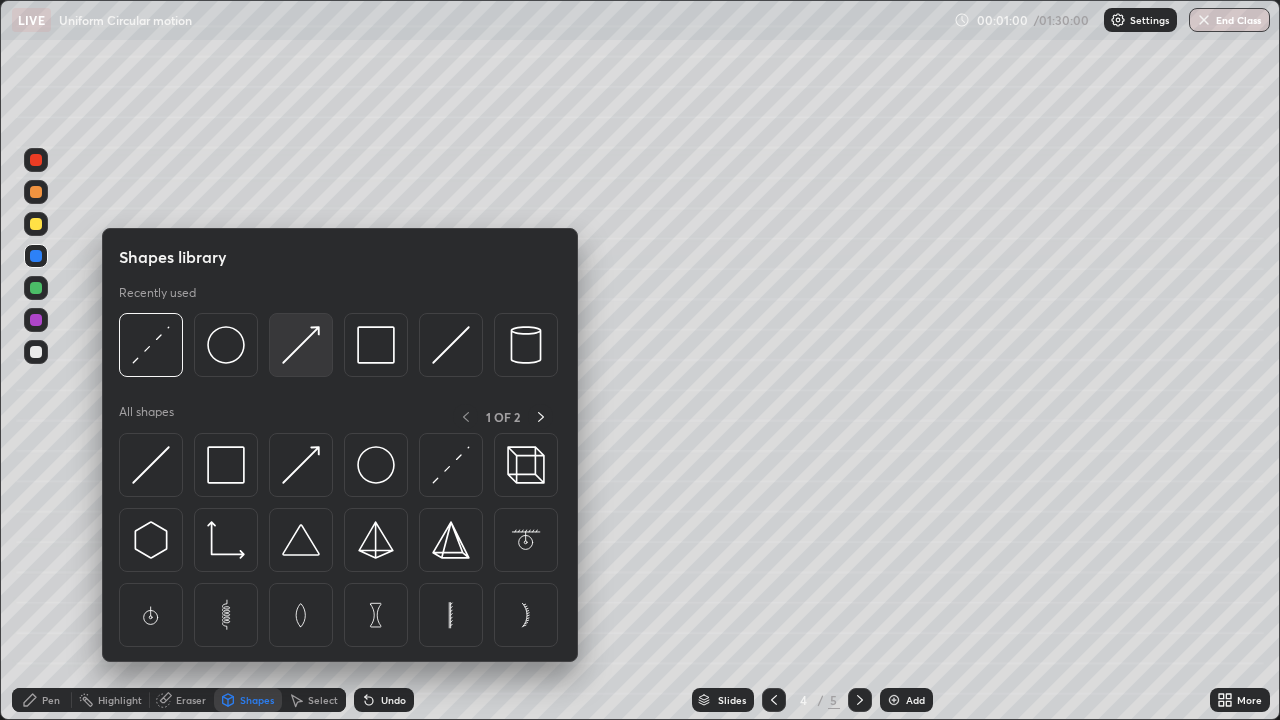 click at bounding box center [301, 345] 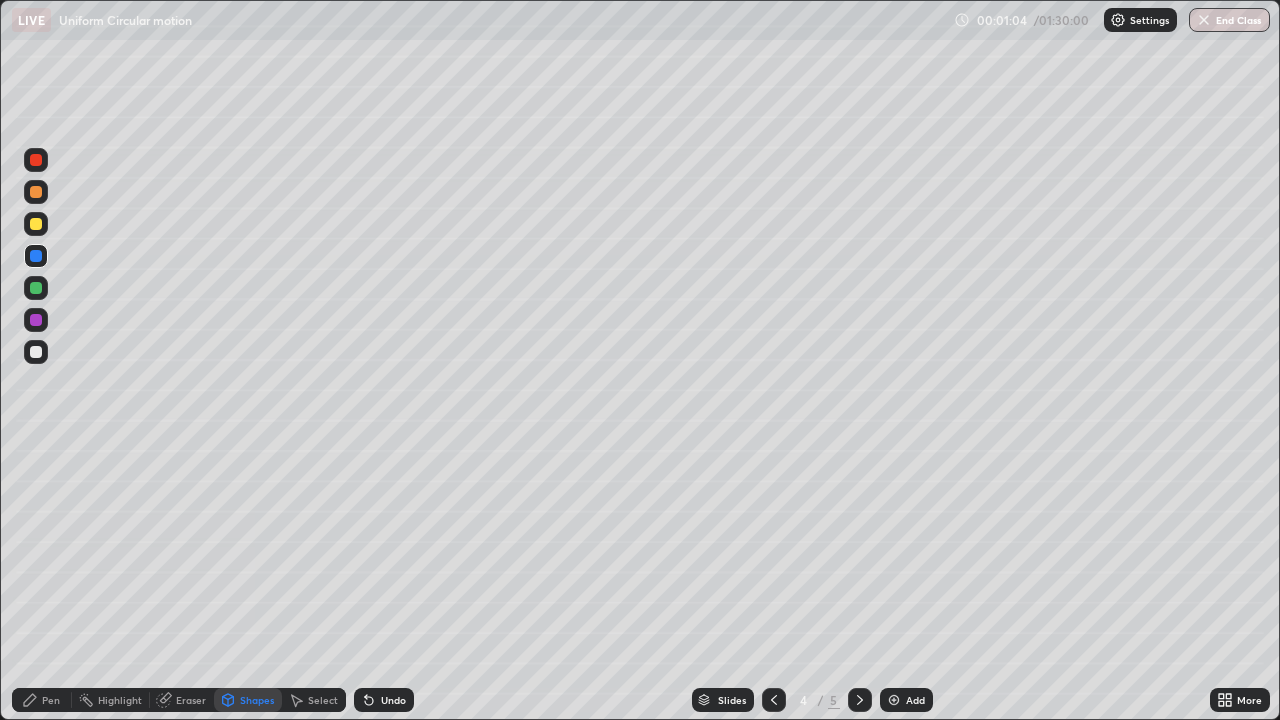click on "Pen" at bounding box center (51, 700) 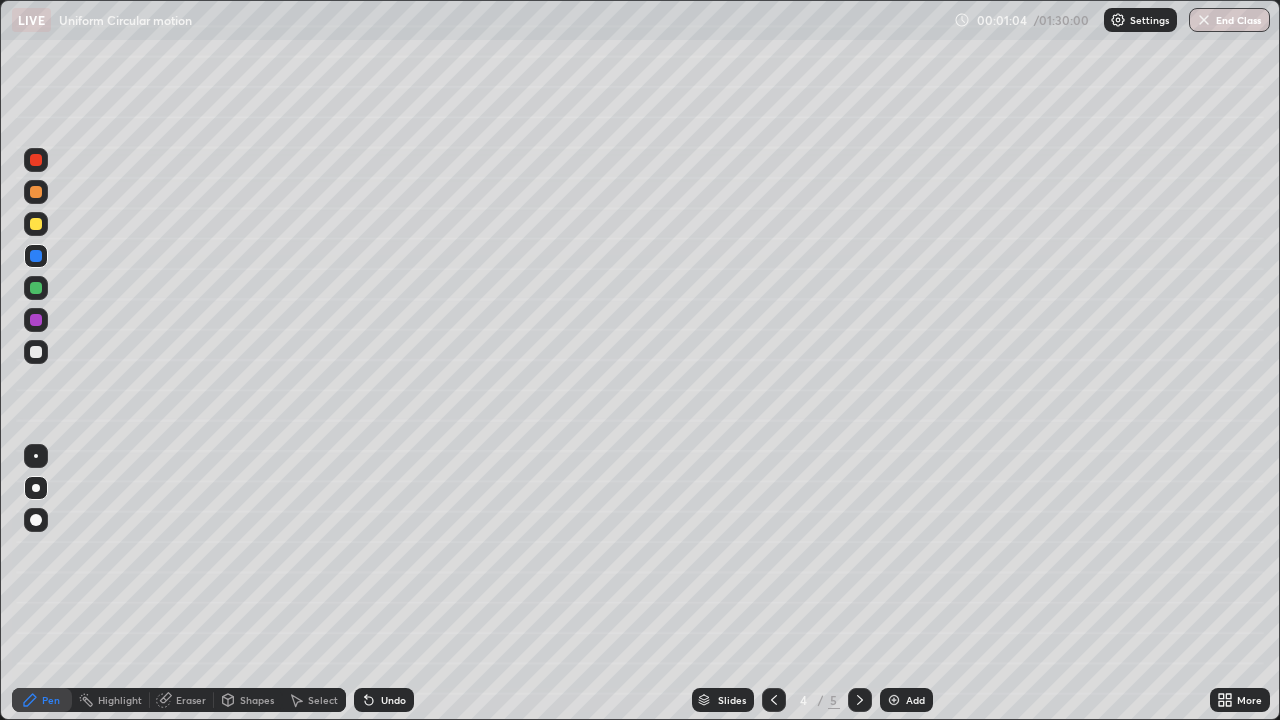 click at bounding box center [36, 256] 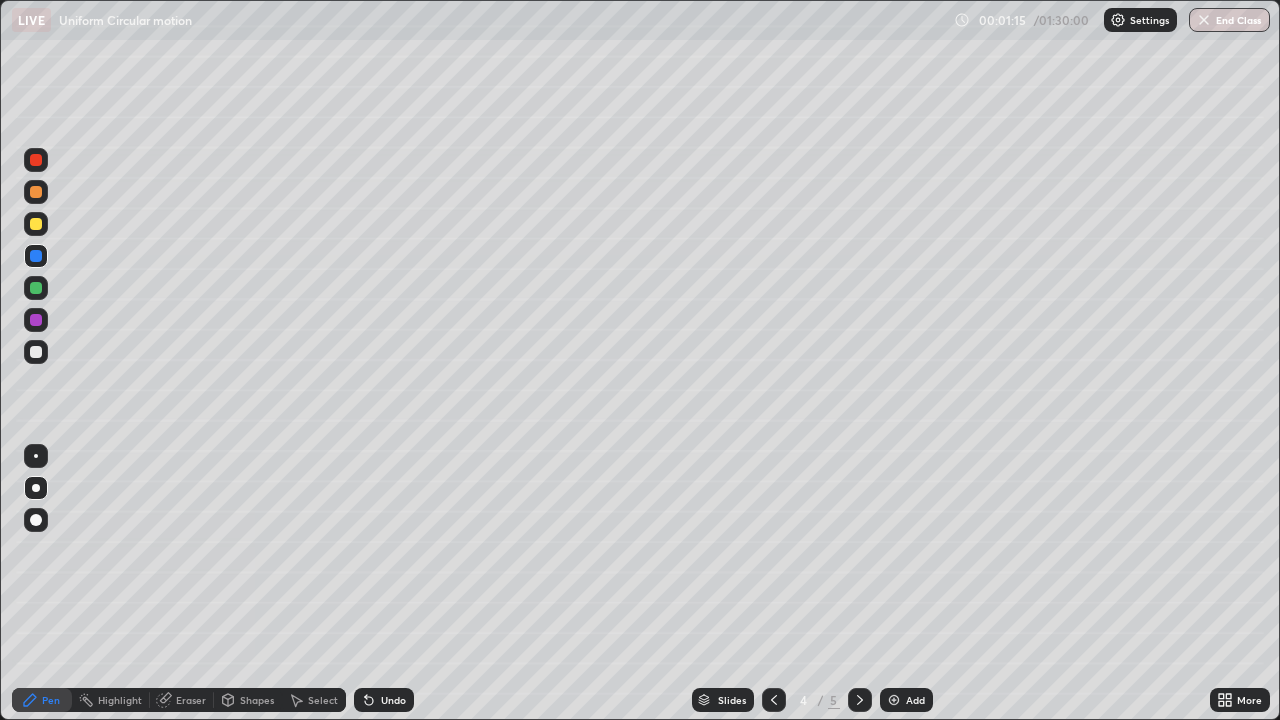 click on "Shapes" at bounding box center (257, 700) 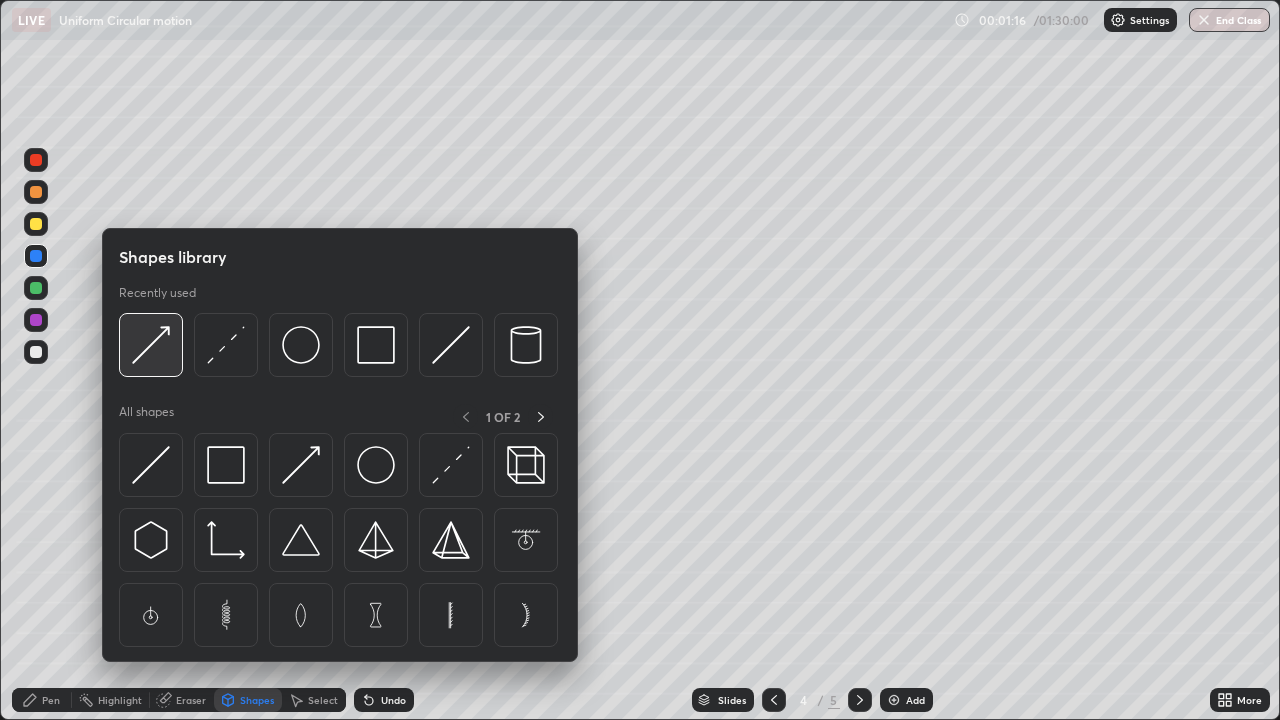 click at bounding box center (151, 345) 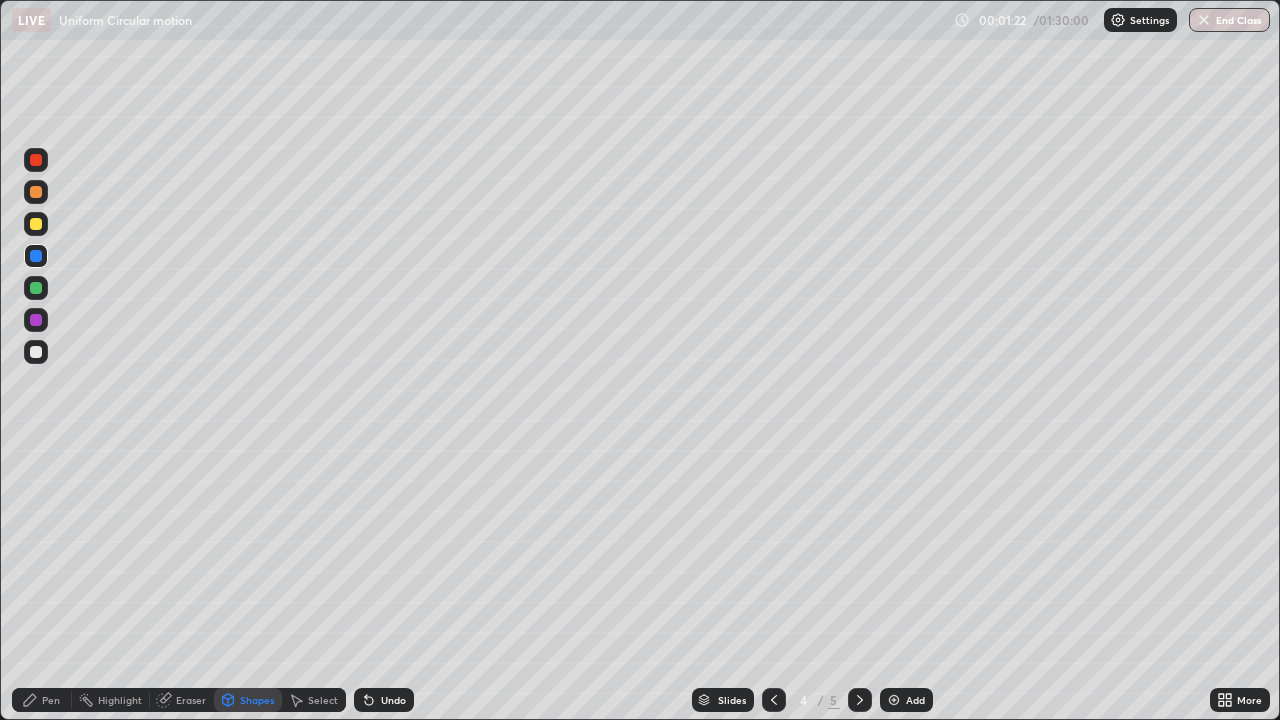 click on "Pen" at bounding box center [51, 700] 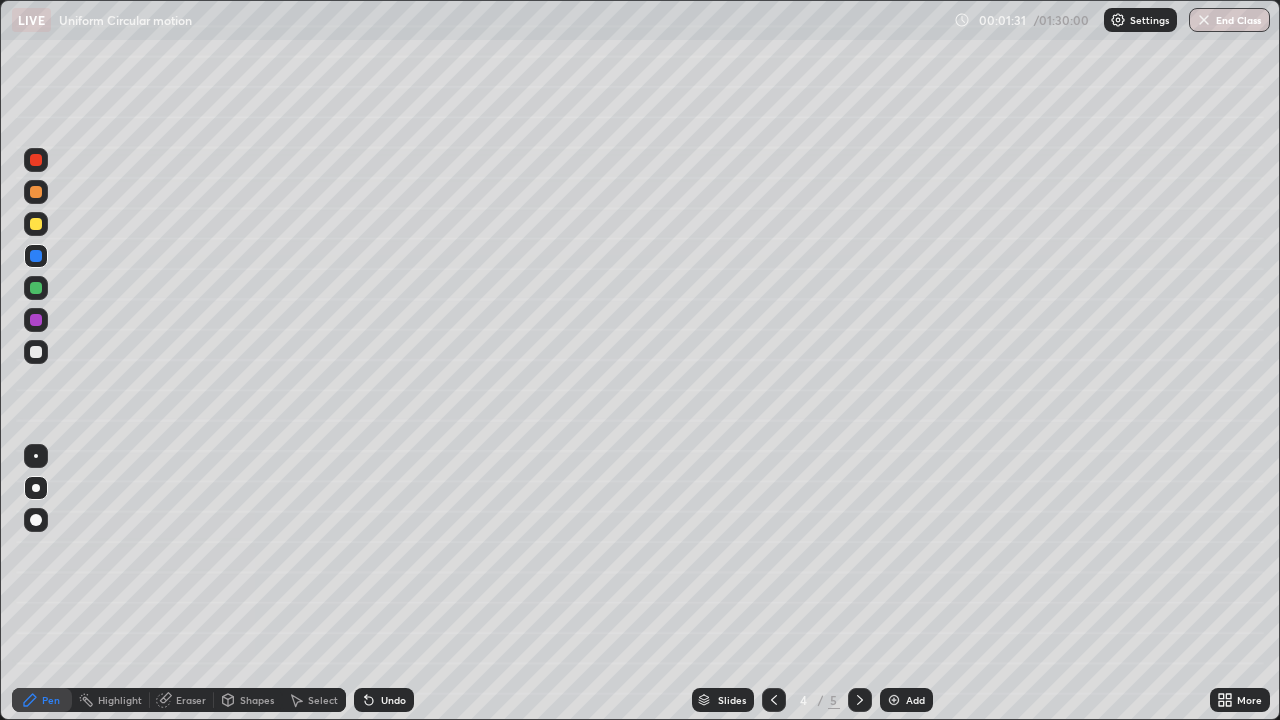 click at bounding box center [36, 352] 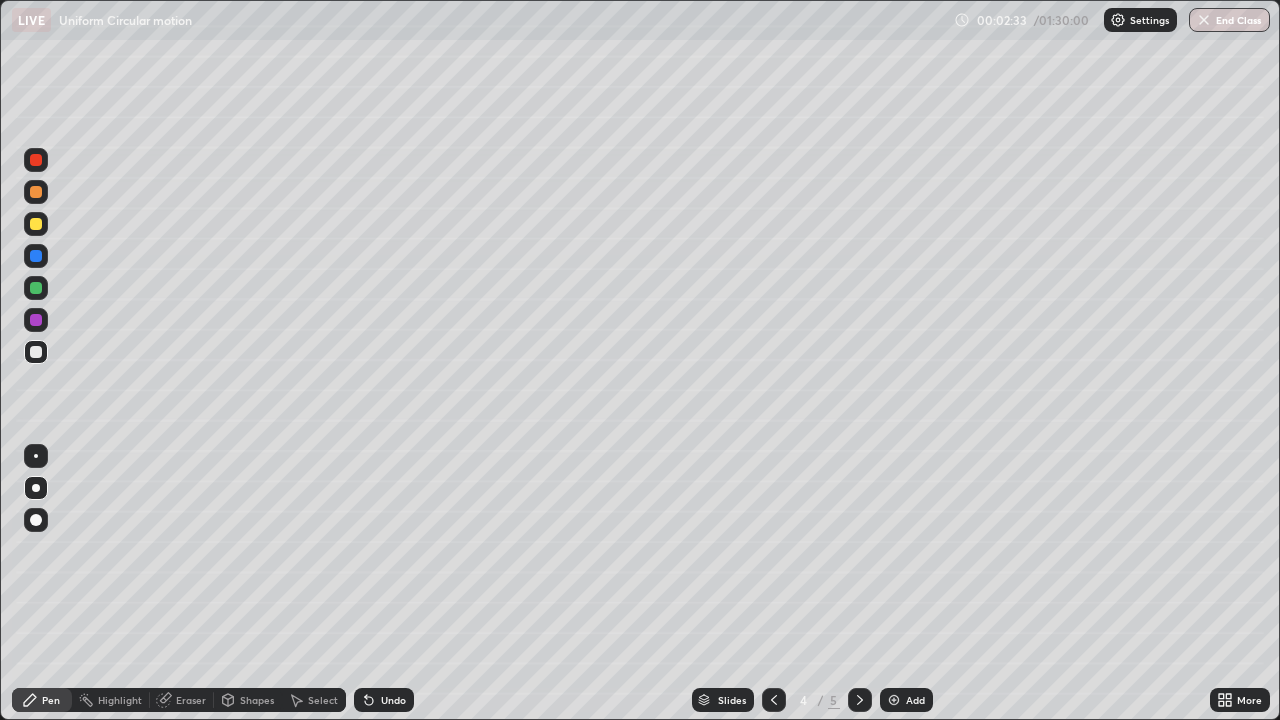 click at bounding box center [36, 352] 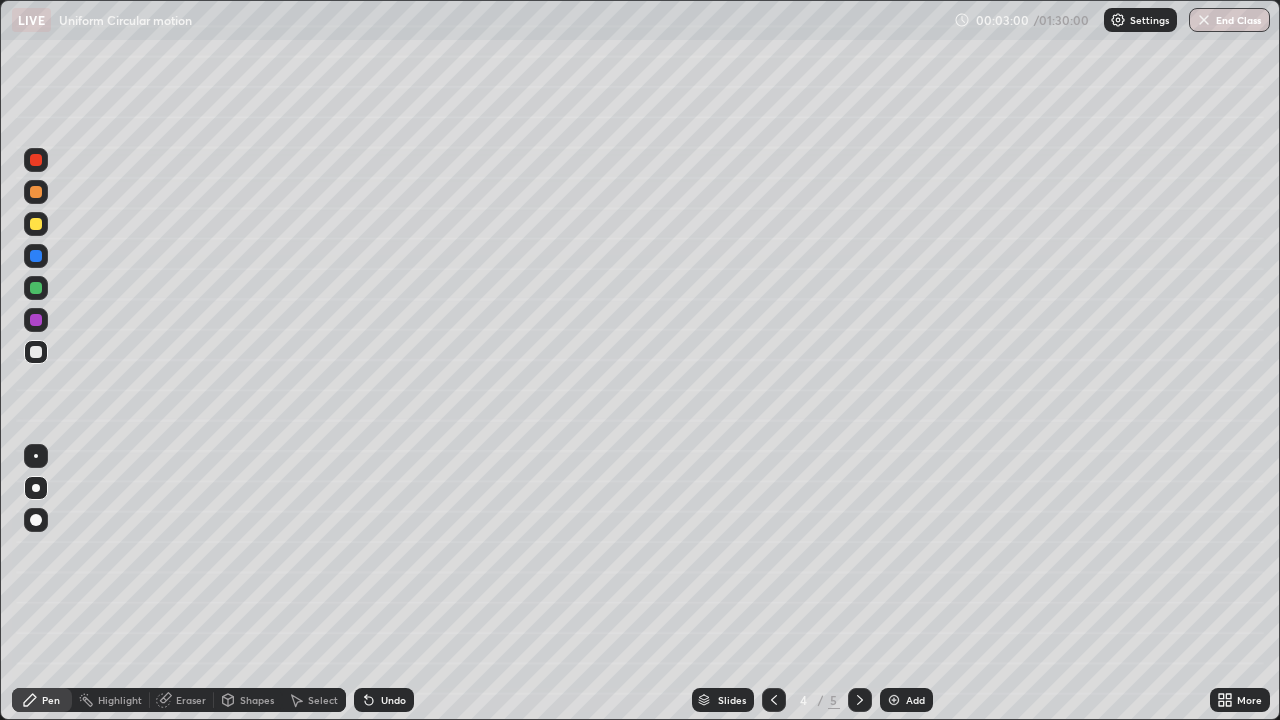 click at bounding box center [36, 224] 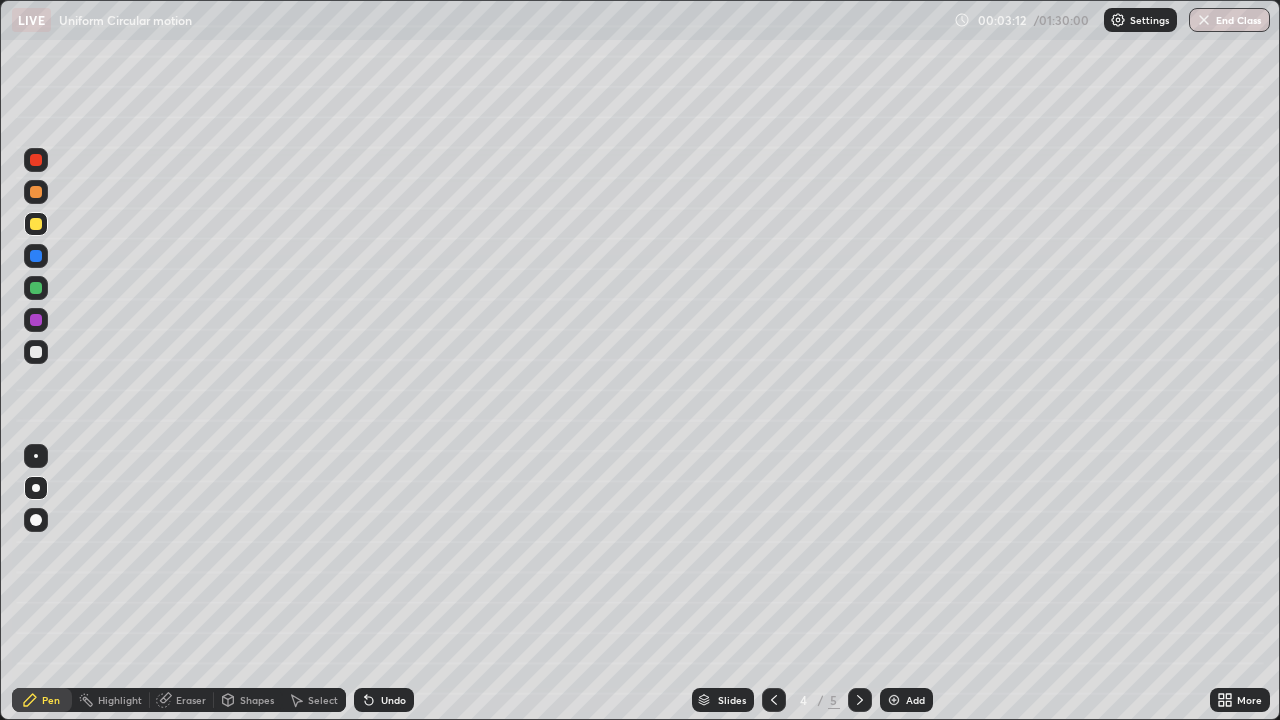 click on "Shapes" at bounding box center (257, 700) 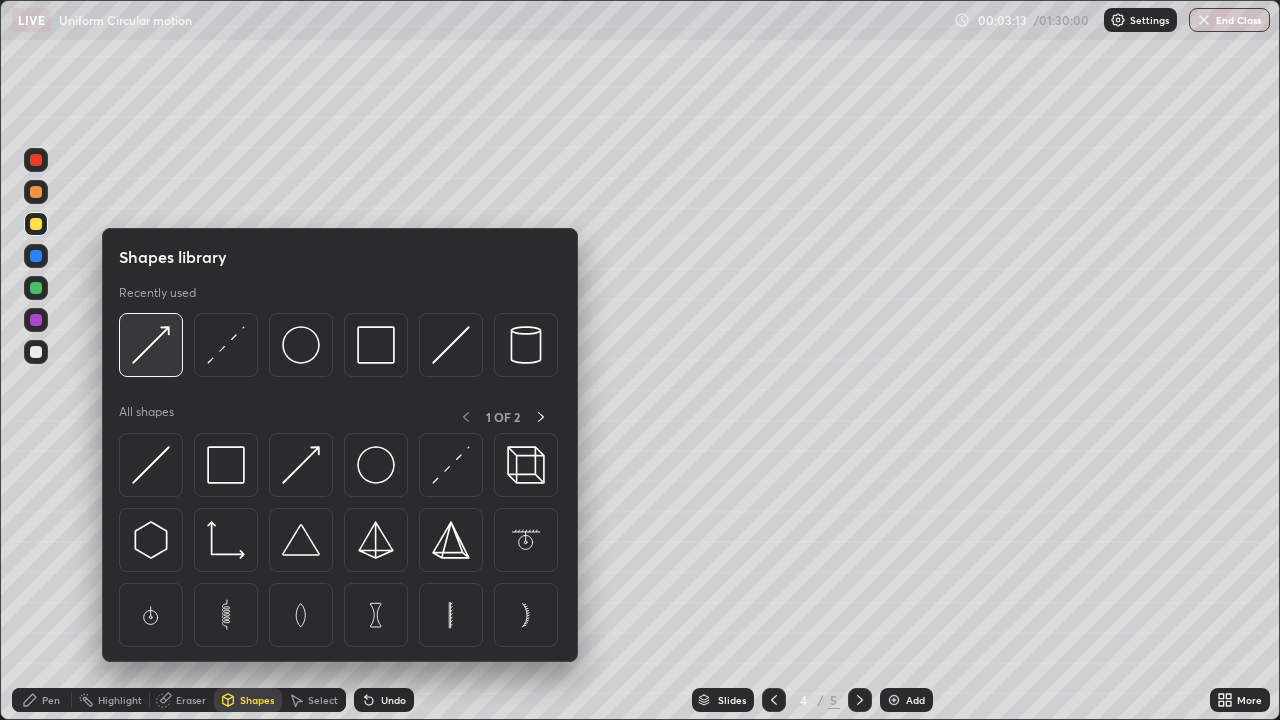 click at bounding box center [151, 345] 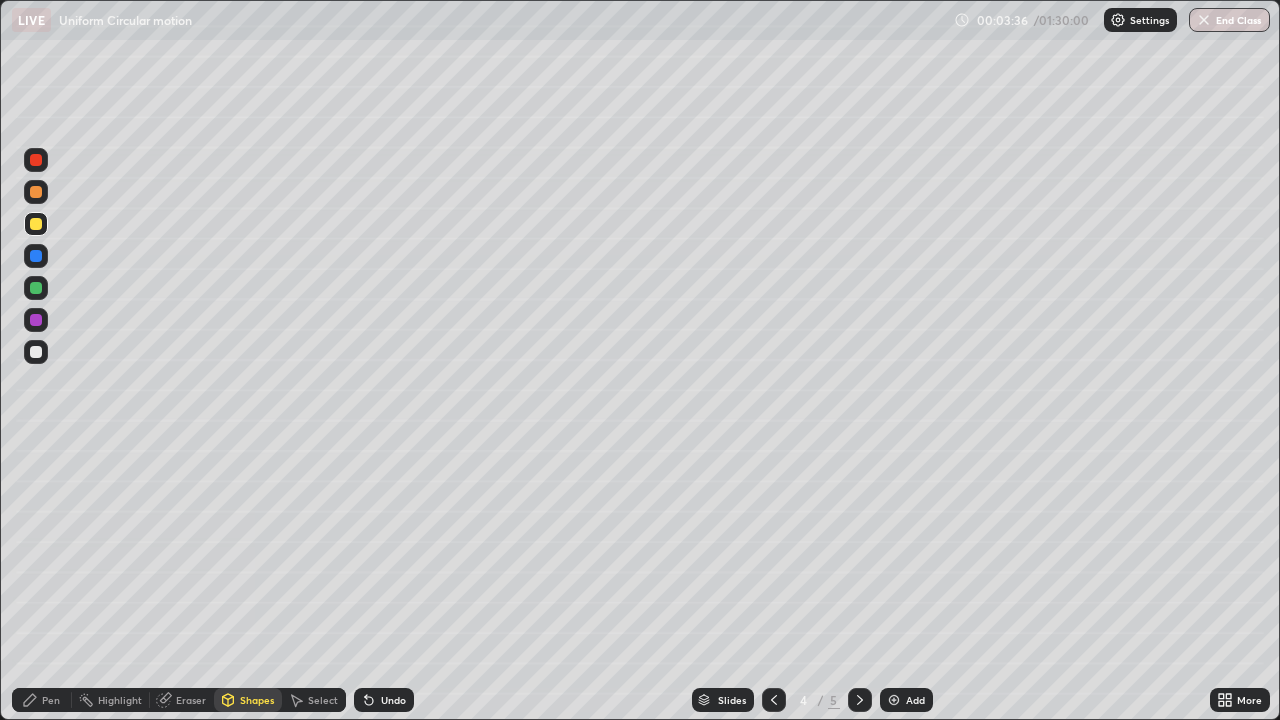 click on "Pen" at bounding box center [42, 700] 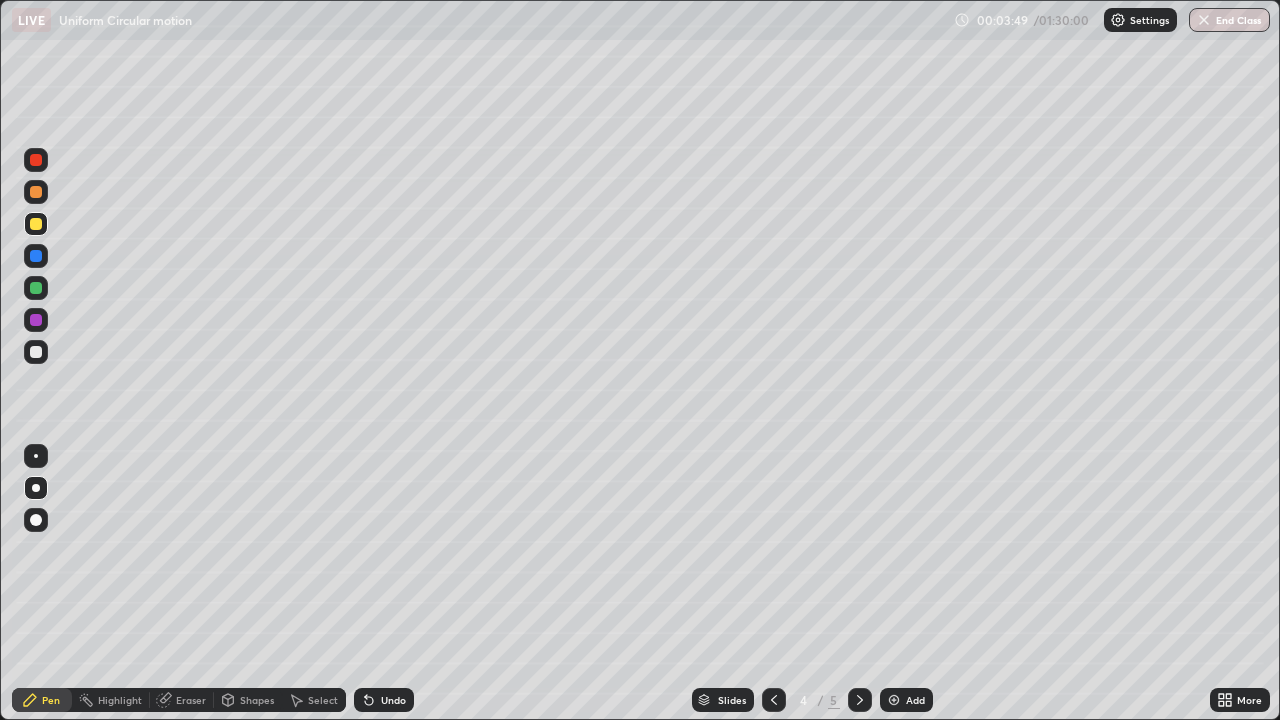 click at bounding box center [36, 352] 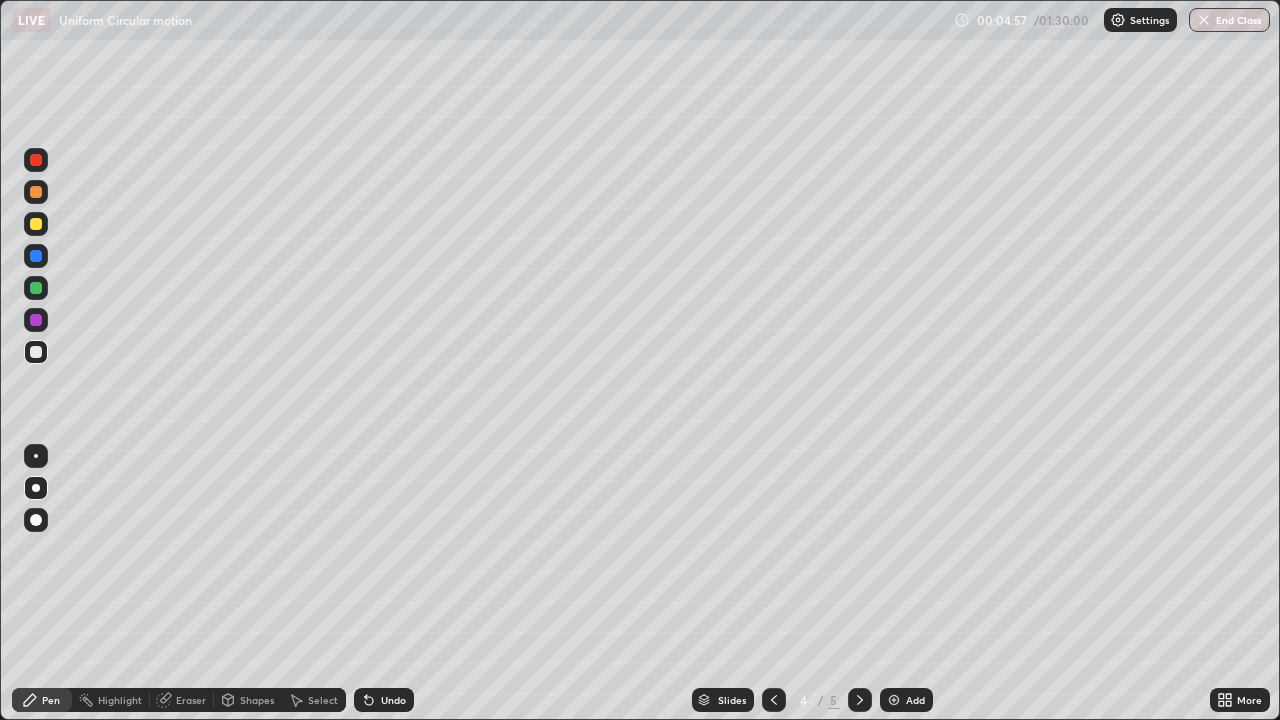 click on "Shapes" at bounding box center [257, 700] 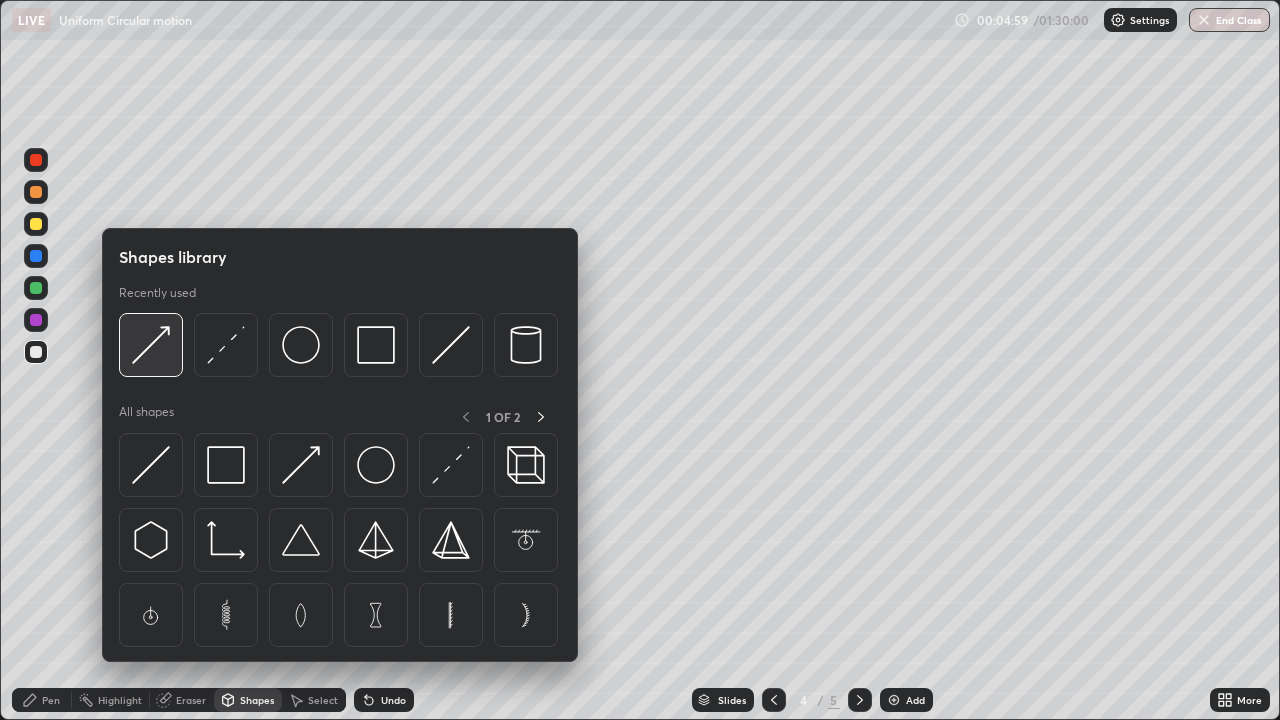 click at bounding box center (151, 345) 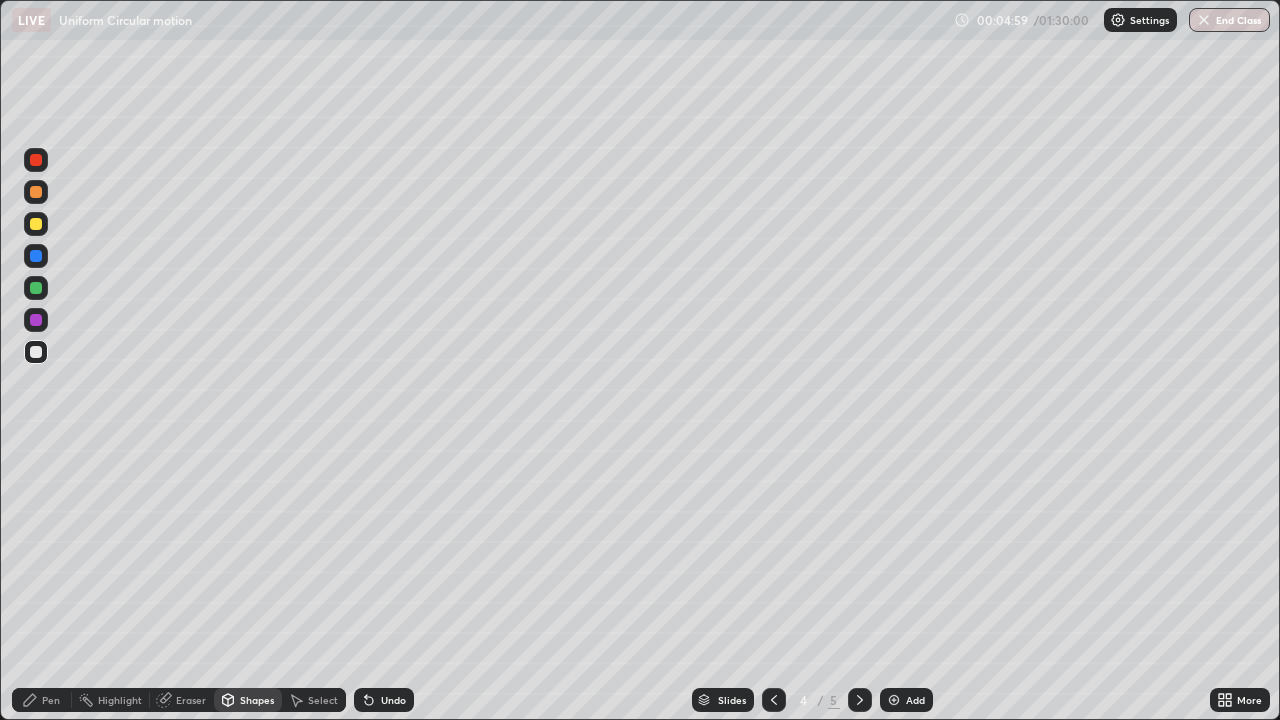 click at bounding box center [36, 224] 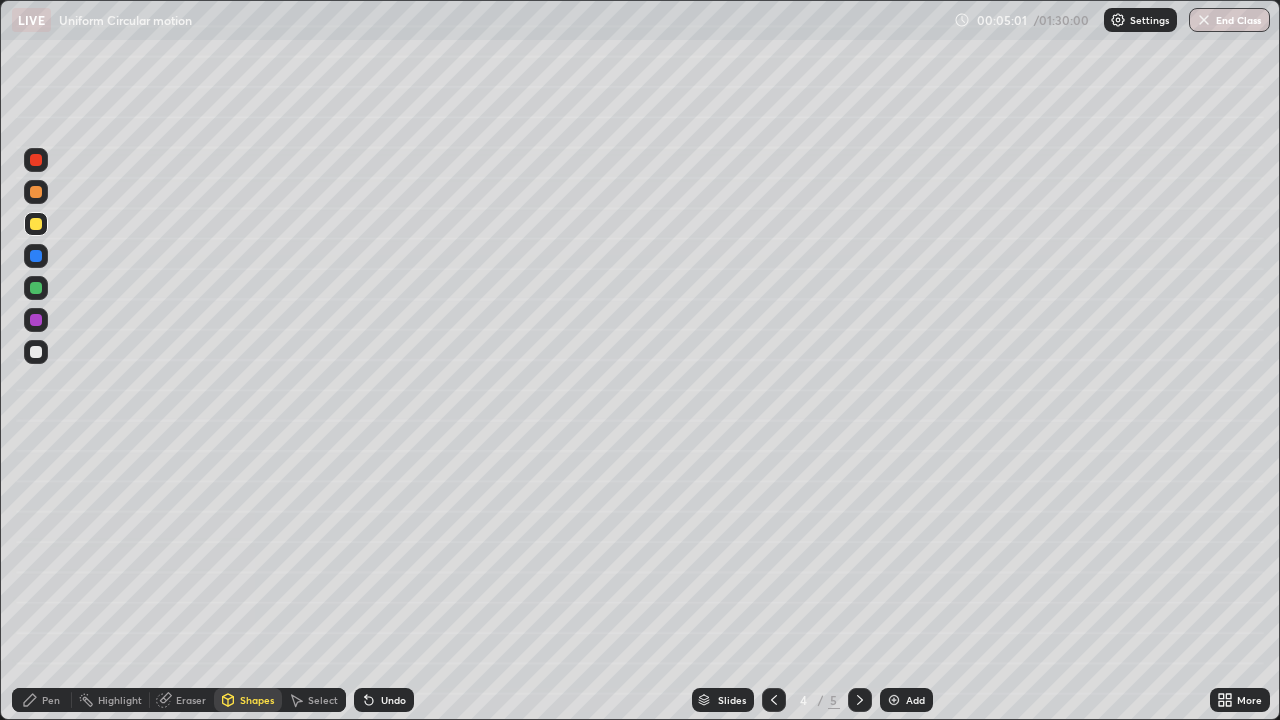 click at bounding box center [36, 160] 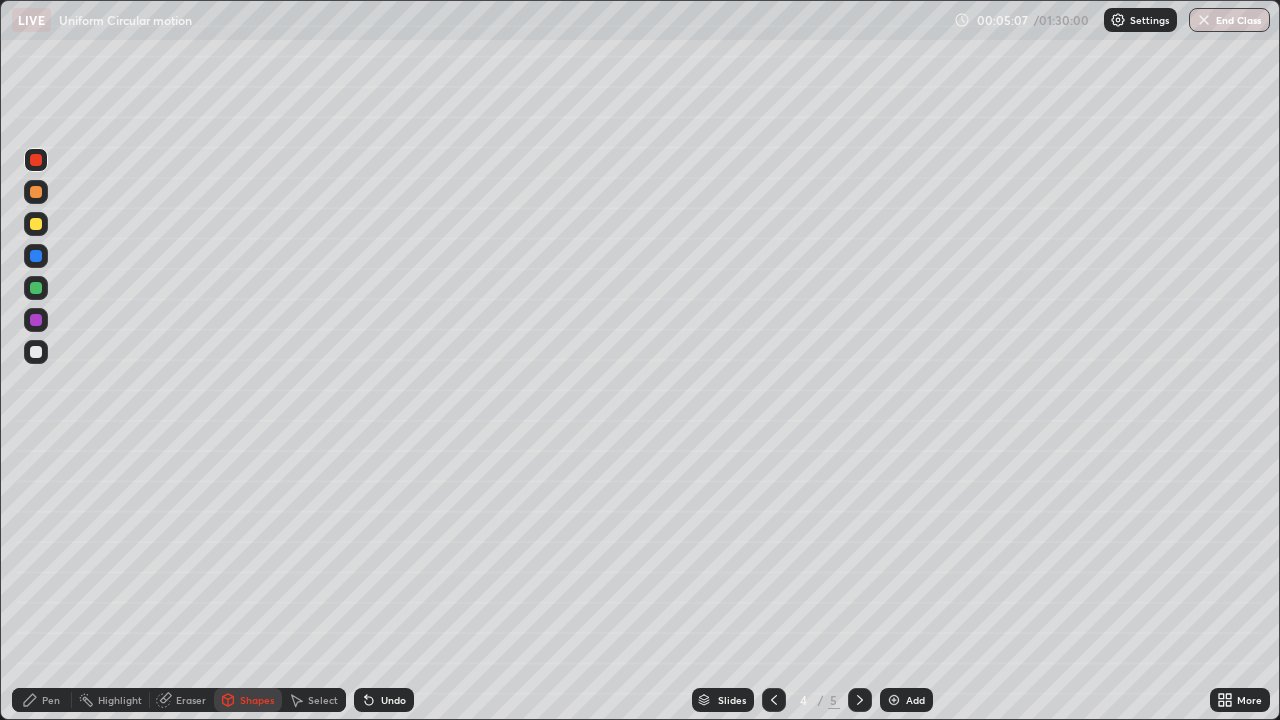 click on "Pen" at bounding box center (42, 700) 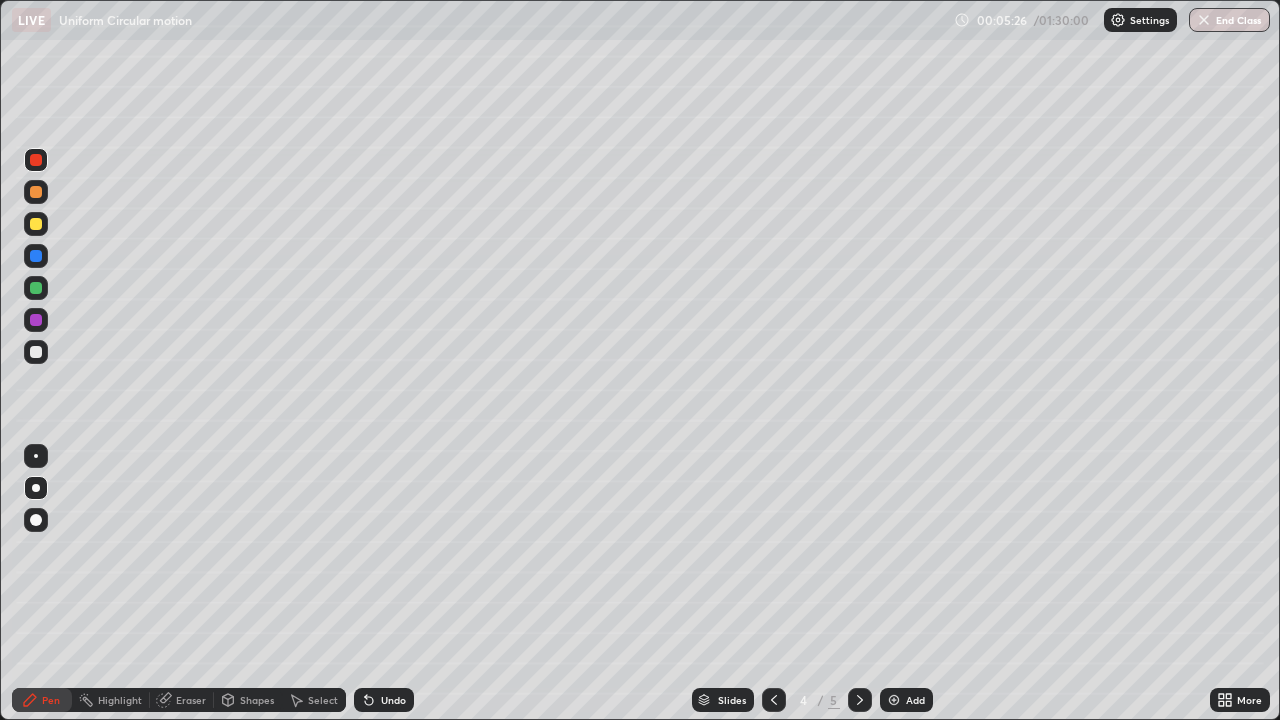 click at bounding box center [36, 352] 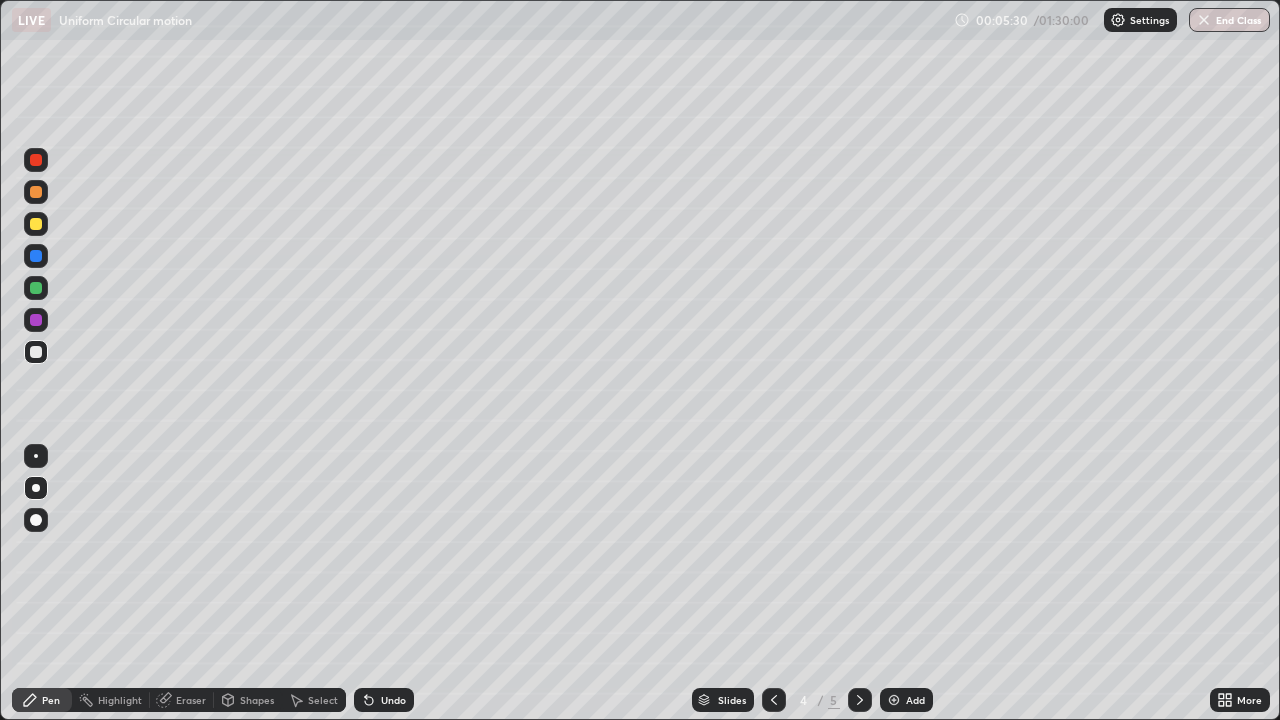 click on "Undo" at bounding box center [393, 700] 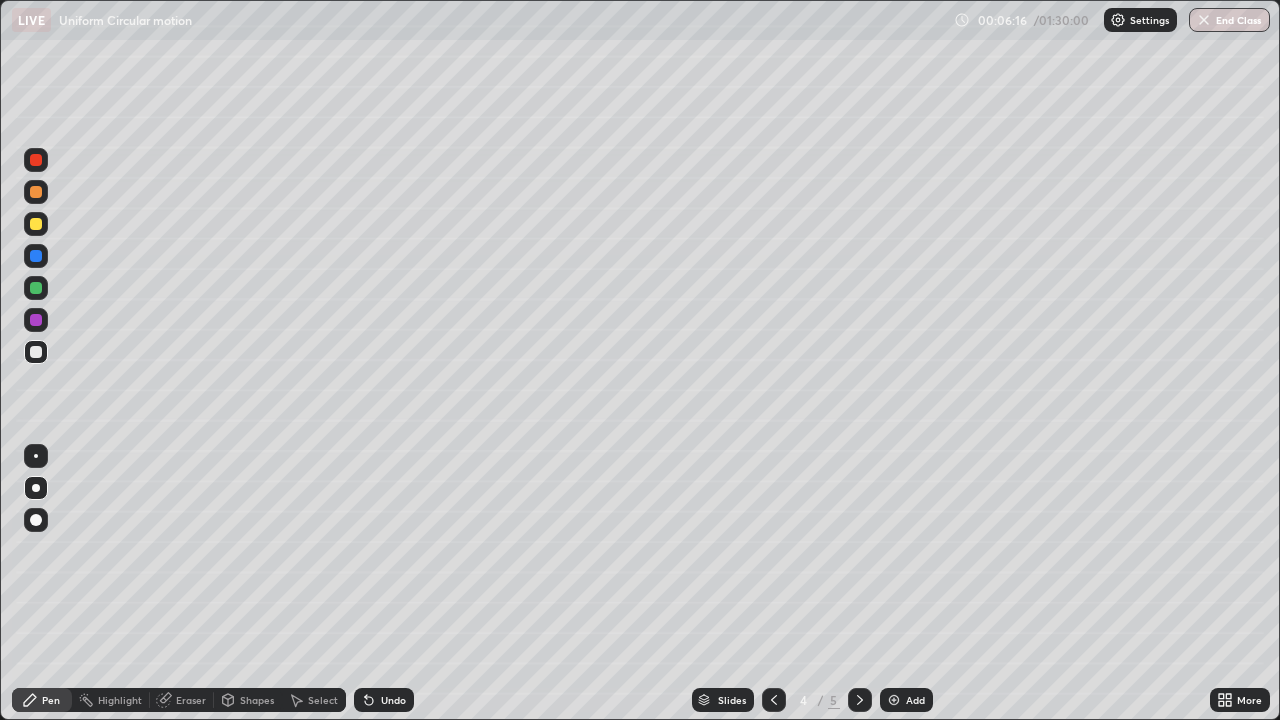 click at bounding box center (36, 160) 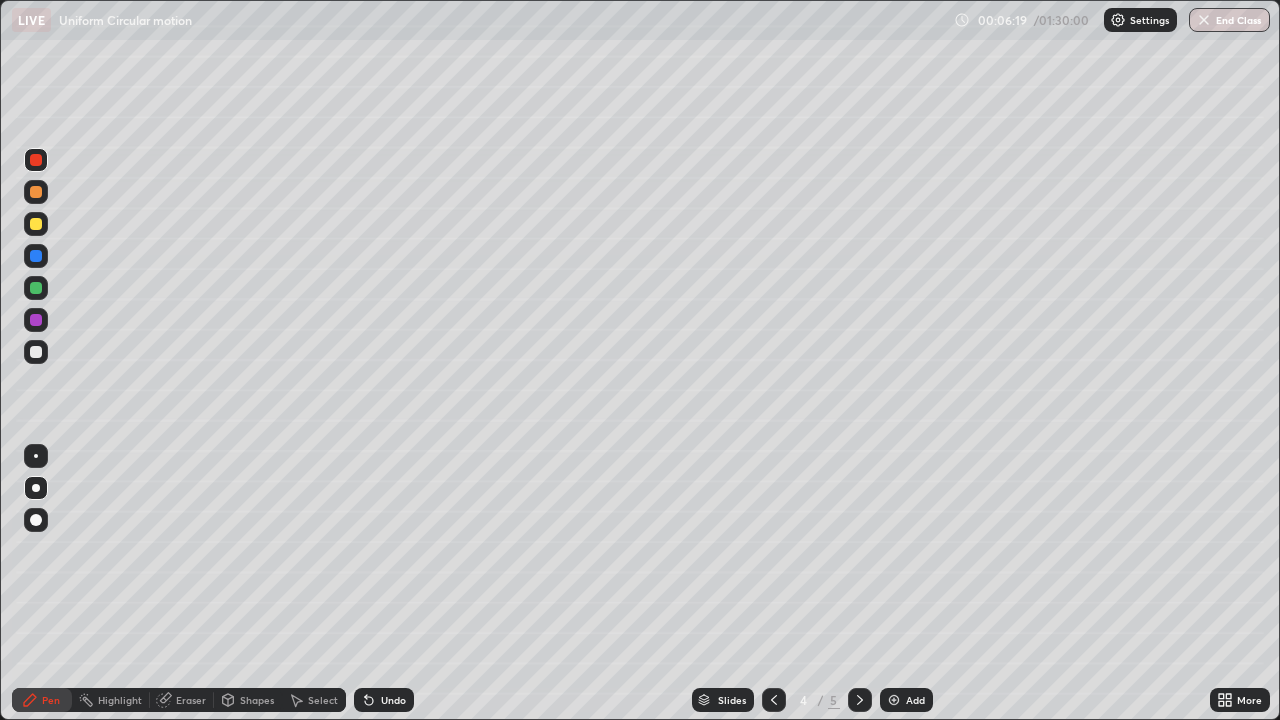 click on "Add" at bounding box center [915, 700] 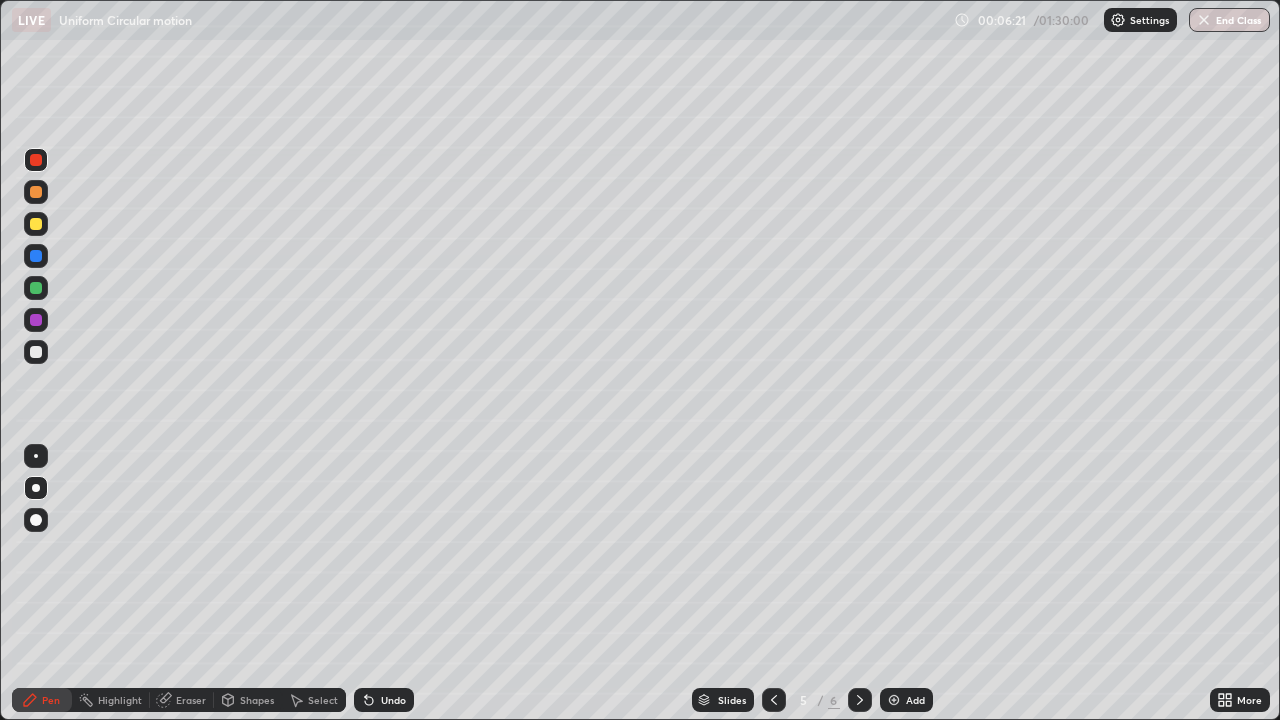 click at bounding box center [36, 224] 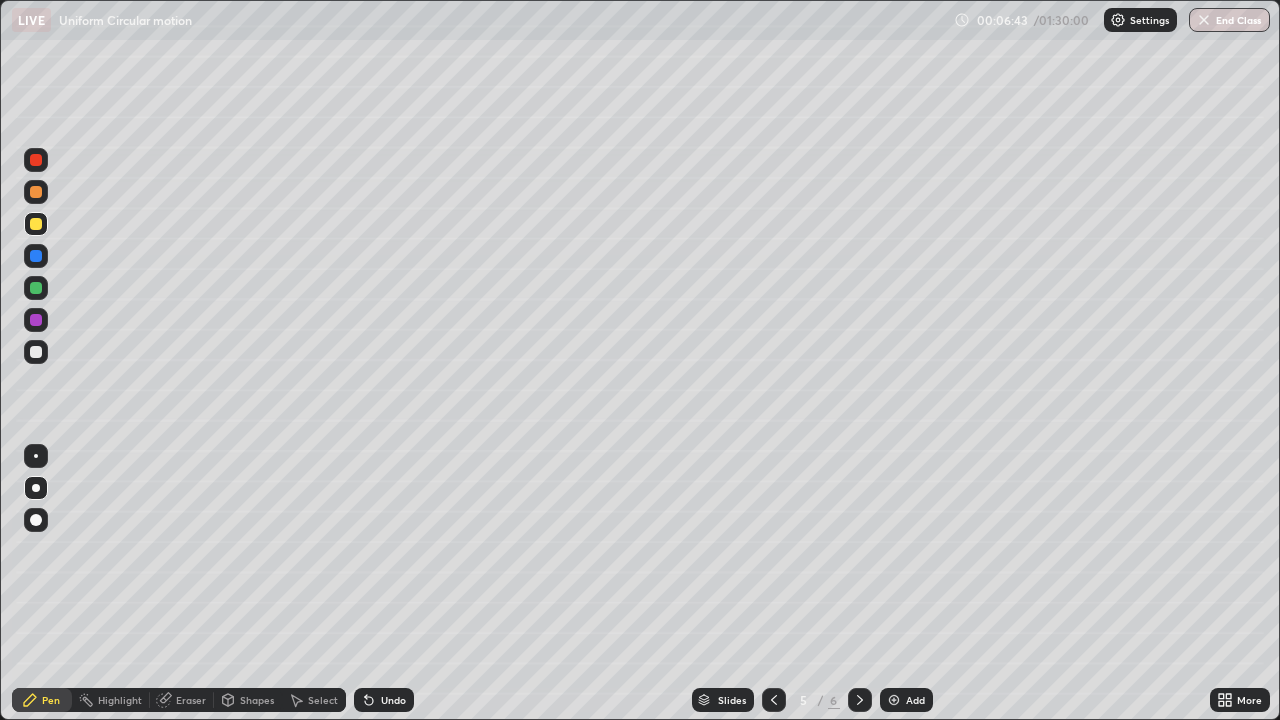 click on "Undo" at bounding box center [393, 700] 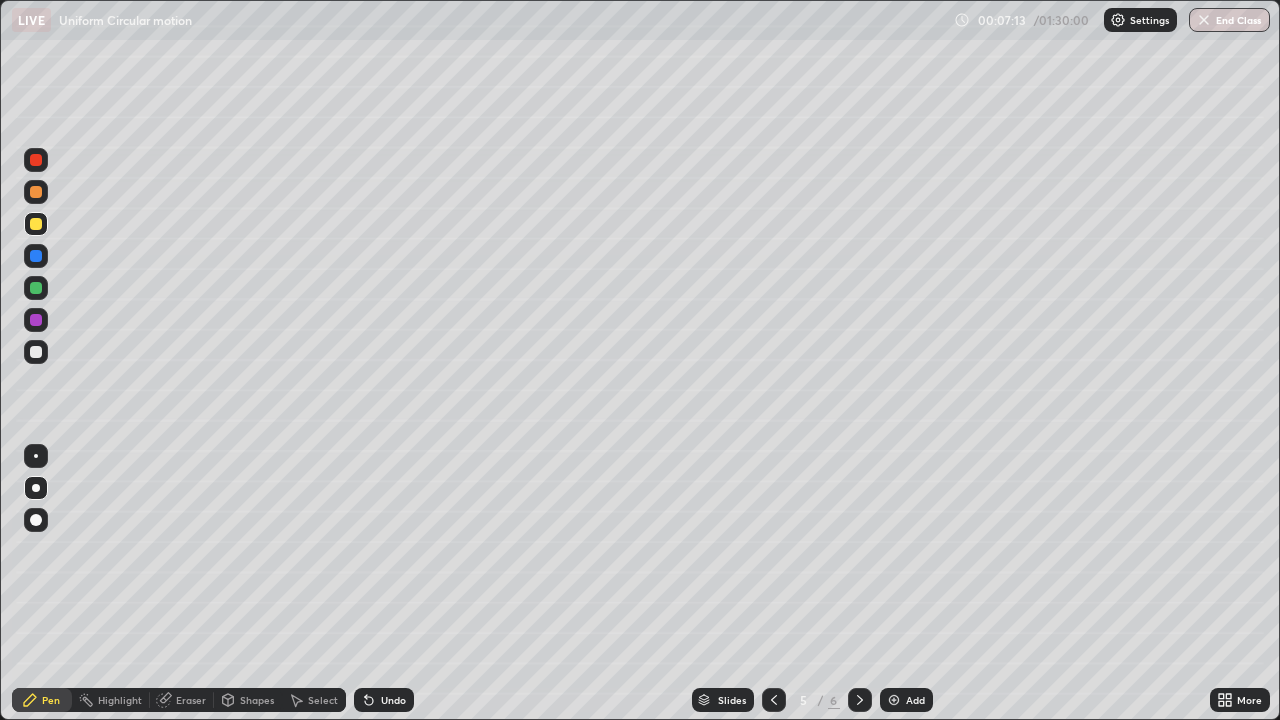click at bounding box center [36, 352] 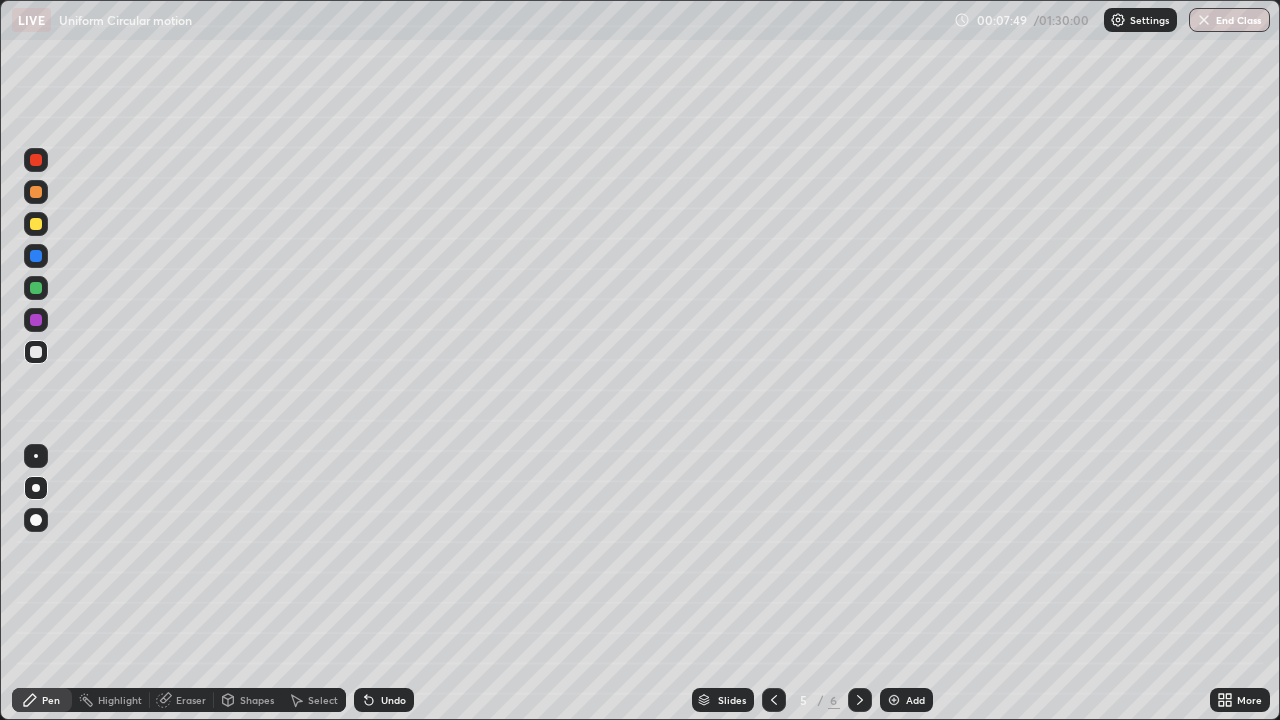 click 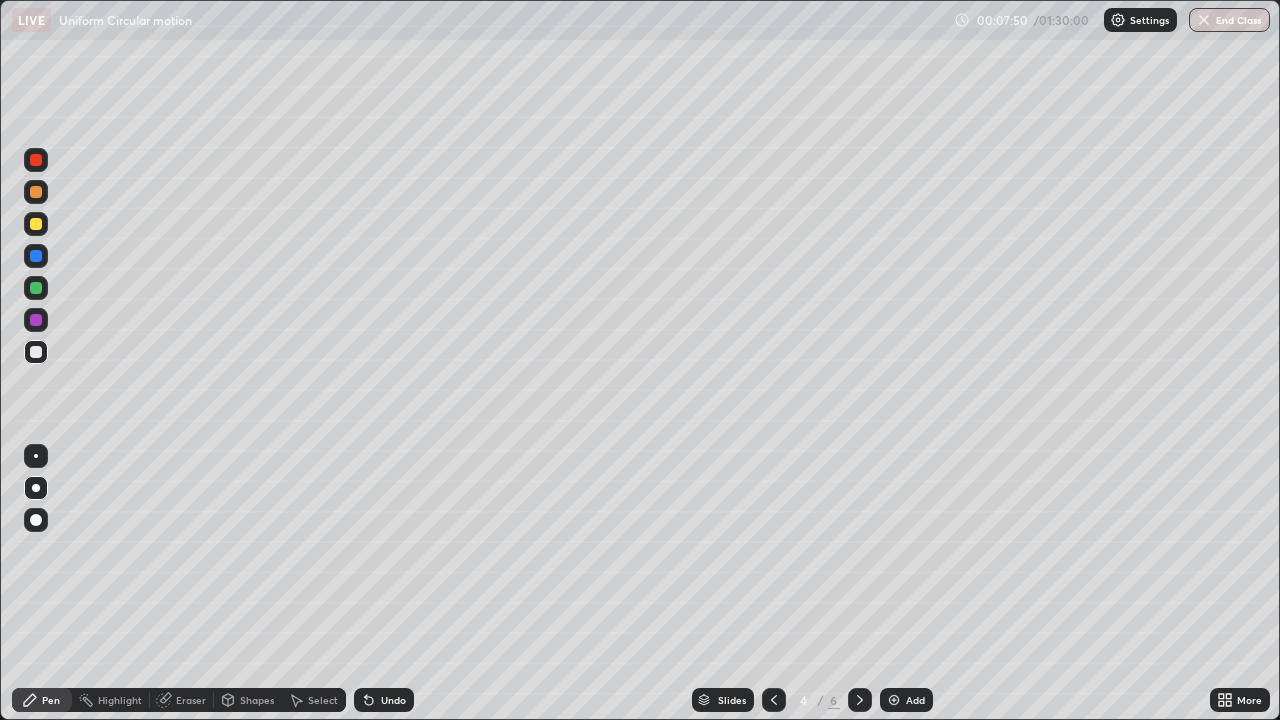 click 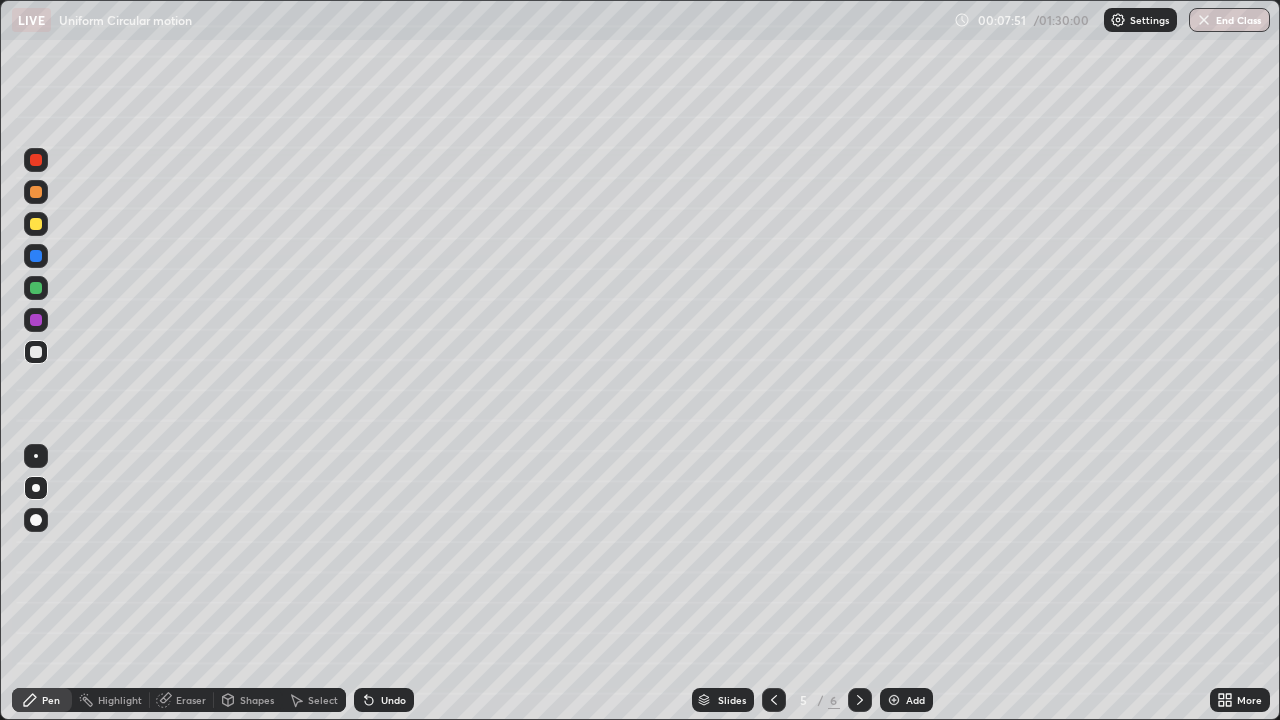 click at bounding box center (36, 224) 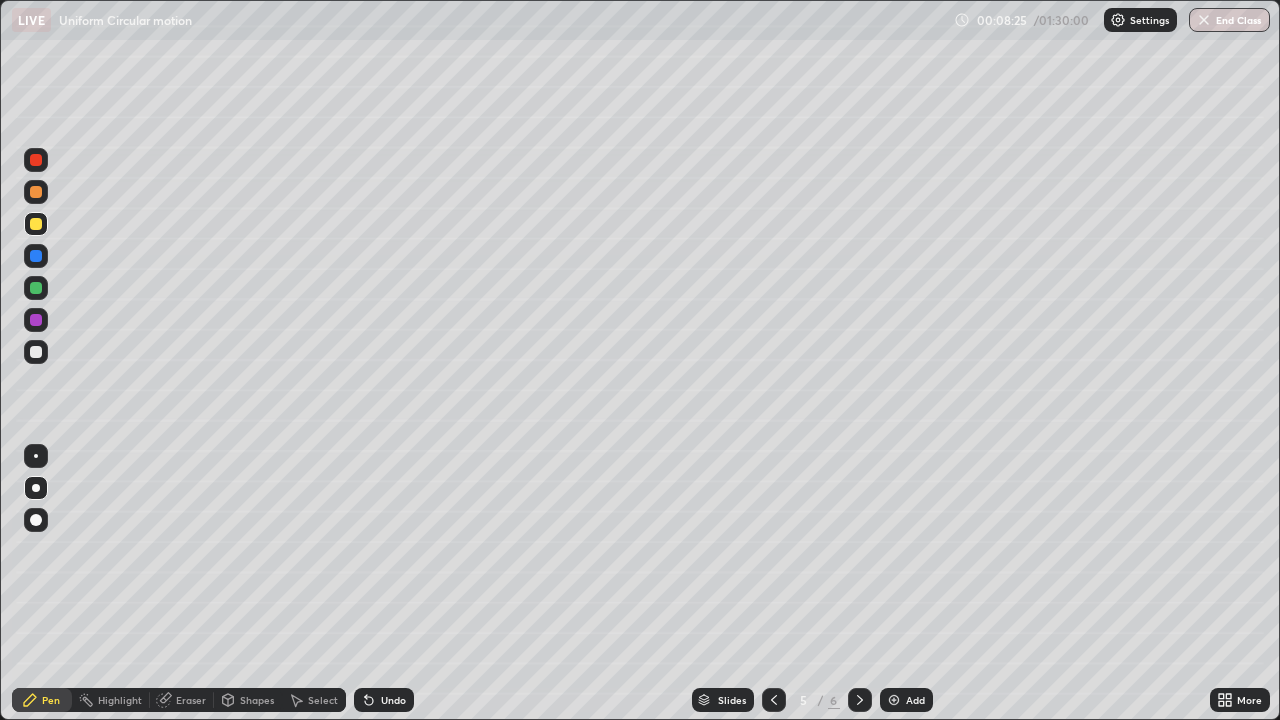 click at bounding box center [36, 352] 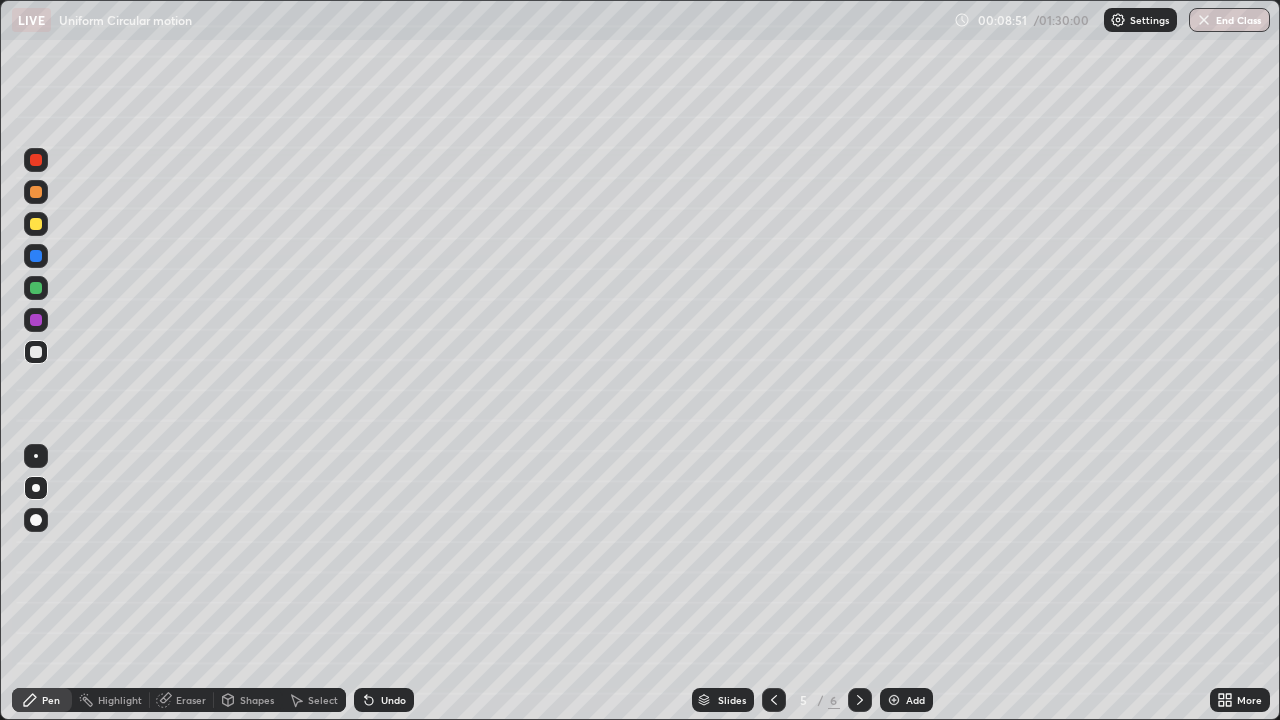 click at bounding box center (36, 256) 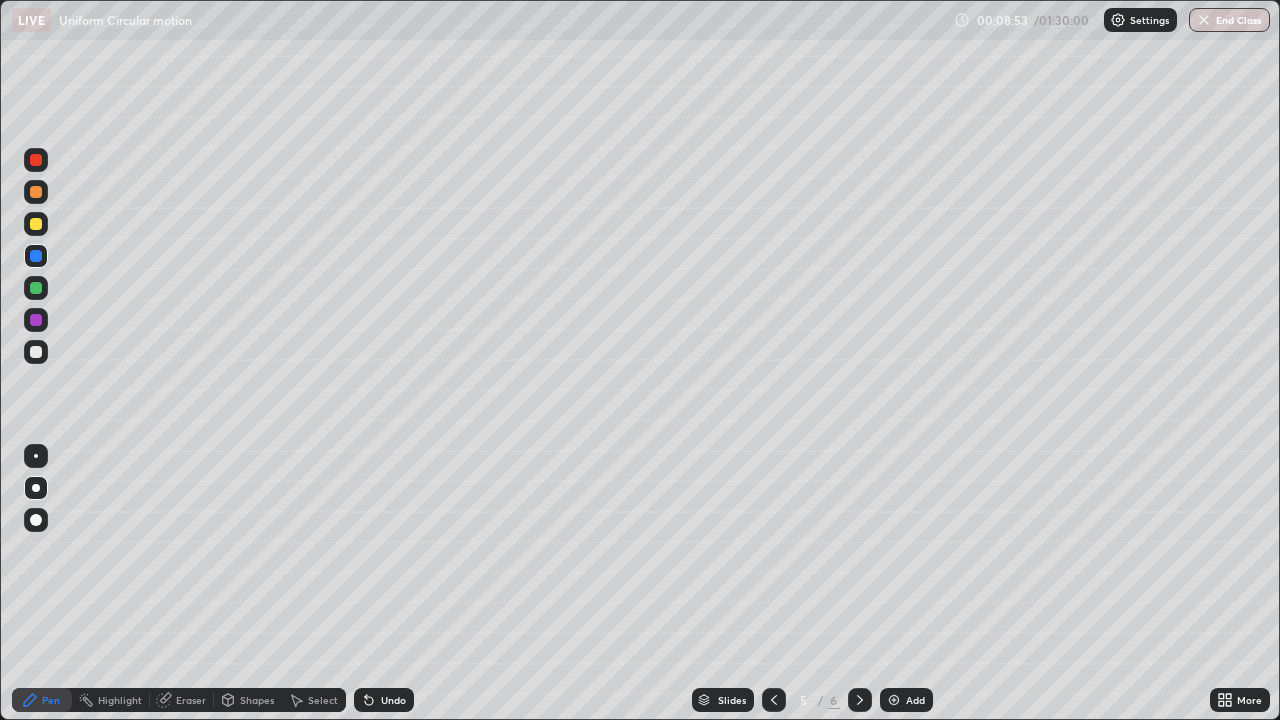 click at bounding box center [36, 352] 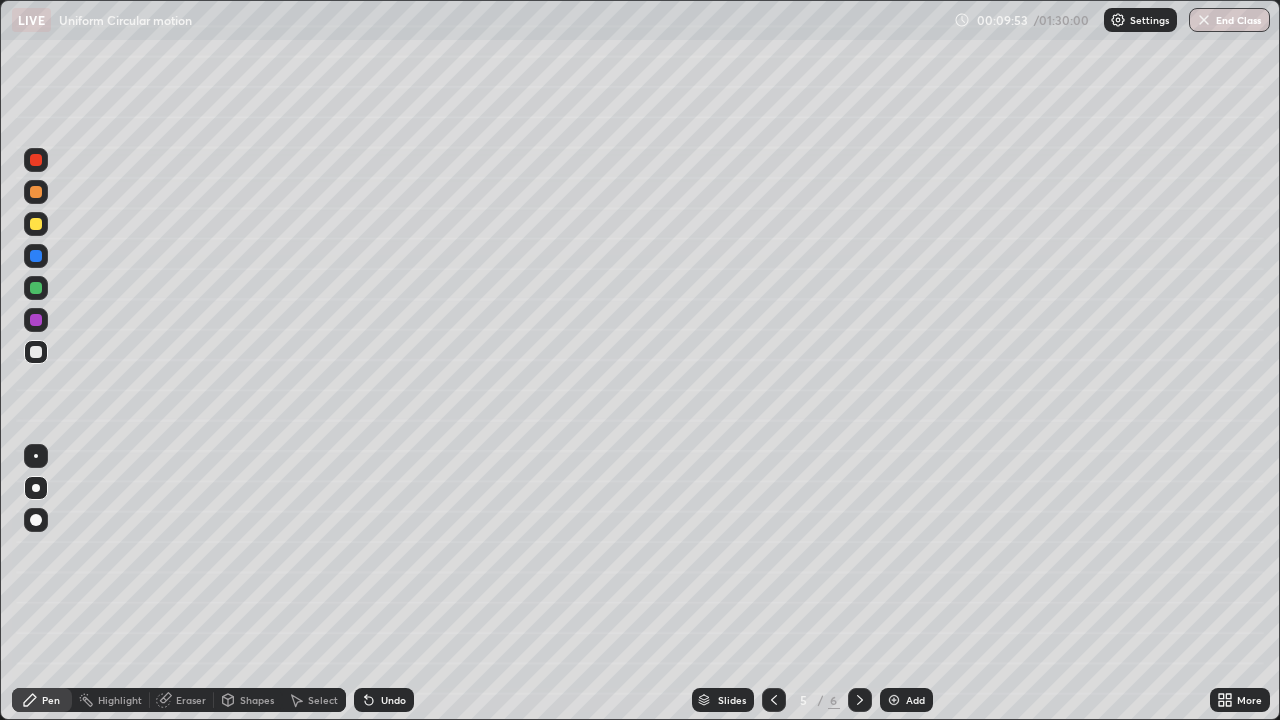 click at bounding box center [36, 224] 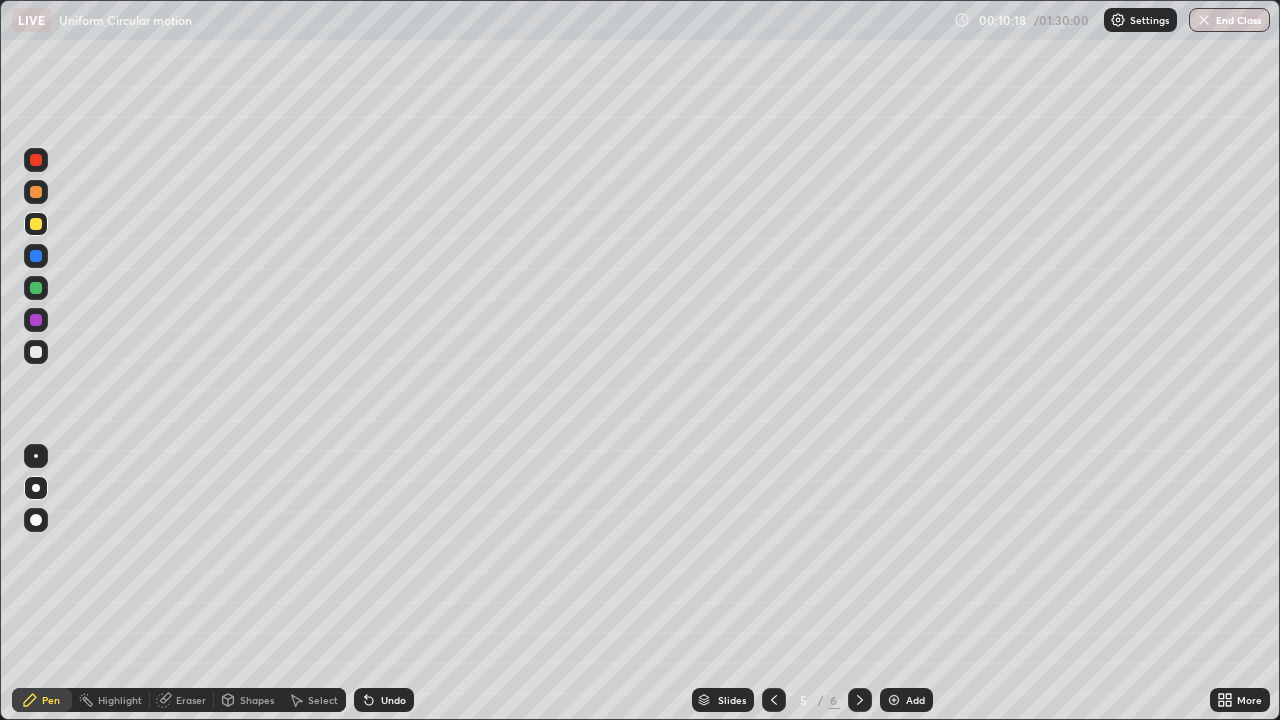 click on "Add" at bounding box center (915, 700) 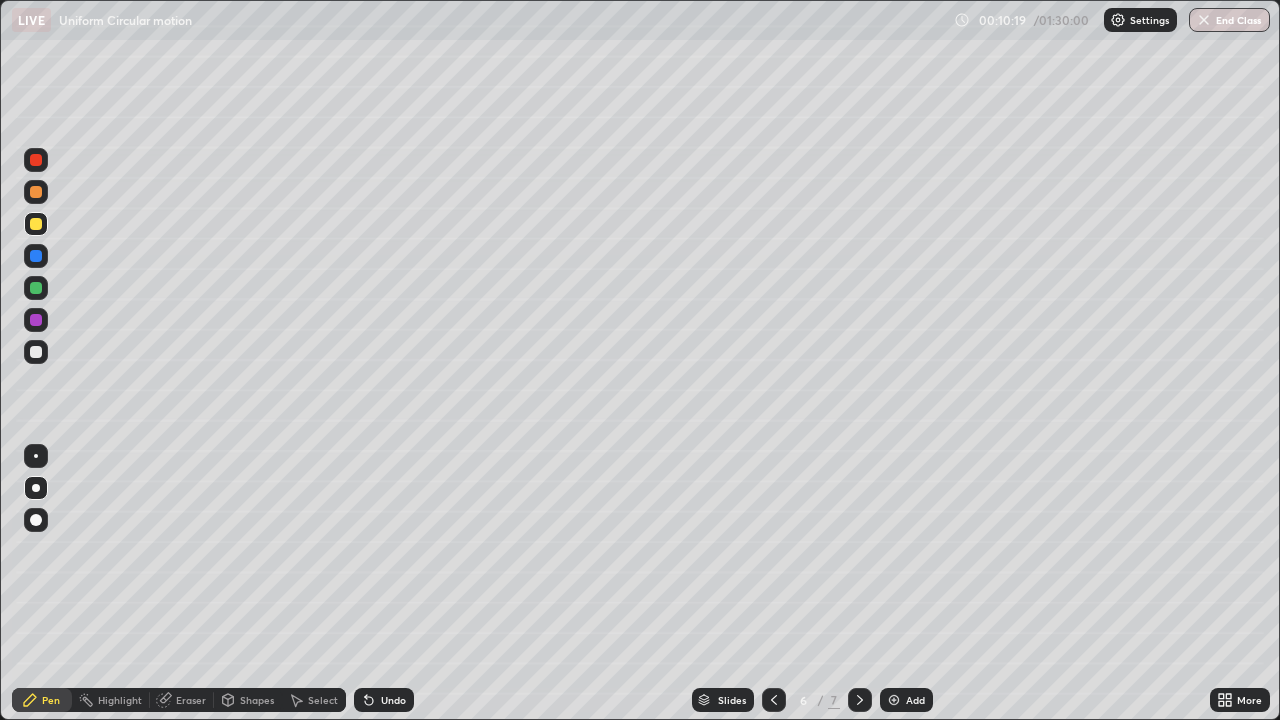 click at bounding box center [36, 352] 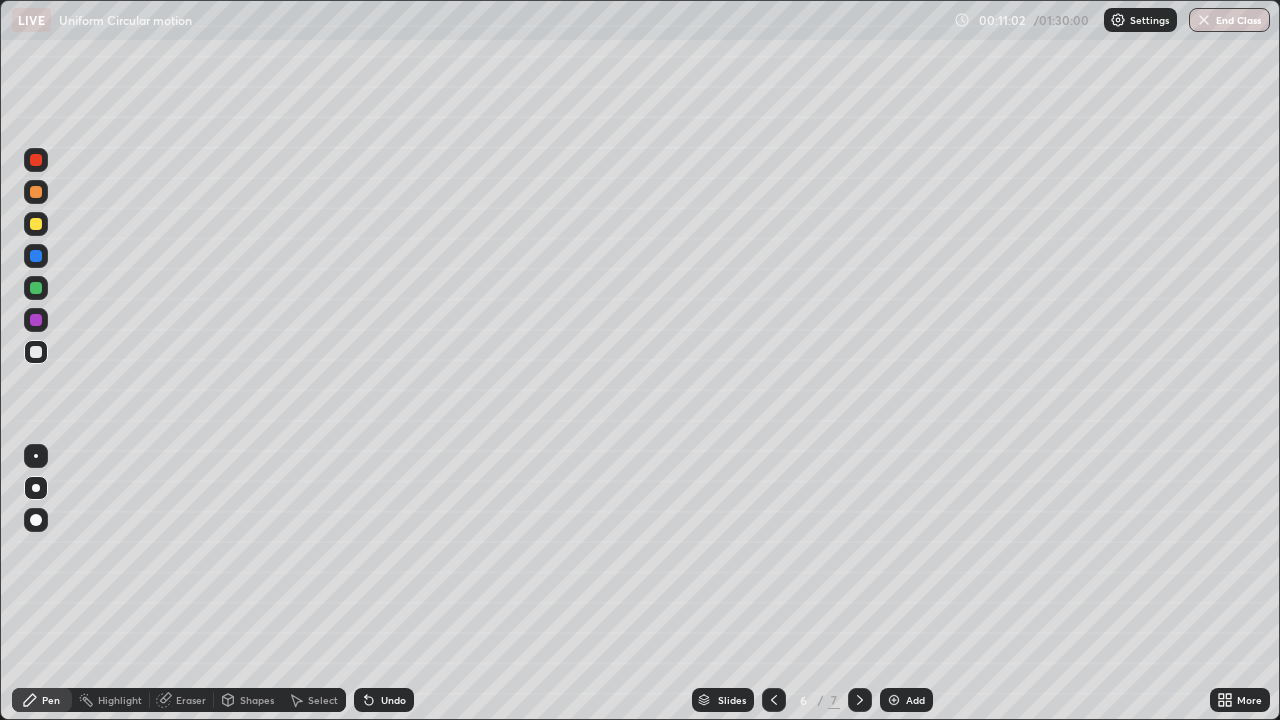 click at bounding box center (36, 224) 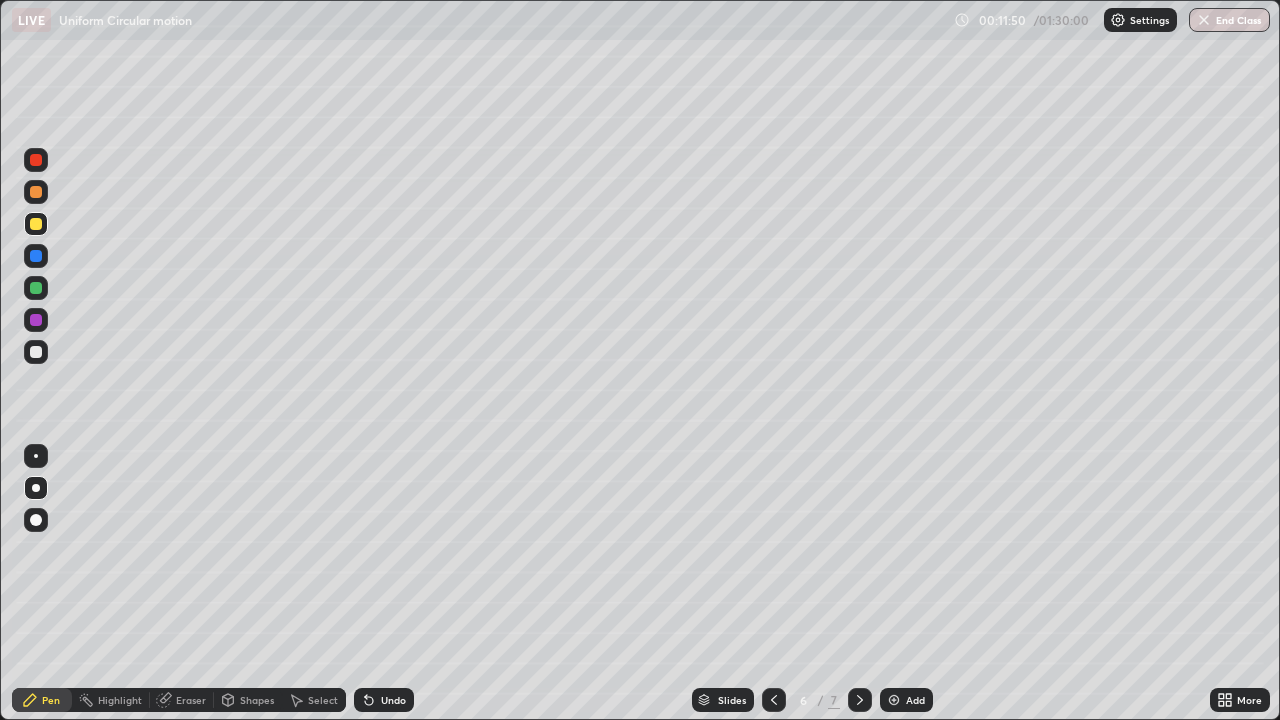 click at bounding box center [36, 256] 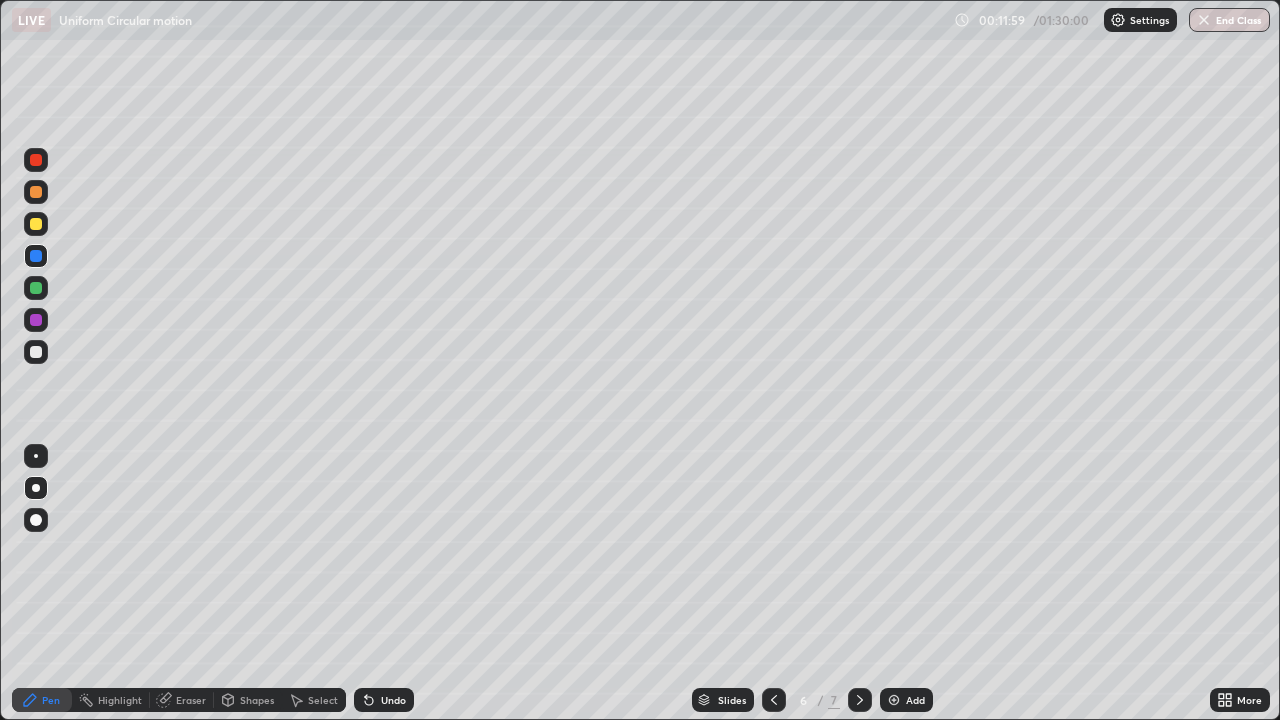 click at bounding box center [36, 352] 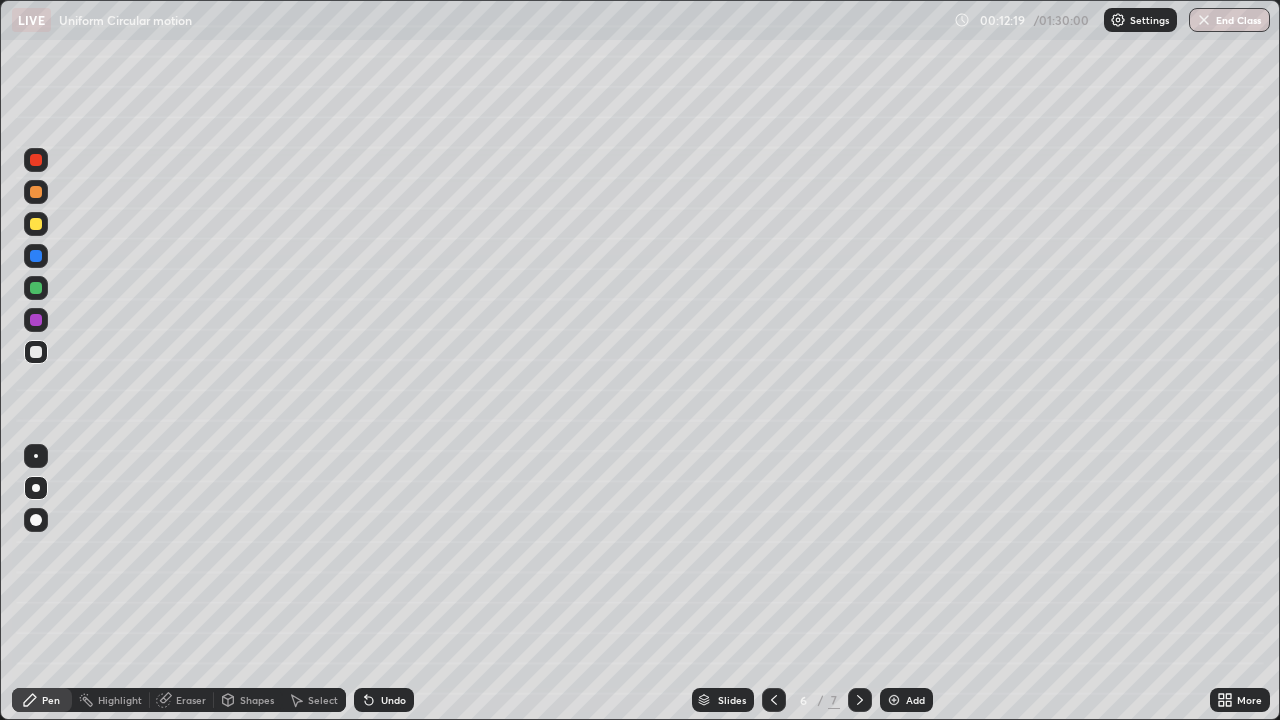 click at bounding box center (36, 352) 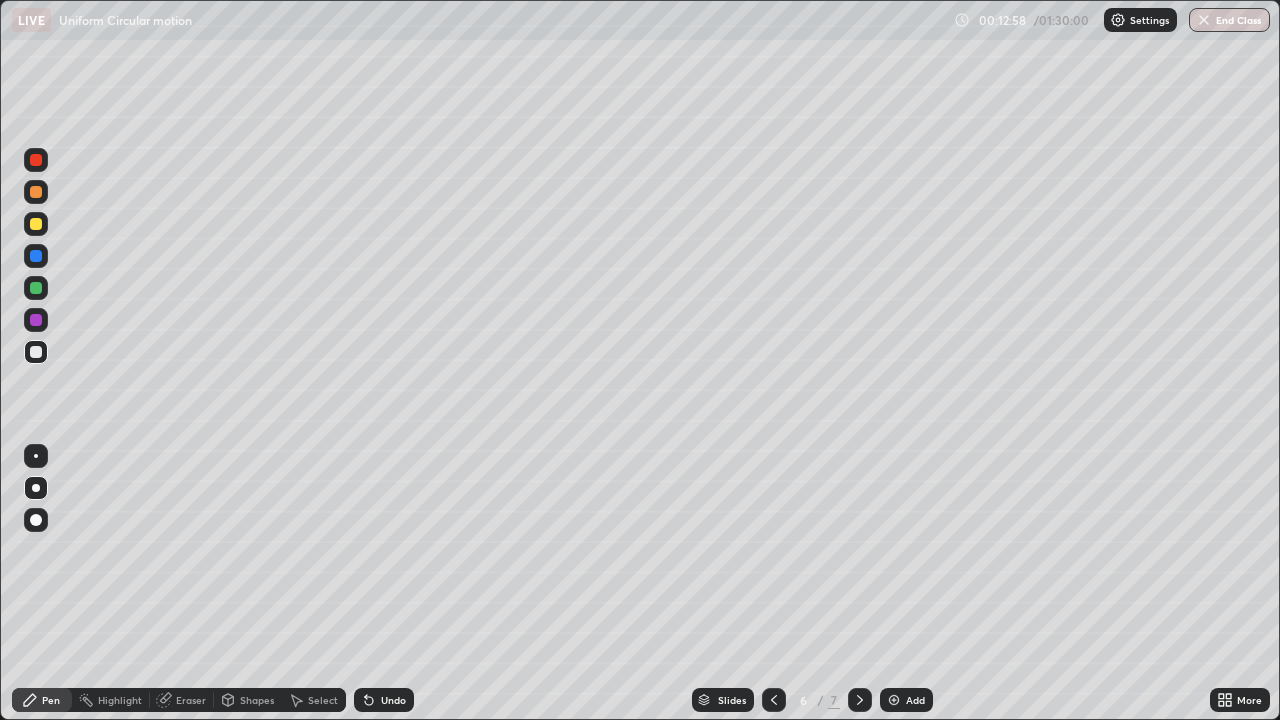 click on "Select" at bounding box center [323, 700] 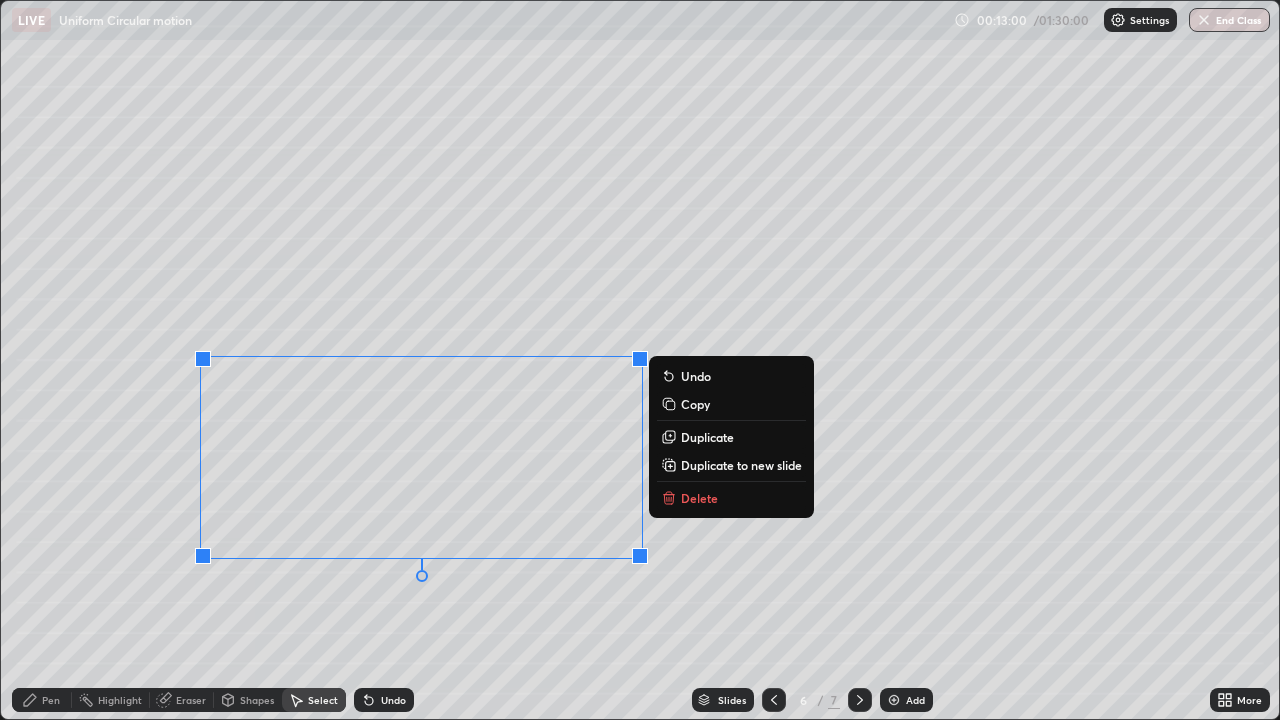 click on "Delete" at bounding box center (699, 498) 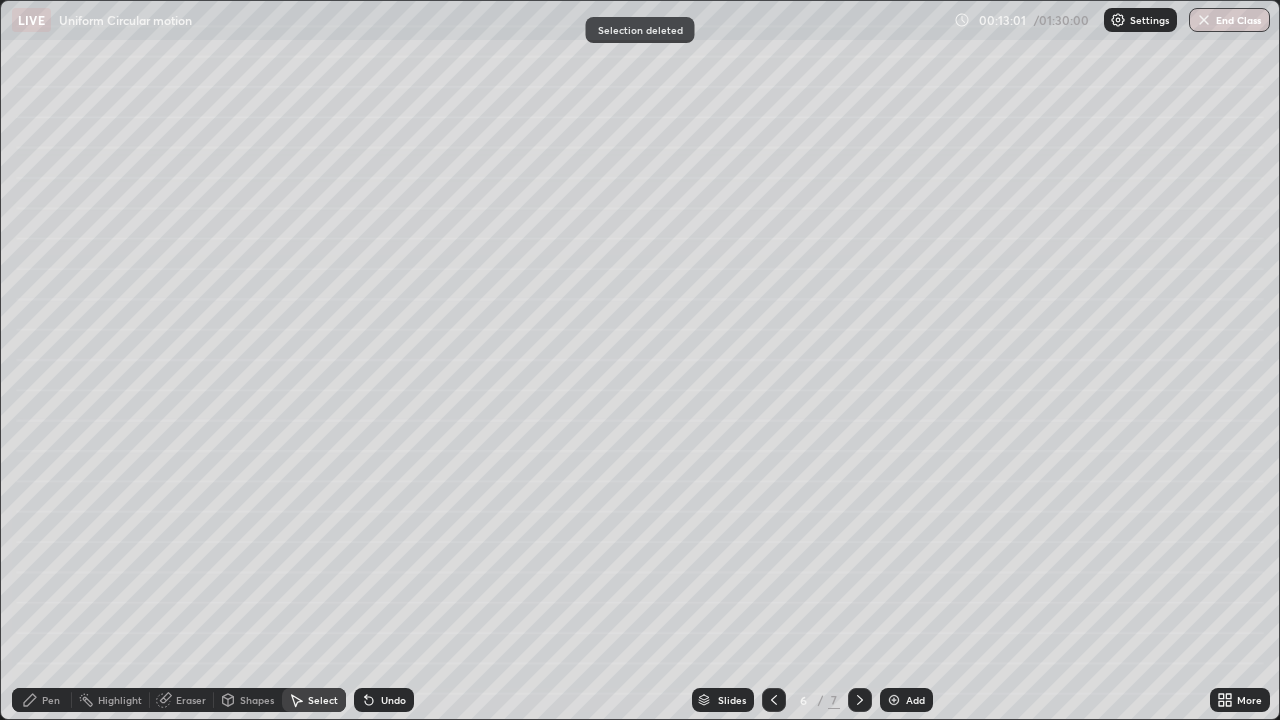 click on "Pen" at bounding box center (51, 700) 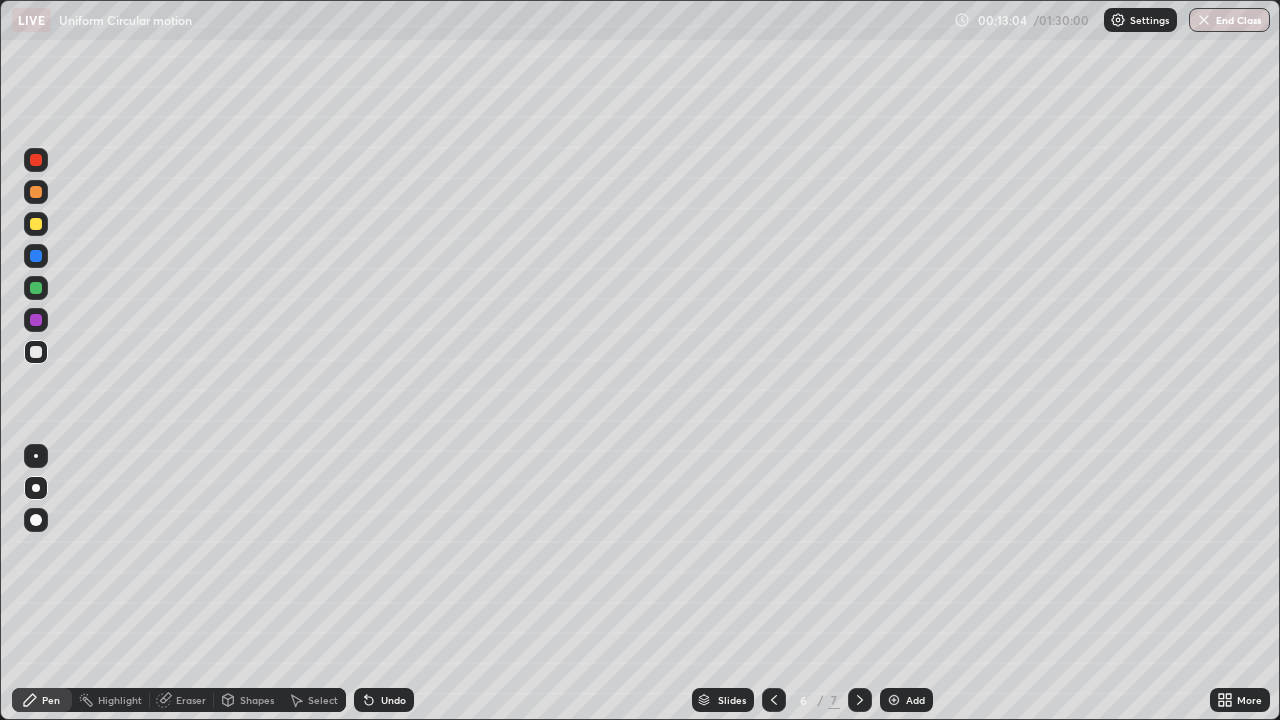 click on "Select" at bounding box center (323, 700) 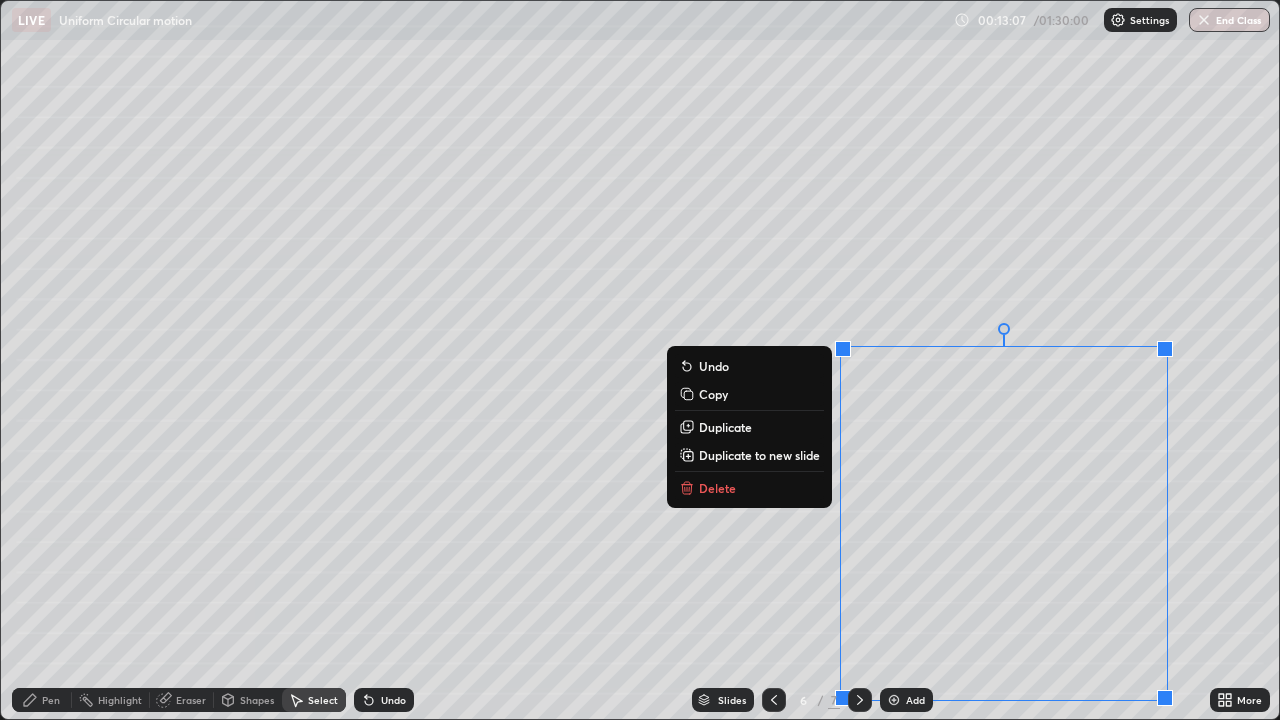 click on "Delete" at bounding box center (749, 488) 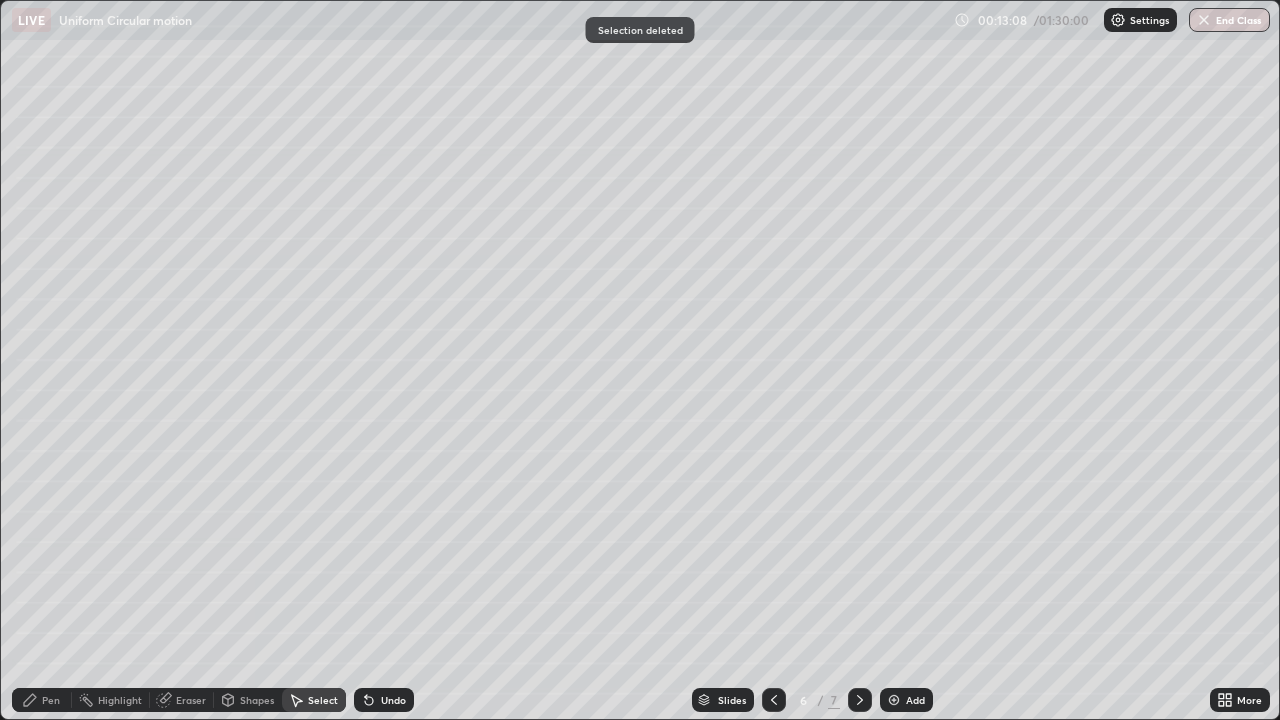 click at bounding box center [774, 700] 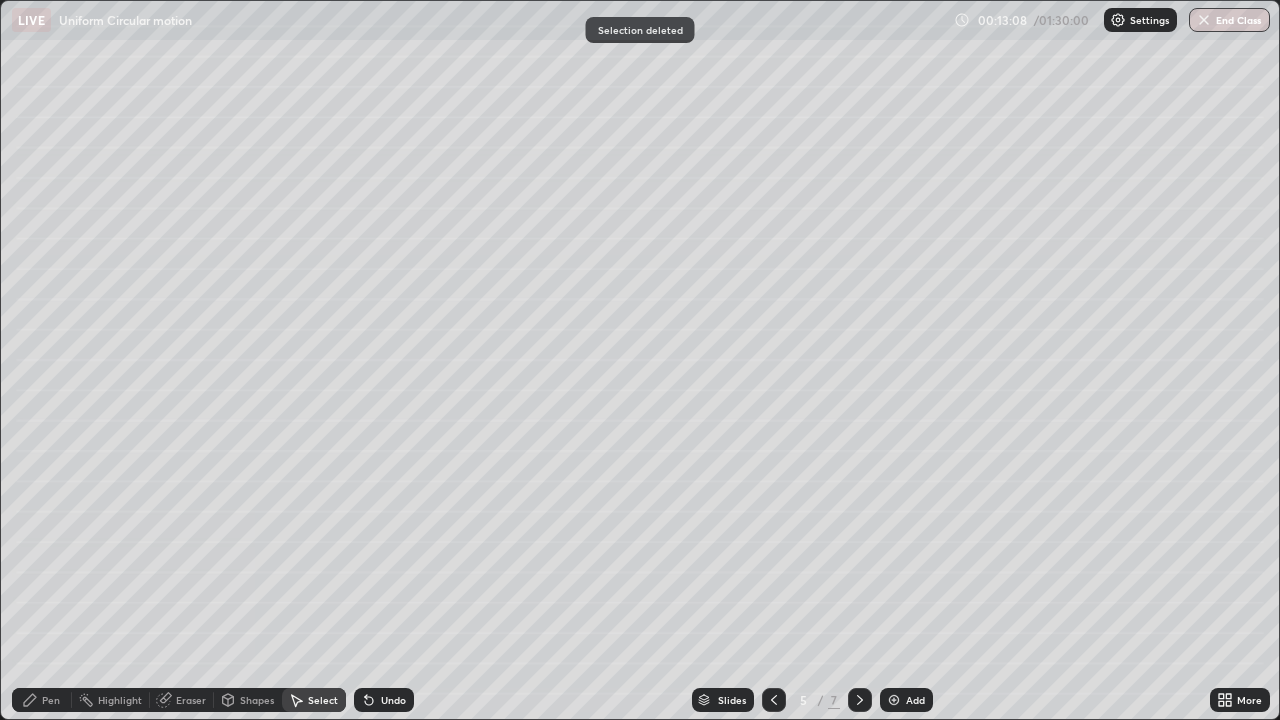 click at bounding box center [774, 700] 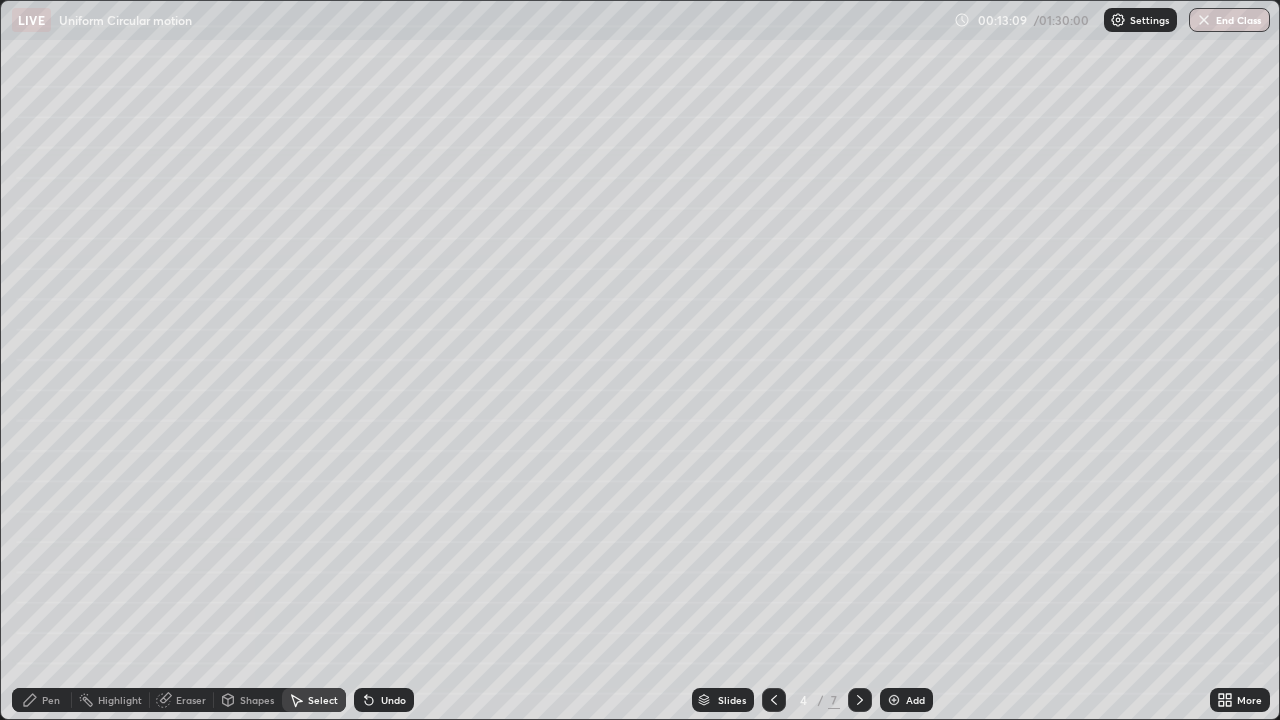 click at bounding box center (774, 700) 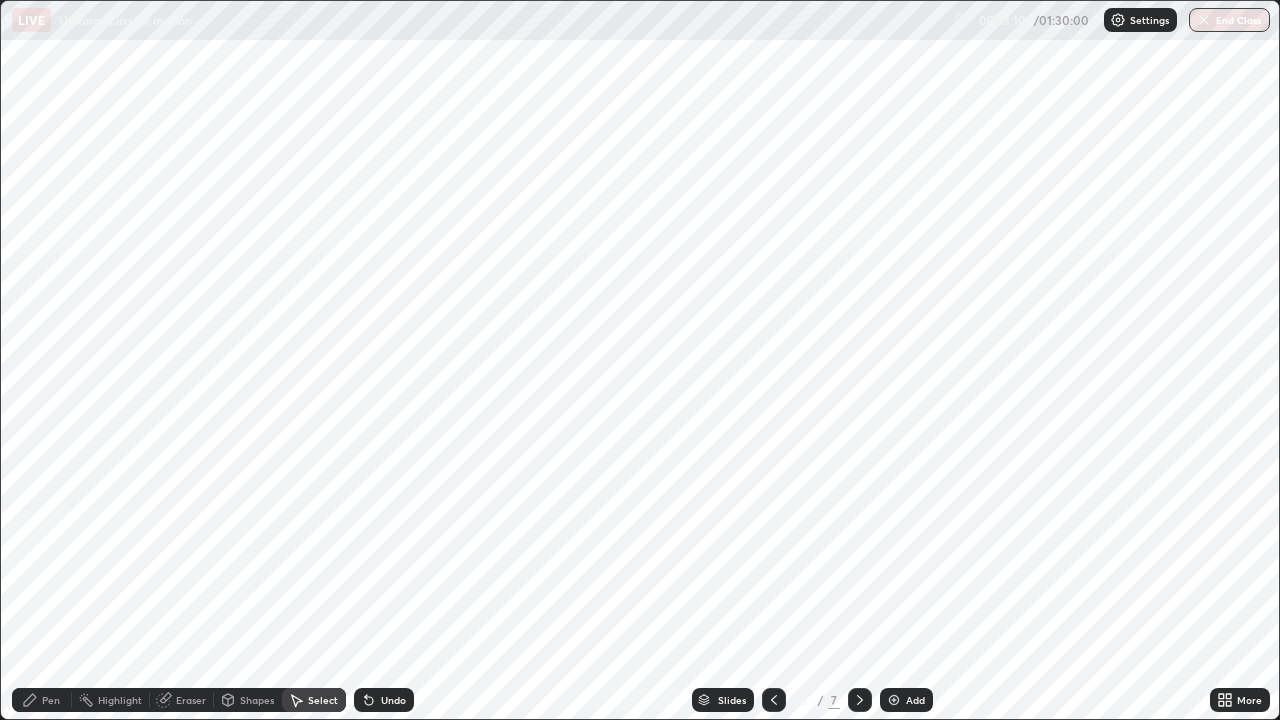 click 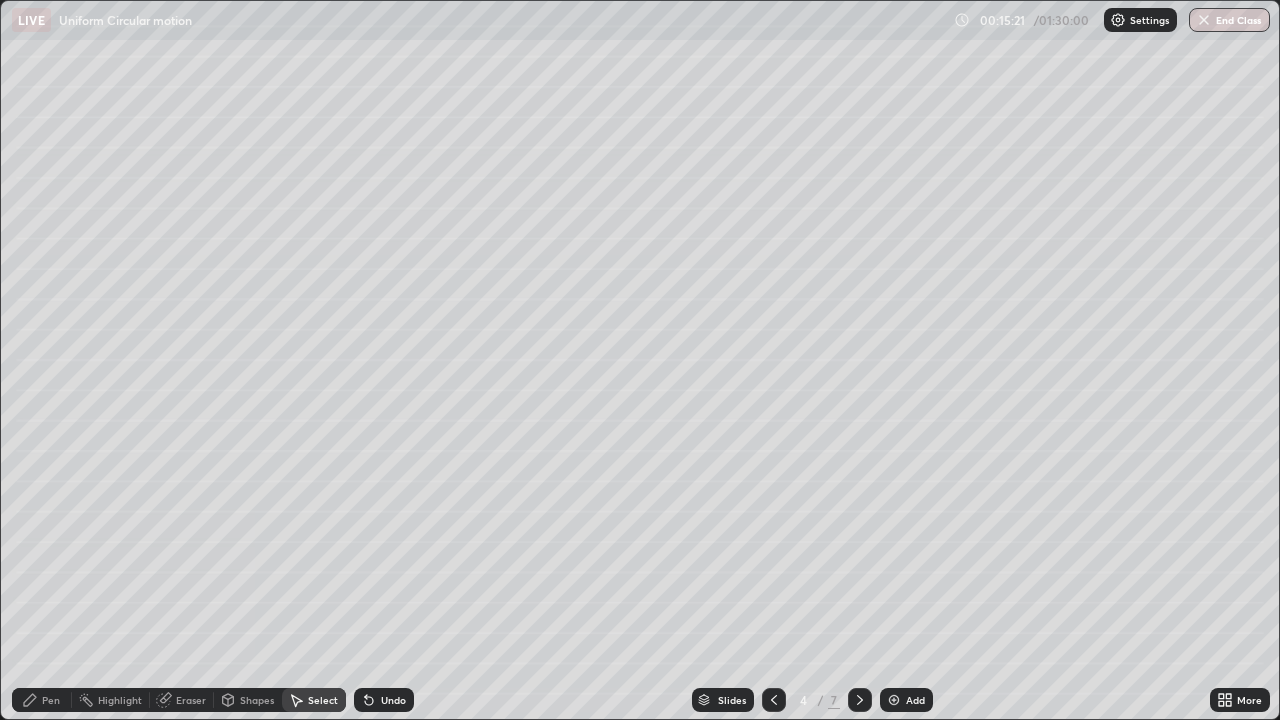 click 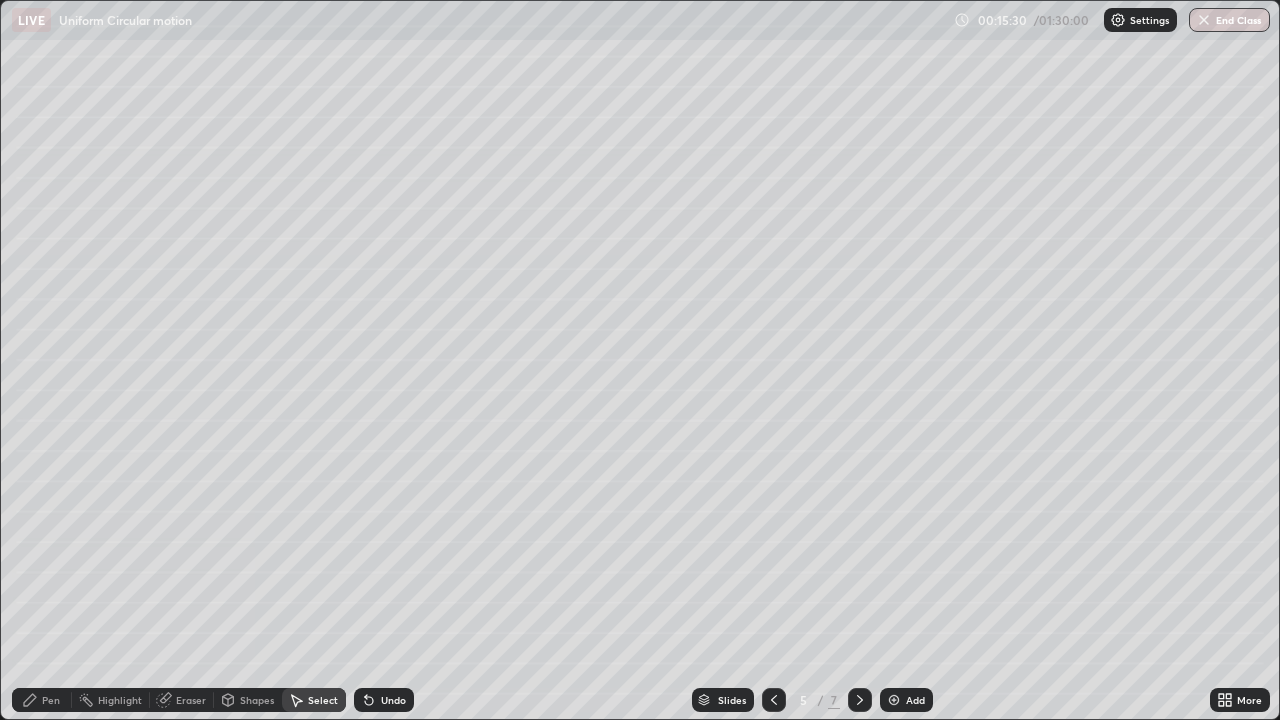 click on "Pen" at bounding box center (51, 700) 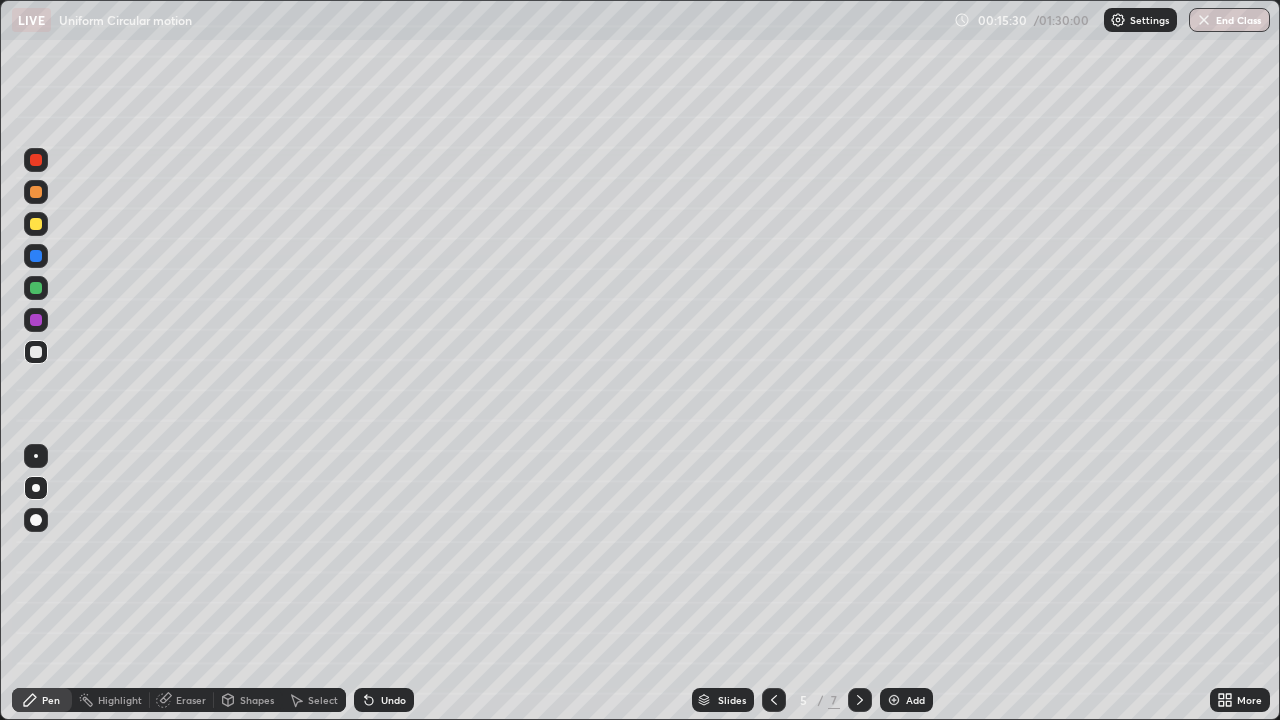 click at bounding box center (36, 352) 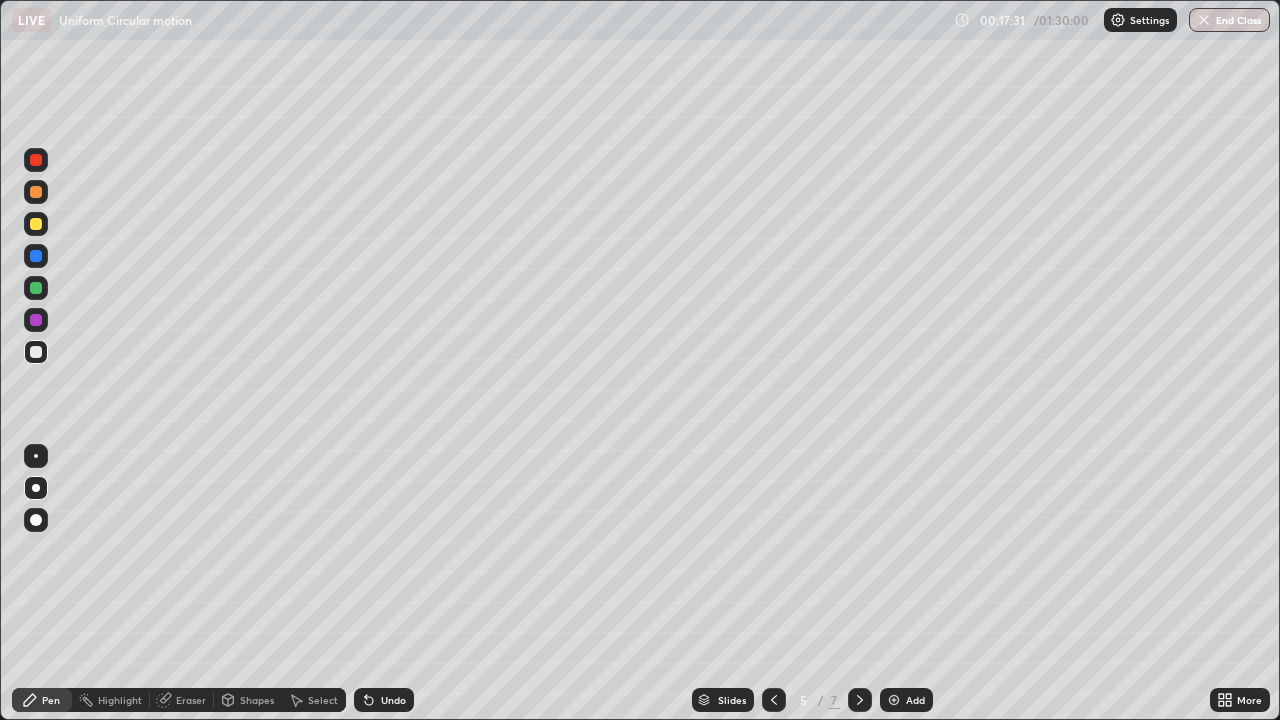 click 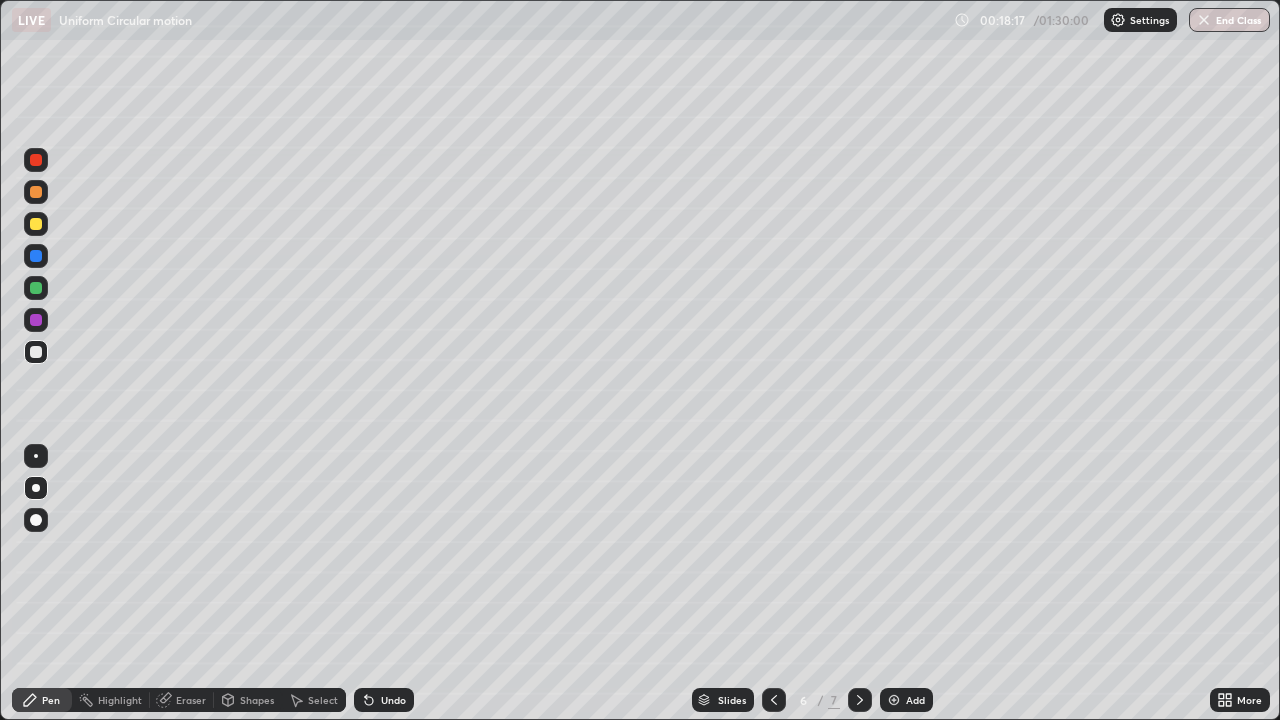 click on "Add" at bounding box center (915, 700) 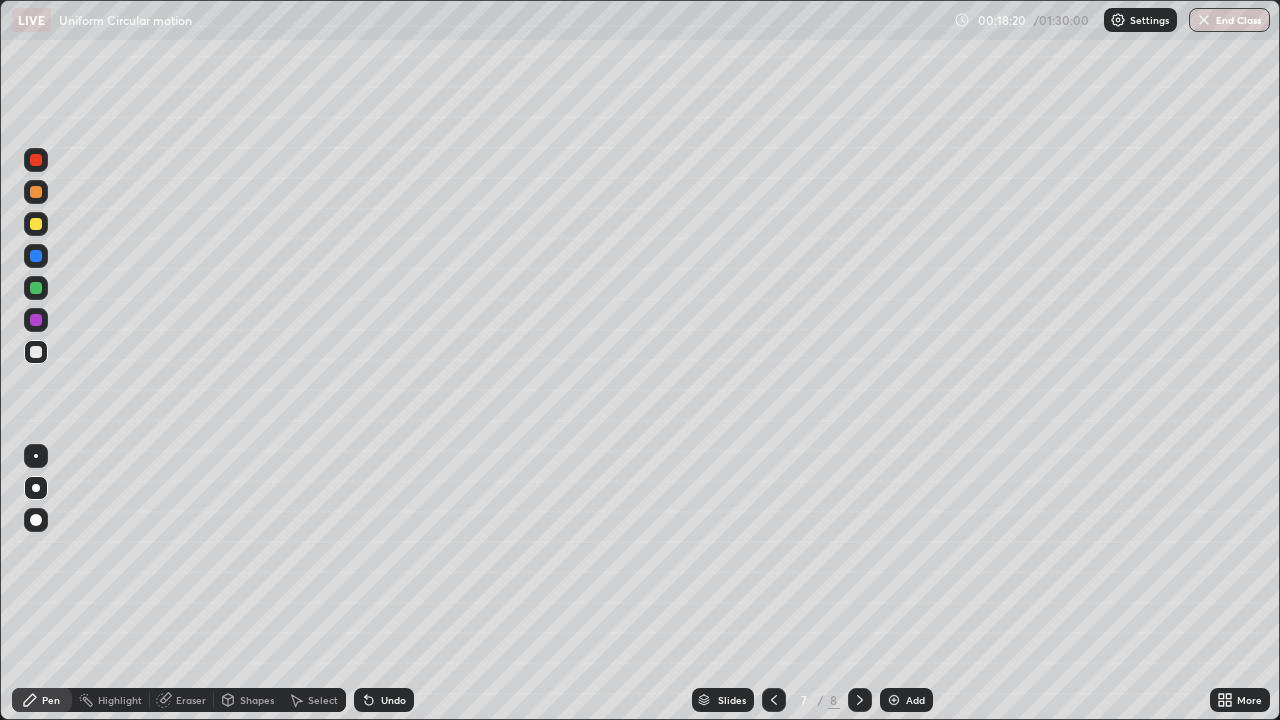 click at bounding box center [36, 224] 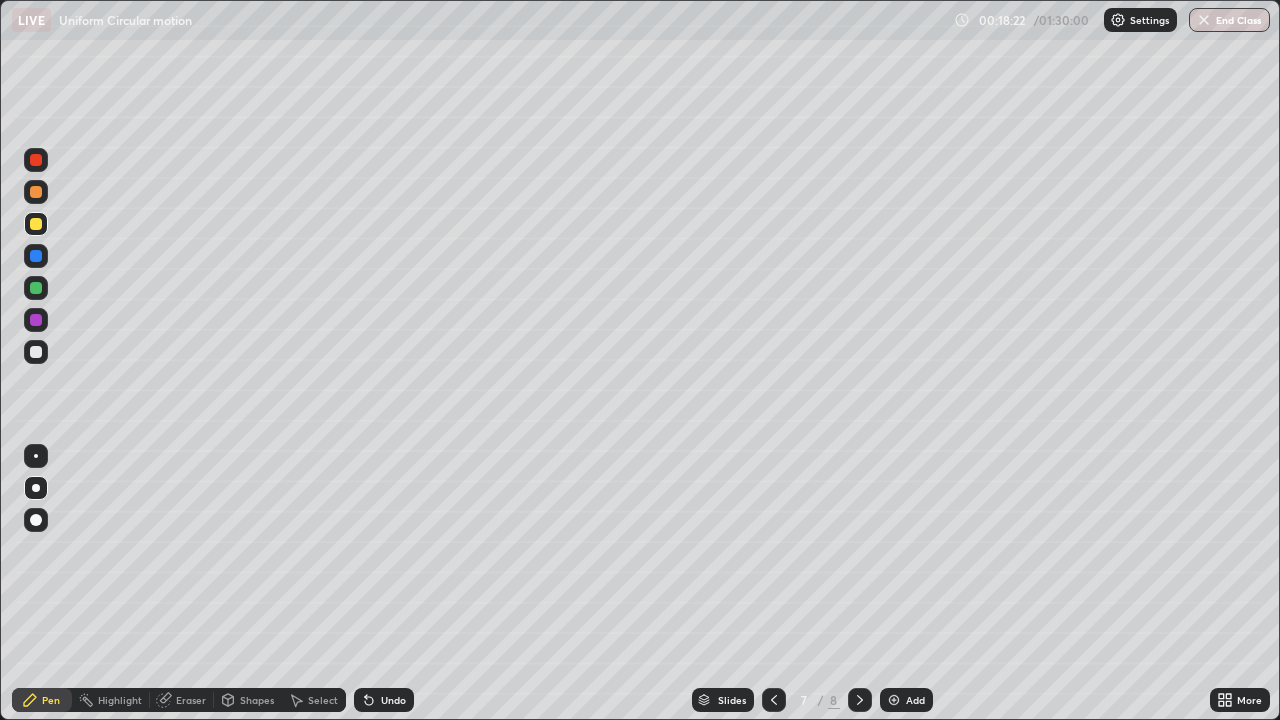 click on "Undo" at bounding box center (393, 700) 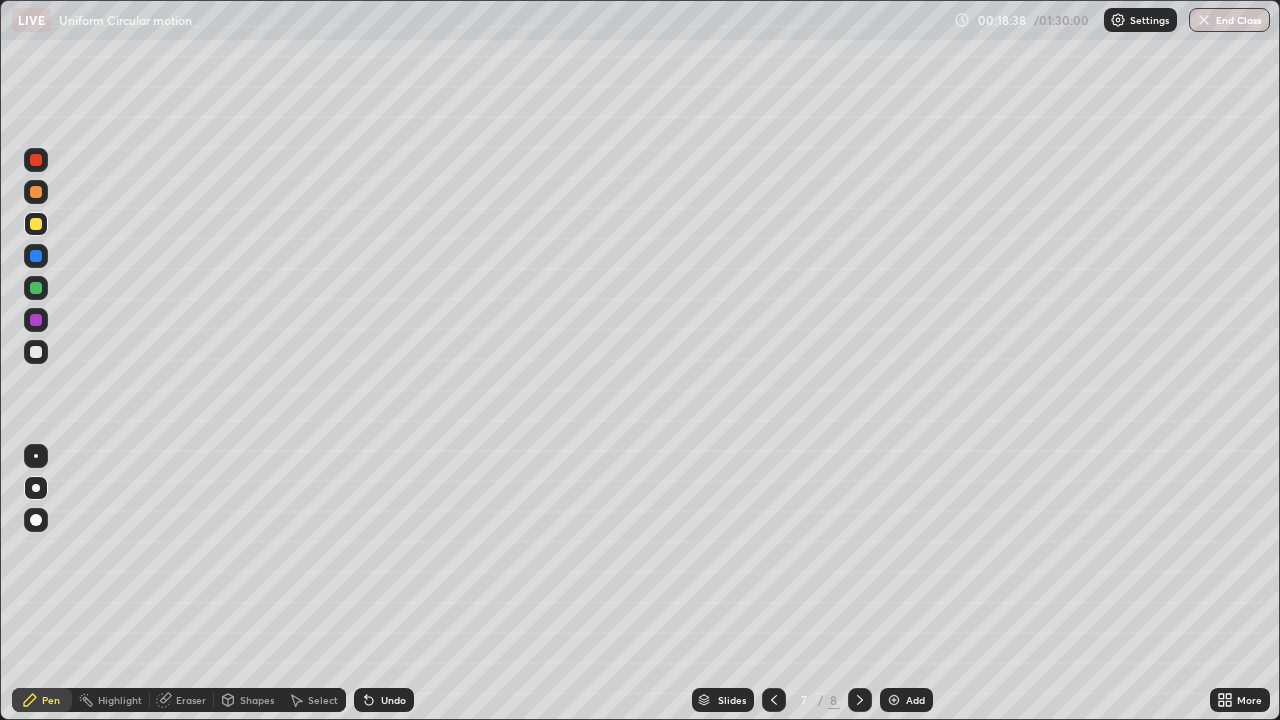 click on "Shapes" at bounding box center [257, 700] 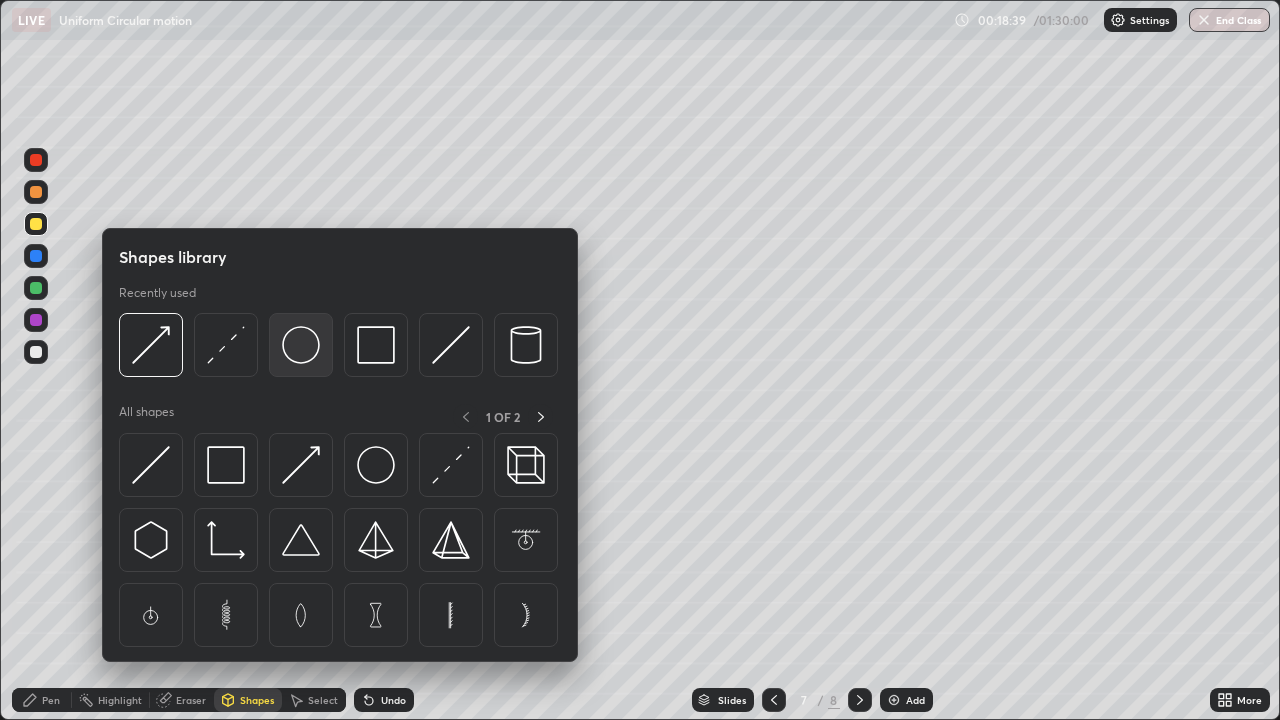 click at bounding box center (301, 345) 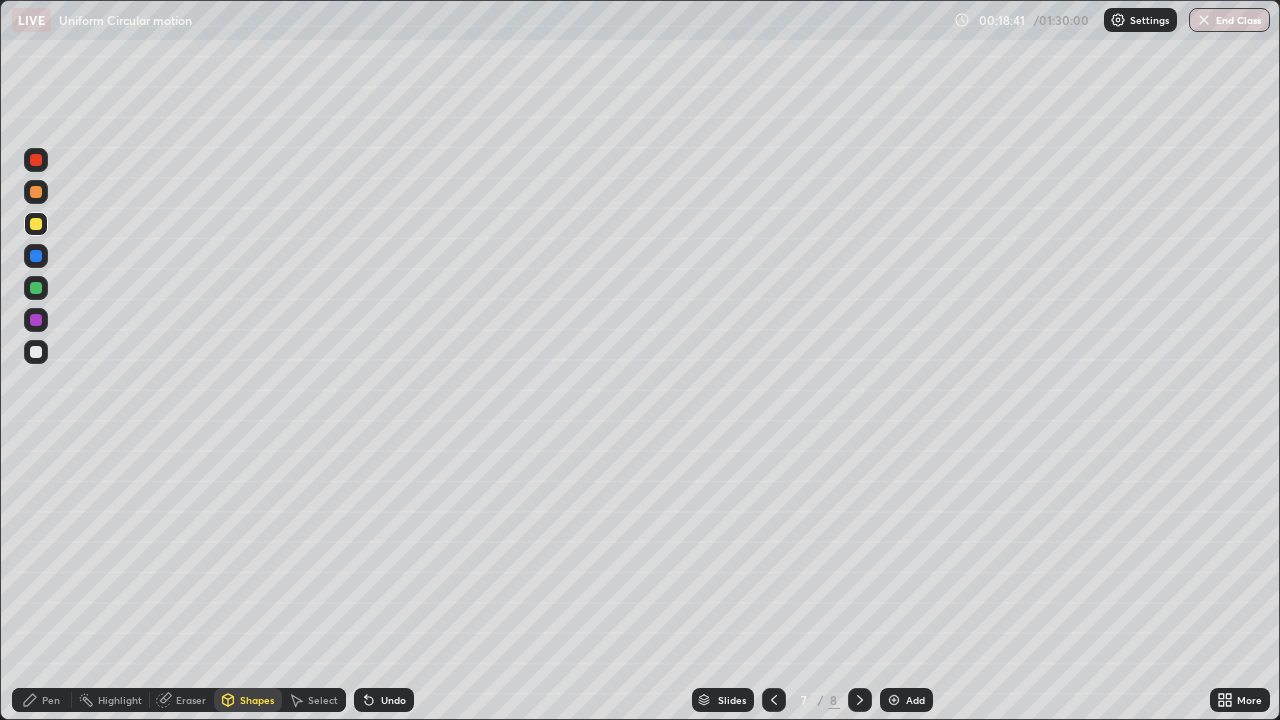 click on "Shapes" at bounding box center [257, 700] 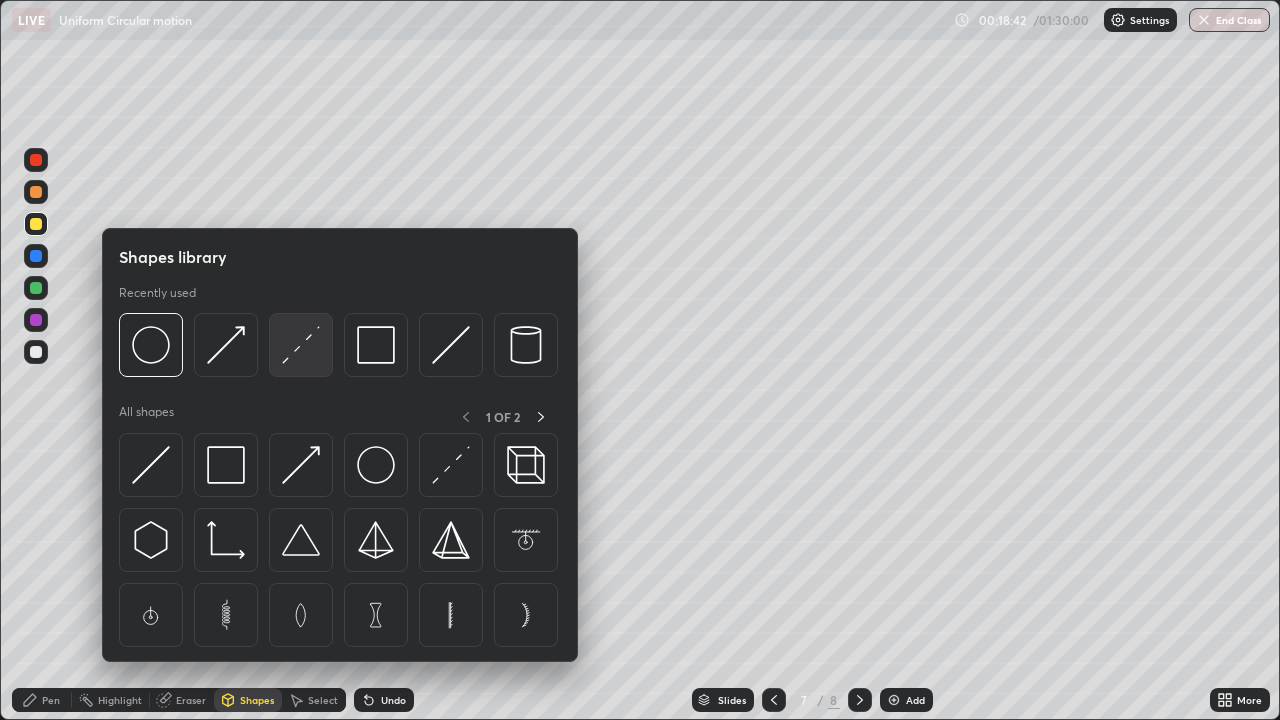 click at bounding box center [301, 345] 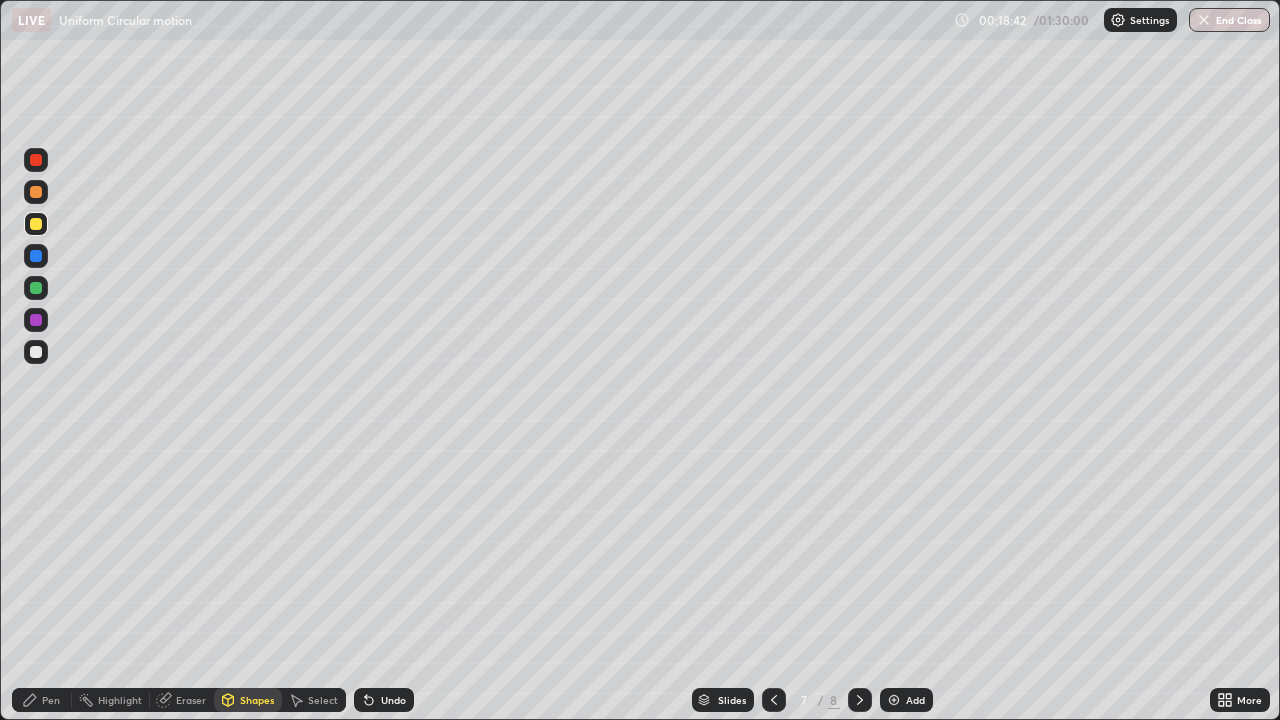 click at bounding box center [36, 352] 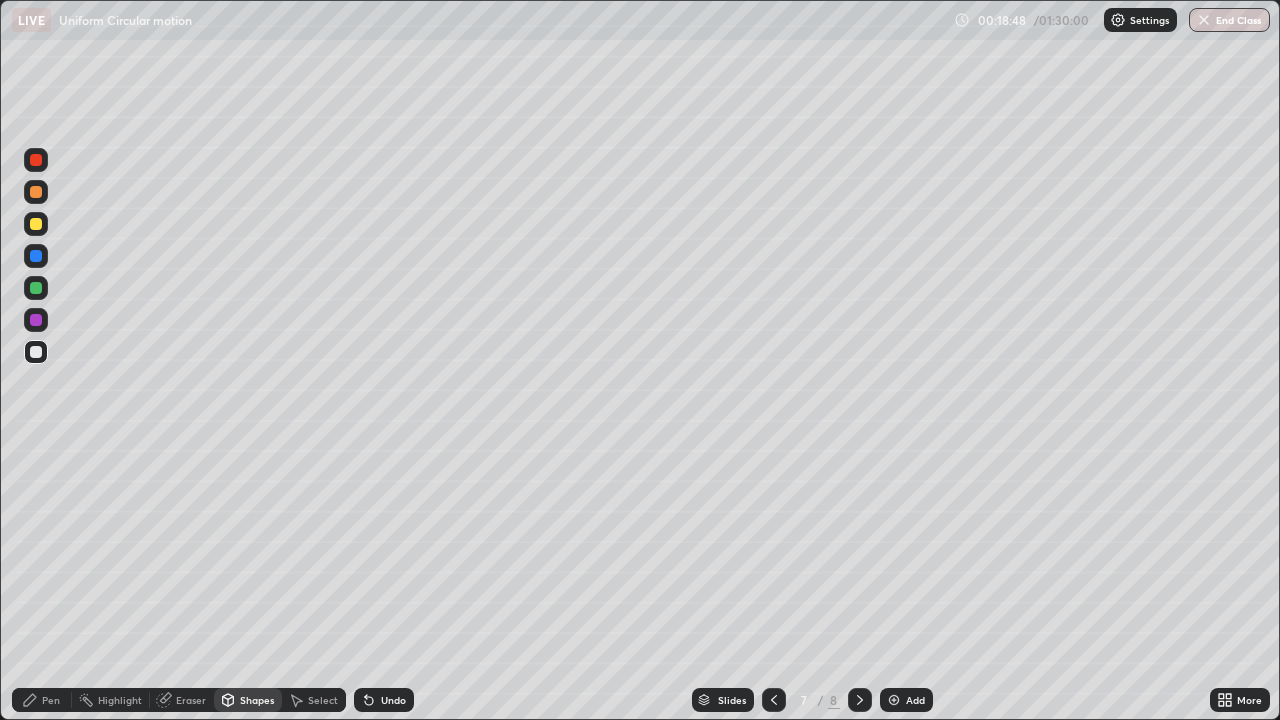 click on "Shapes" at bounding box center (257, 700) 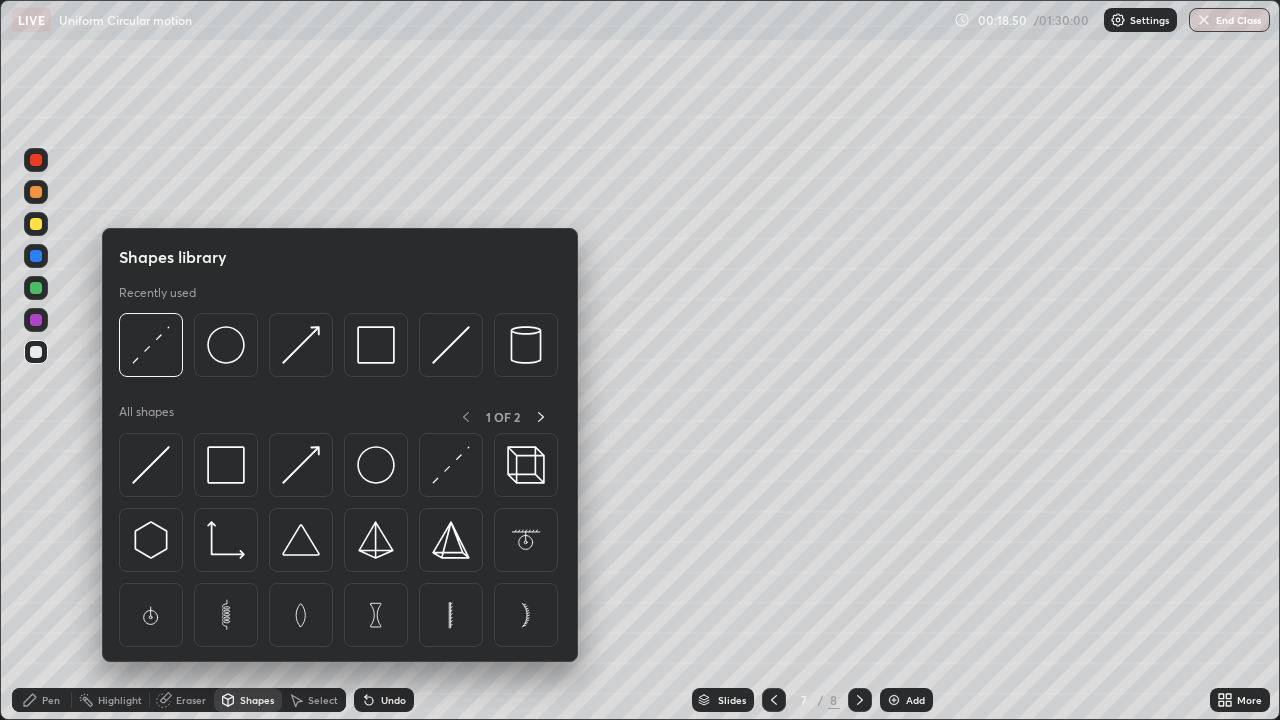 click on "Pen" at bounding box center [51, 700] 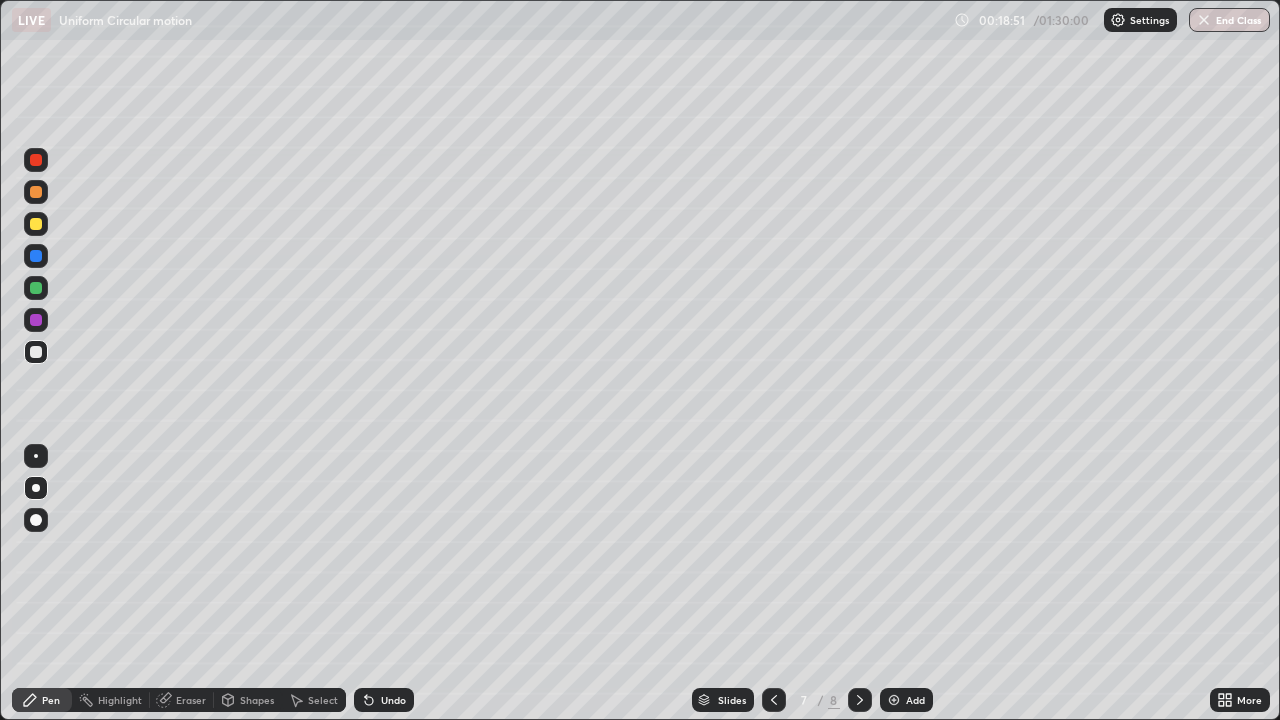 click at bounding box center [36, 288] 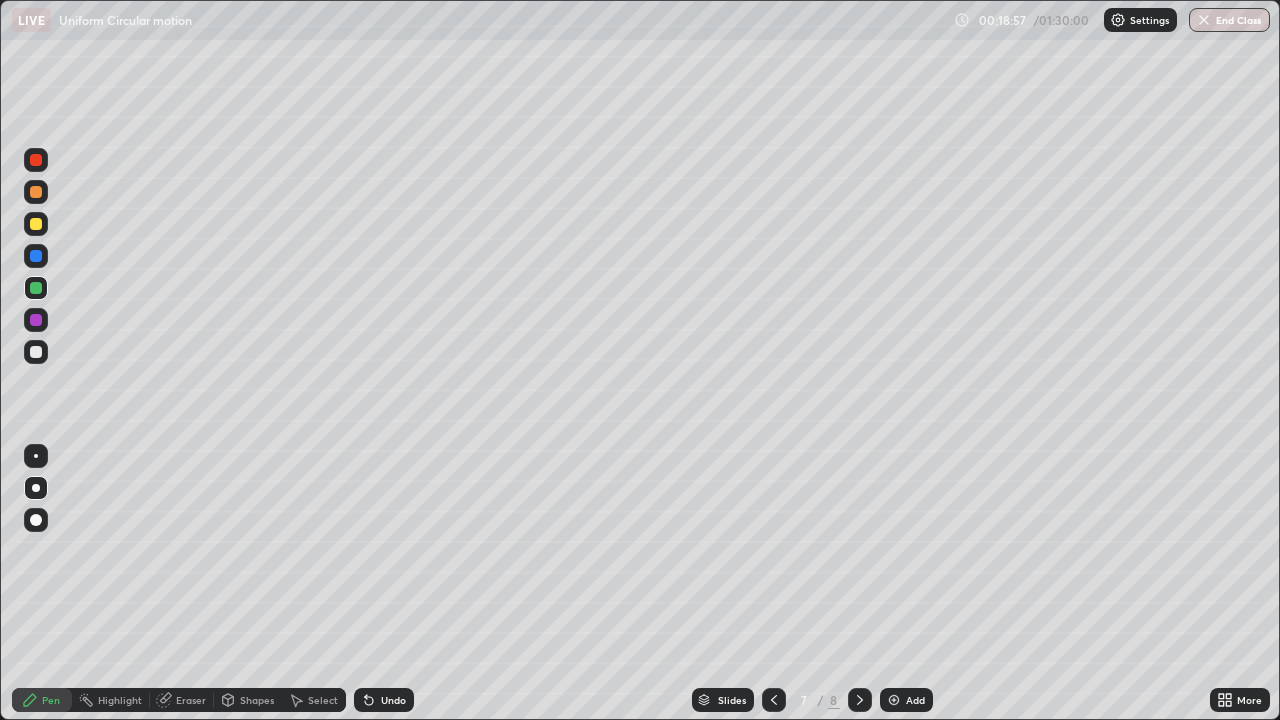 click on "Shapes" at bounding box center (257, 700) 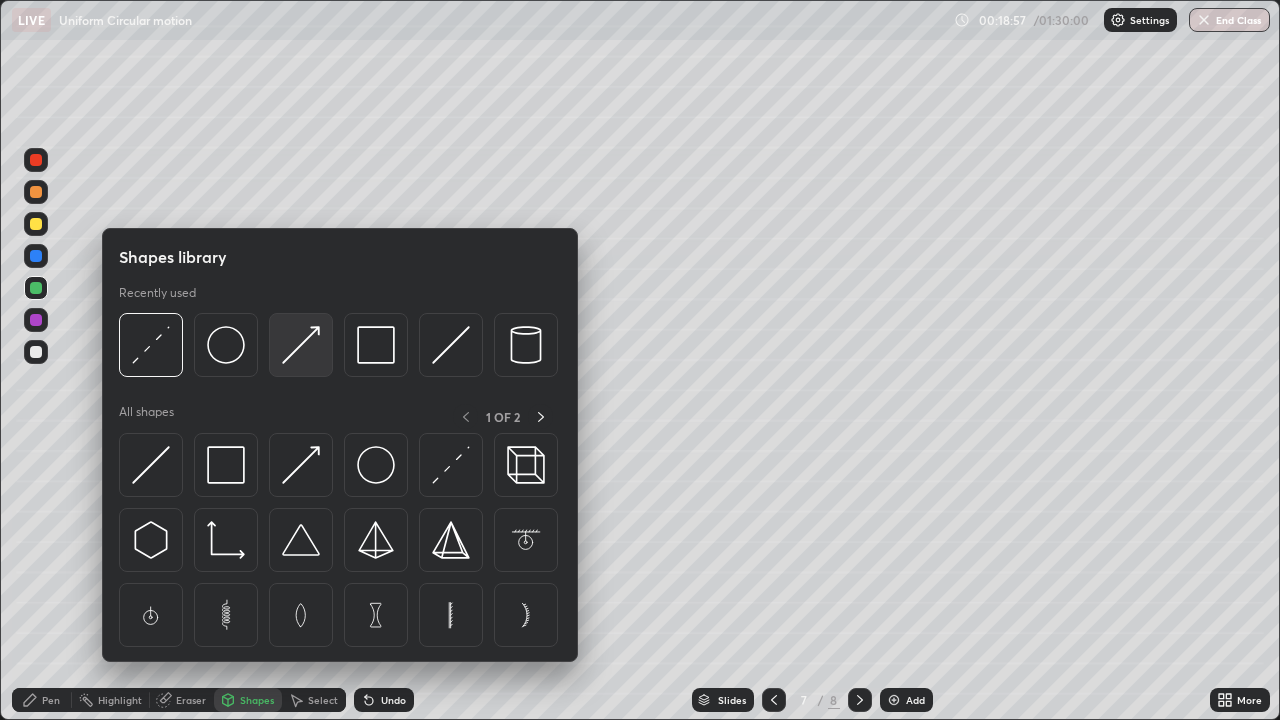 click at bounding box center (301, 345) 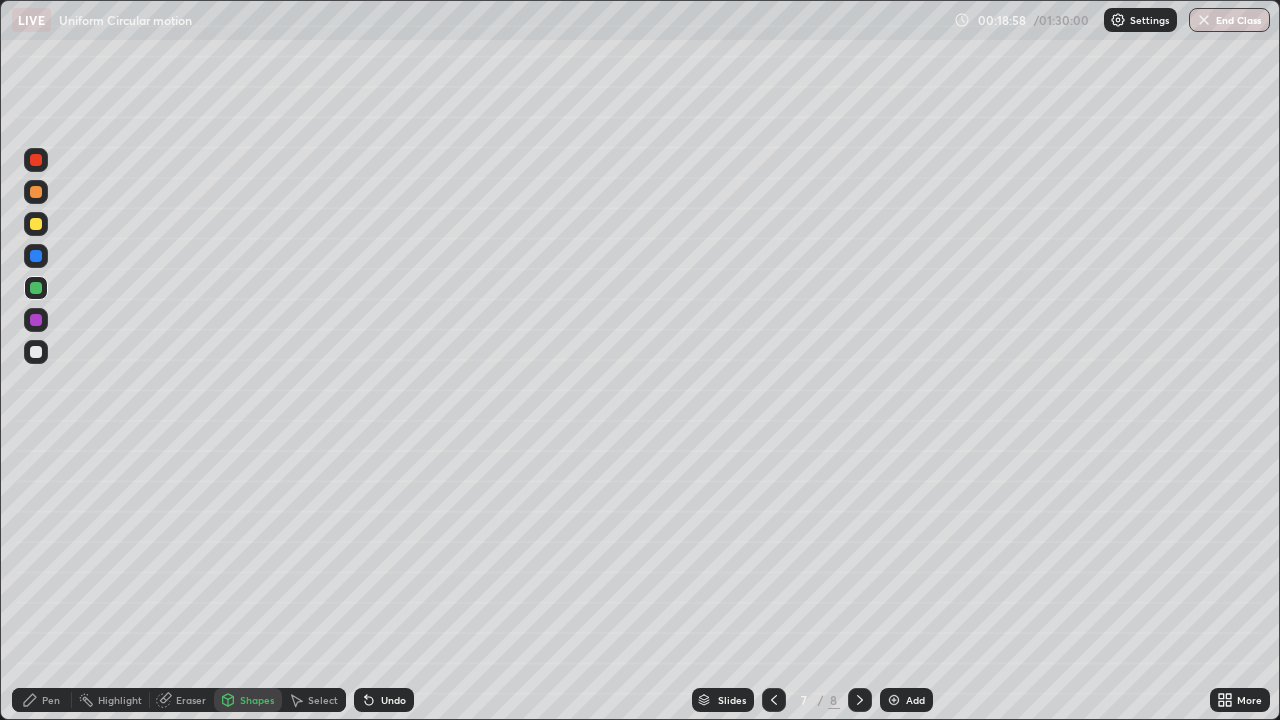 click at bounding box center (36, 352) 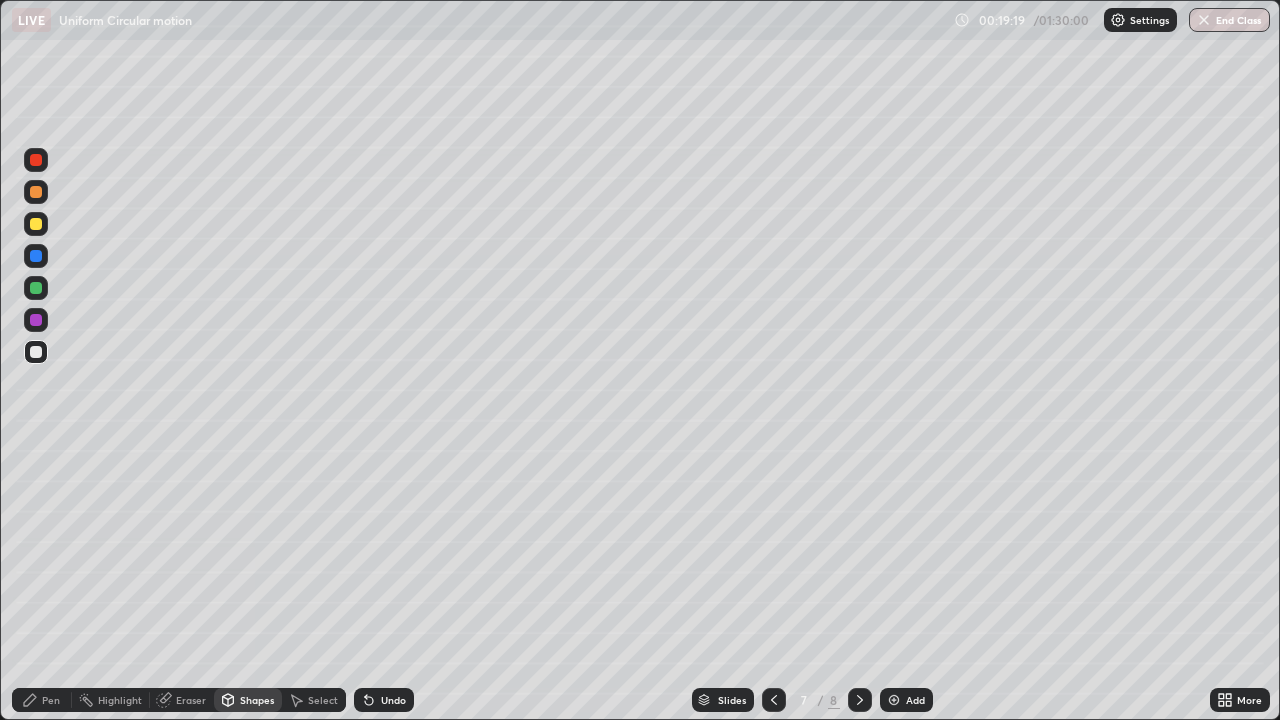 click on "Pen" at bounding box center (51, 700) 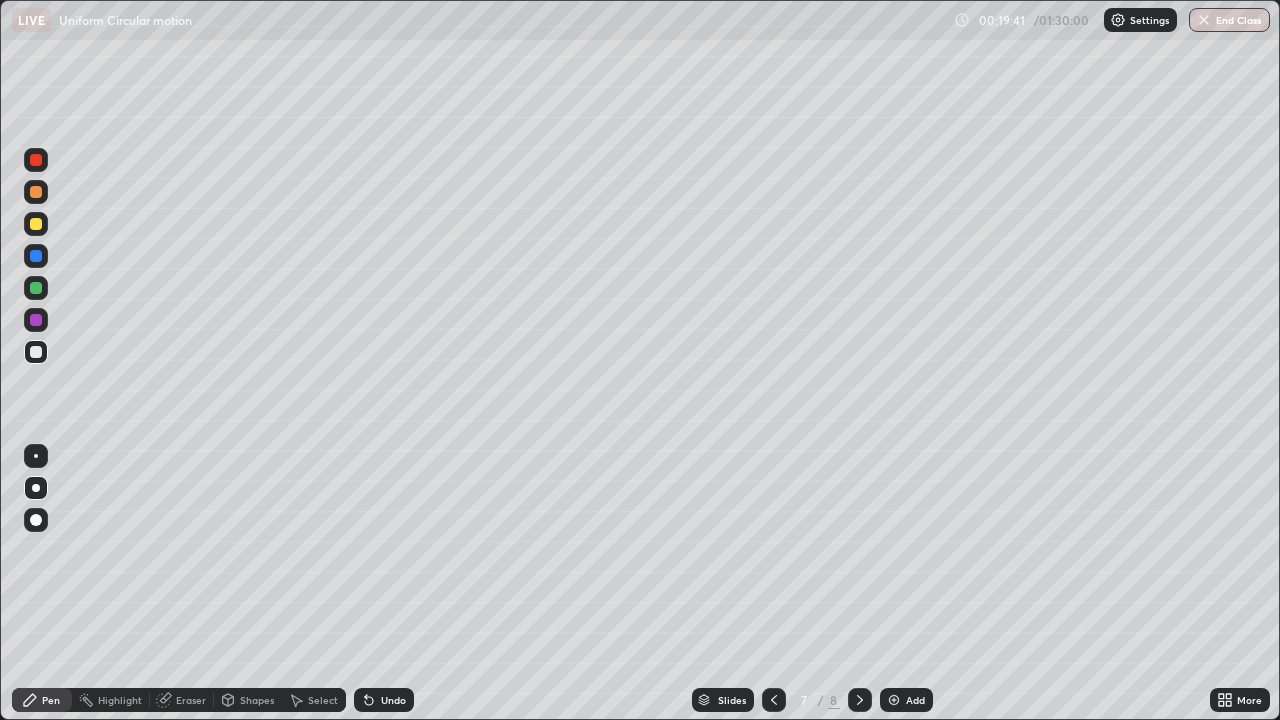 click on "Shapes" at bounding box center [257, 700] 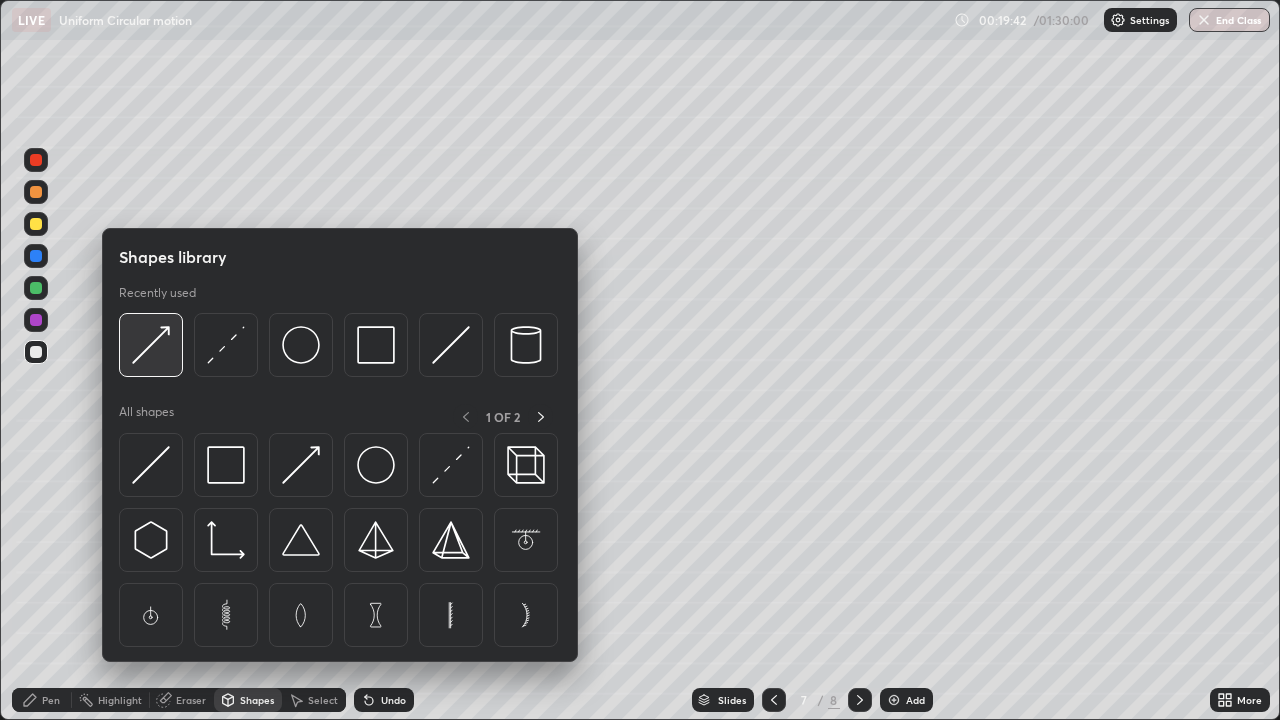 click at bounding box center (151, 345) 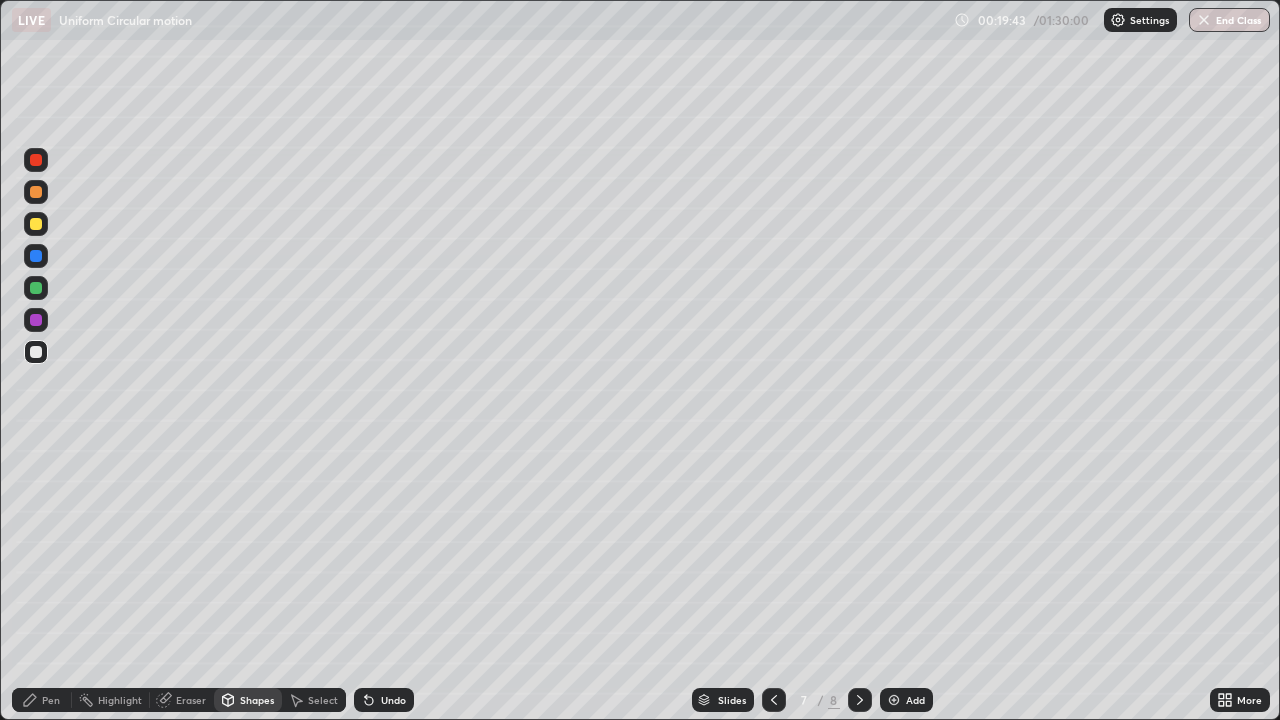 click at bounding box center (36, 256) 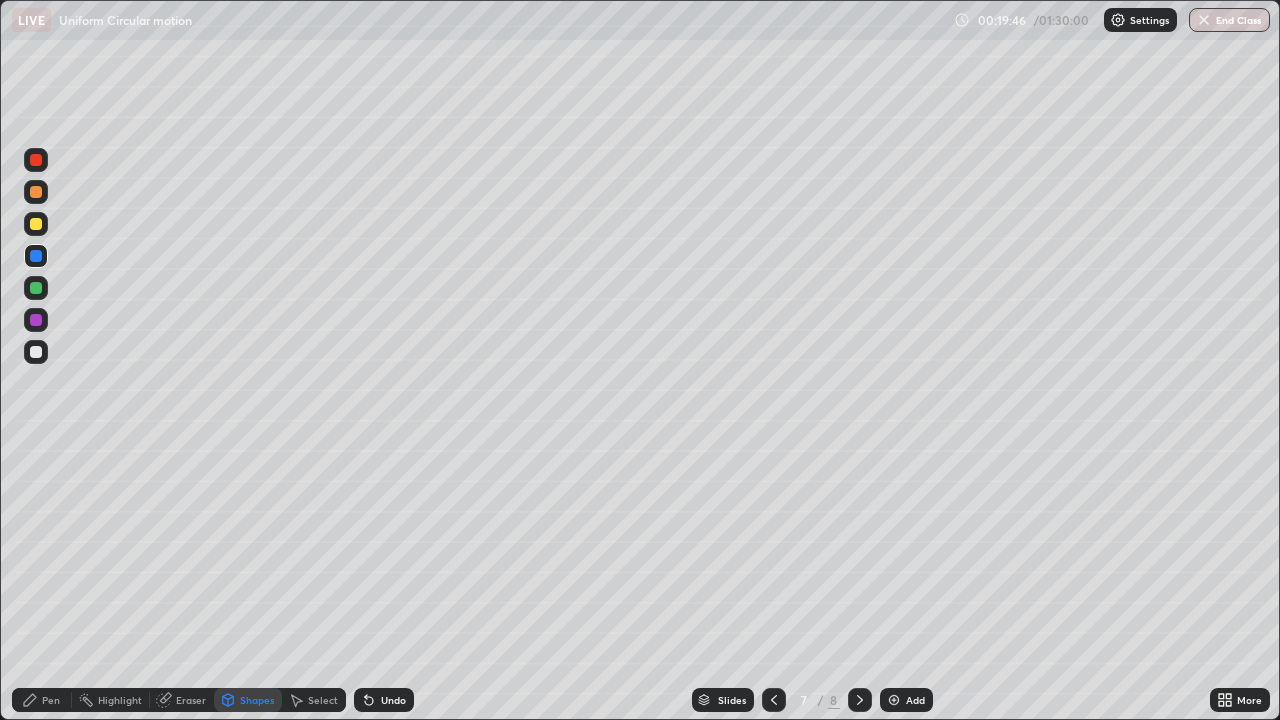 click on "Undo" at bounding box center (393, 700) 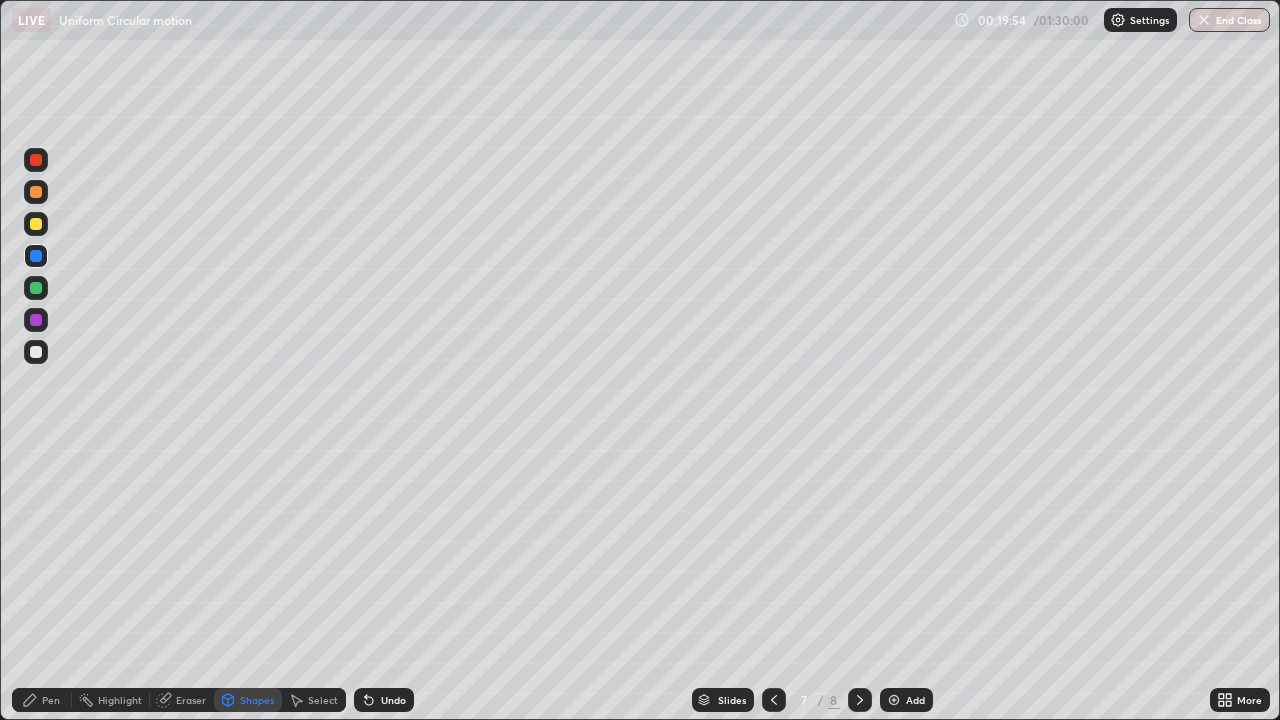 click on "Pen" at bounding box center [51, 700] 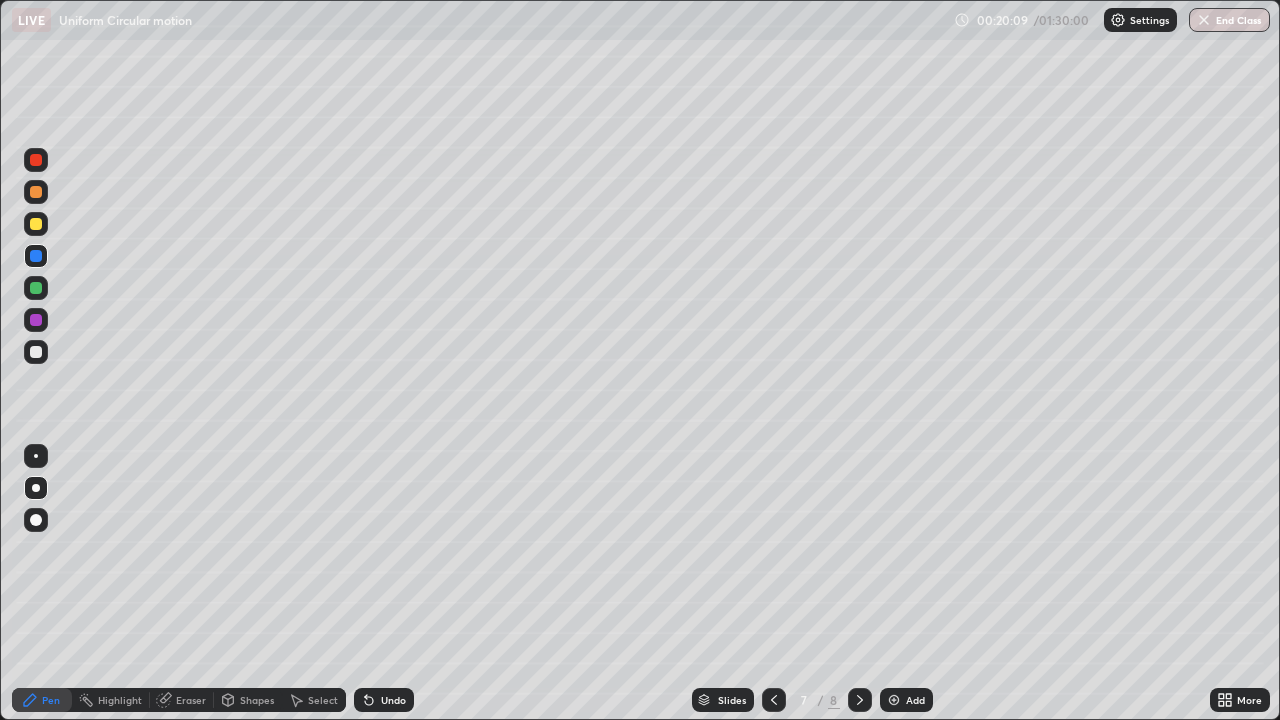 click on "Shapes" at bounding box center [257, 700] 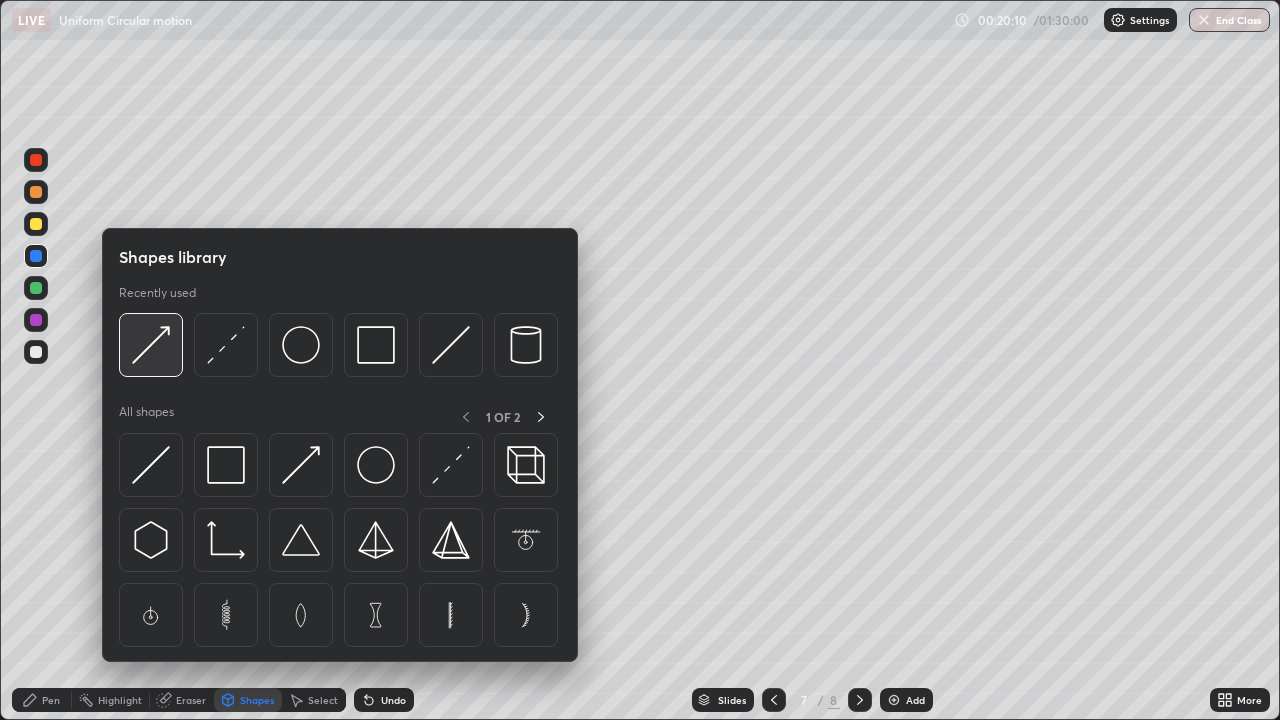 click at bounding box center [151, 345] 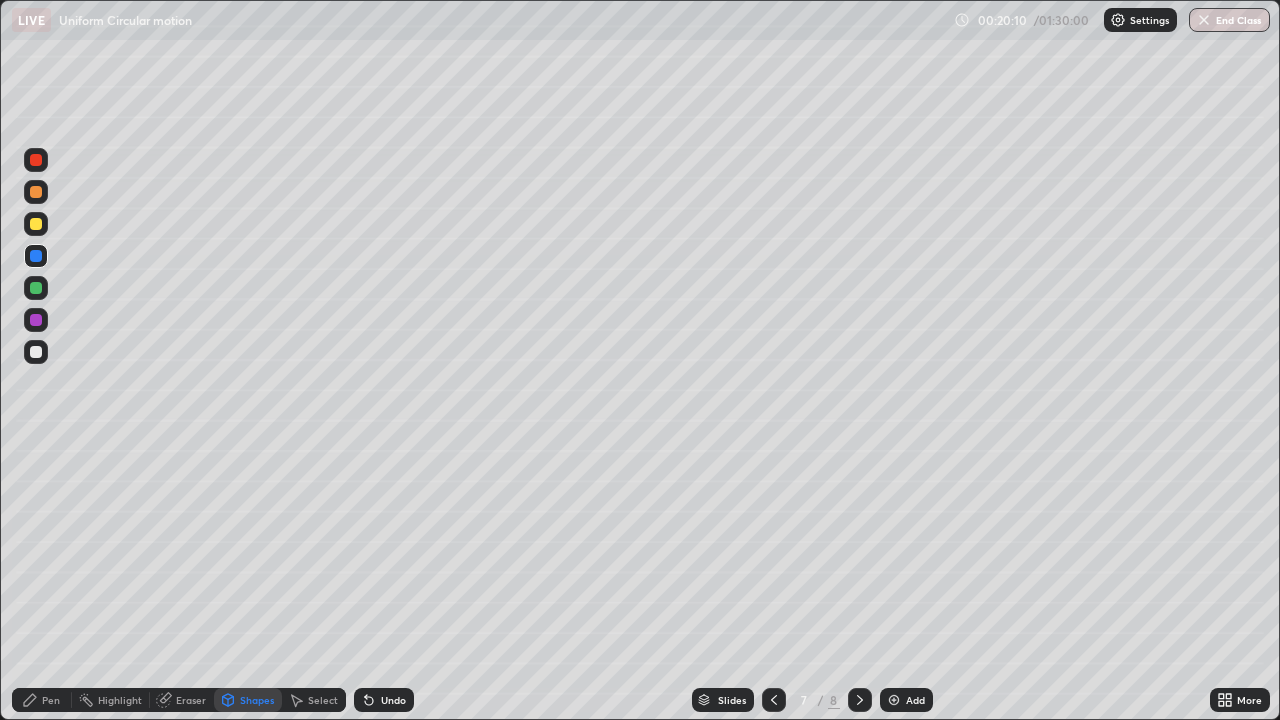 click at bounding box center [36, 224] 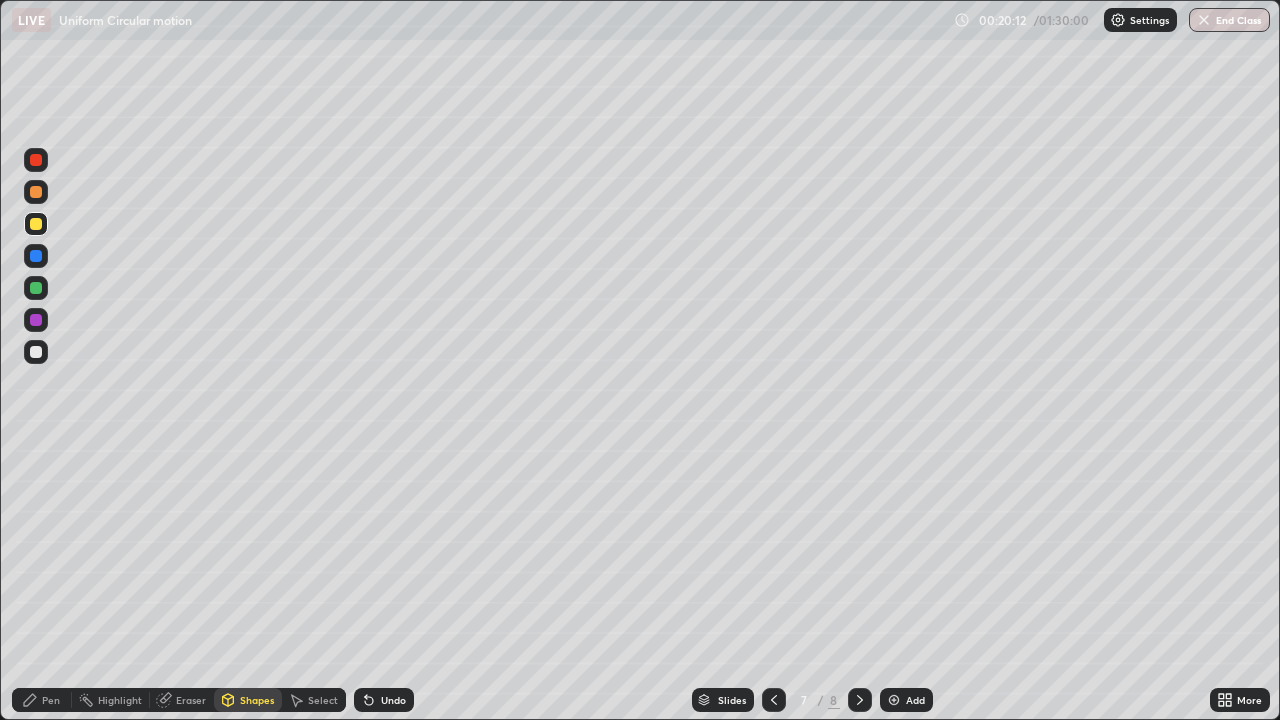 click at bounding box center (36, 160) 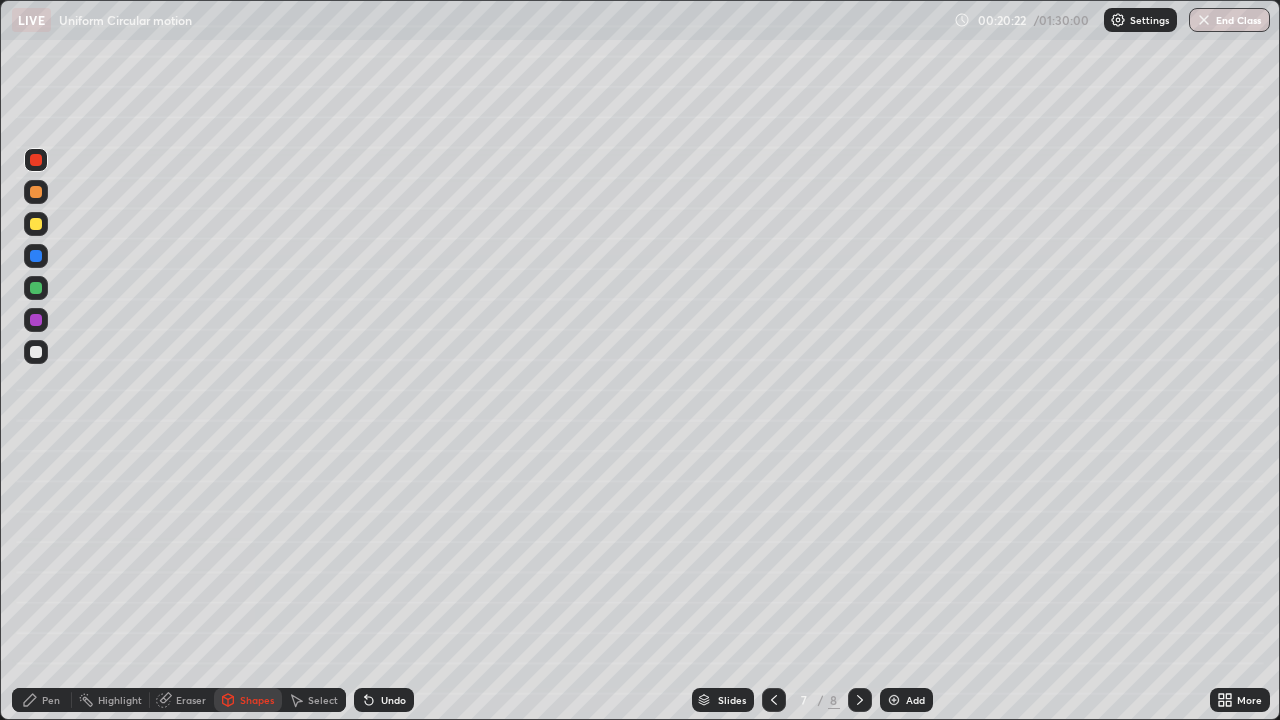 click on "Pen" at bounding box center [51, 700] 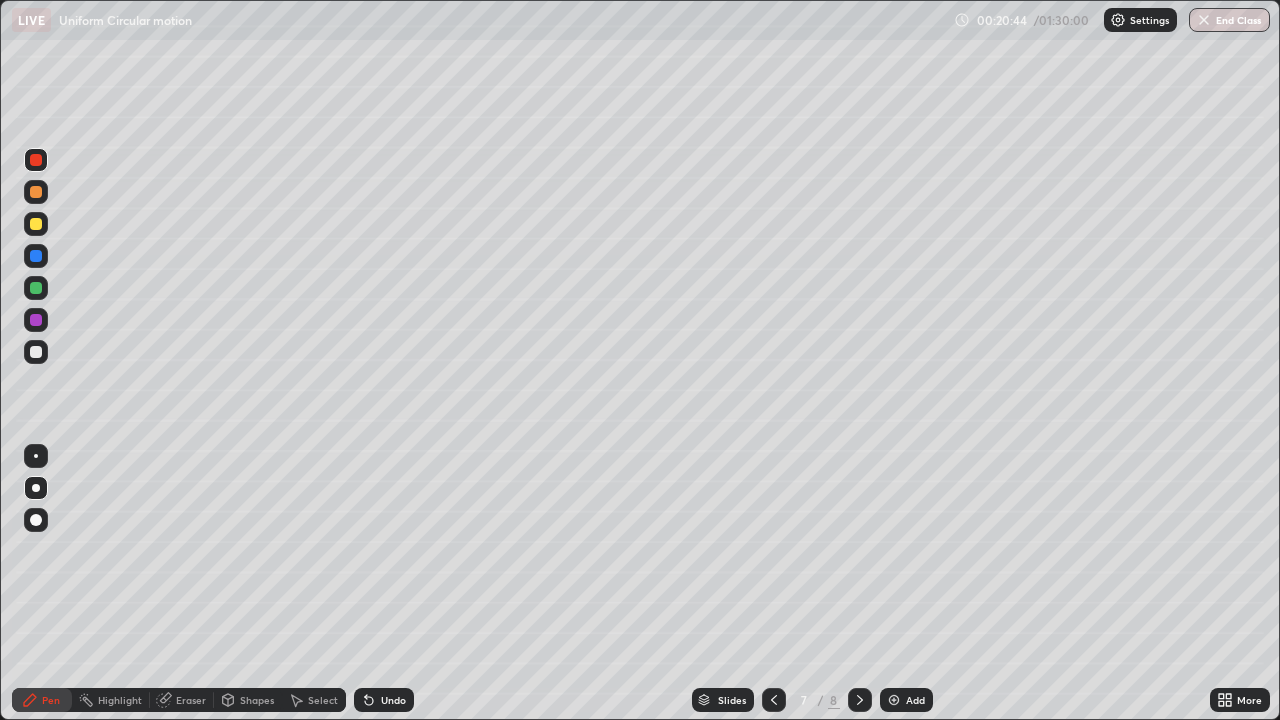 click at bounding box center [36, 288] 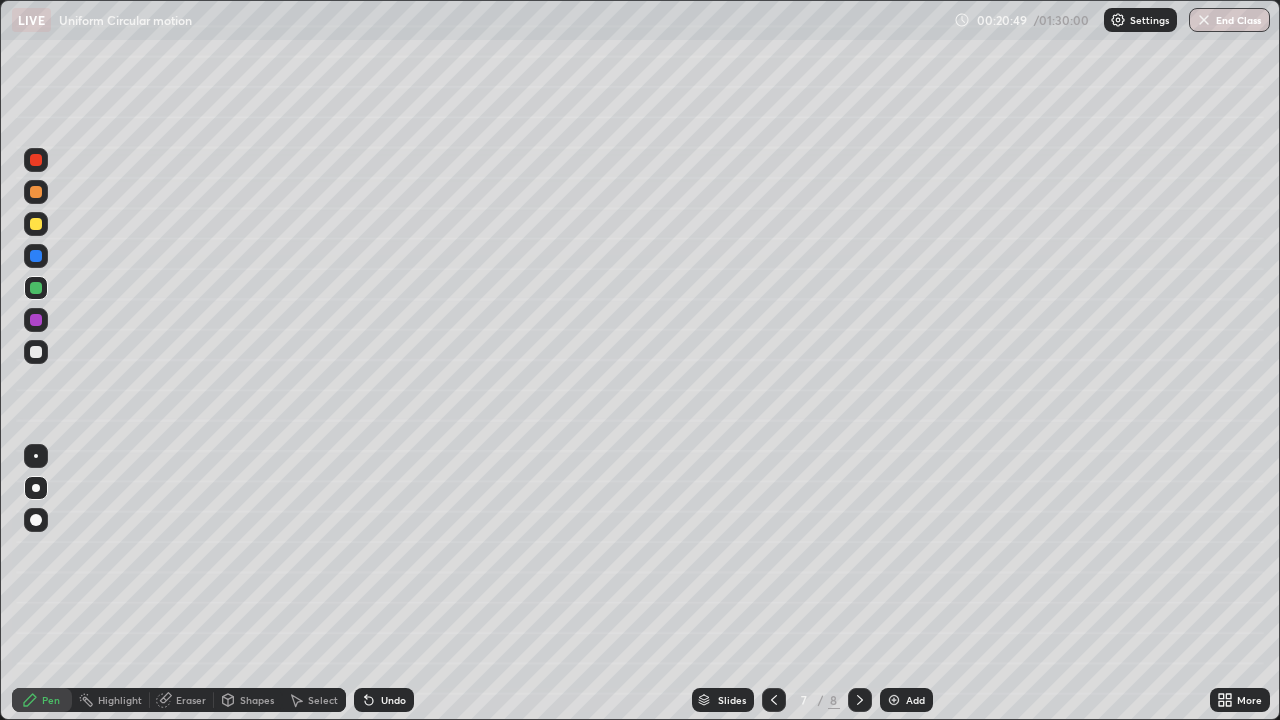 click on "Shapes" at bounding box center (257, 700) 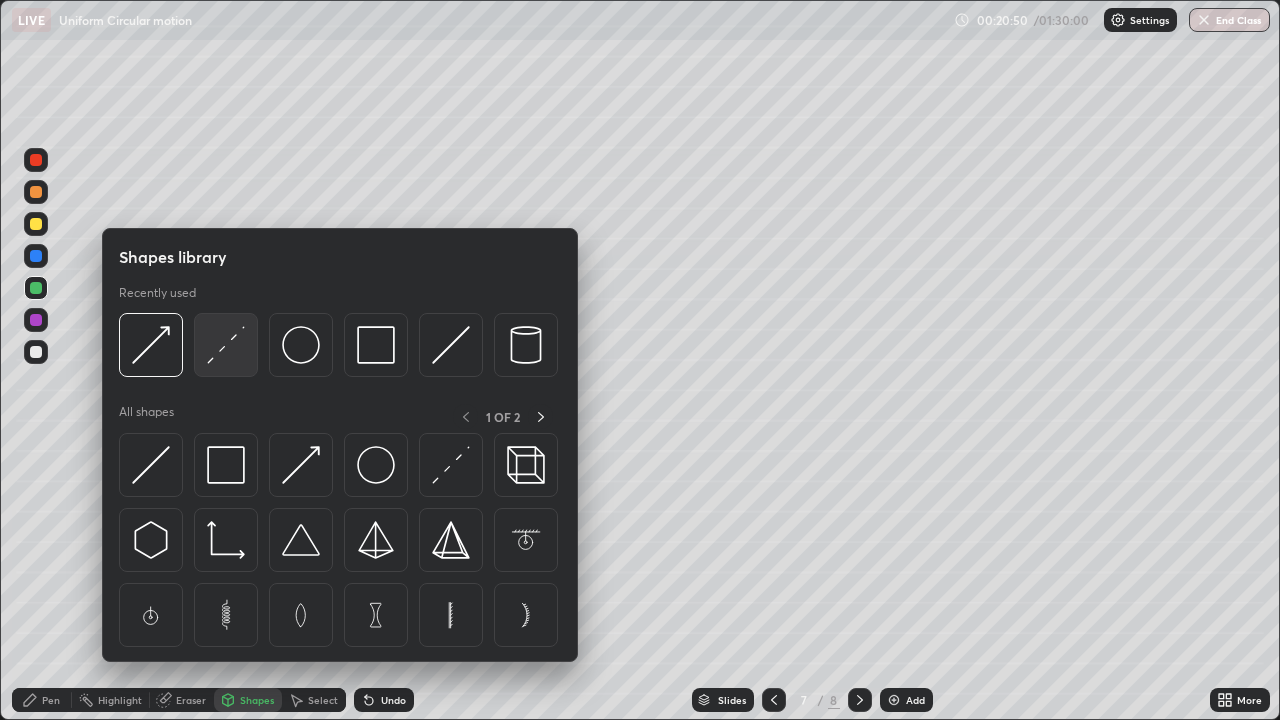 click at bounding box center (226, 345) 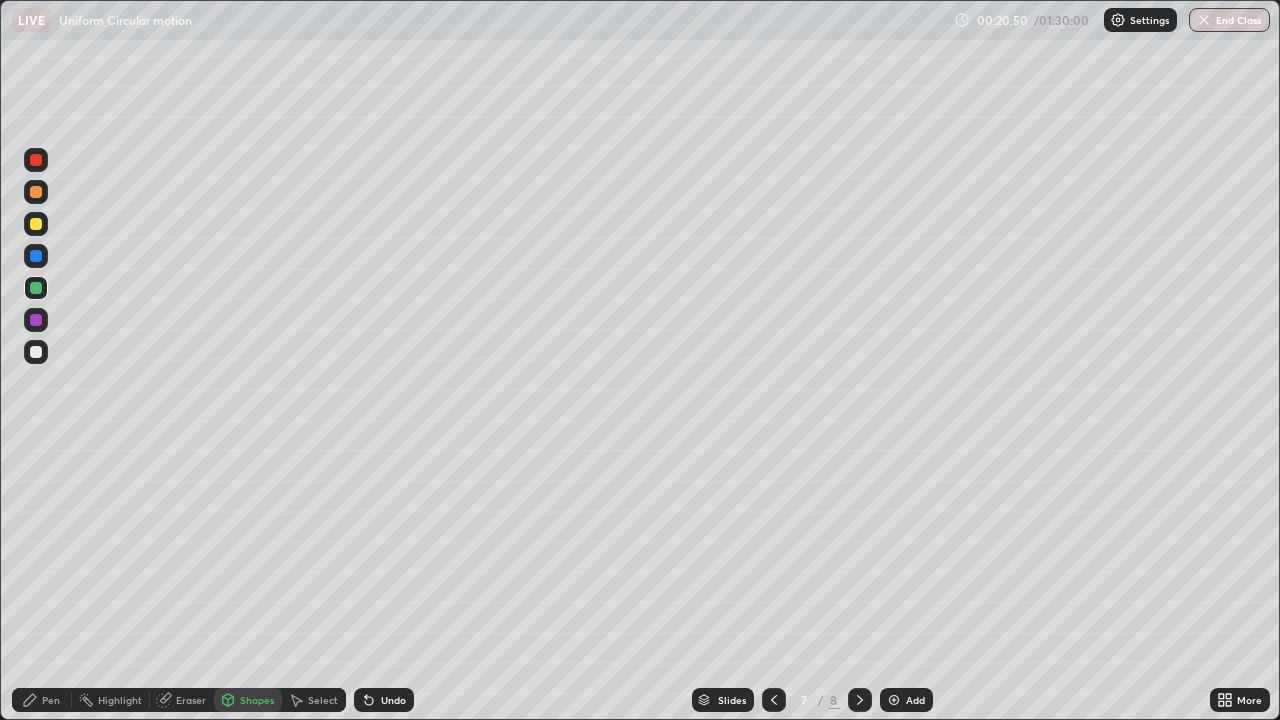 click at bounding box center (36, 320) 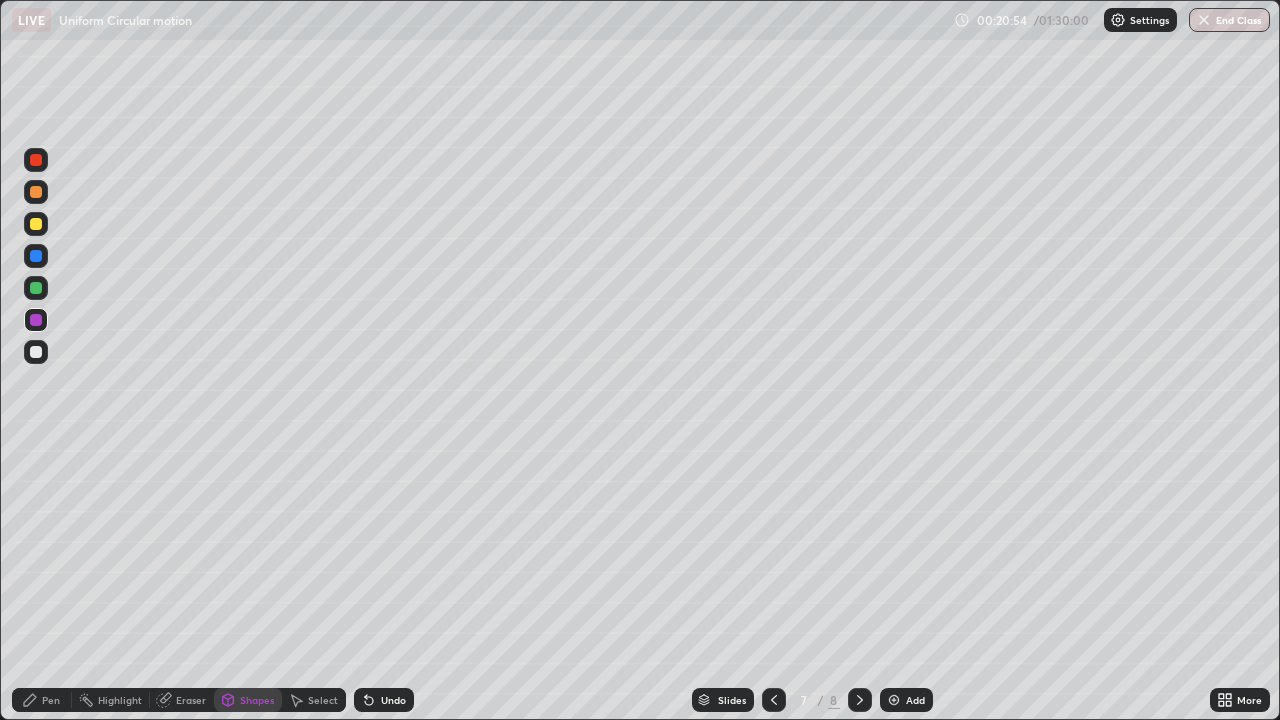 click on "Shapes" at bounding box center [257, 700] 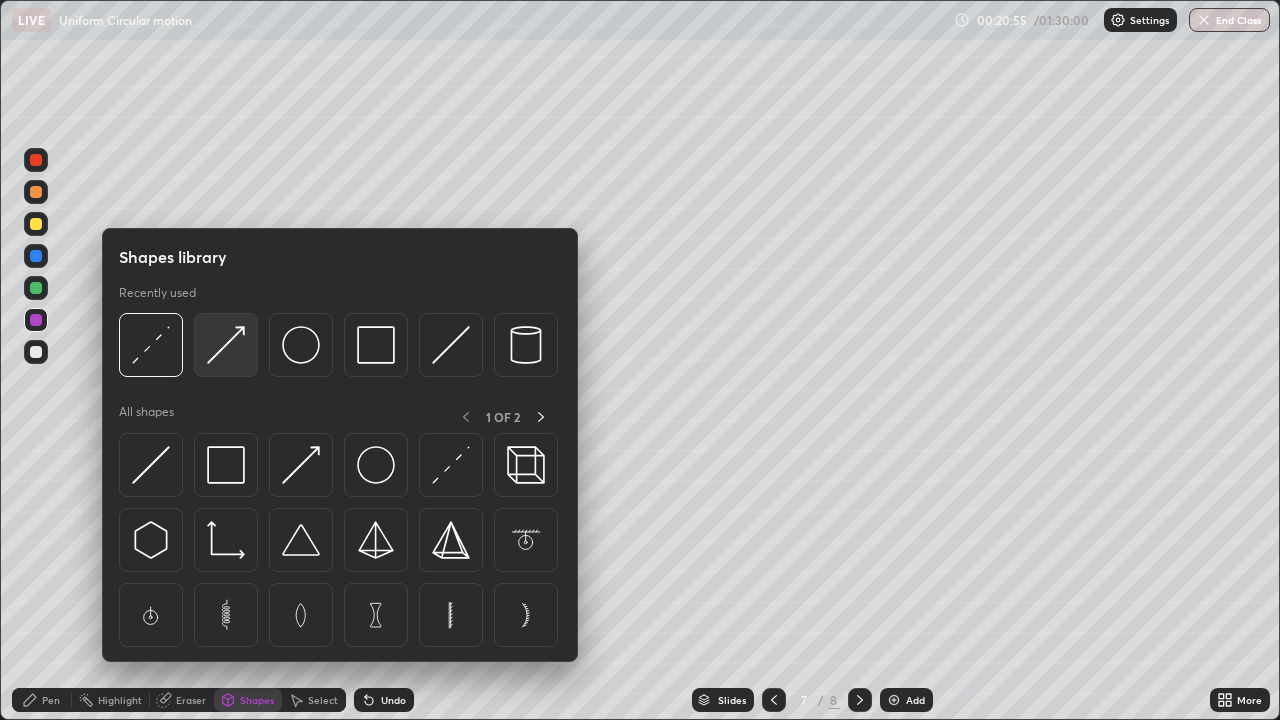 click at bounding box center [226, 345] 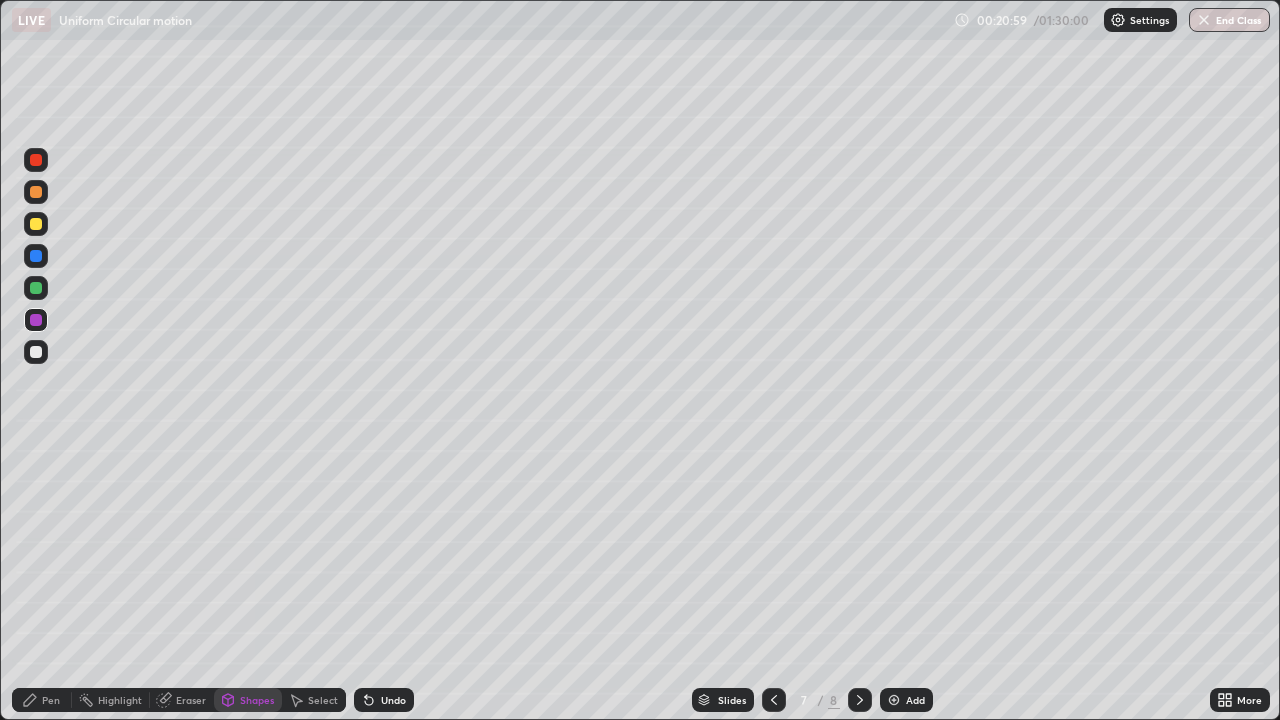 click 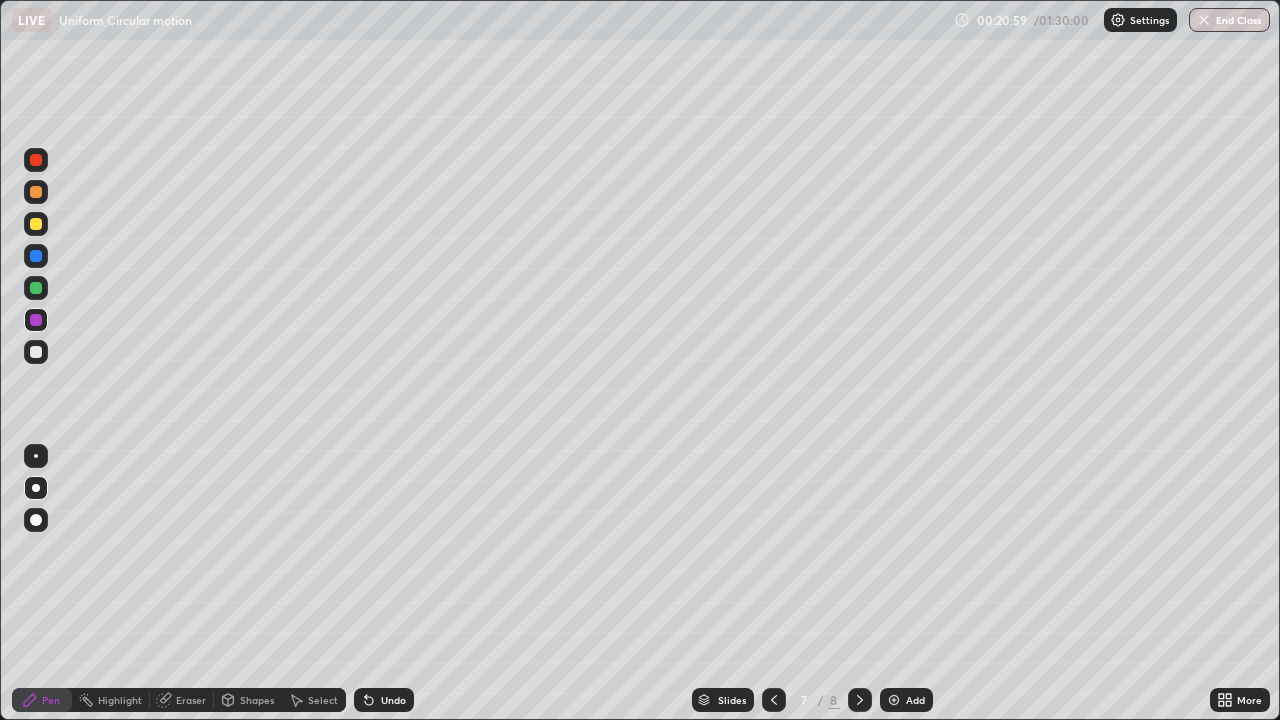 click at bounding box center (36, 352) 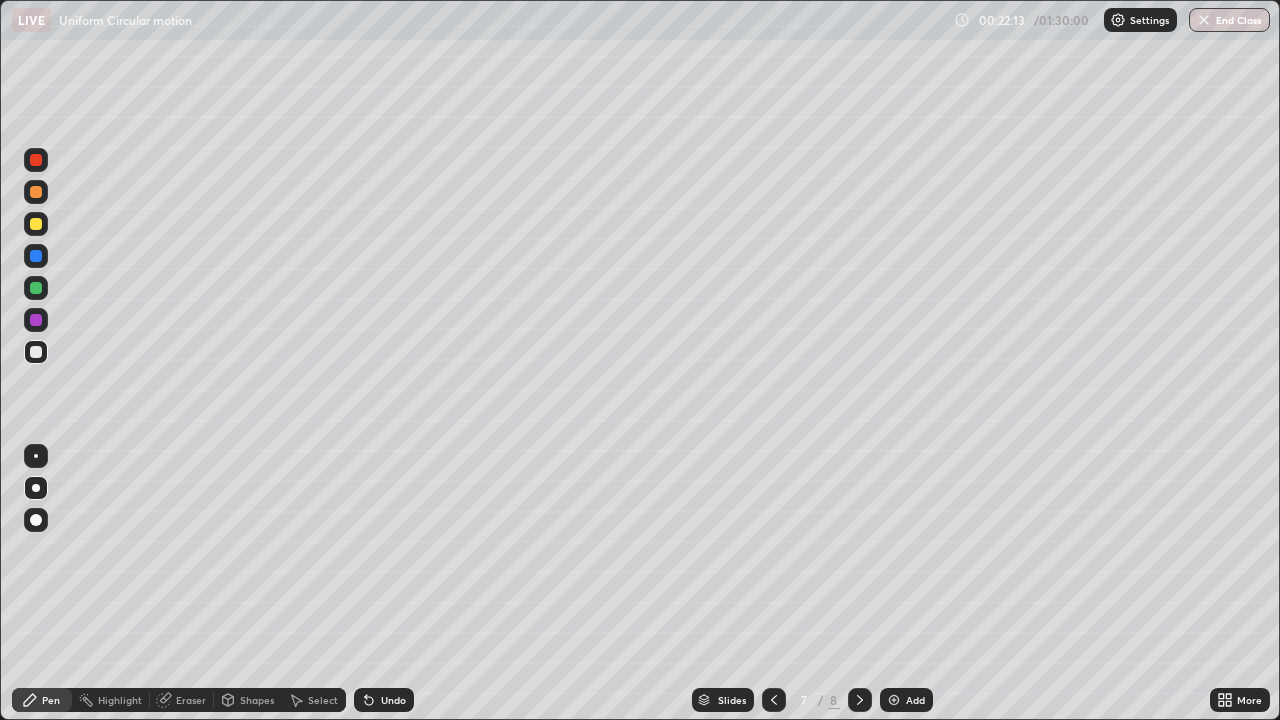 click at bounding box center (36, 224) 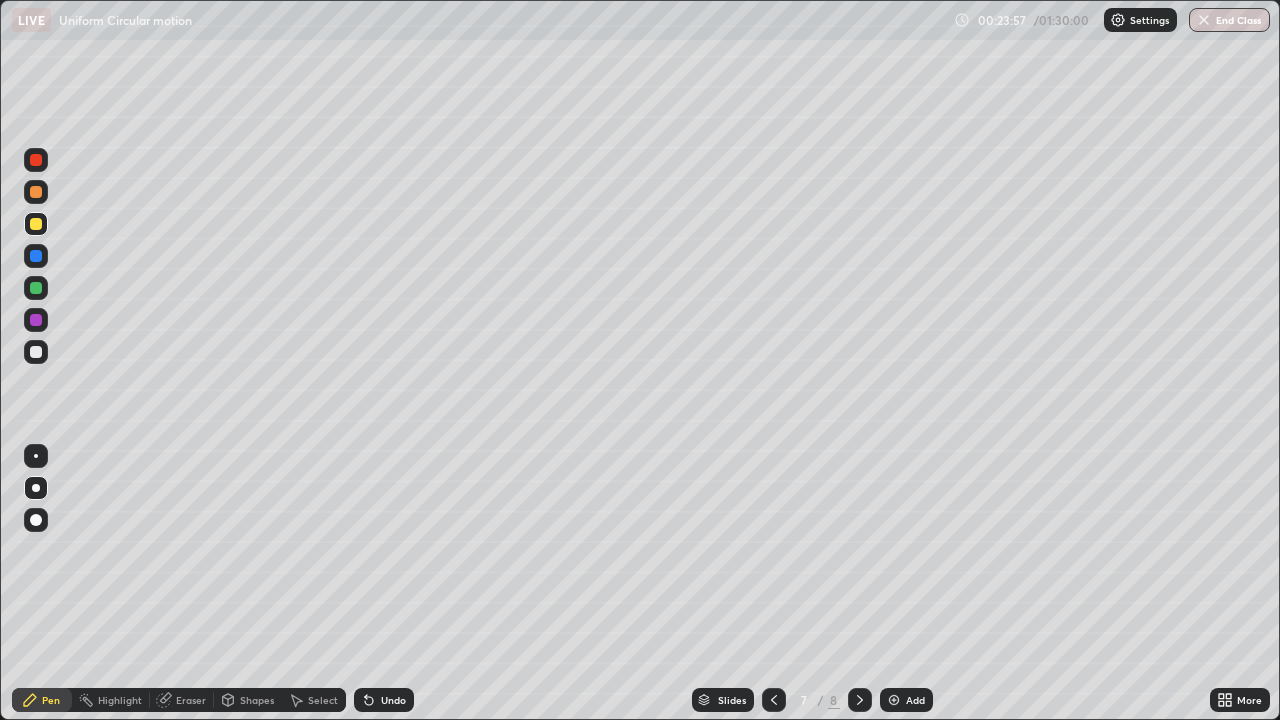 click on "Add" at bounding box center [906, 700] 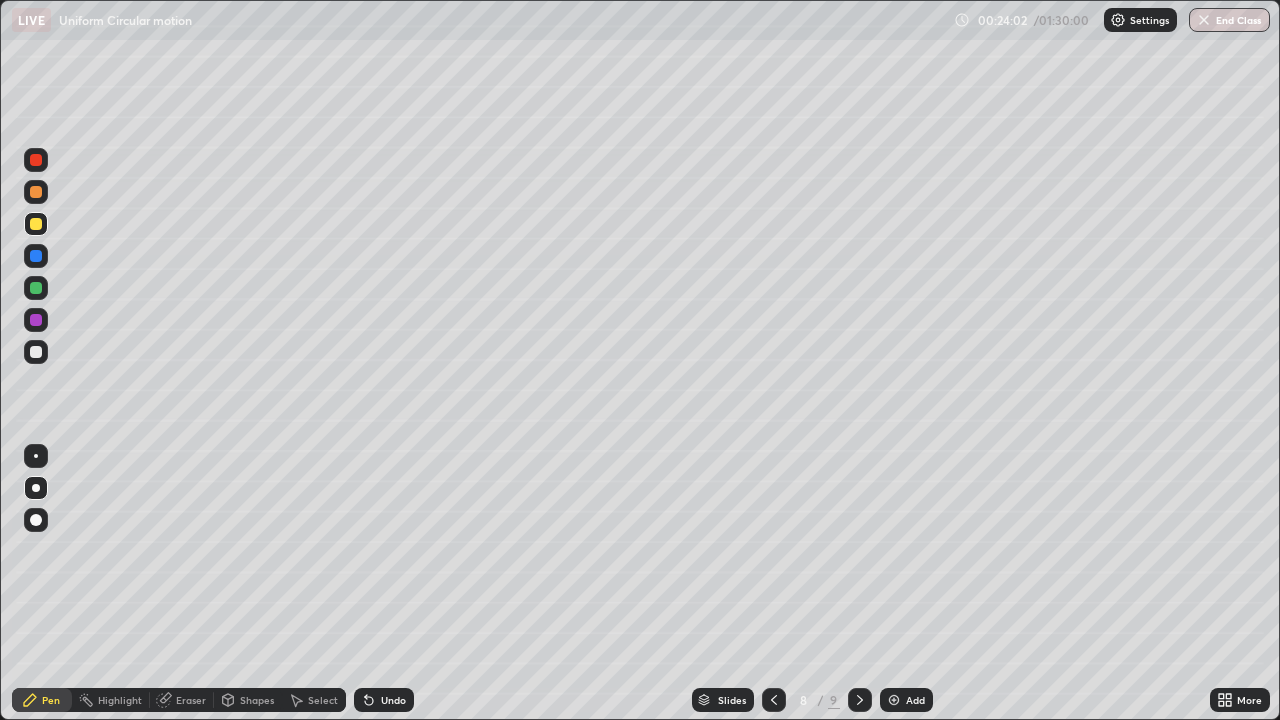 click at bounding box center (36, 224) 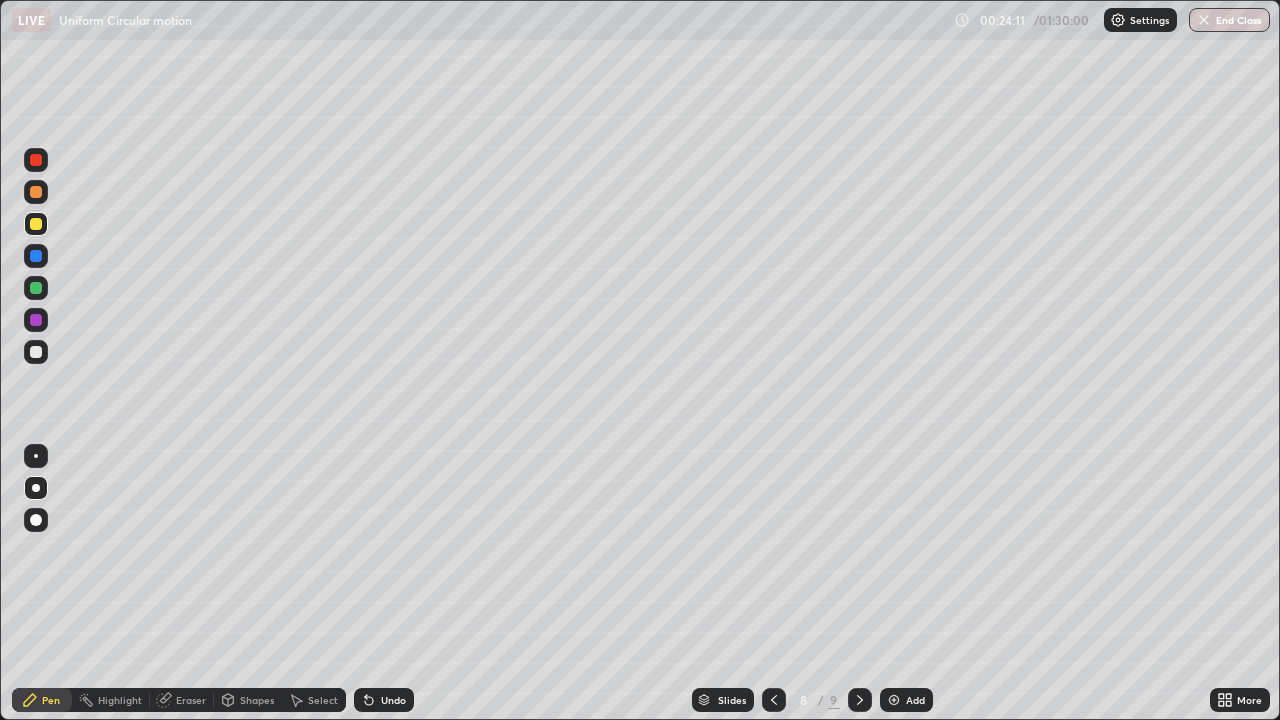 click on "Shapes" at bounding box center [257, 700] 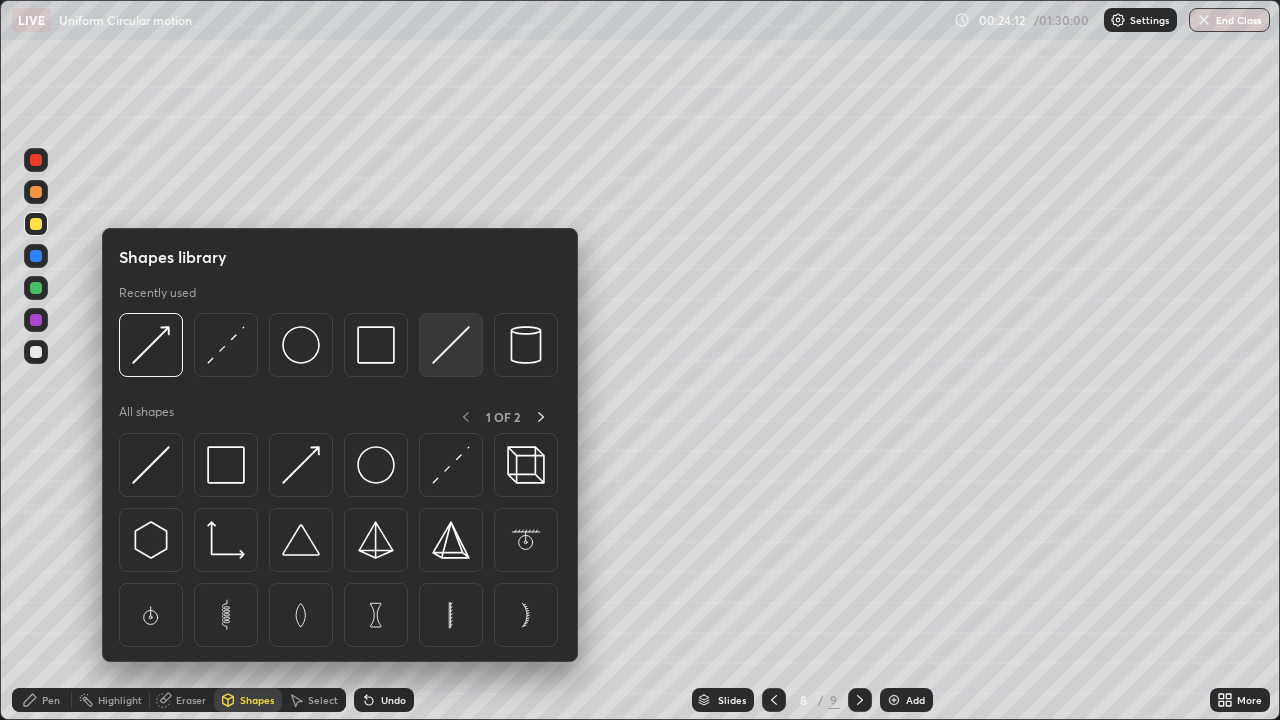 click at bounding box center [451, 345] 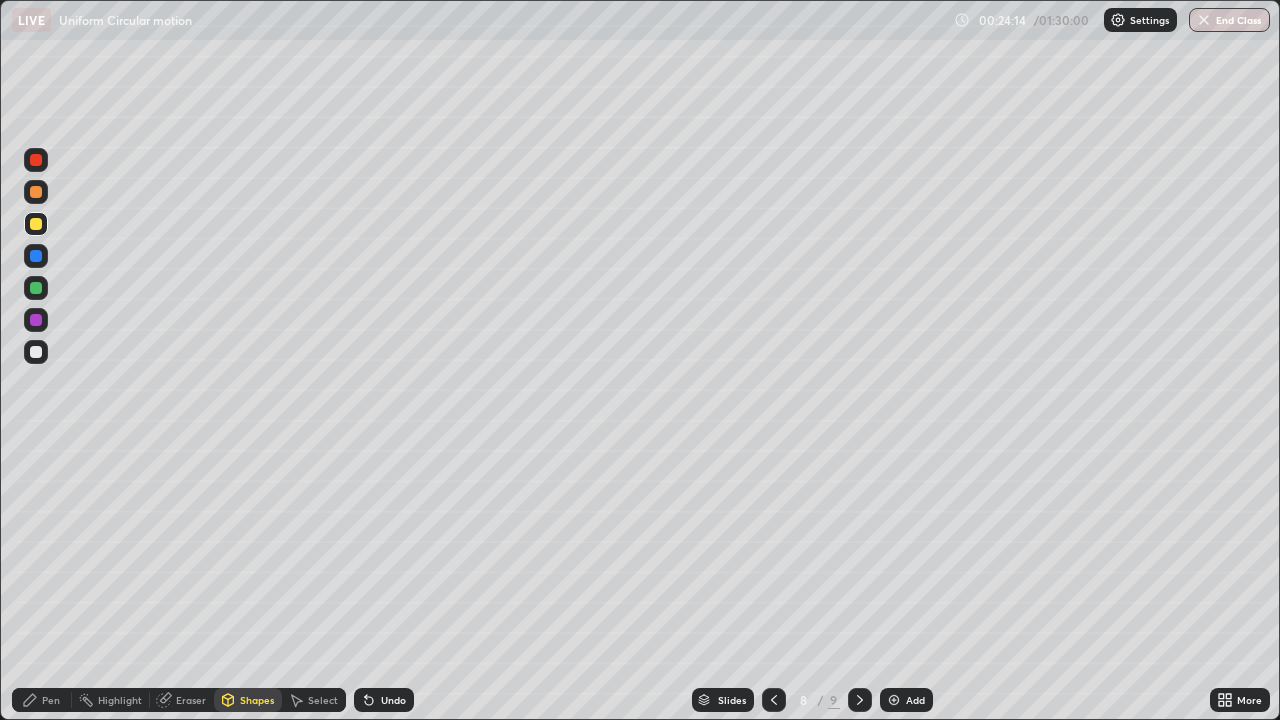 click on "Pen" at bounding box center [51, 700] 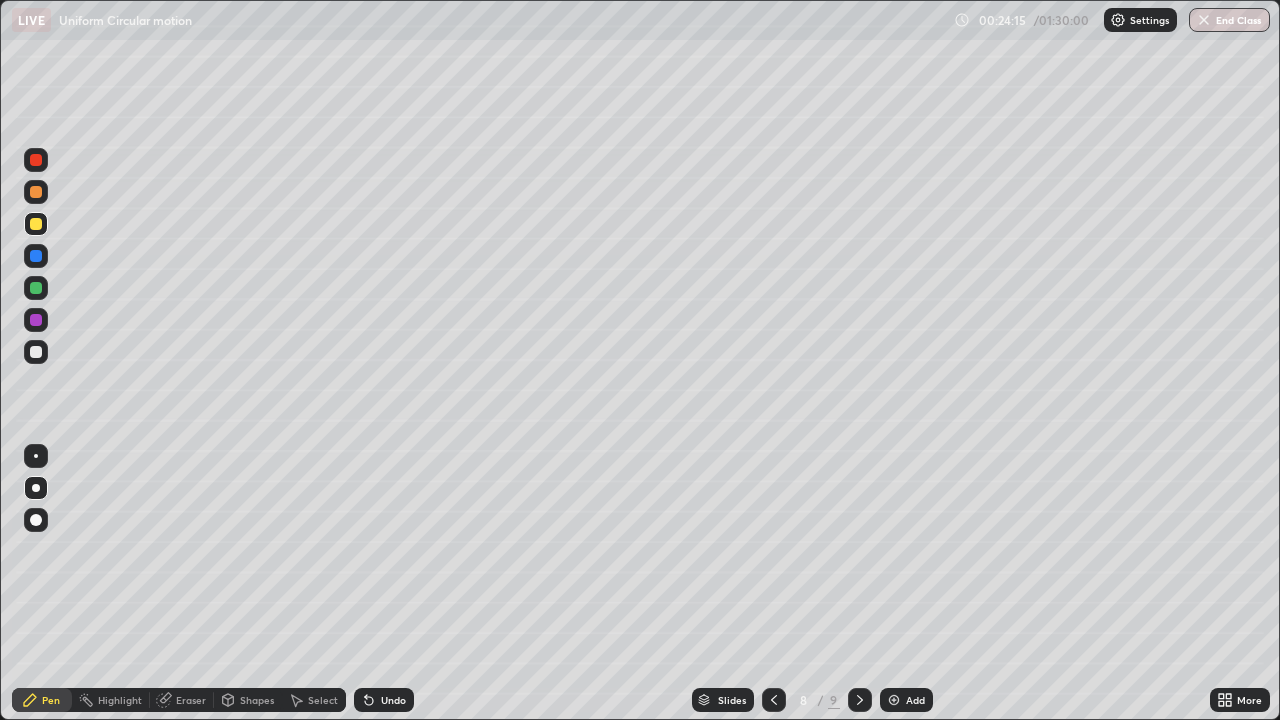 click at bounding box center [36, 352] 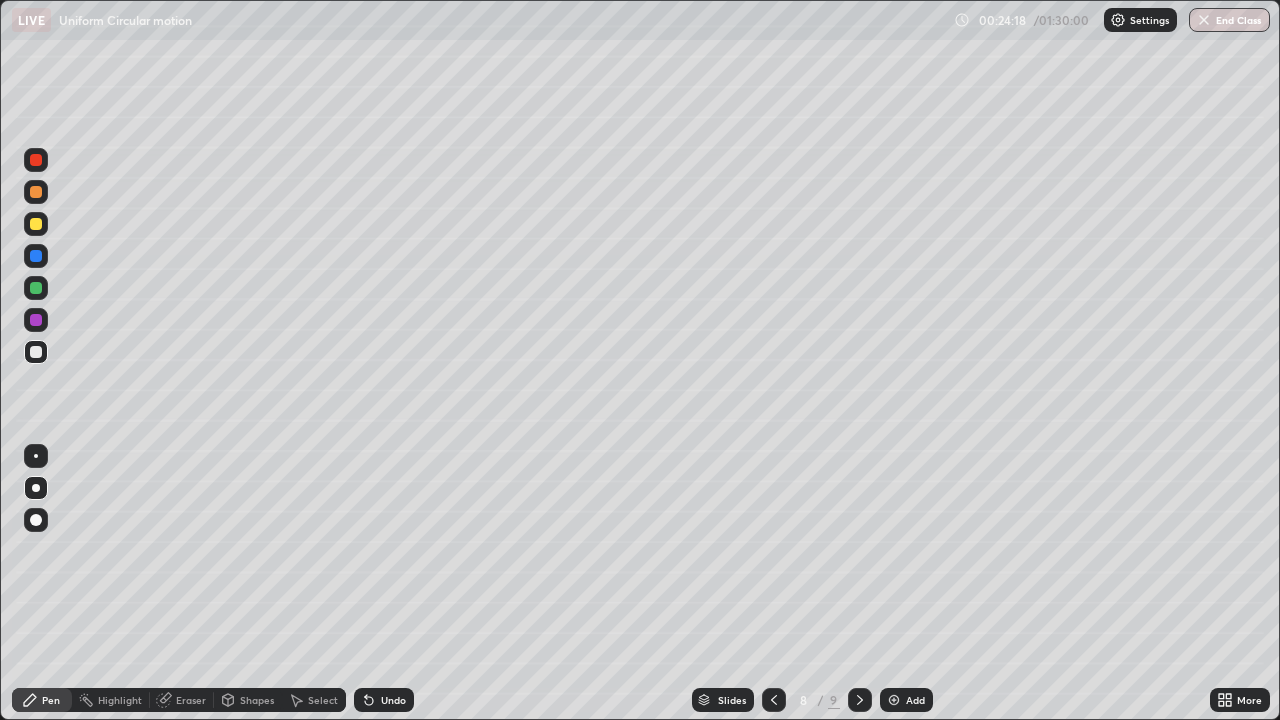 click on "Undo" at bounding box center (393, 700) 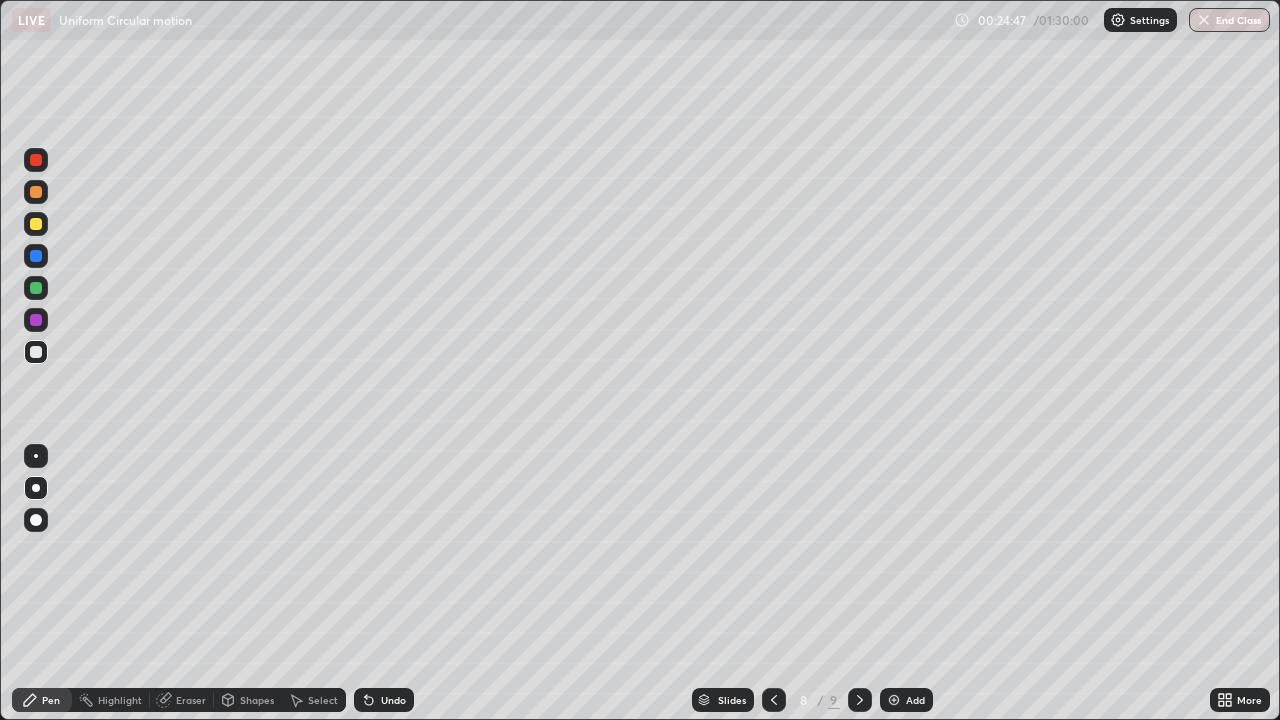 click at bounding box center [36, 288] 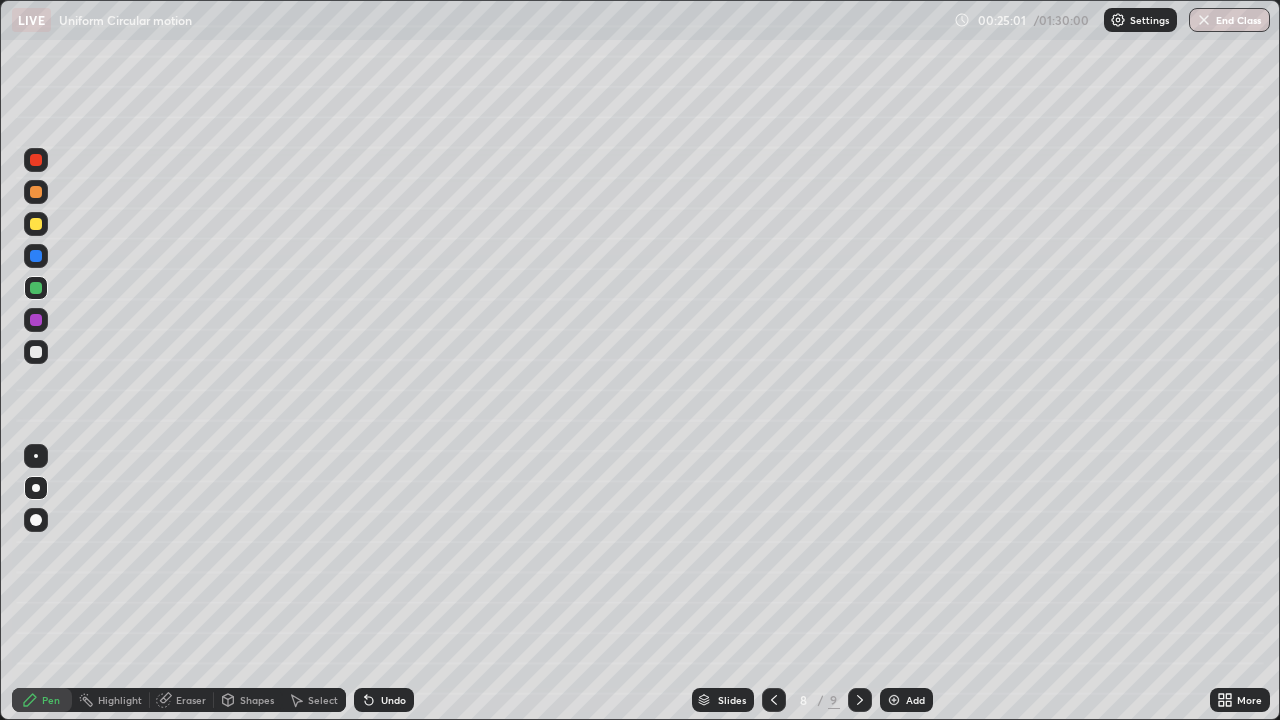 click on "Shapes" at bounding box center (257, 700) 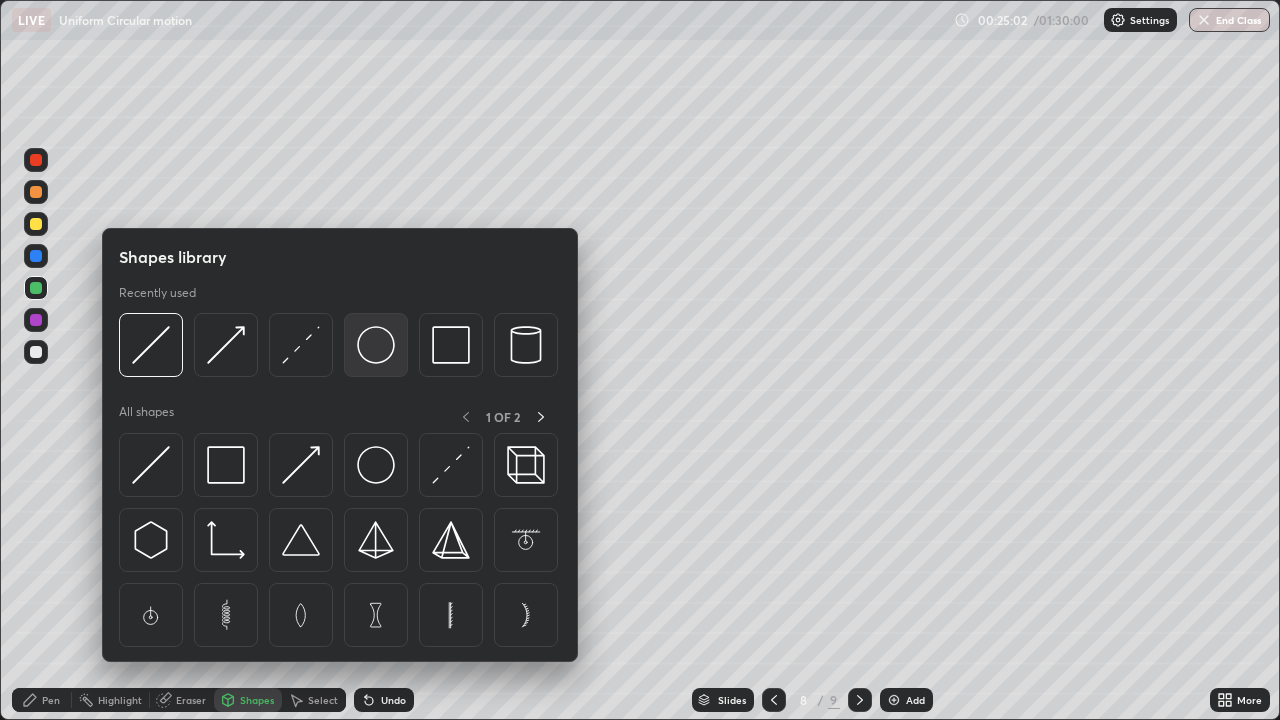 click at bounding box center [376, 345] 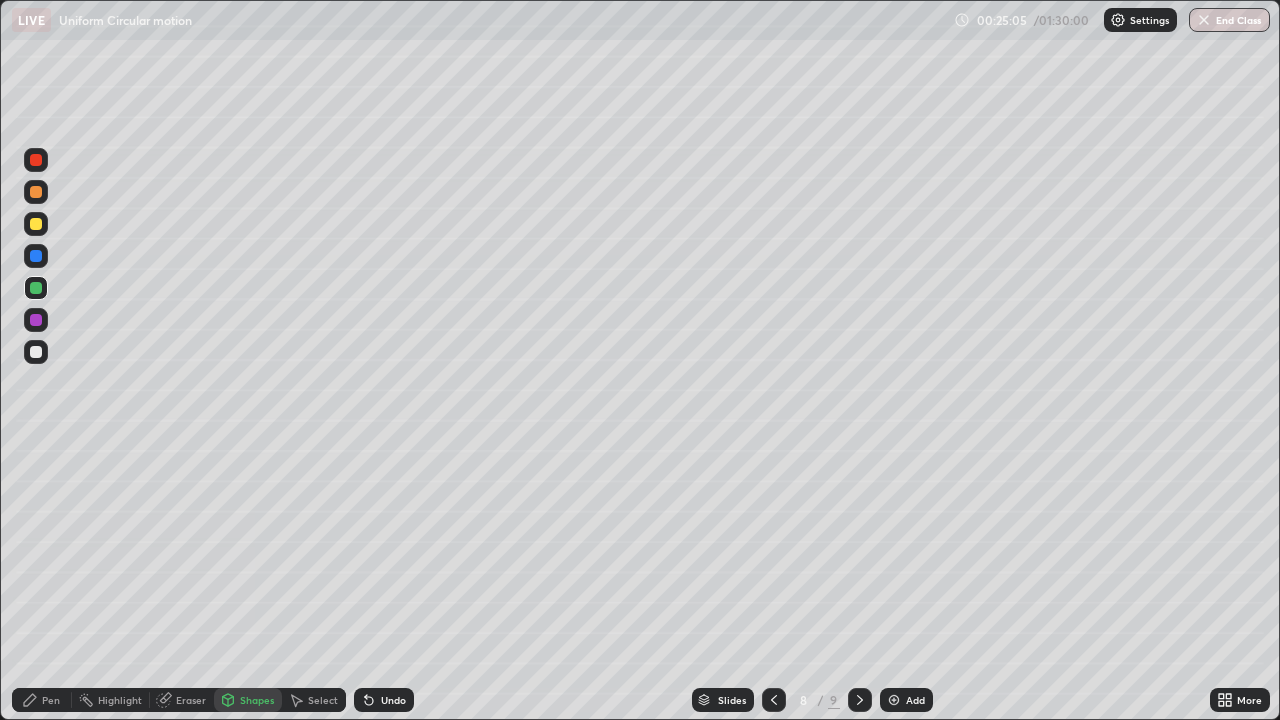 click on "Shapes" at bounding box center [257, 700] 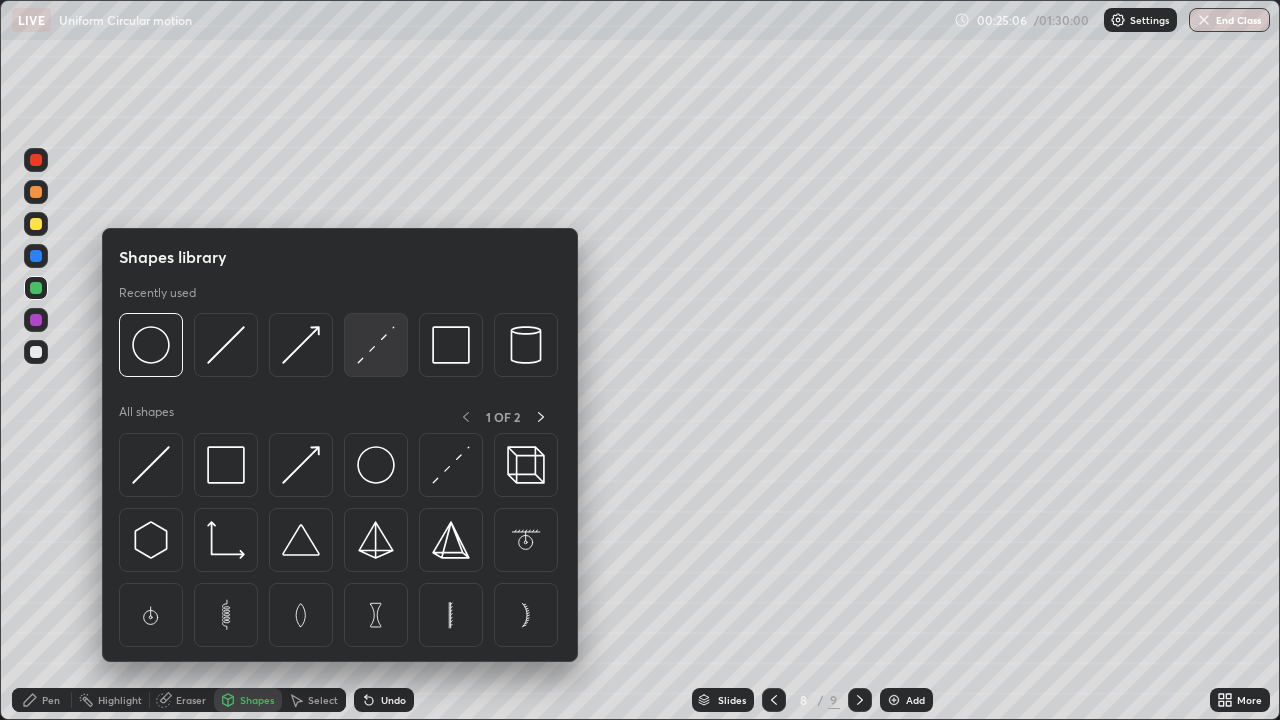 click at bounding box center (376, 345) 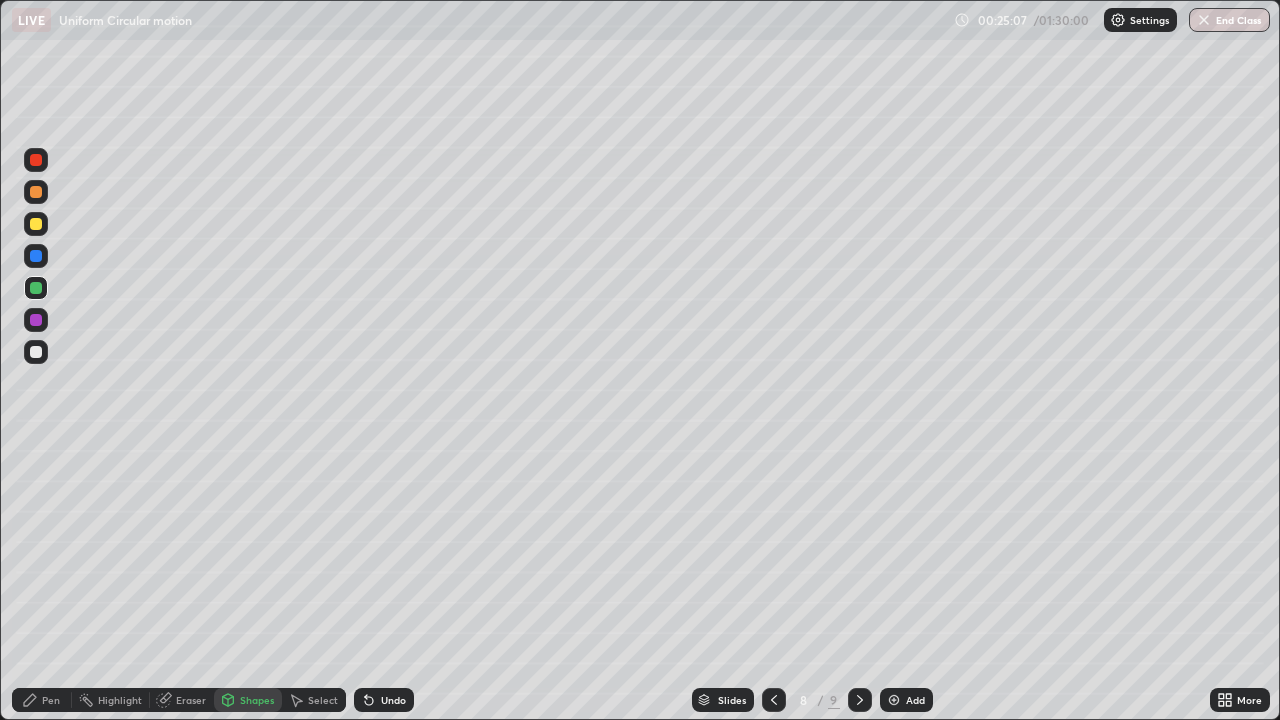 click at bounding box center [36, 352] 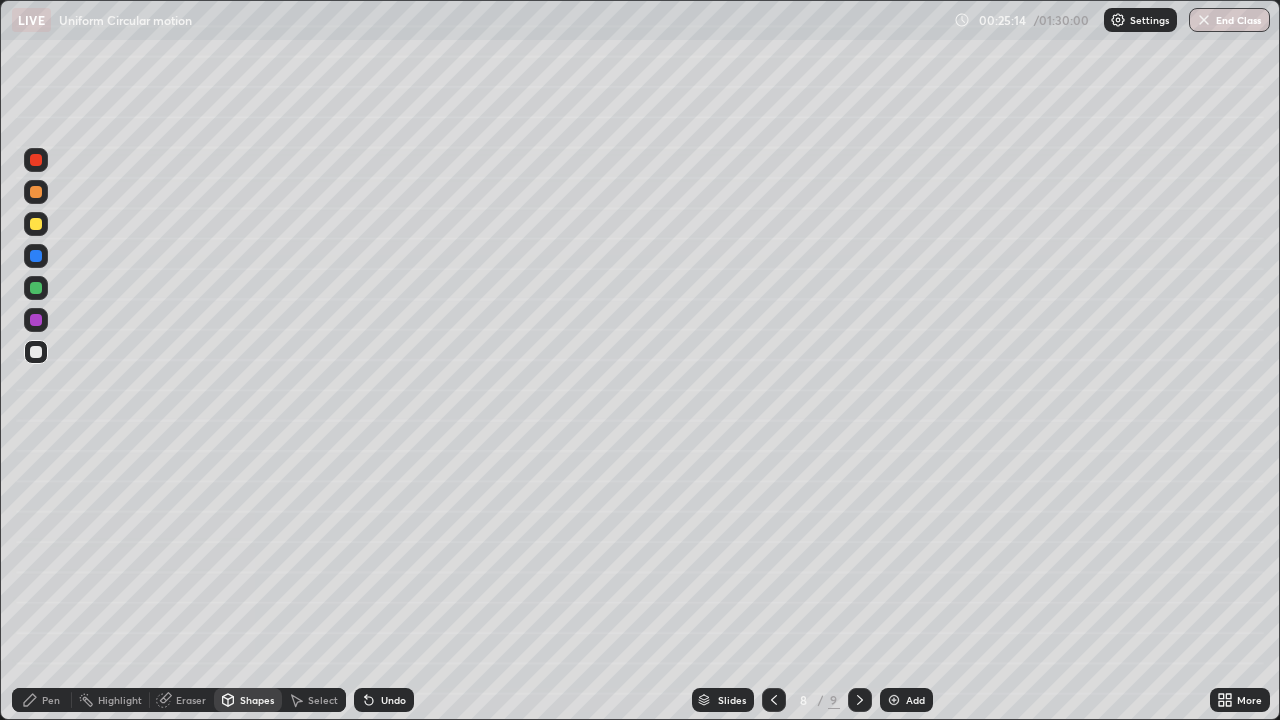click on "Pen" at bounding box center (42, 700) 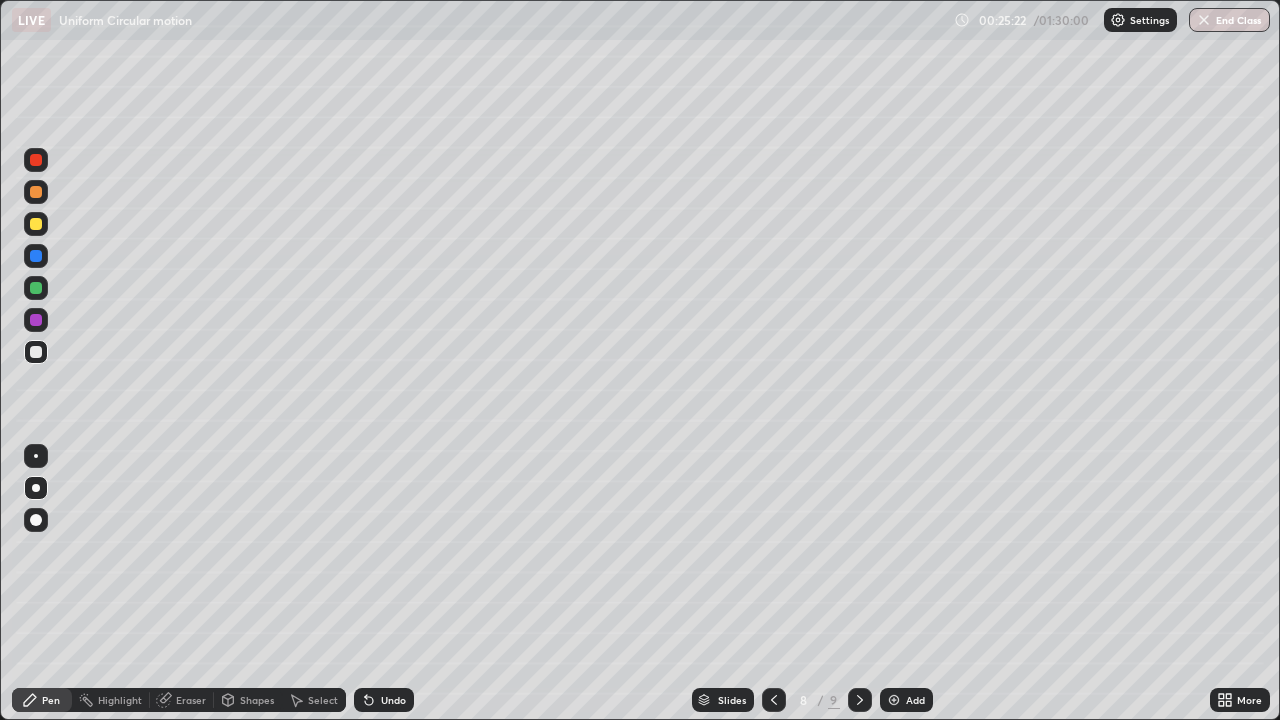 click on "Shapes" at bounding box center [257, 700] 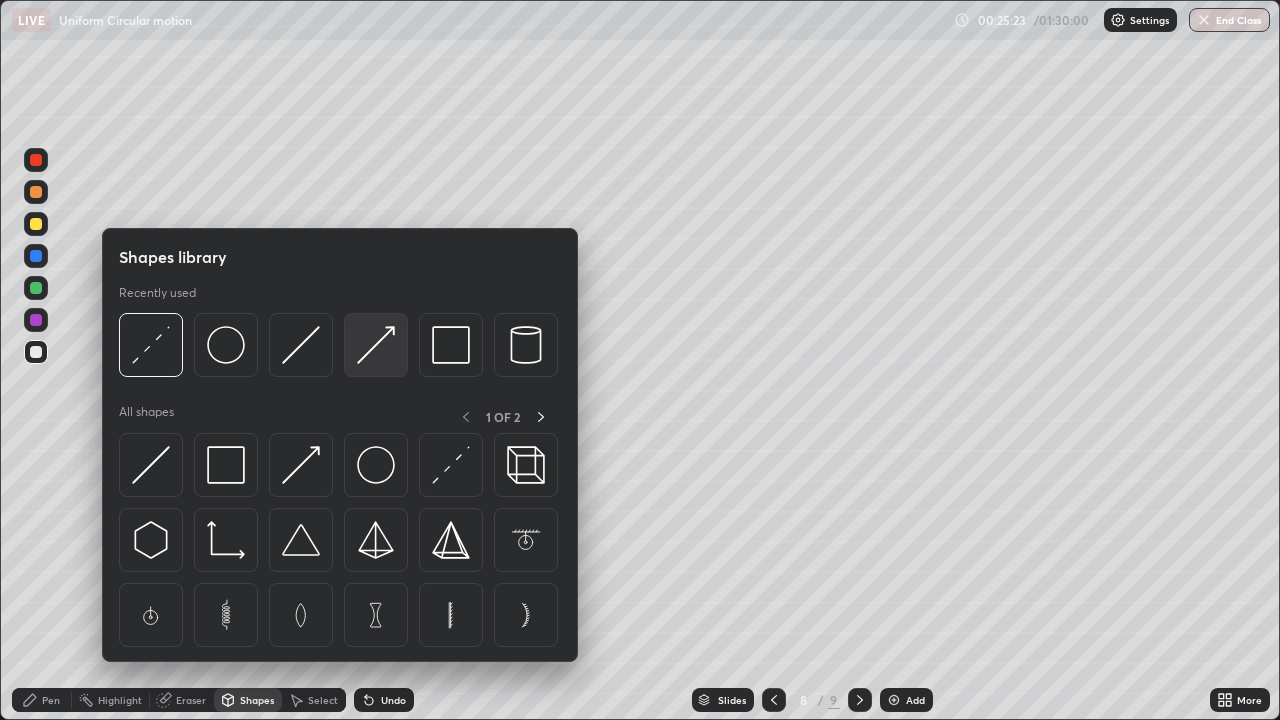 click at bounding box center [376, 345] 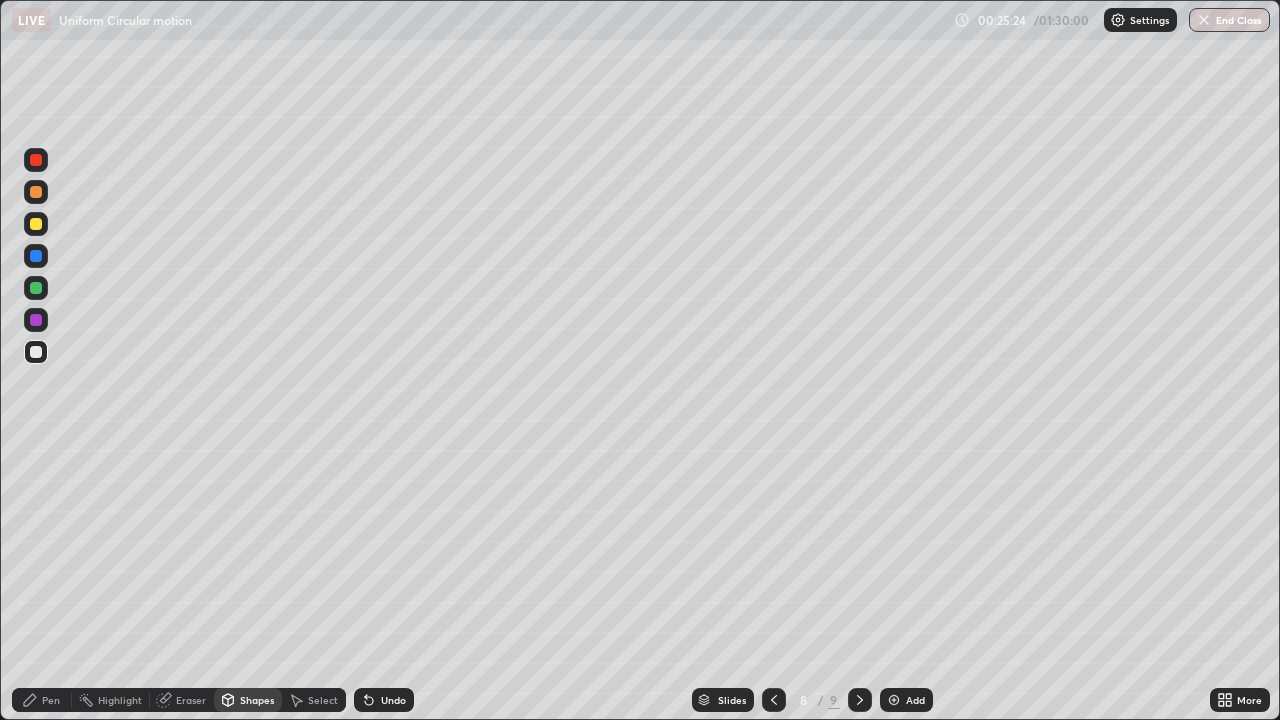 click at bounding box center (36, 320) 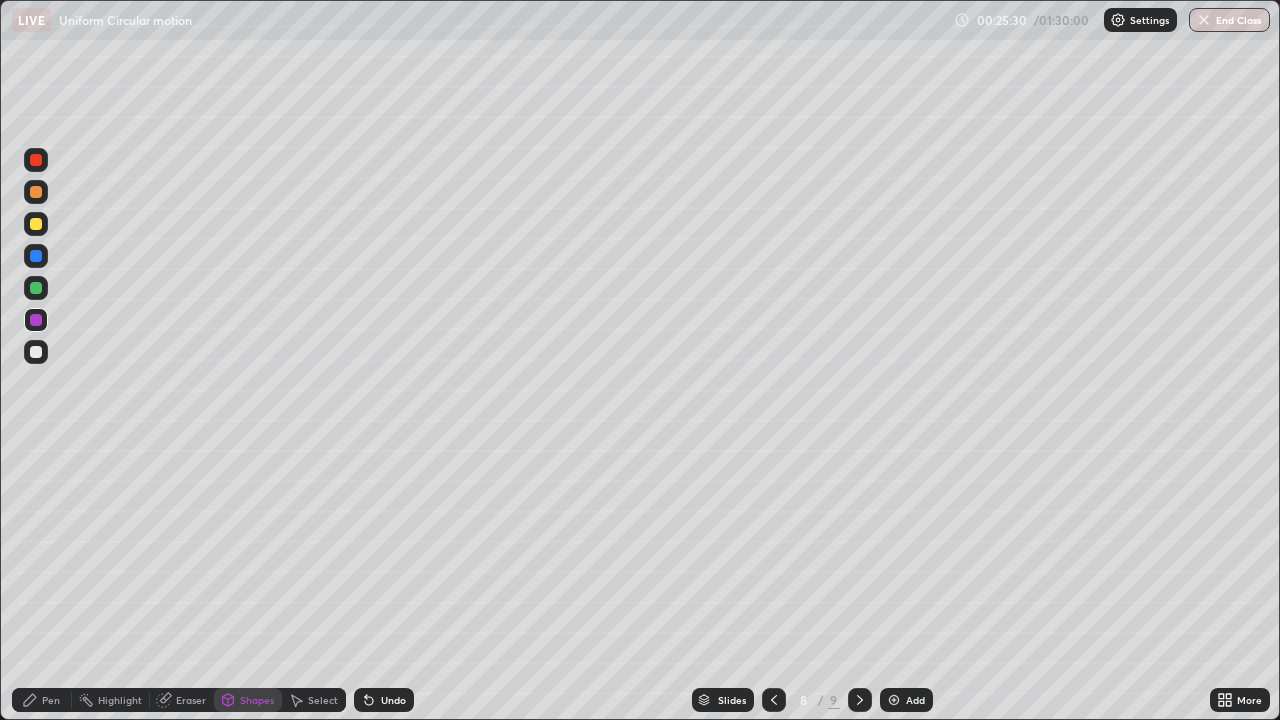 click on "Pen" at bounding box center (42, 700) 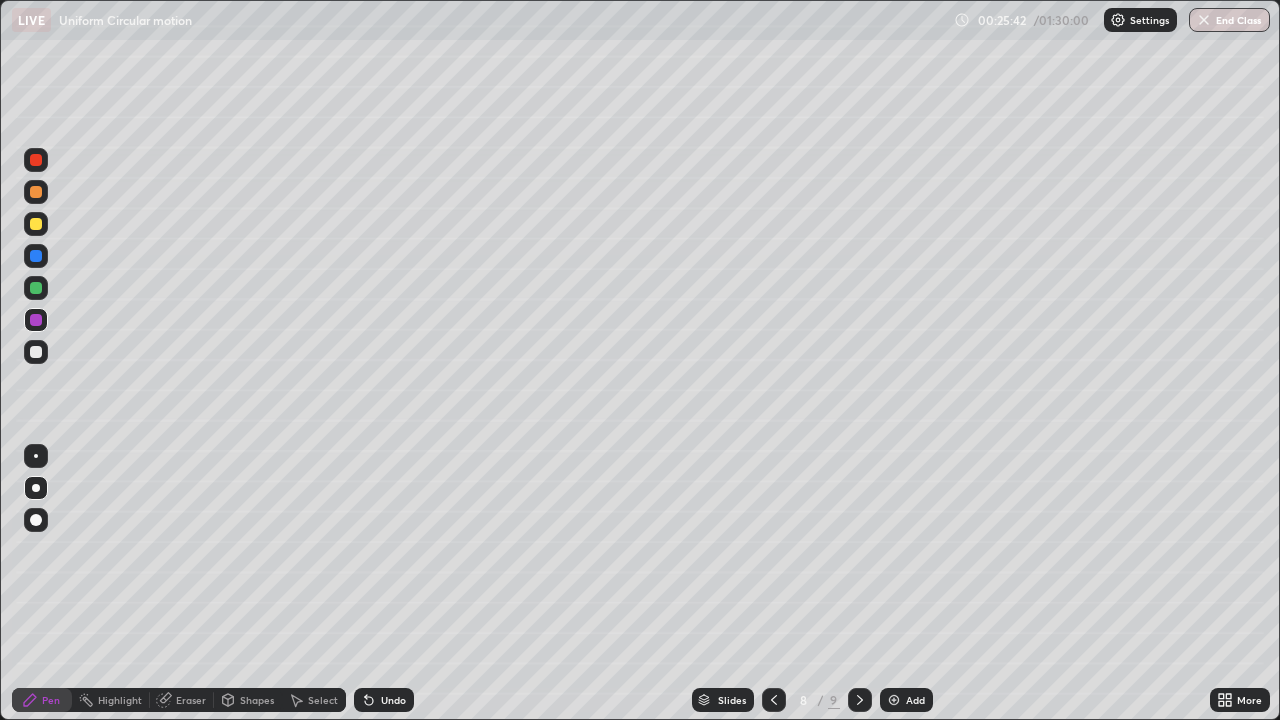 click on "Shapes" at bounding box center [257, 700] 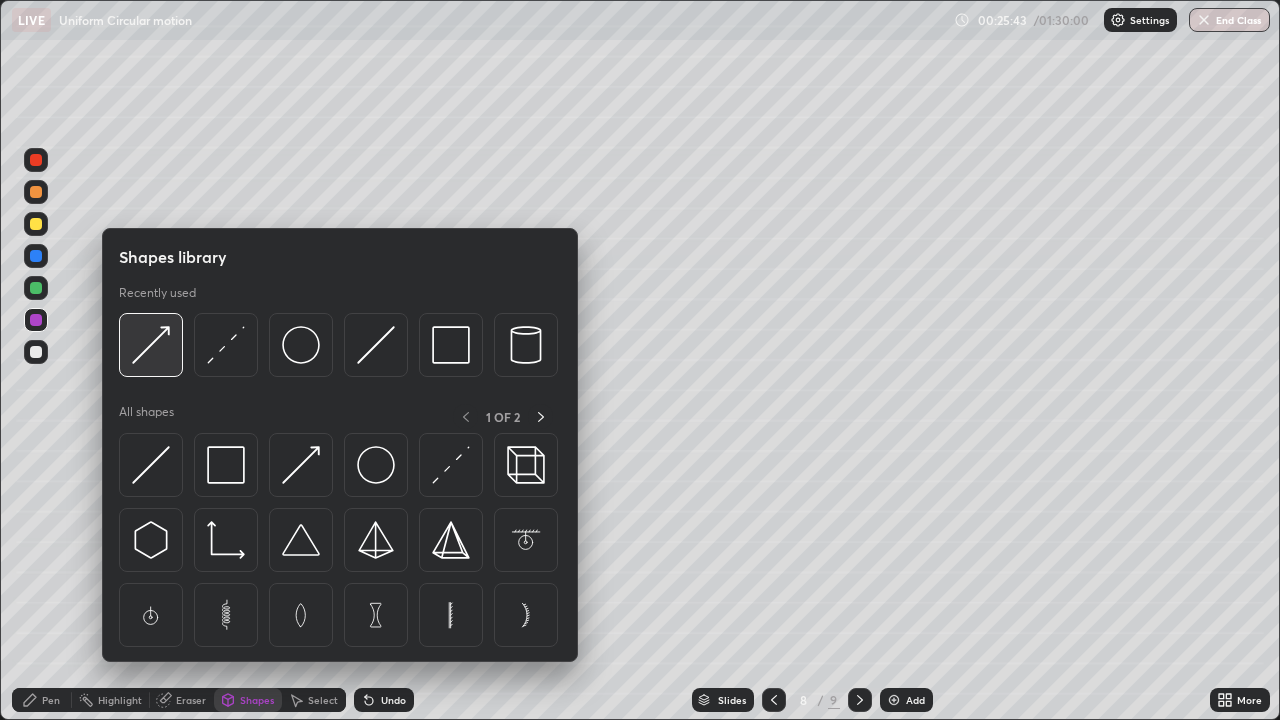 click at bounding box center [151, 345] 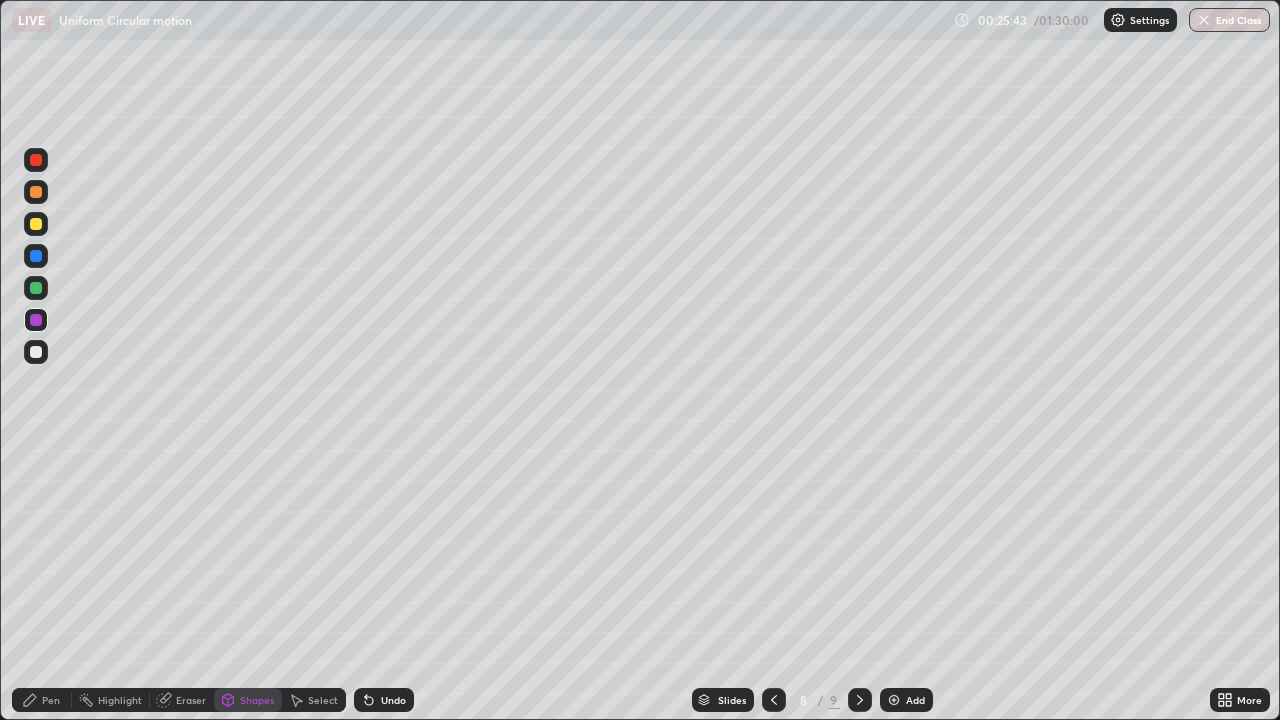 click at bounding box center (36, 224) 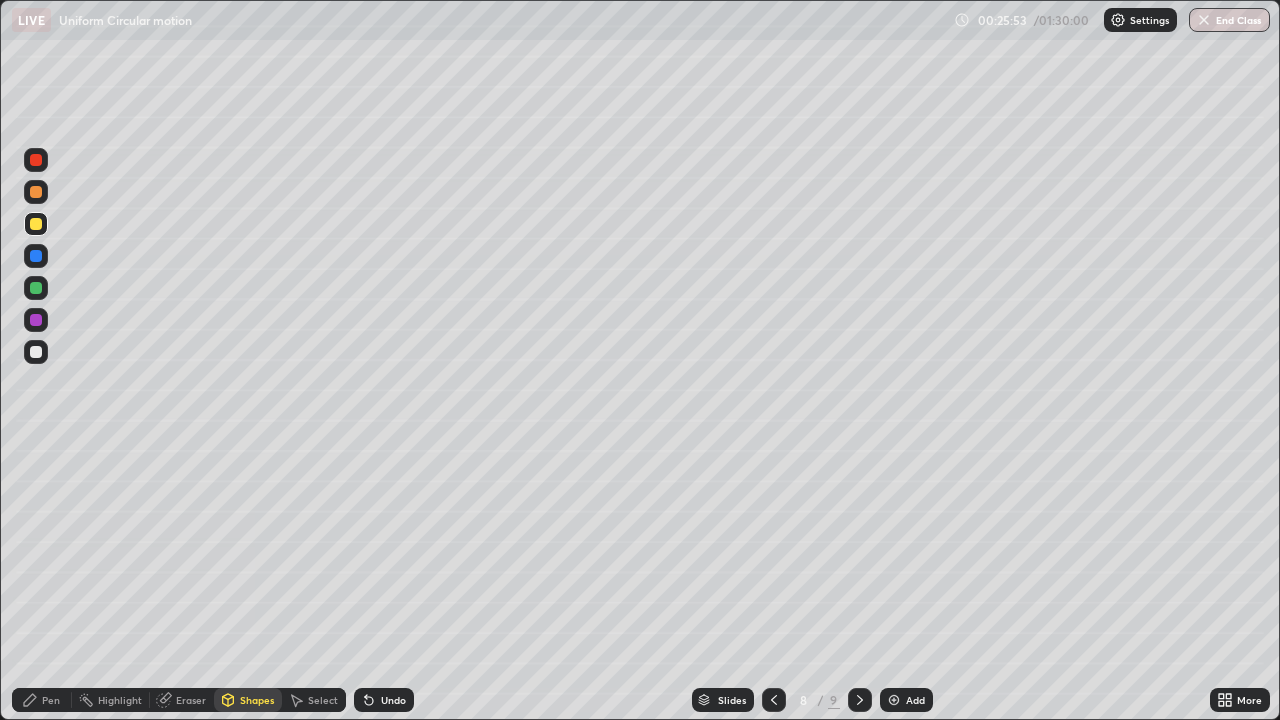 click on "Undo" at bounding box center [393, 700] 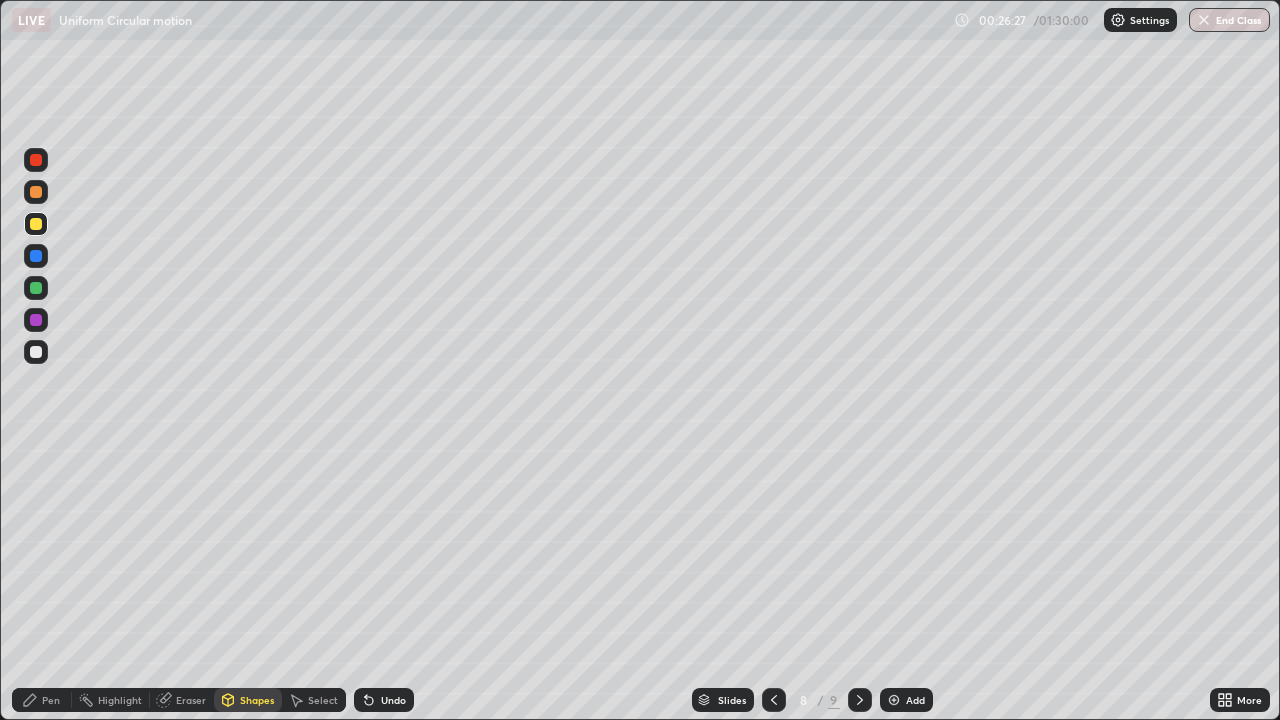 click at bounding box center [36, 224] 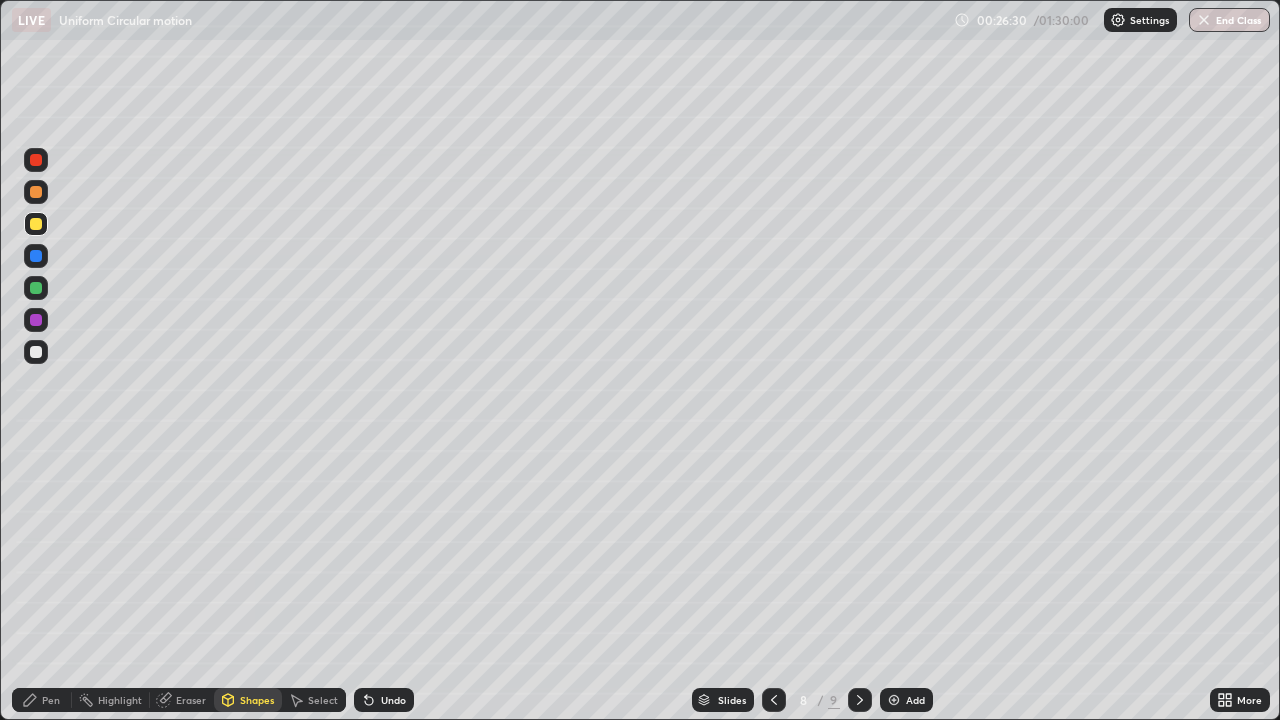 click on "Undo" at bounding box center (393, 700) 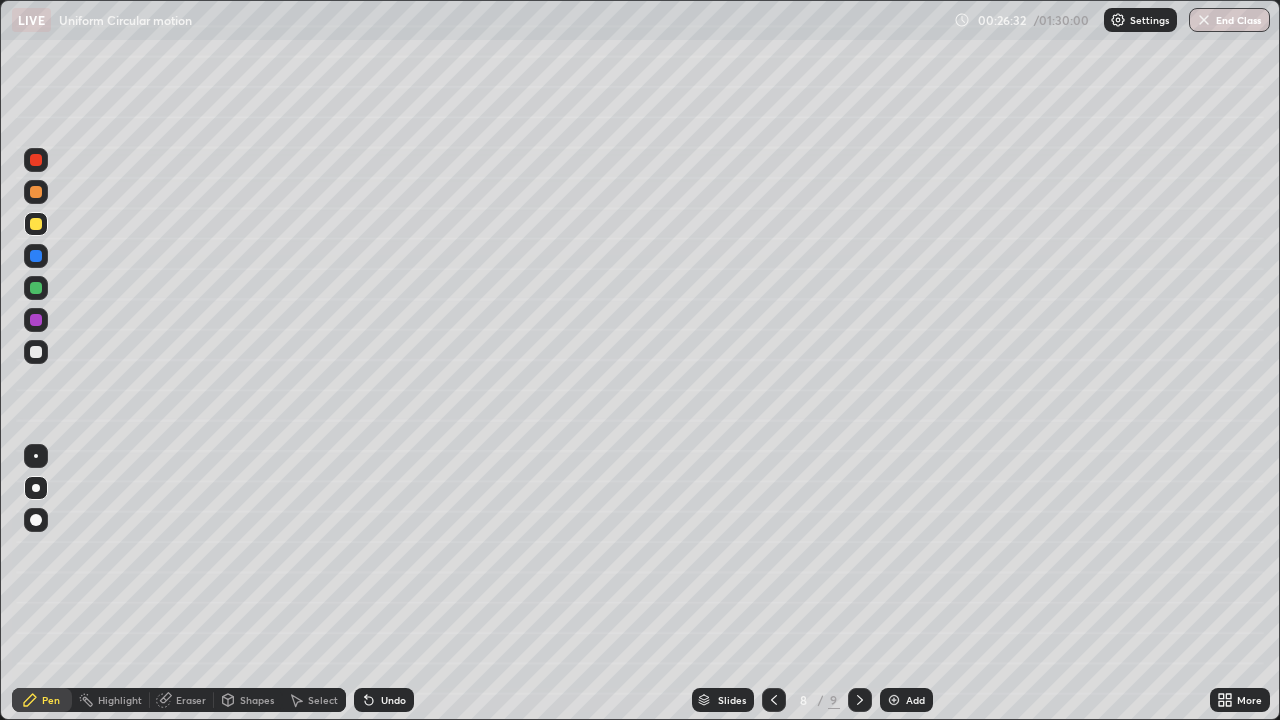 click on "Undo" at bounding box center (393, 700) 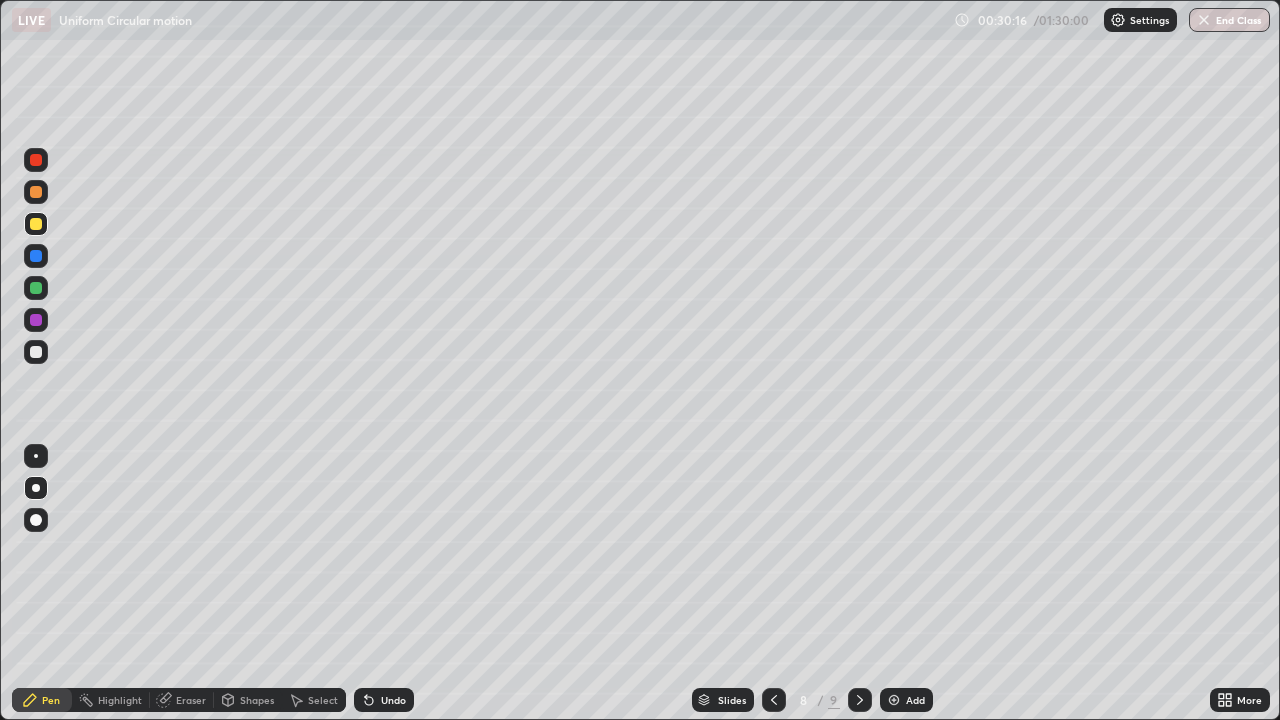 click on "Add" at bounding box center [906, 700] 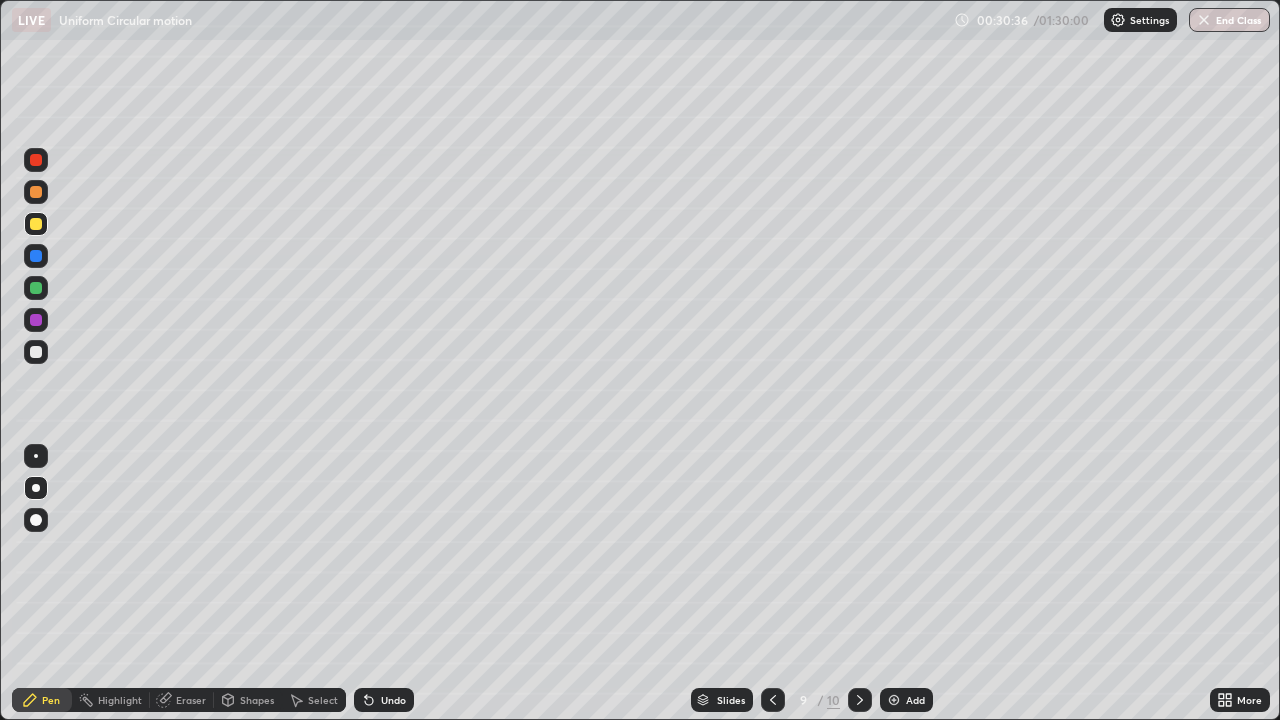 click at bounding box center [36, 352] 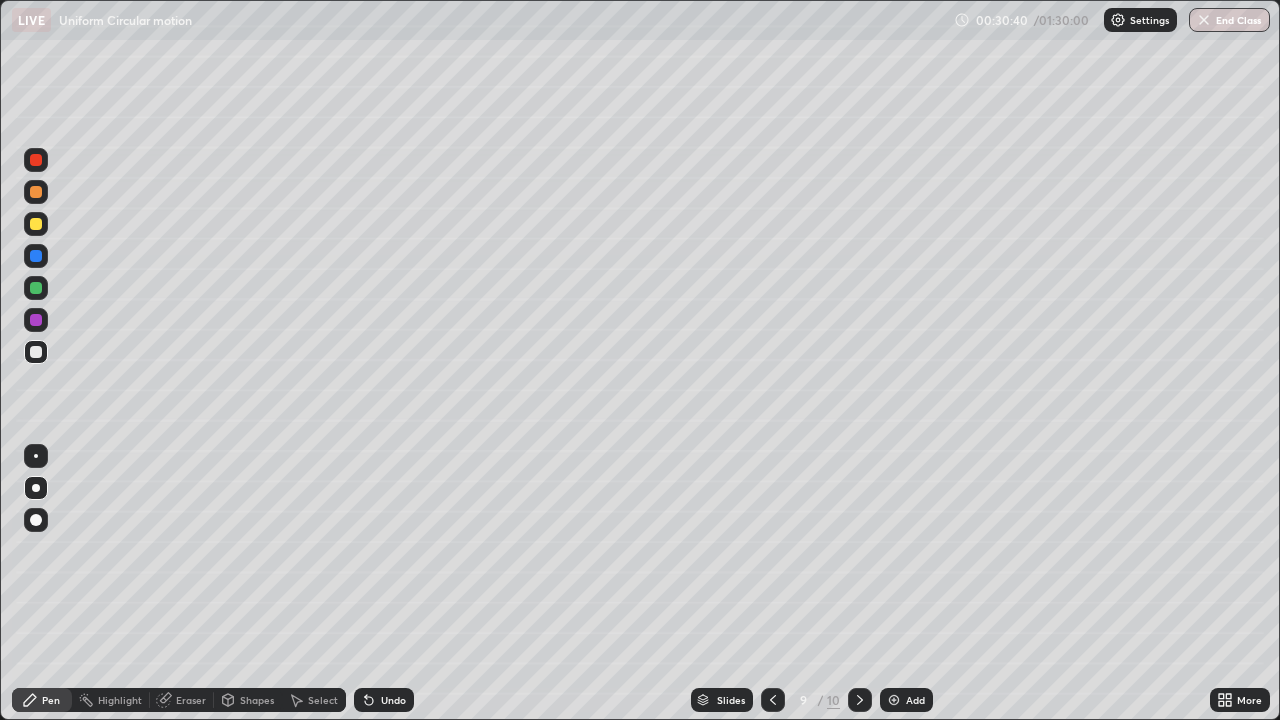 click on "Shapes" at bounding box center [257, 700] 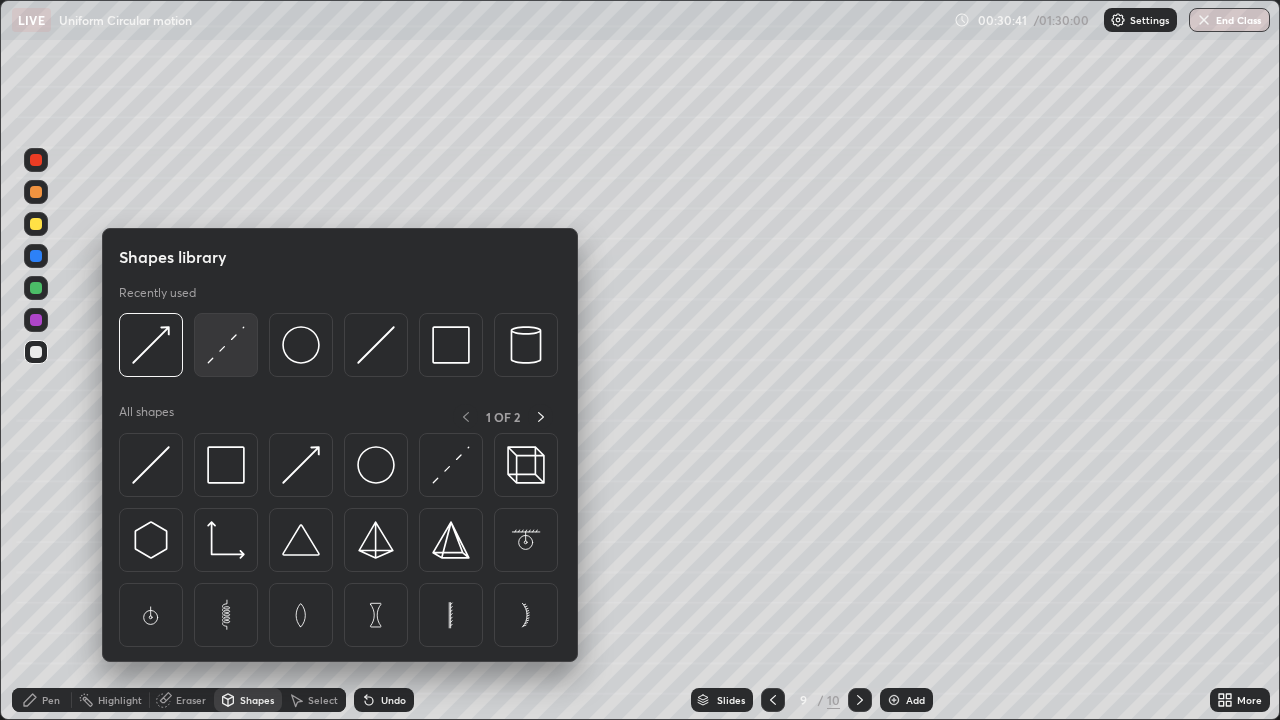 click at bounding box center (226, 345) 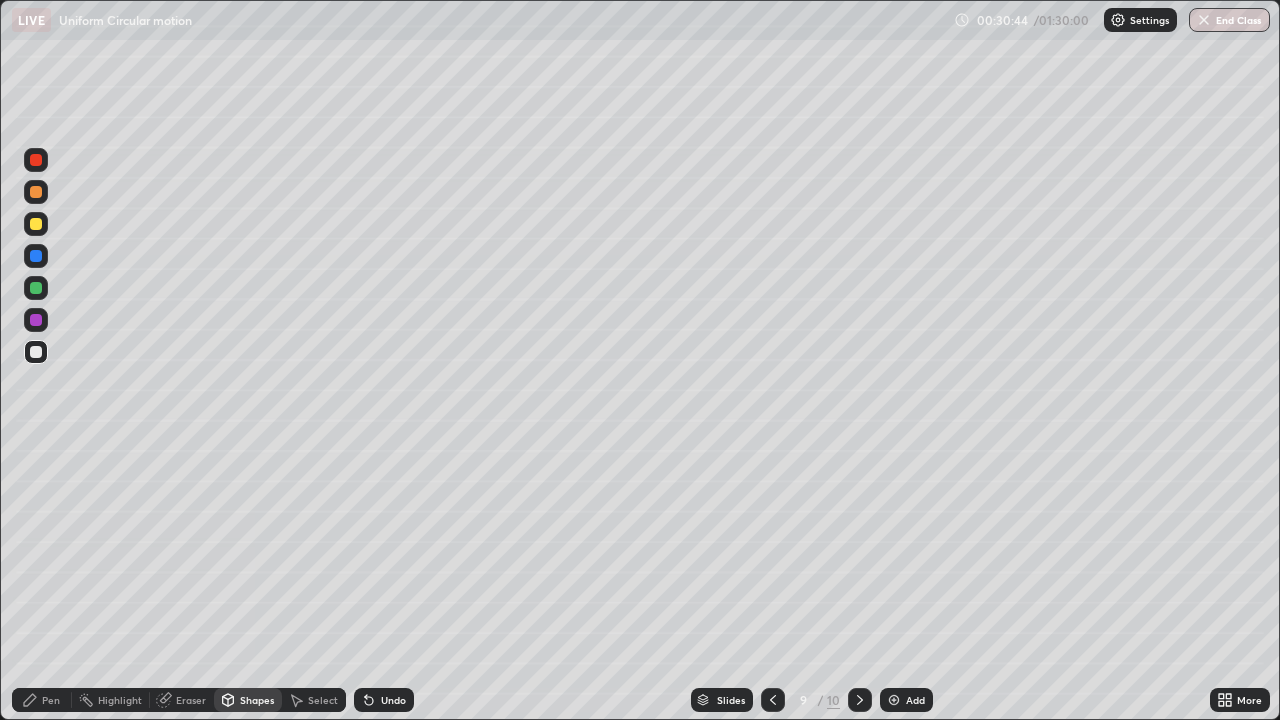 click on "Pen" at bounding box center [51, 700] 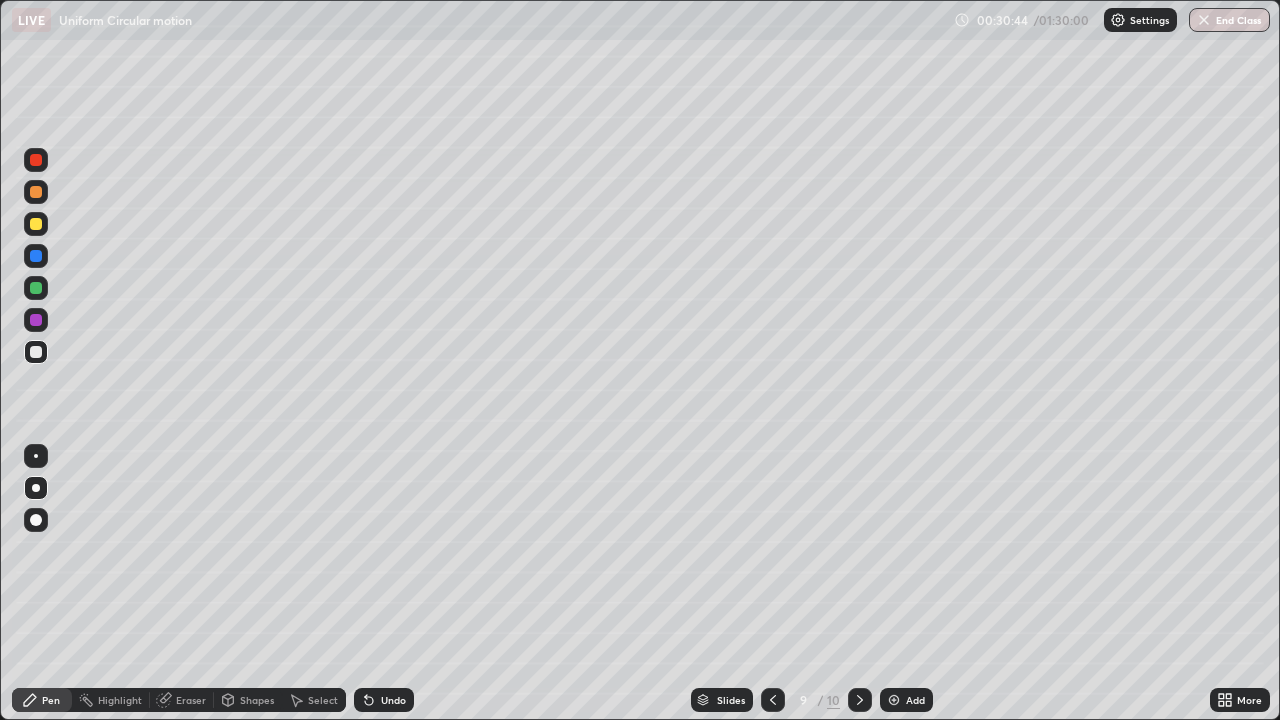 click at bounding box center (36, 224) 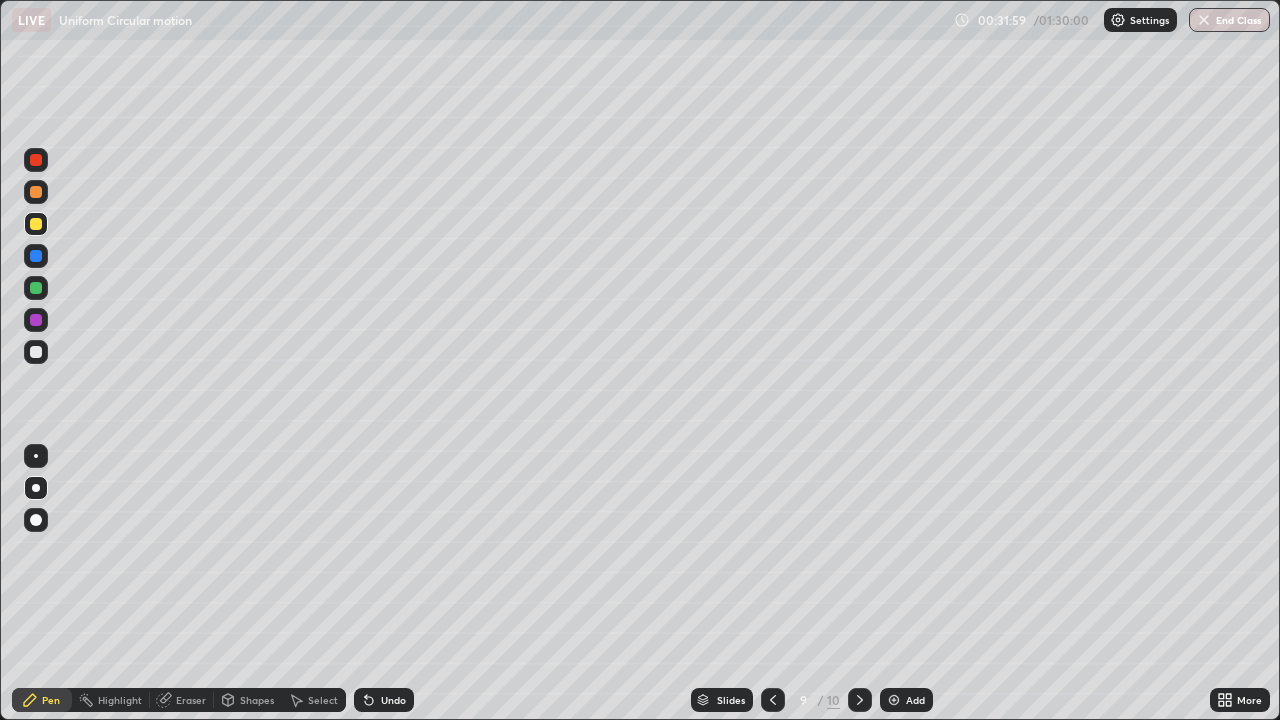 click at bounding box center (36, 352) 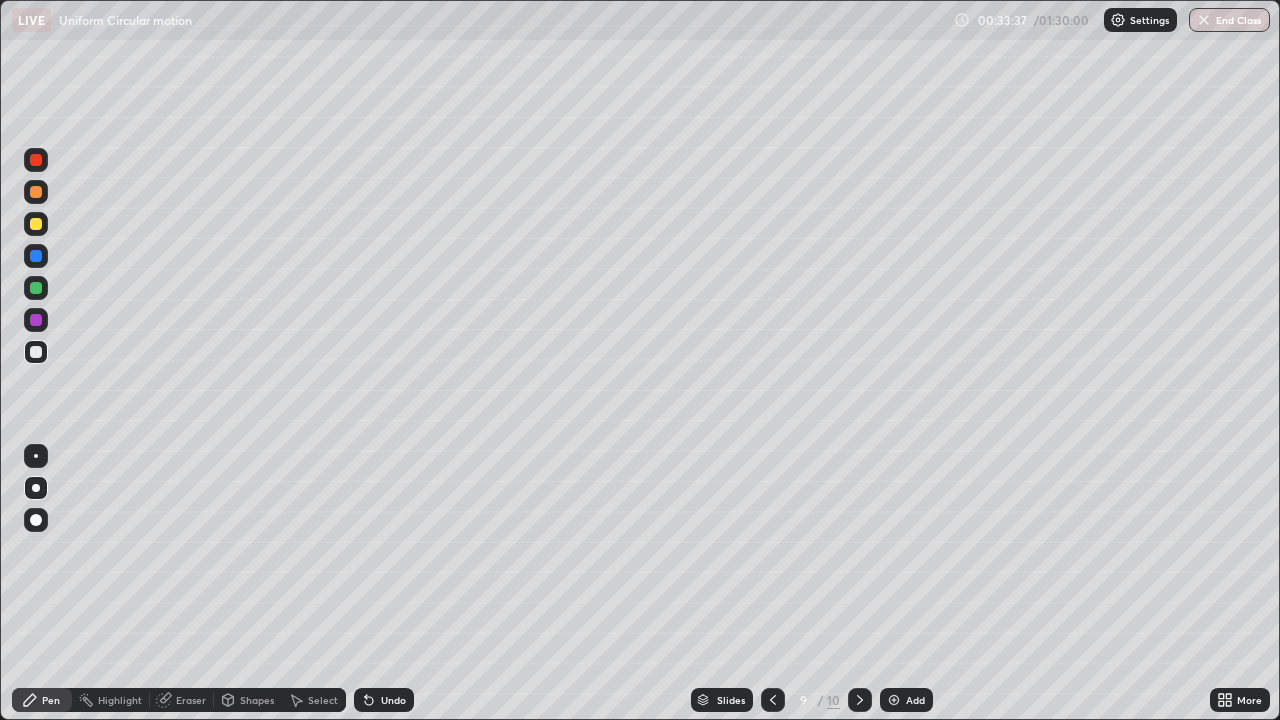 click at bounding box center (36, 224) 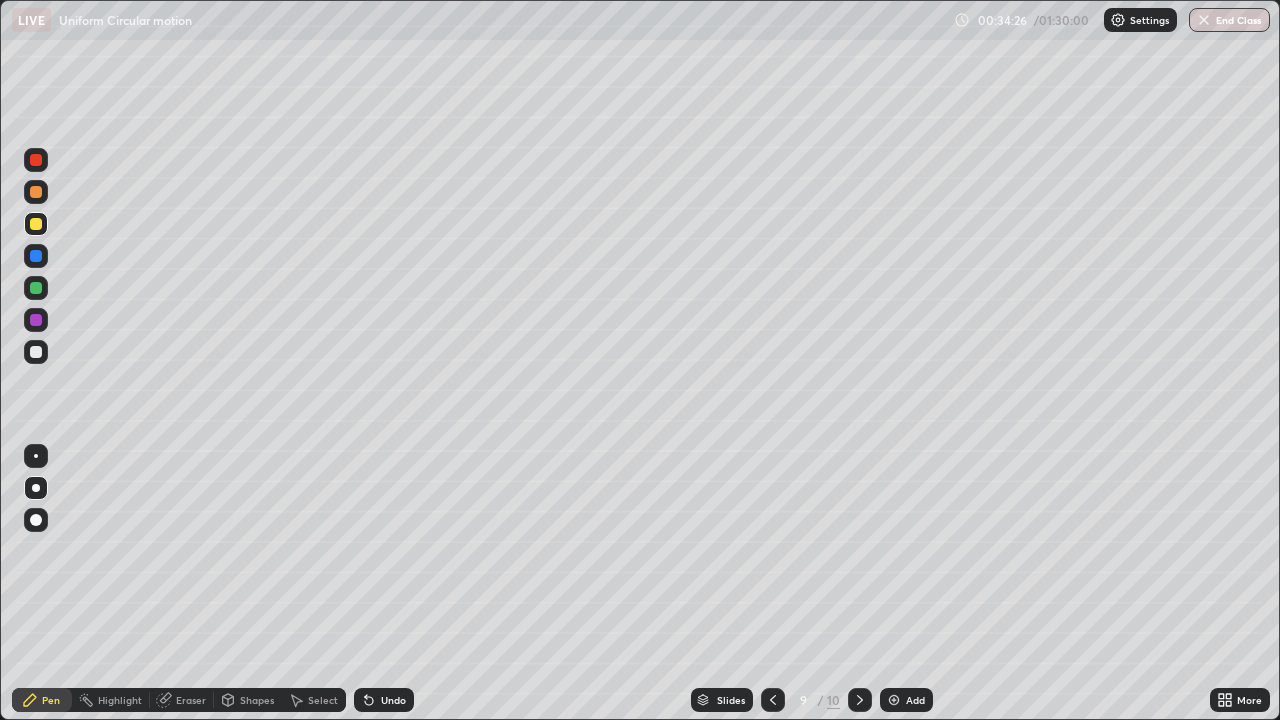 click at bounding box center (36, 352) 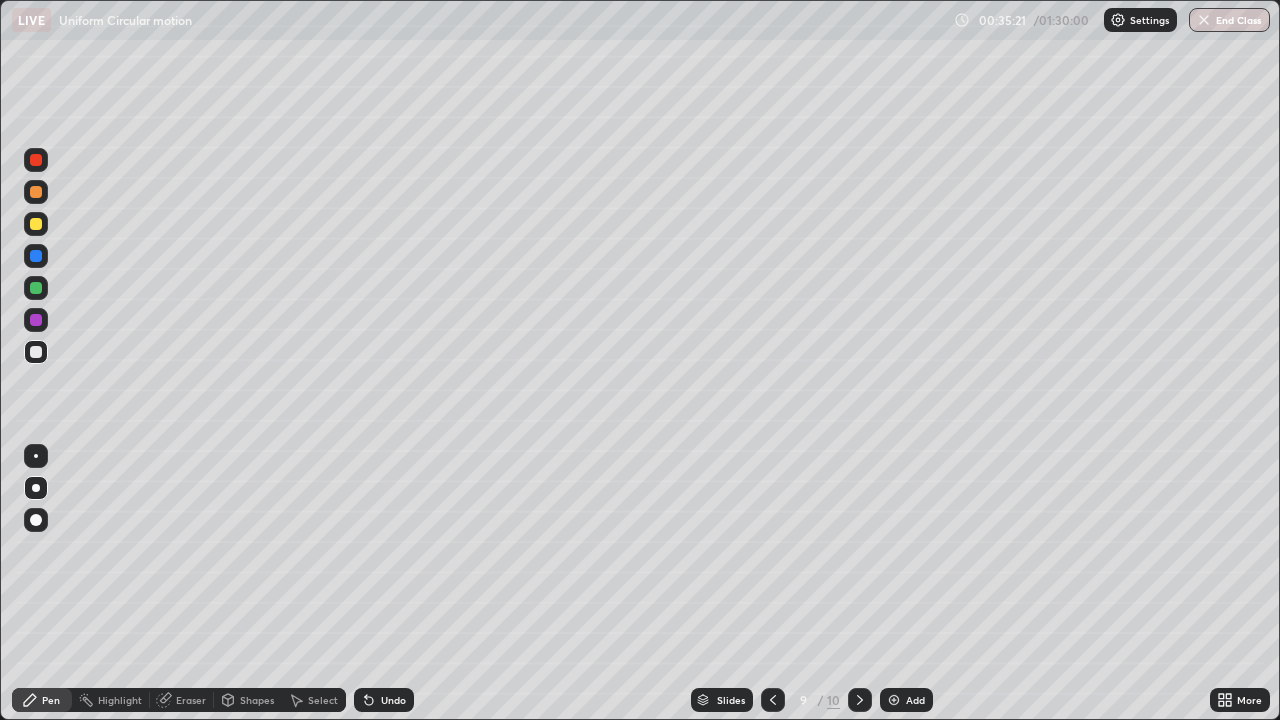 click on "Undo" at bounding box center [393, 700] 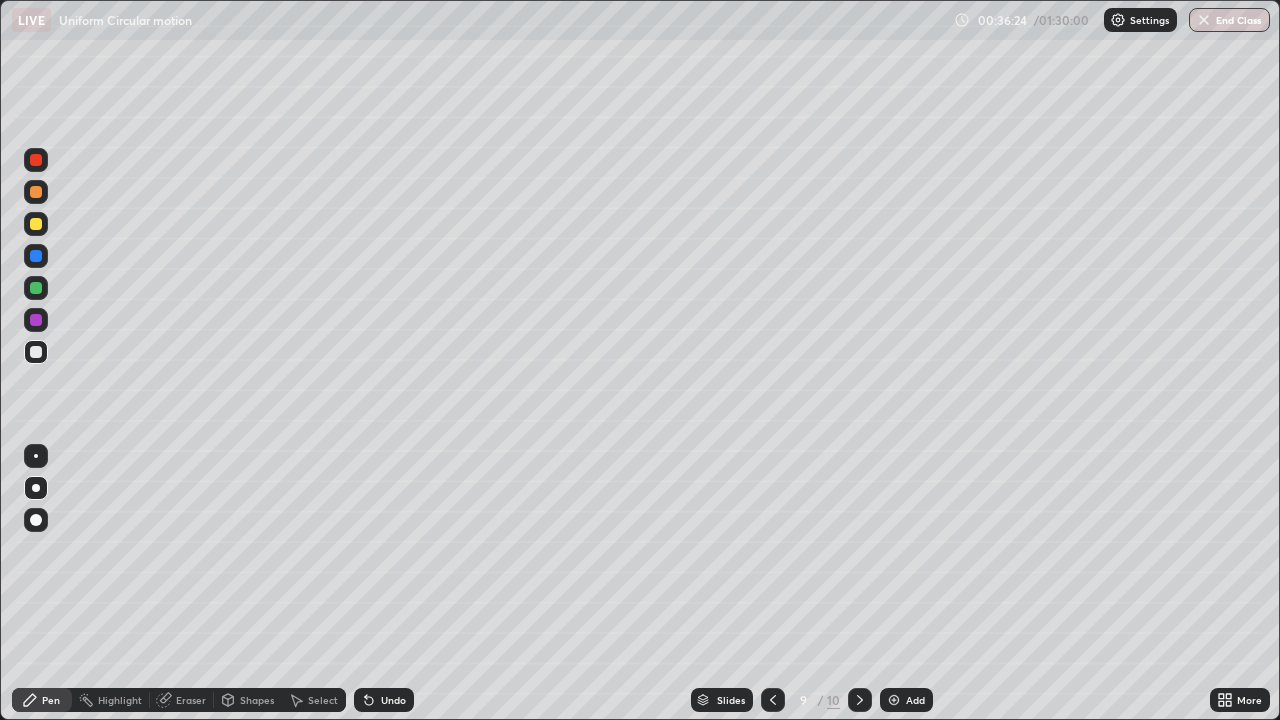 click on "Undo" at bounding box center [393, 700] 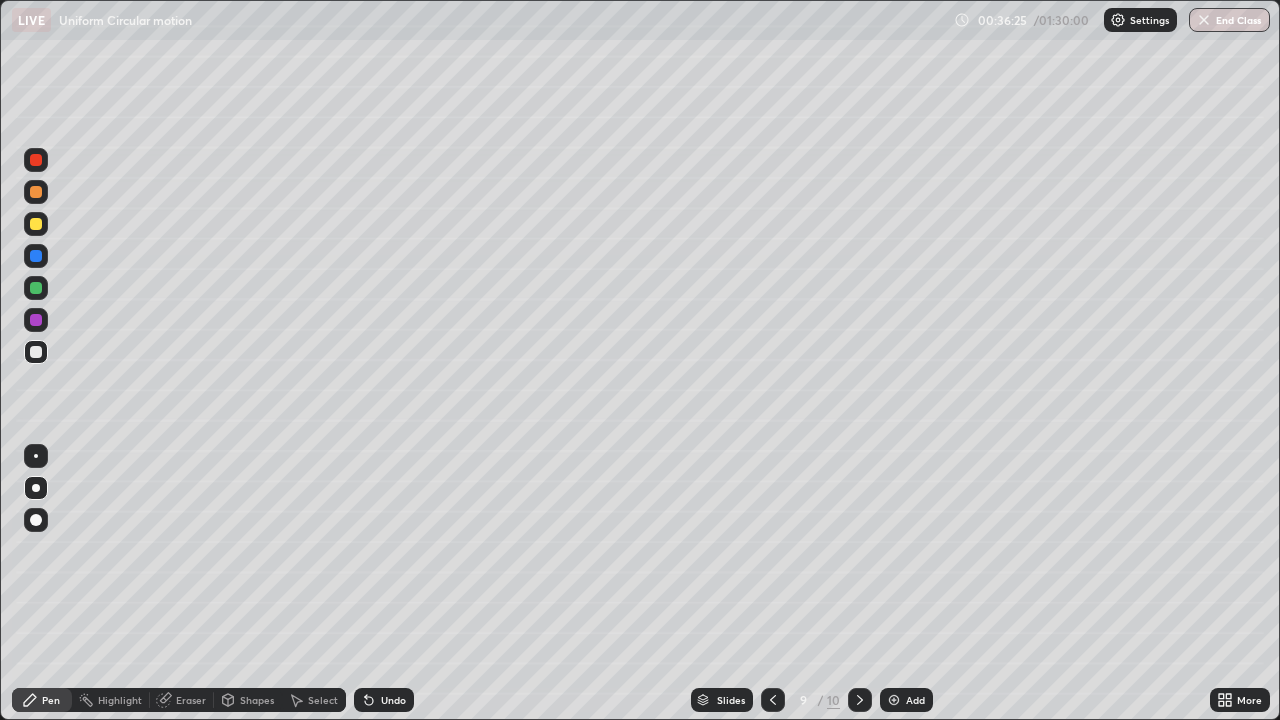 click 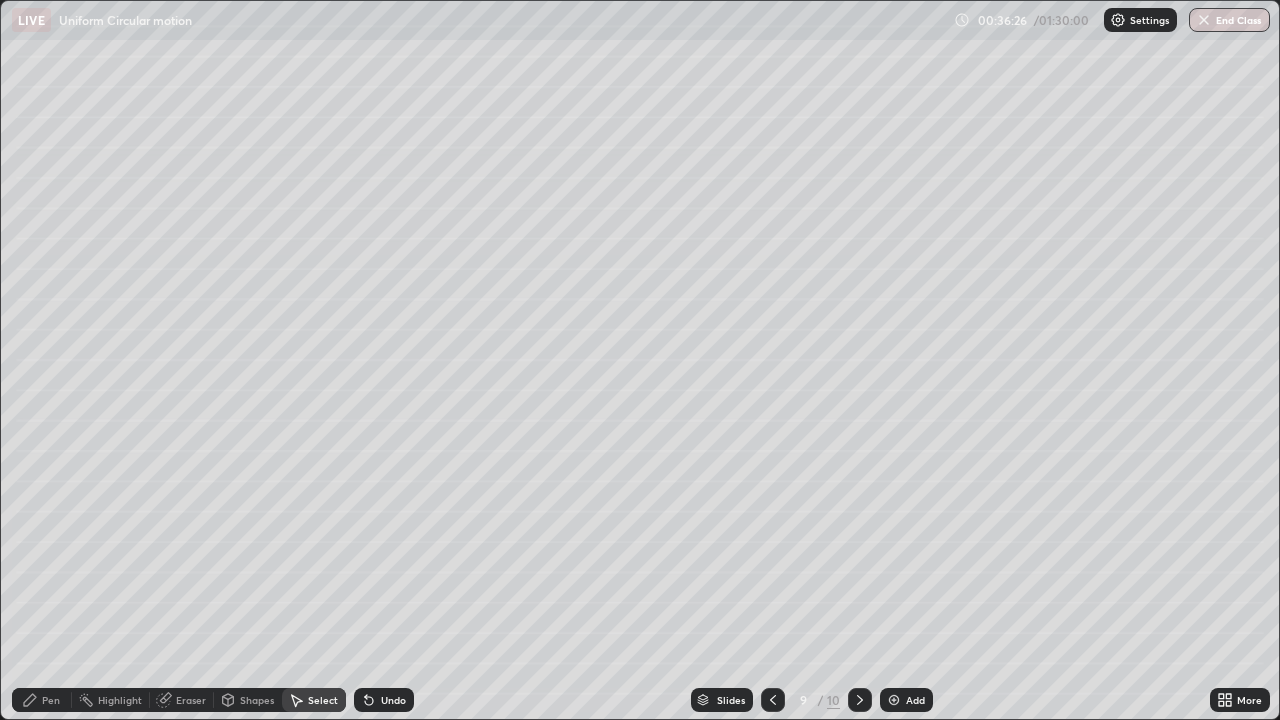 click on "Select" at bounding box center [314, 700] 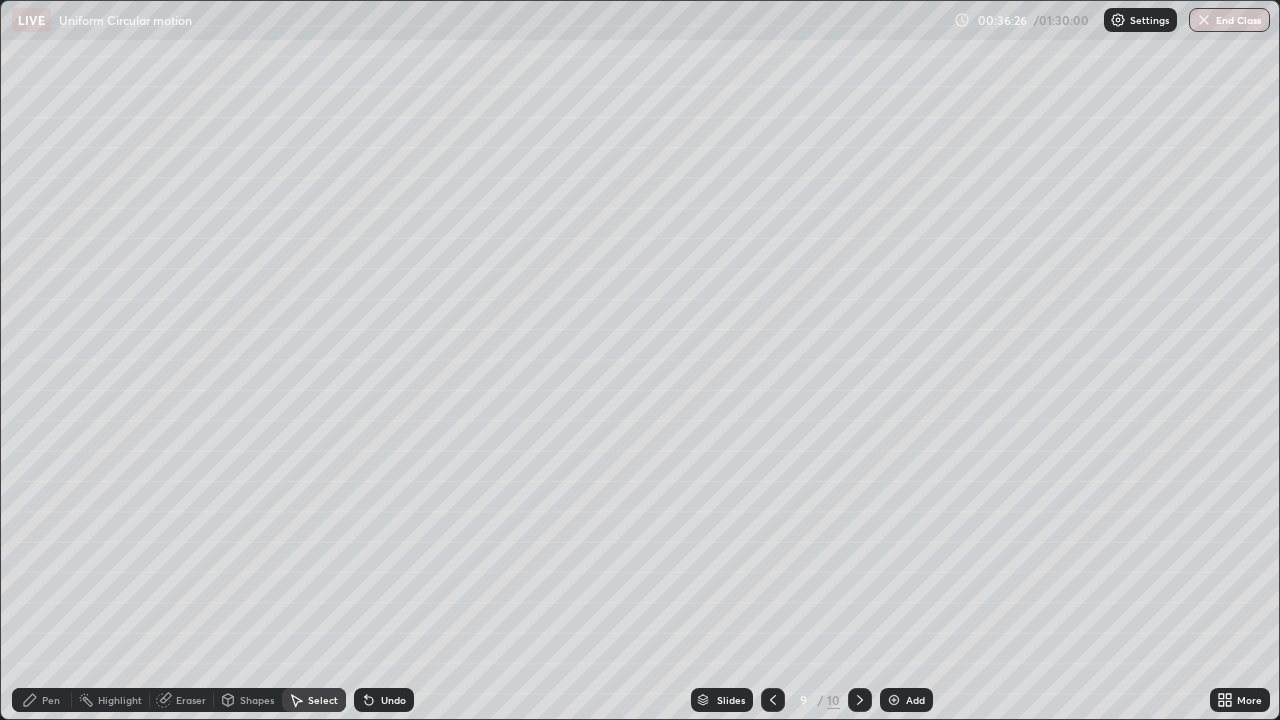click on "Select" at bounding box center (314, 700) 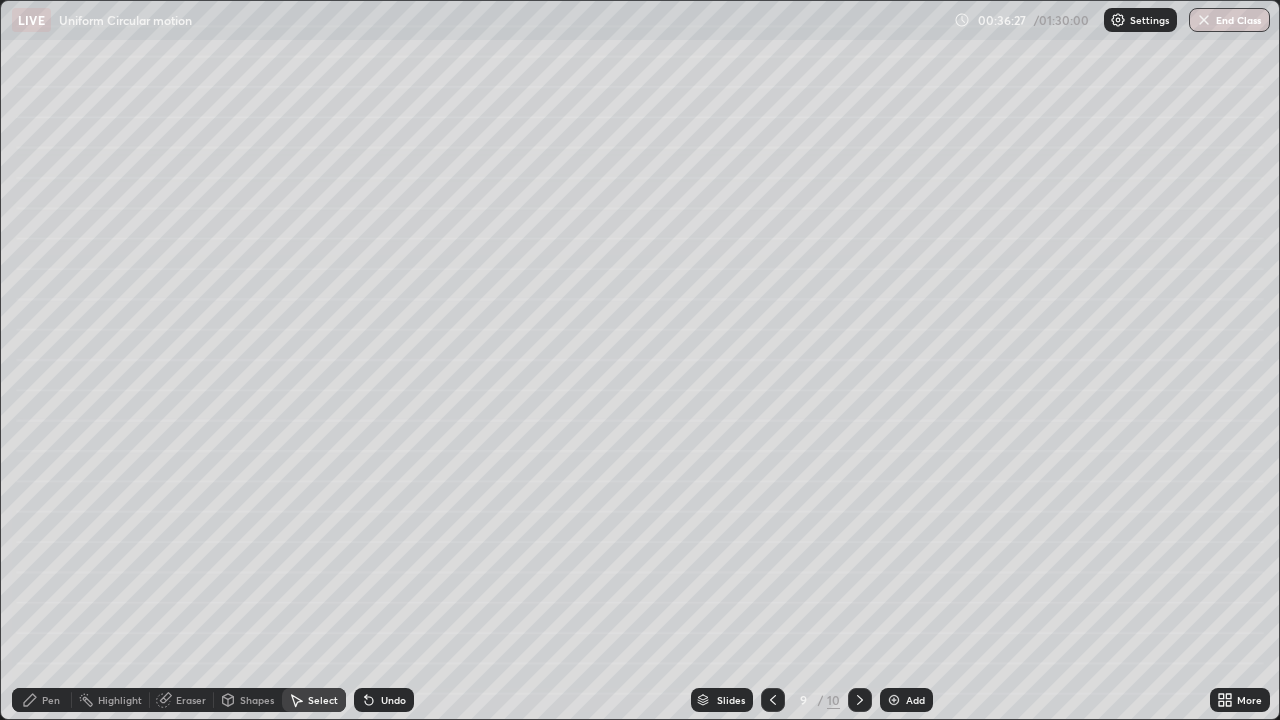 click on "Undo" at bounding box center (384, 700) 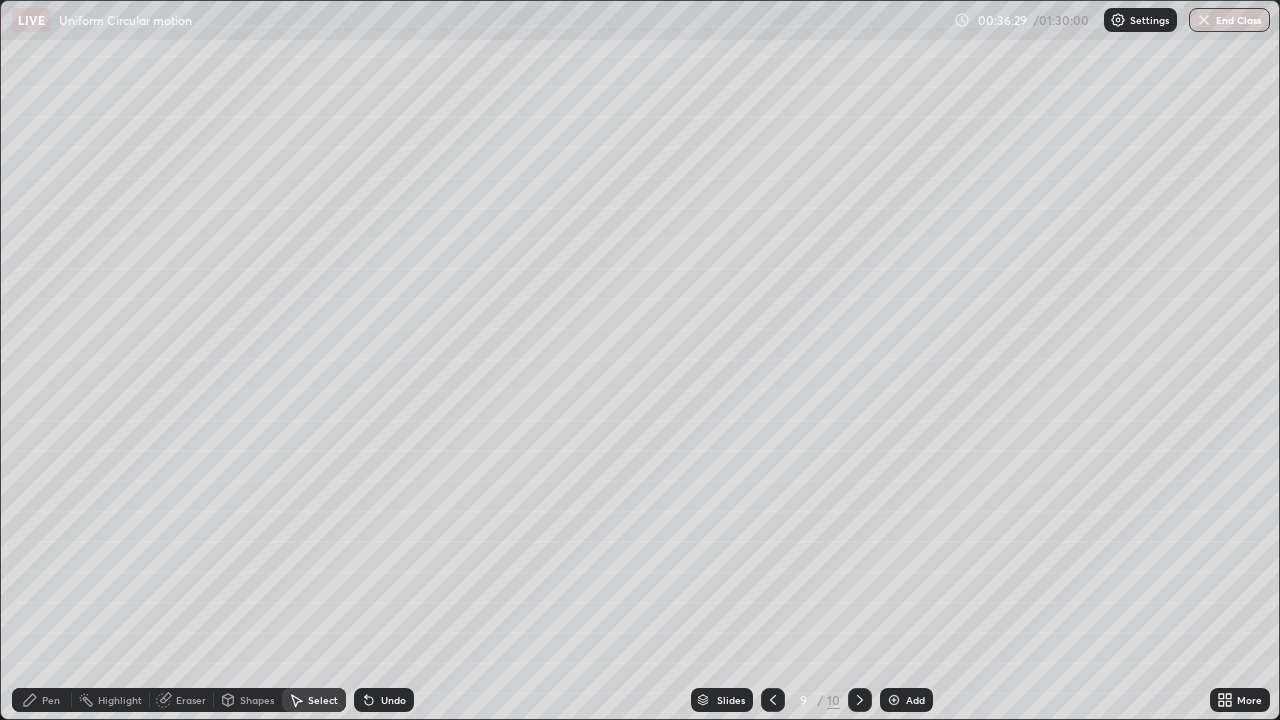 click on "Pen" at bounding box center (42, 700) 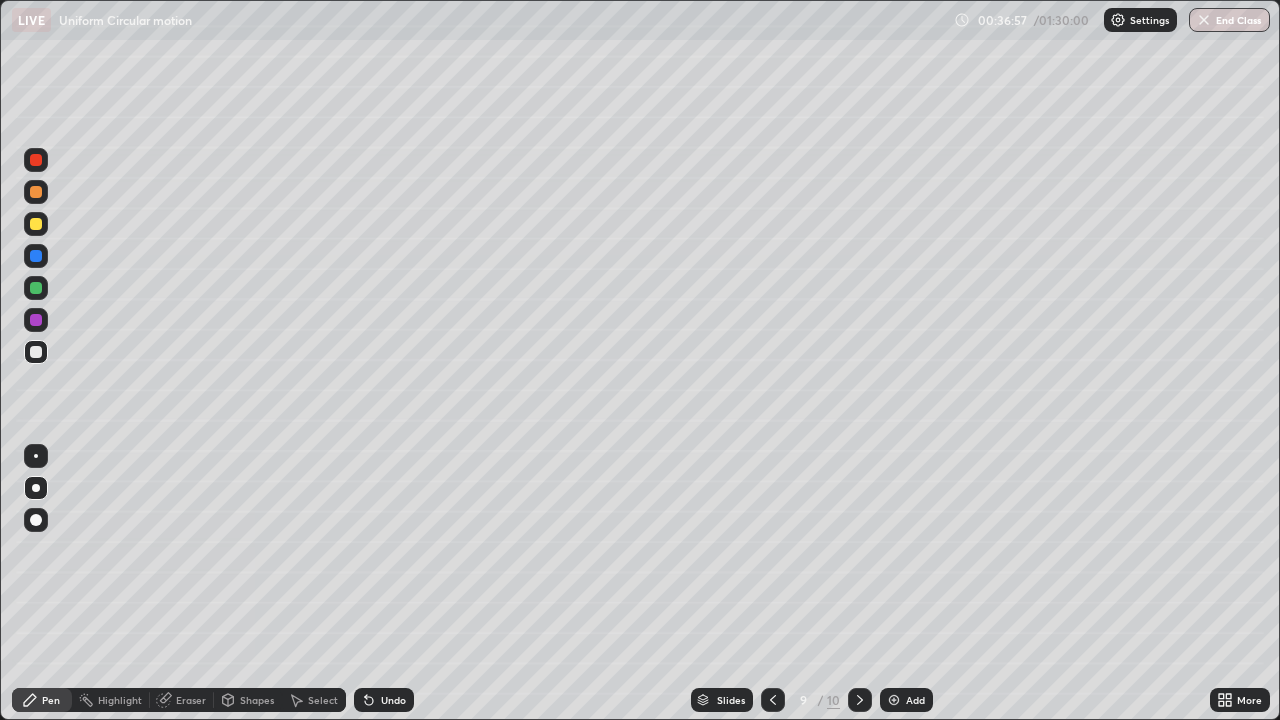click on "Add" at bounding box center [915, 700] 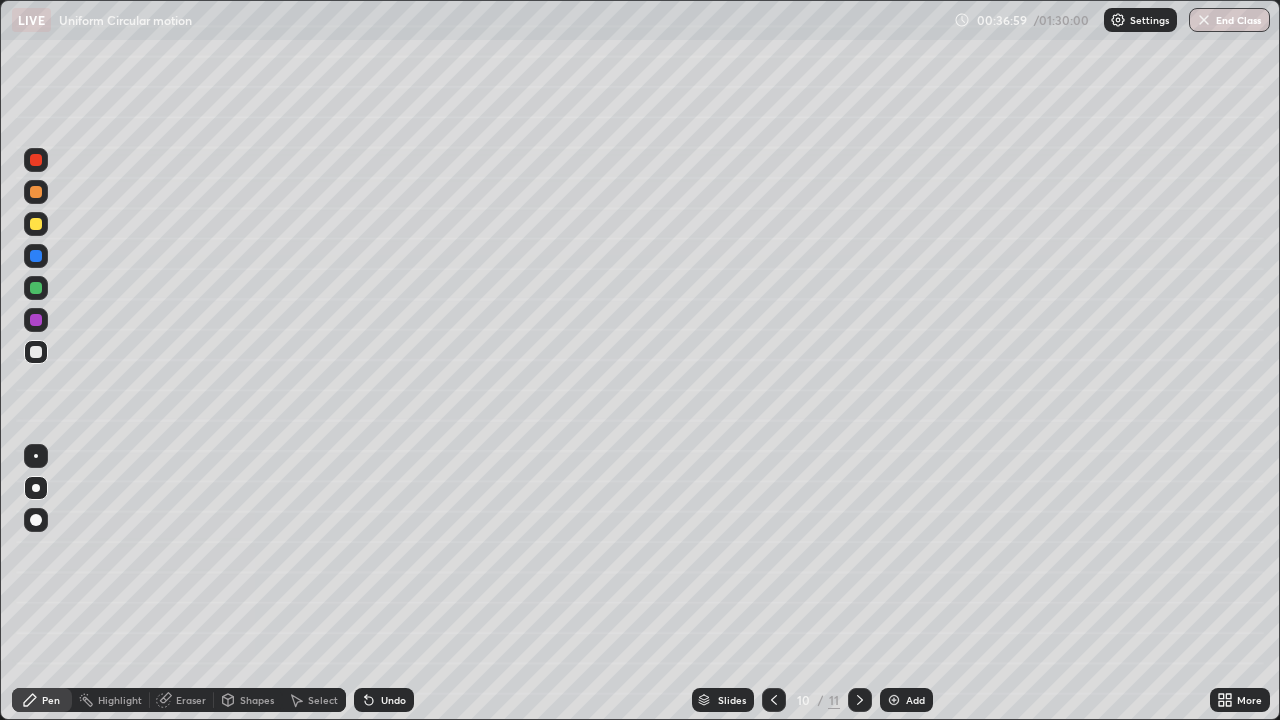 click at bounding box center (36, 224) 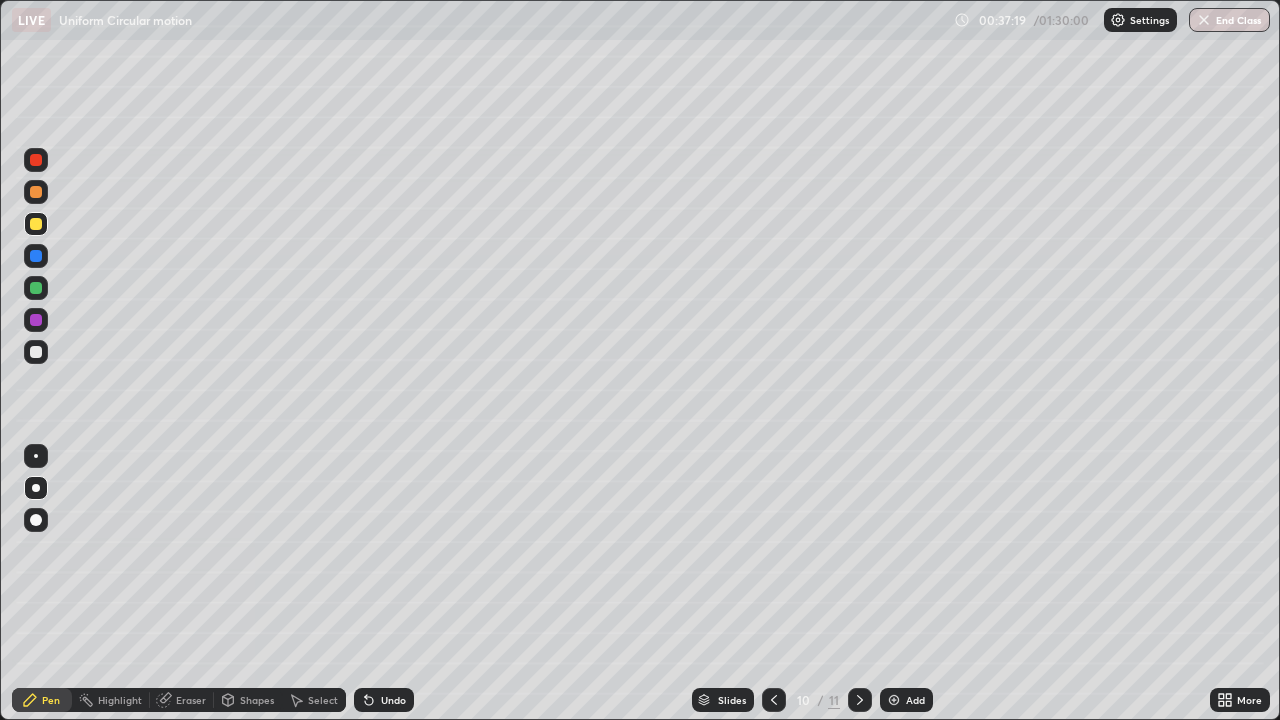 click 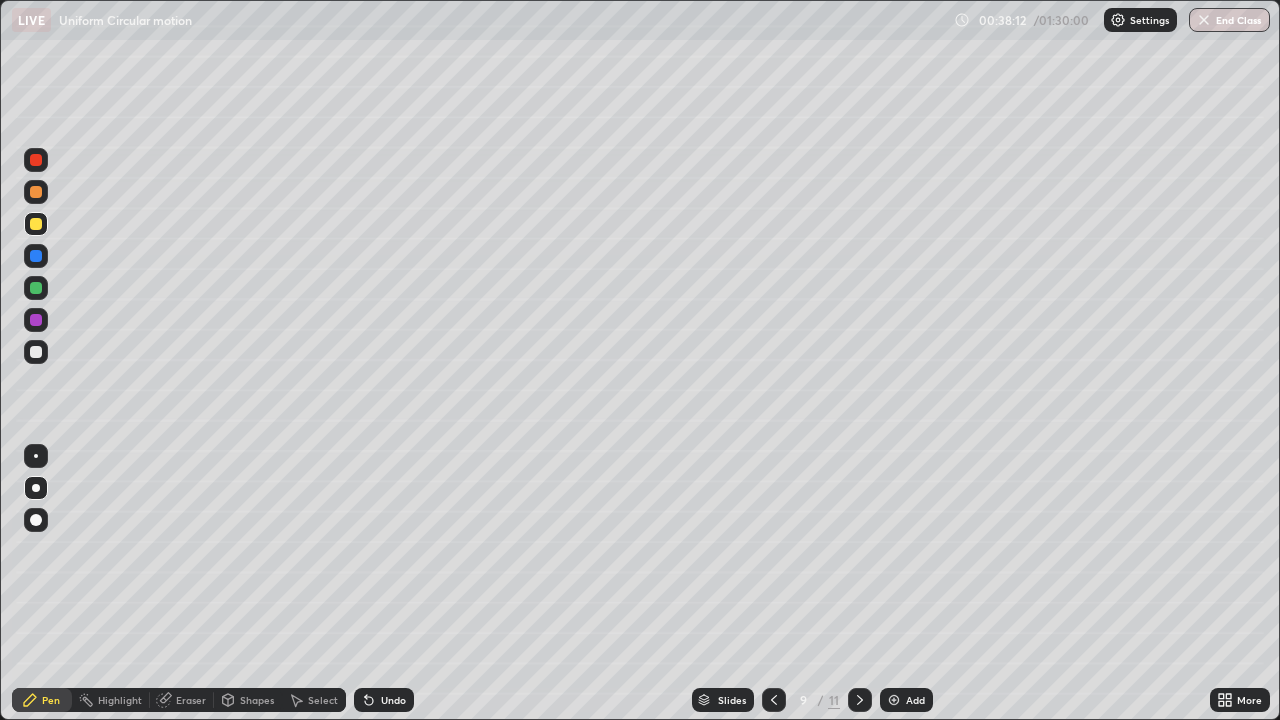 click on "Add" at bounding box center [915, 700] 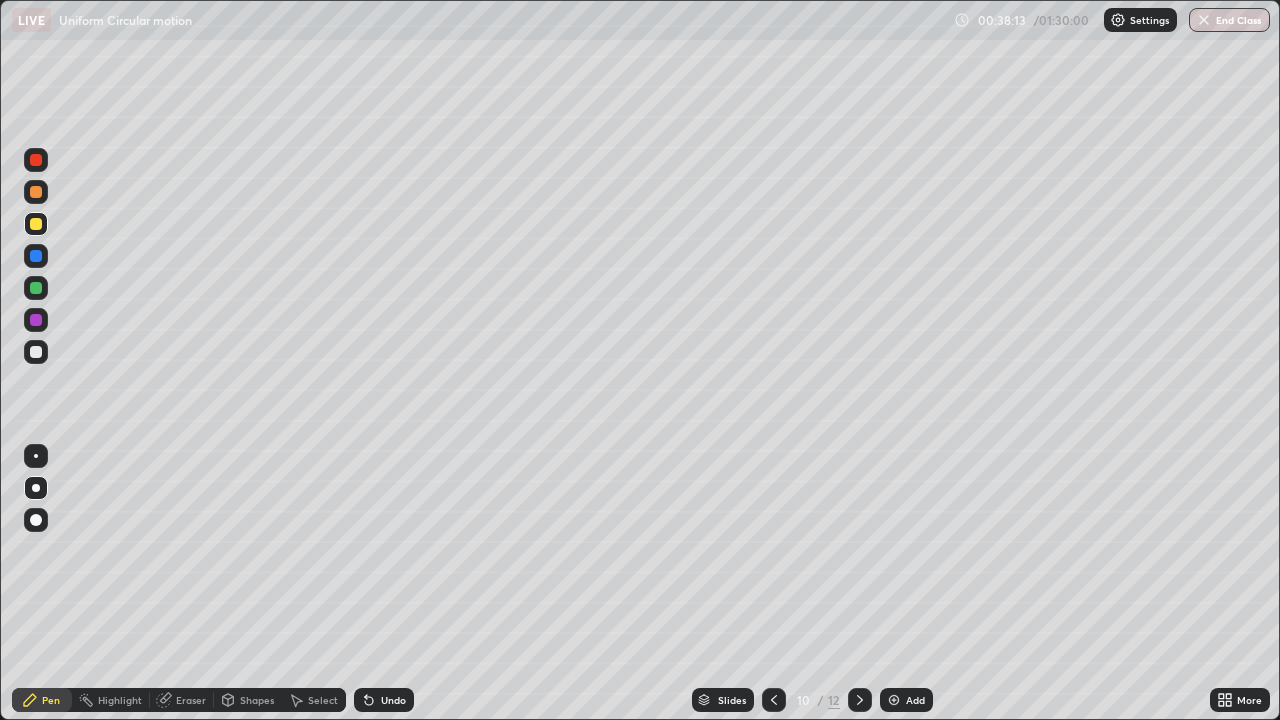click 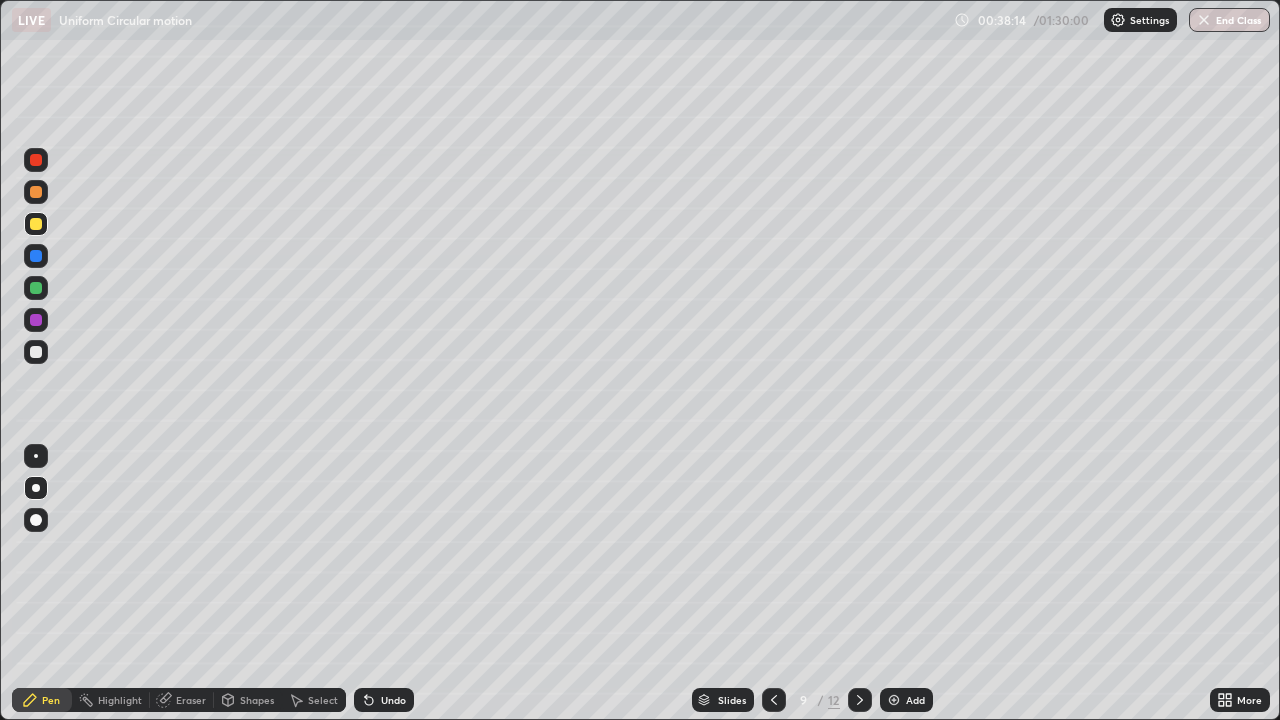 click 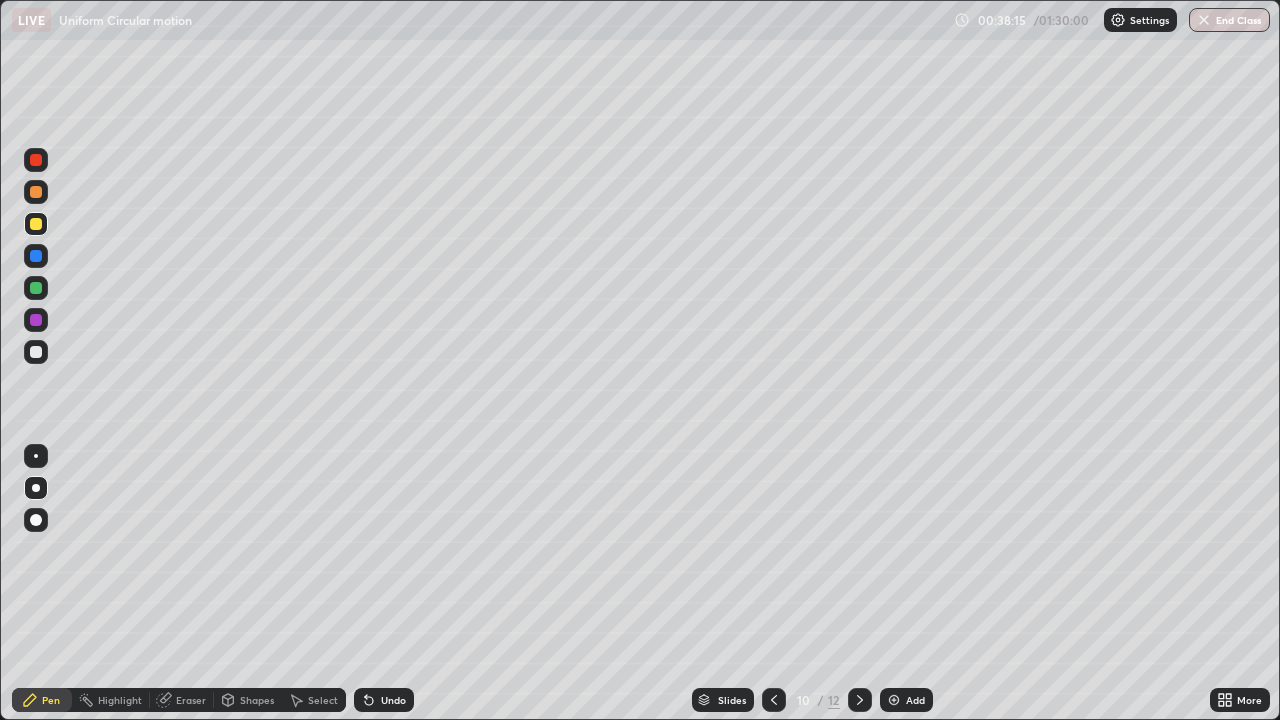 click 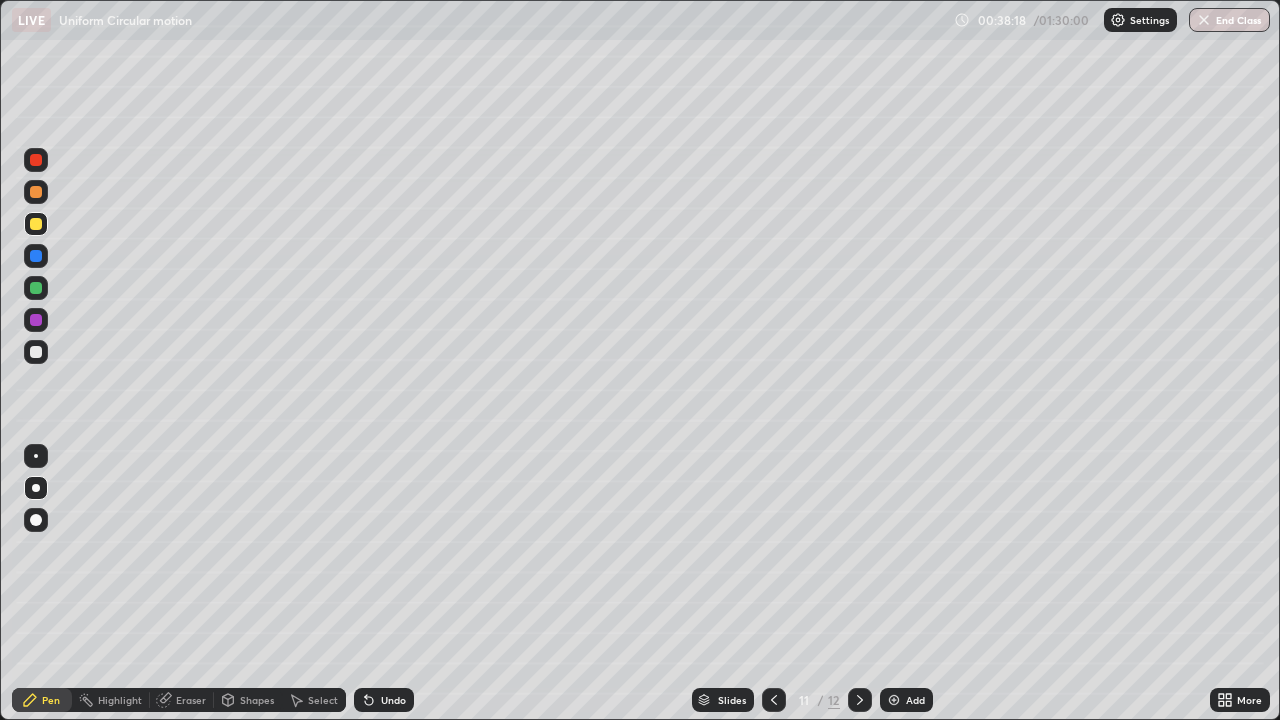 click on "Shapes" at bounding box center [248, 700] 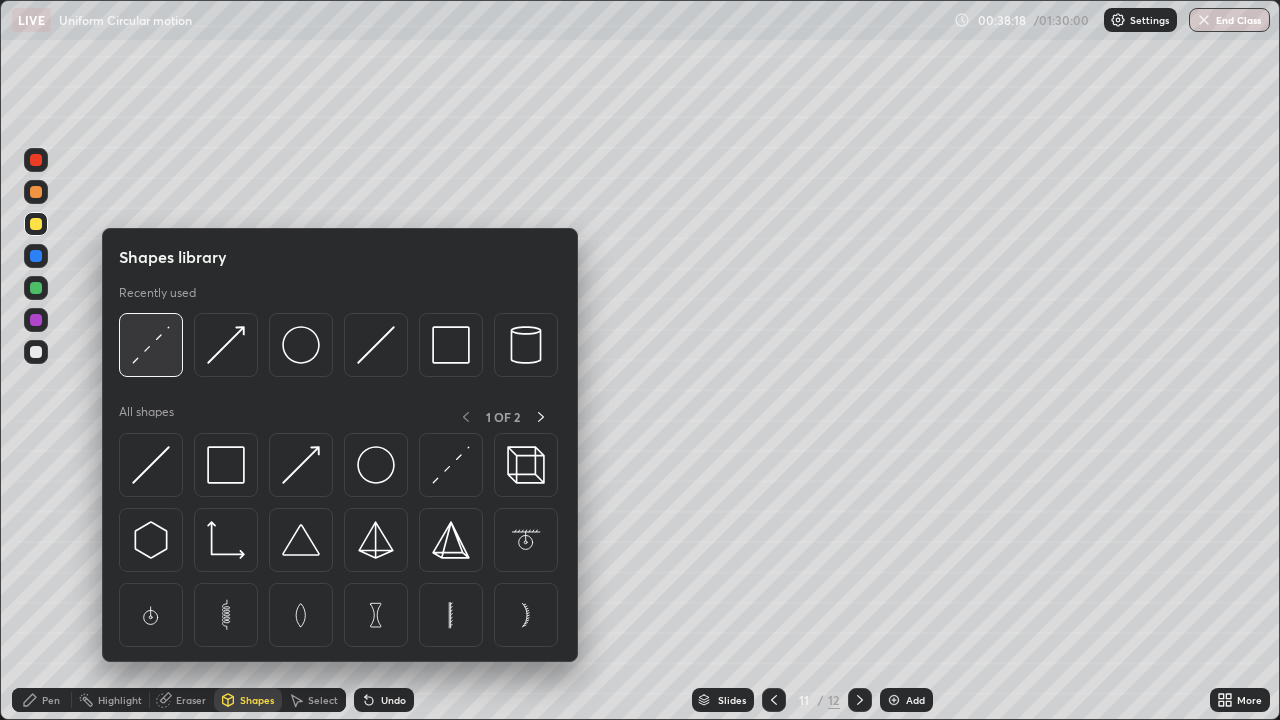 click at bounding box center [151, 345] 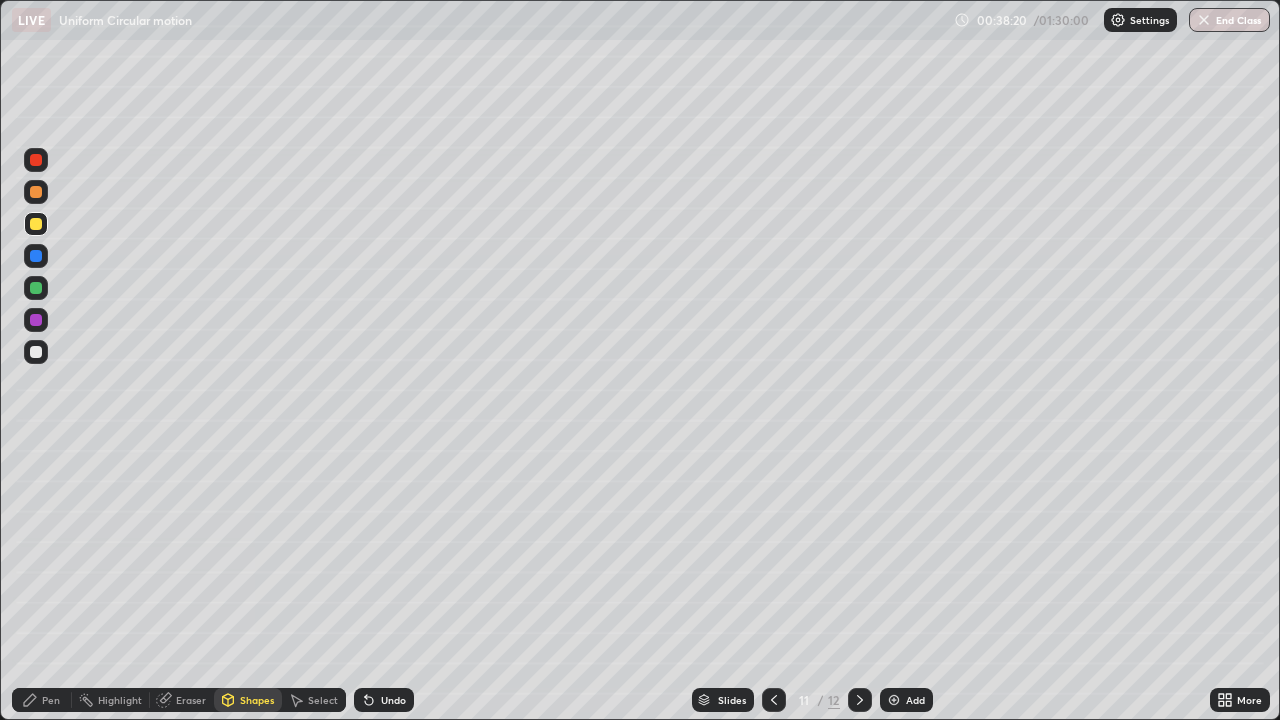 click at bounding box center (36, 352) 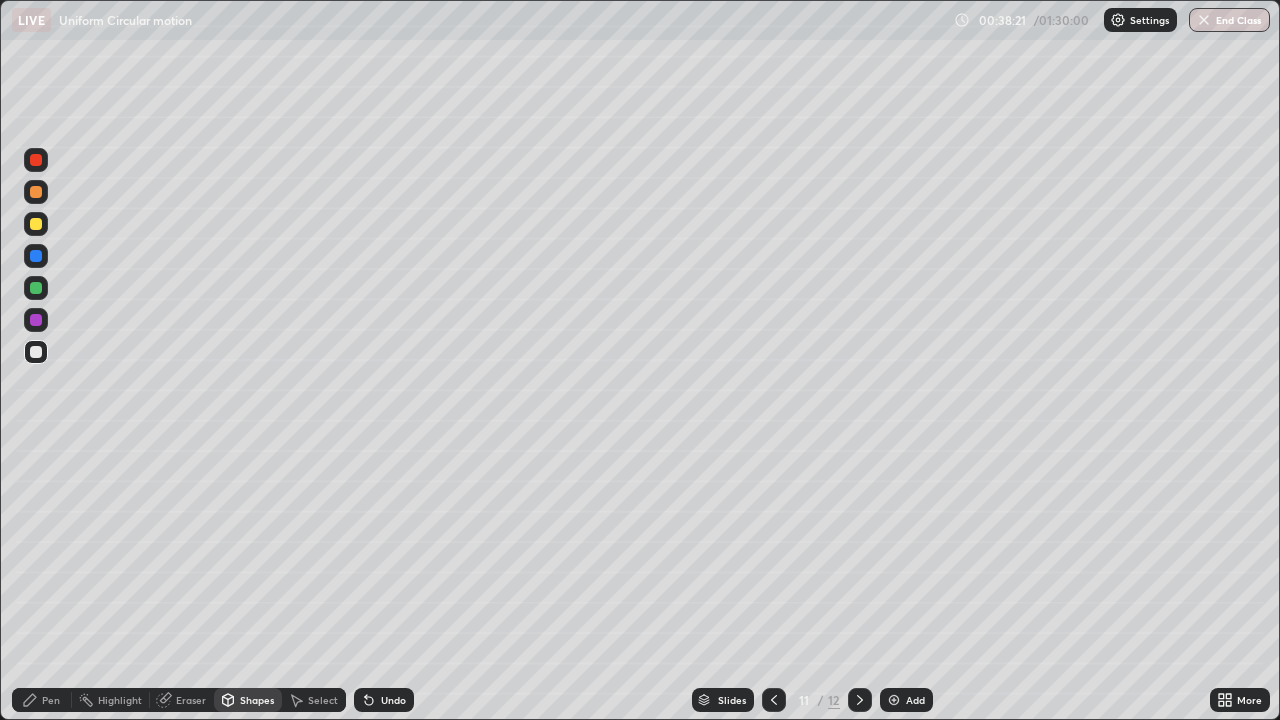 click on "Pen" at bounding box center (42, 700) 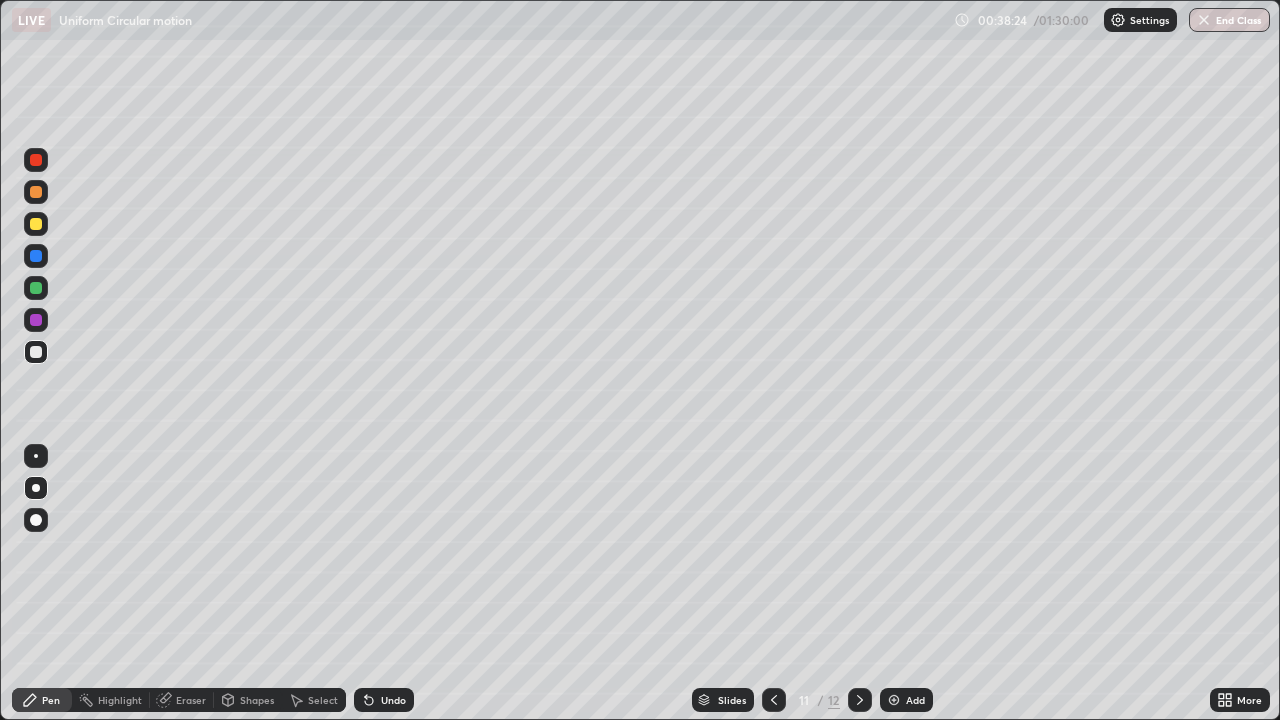 click on "Undo" at bounding box center [384, 700] 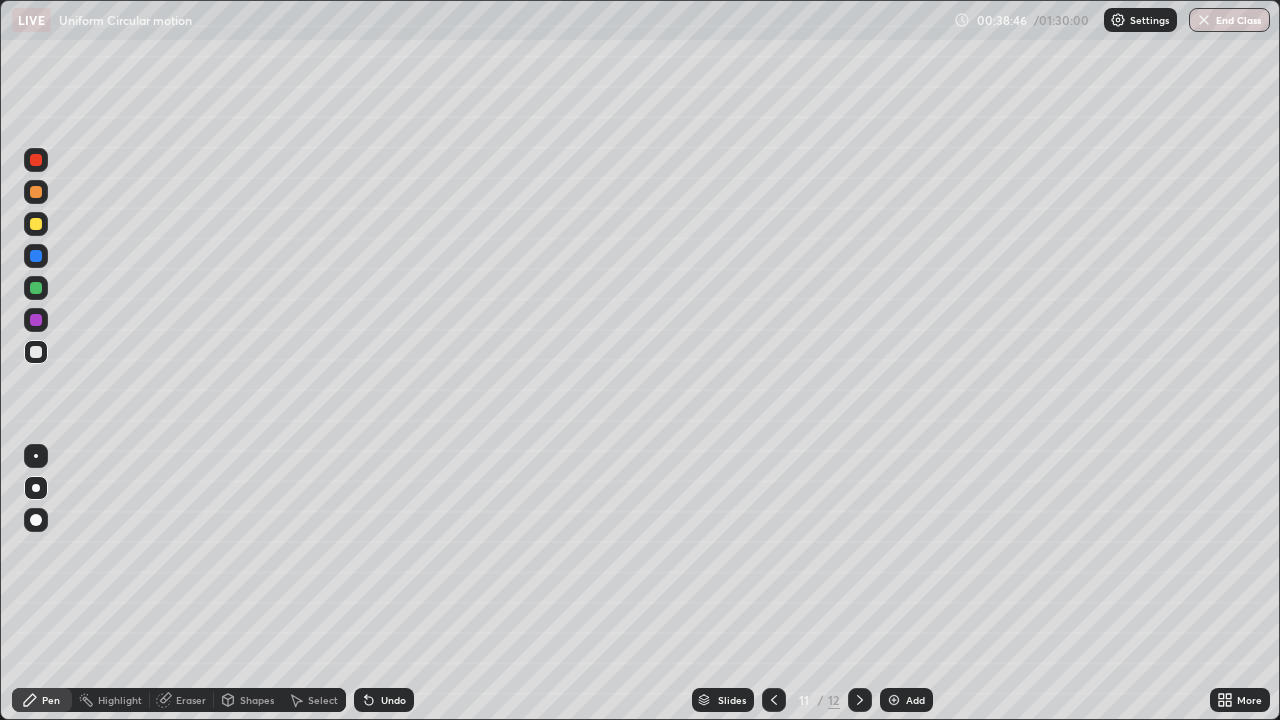 click on "Undo" at bounding box center (393, 700) 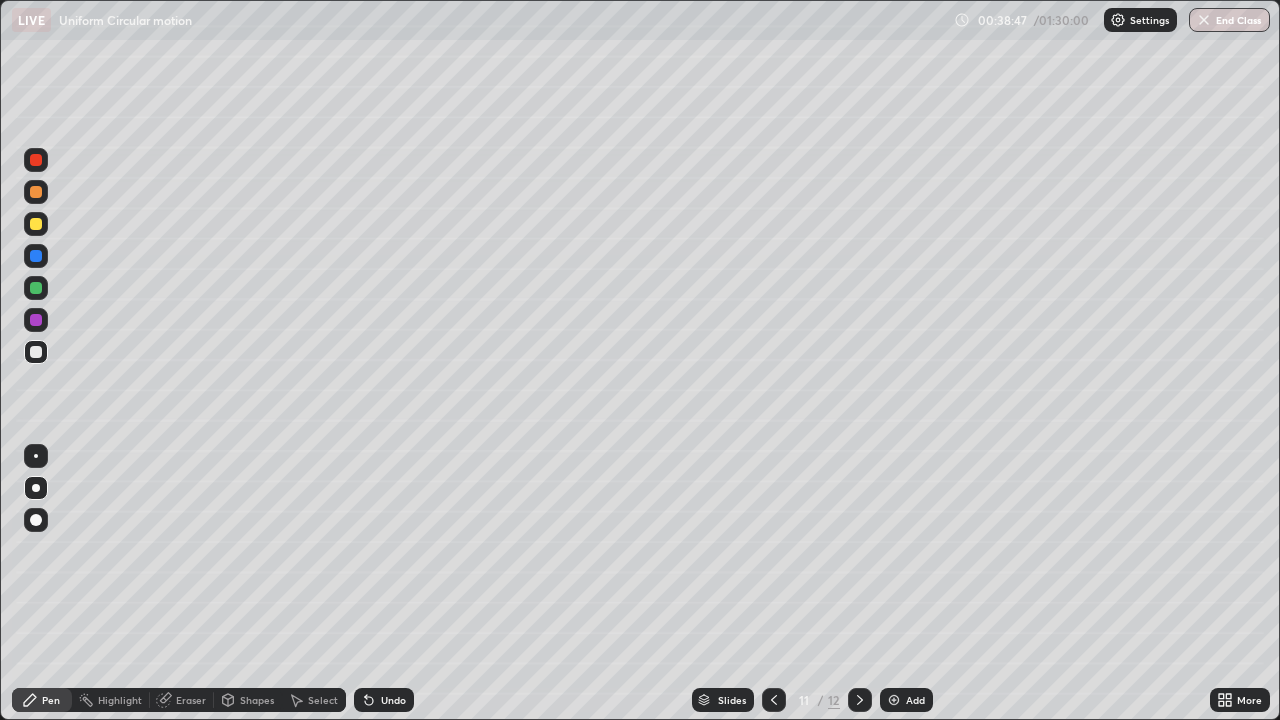 click on "Undo" at bounding box center [384, 700] 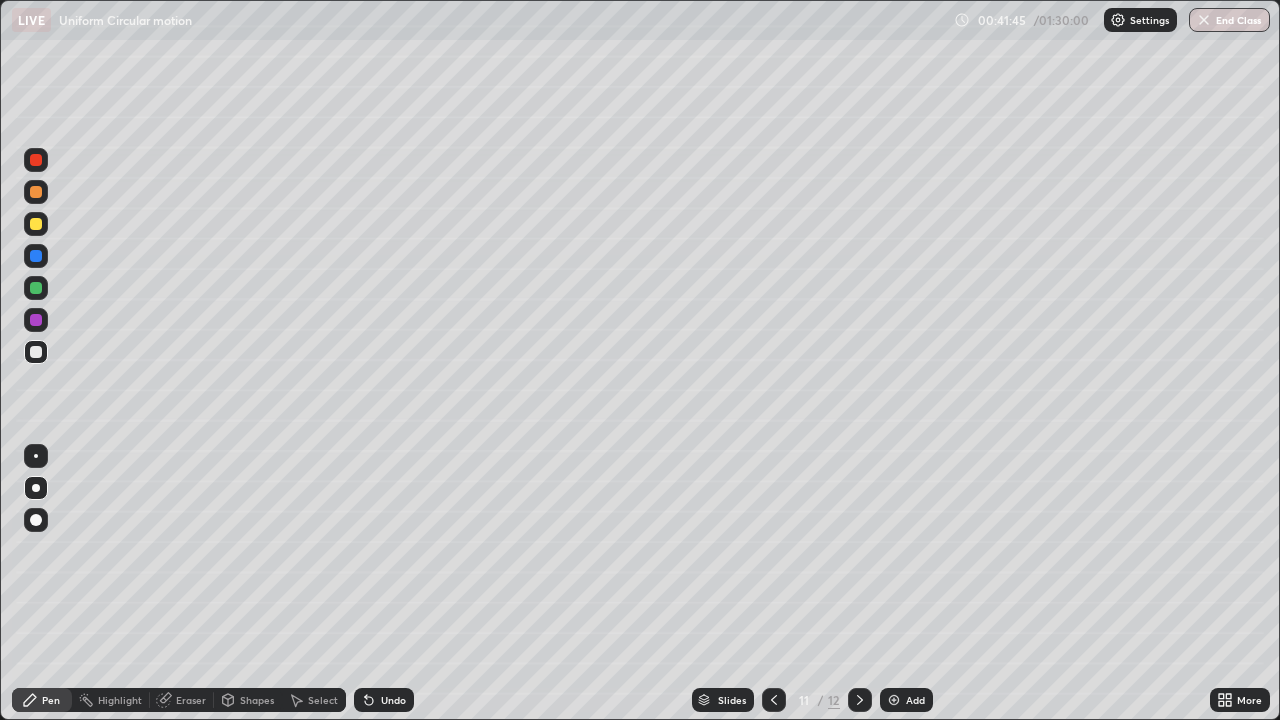 click on "Undo" at bounding box center (393, 700) 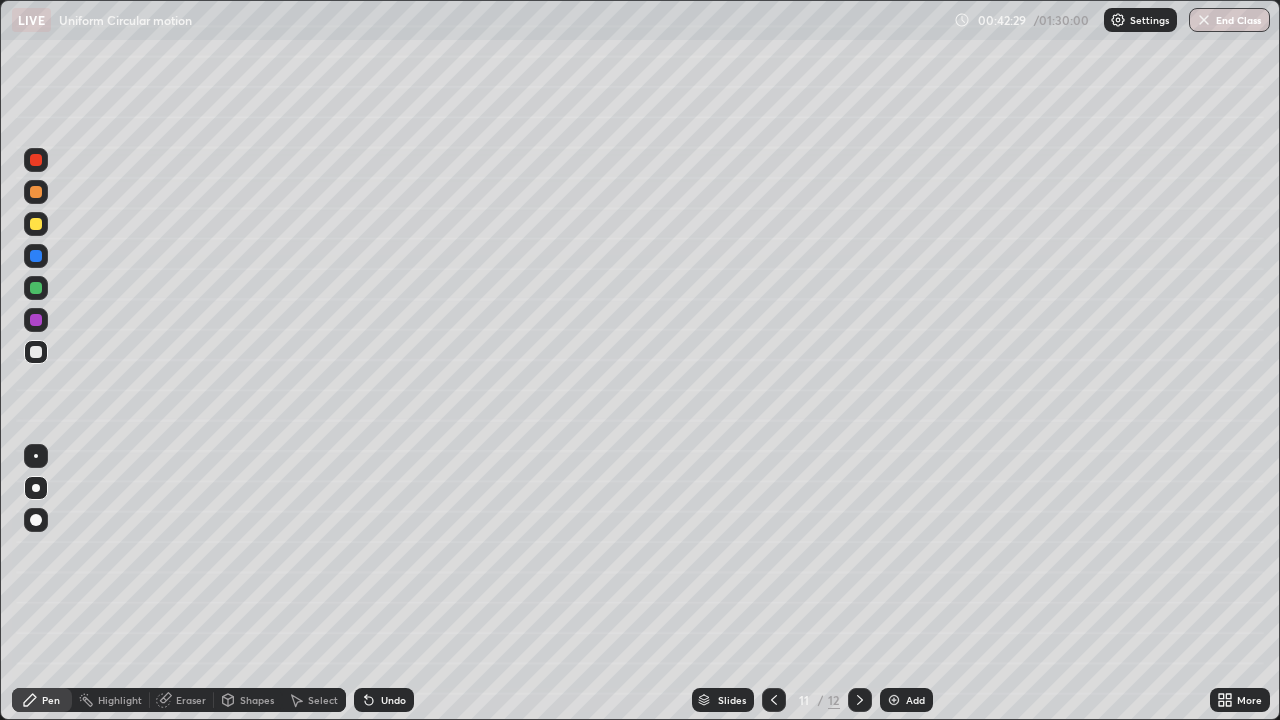 click on "Add" at bounding box center (906, 700) 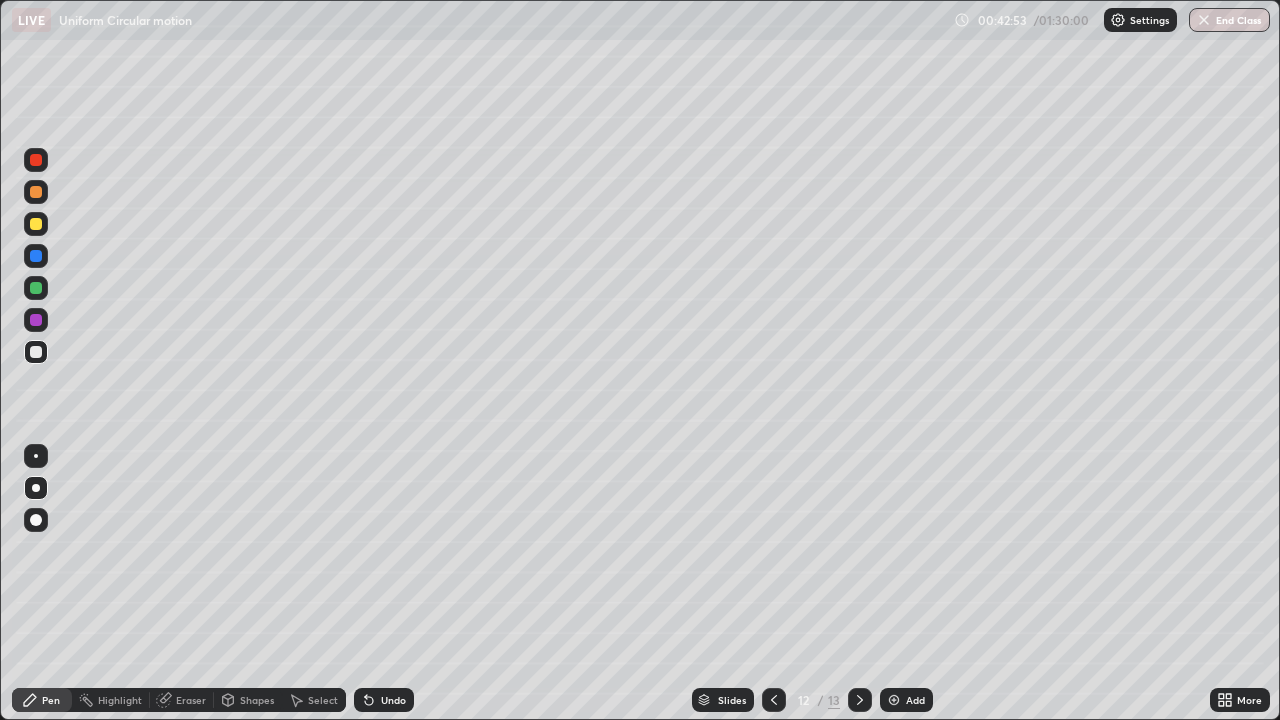 click at bounding box center [36, 224] 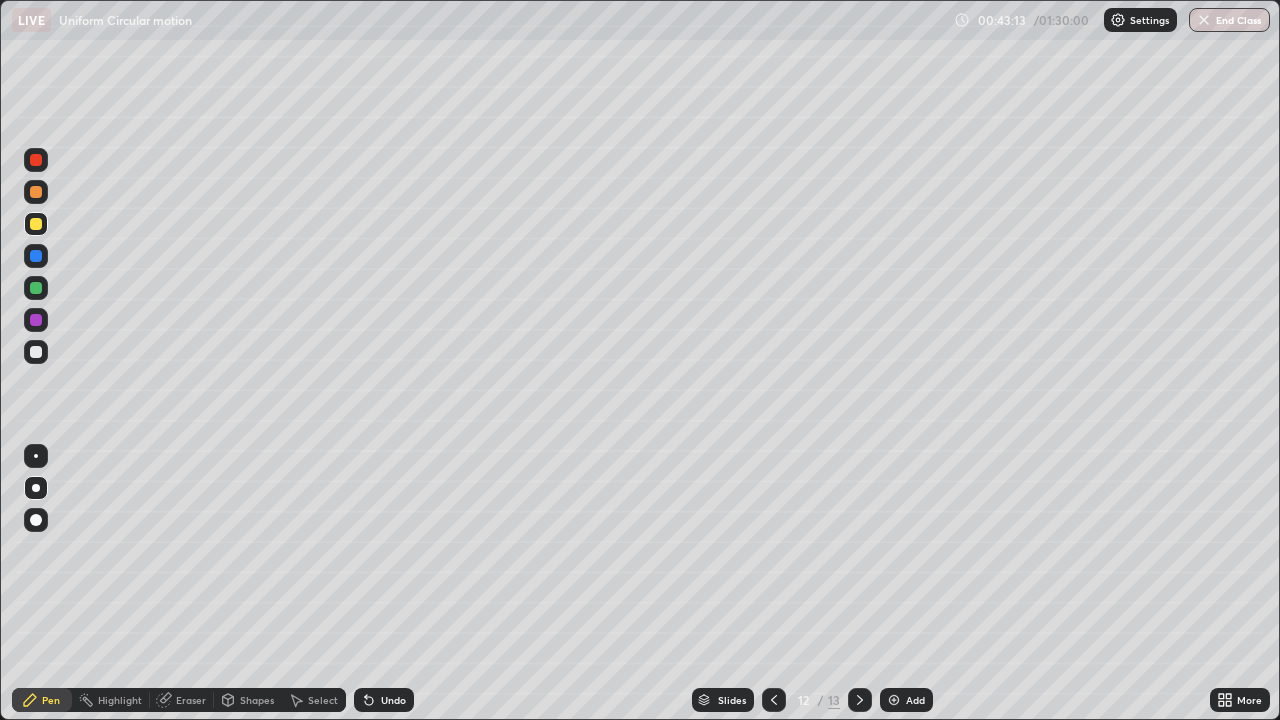 click at bounding box center (36, 352) 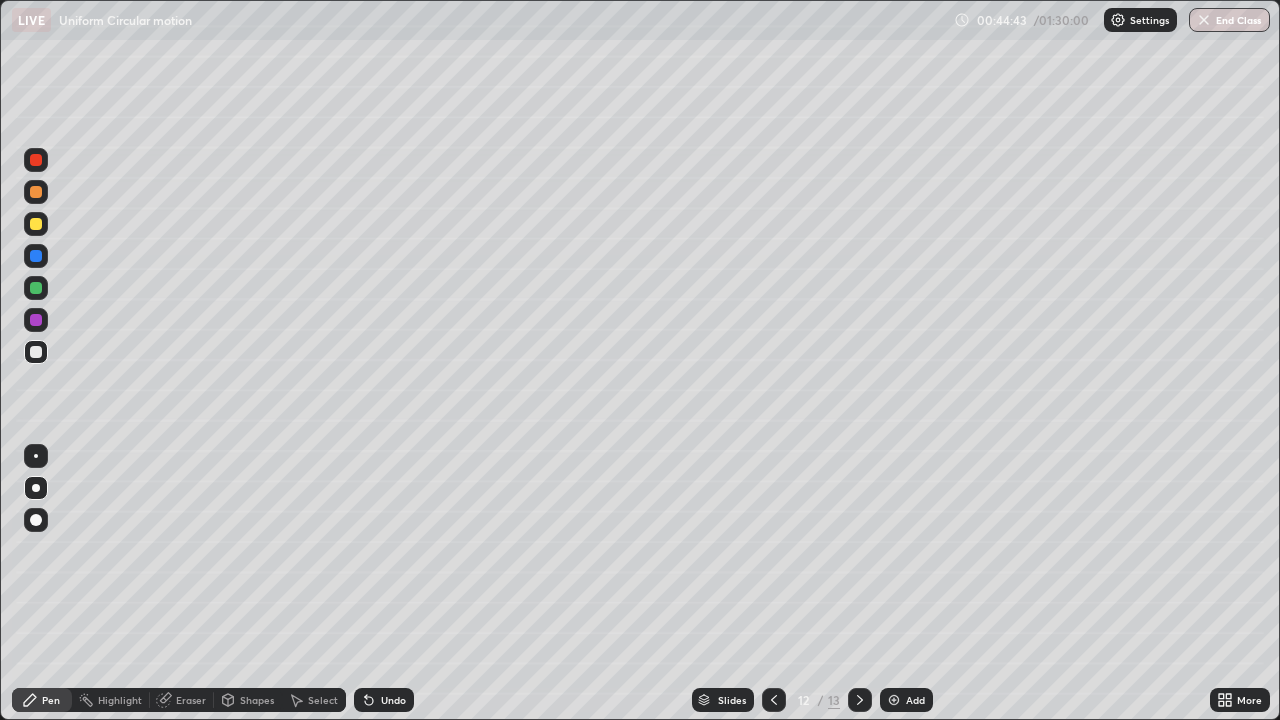 click on "Add" at bounding box center (915, 700) 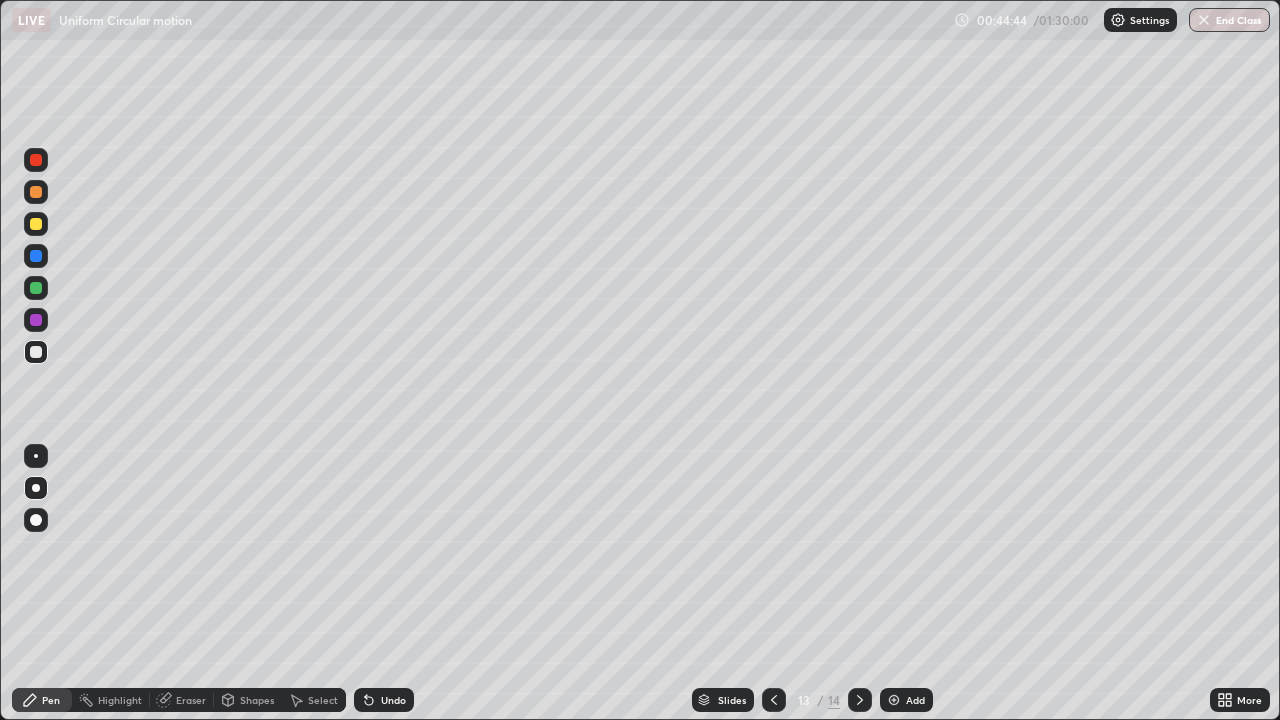 click on "Shapes" at bounding box center (257, 700) 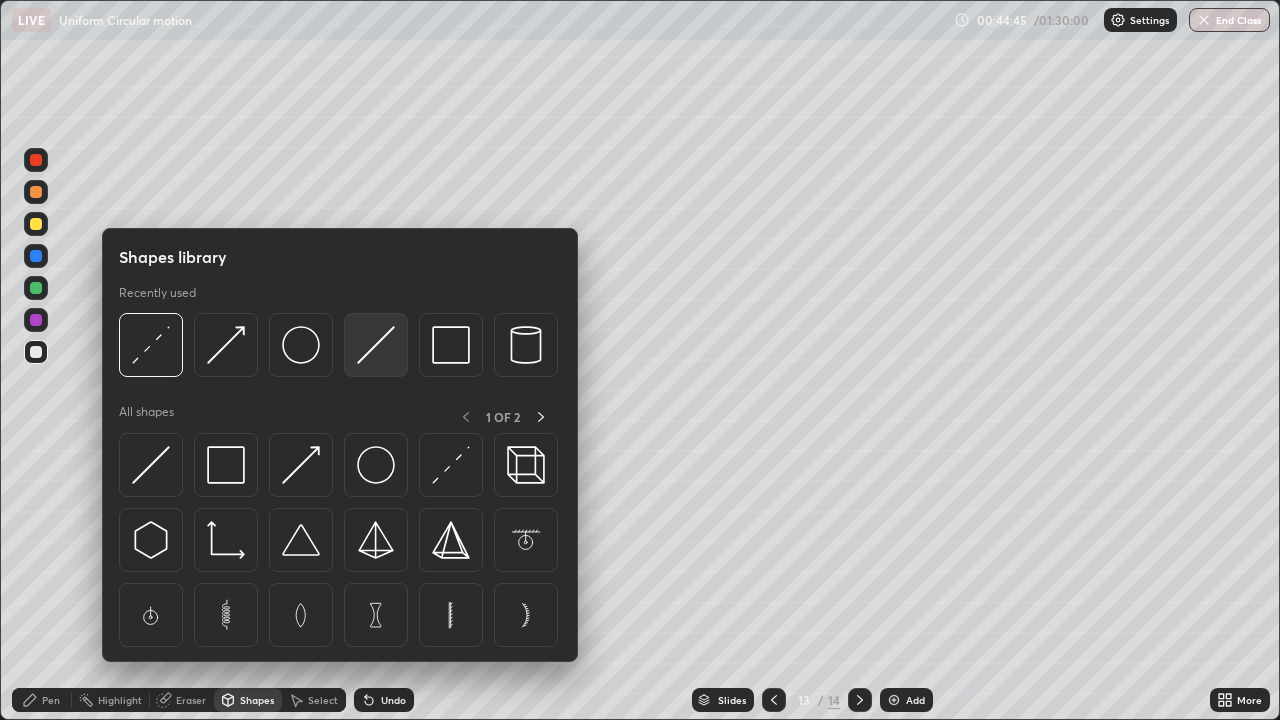 click at bounding box center (376, 345) 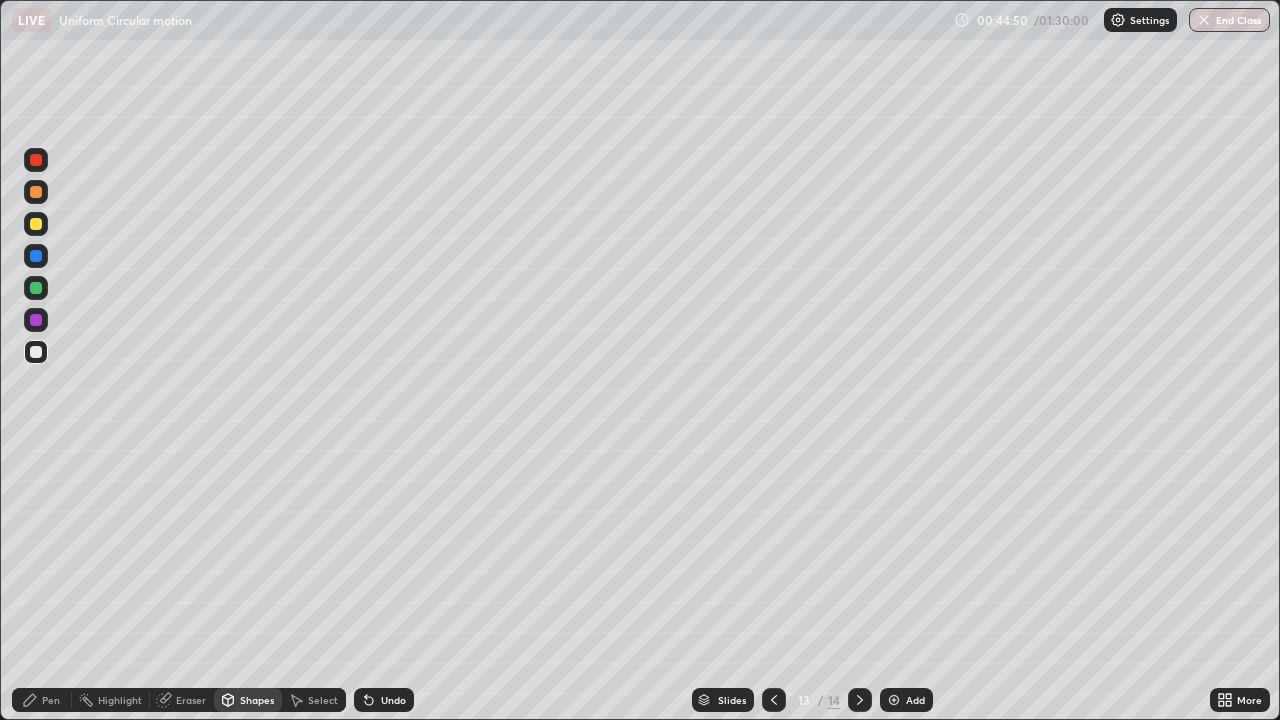 click on "Pen" at bounding box center (51, 700) 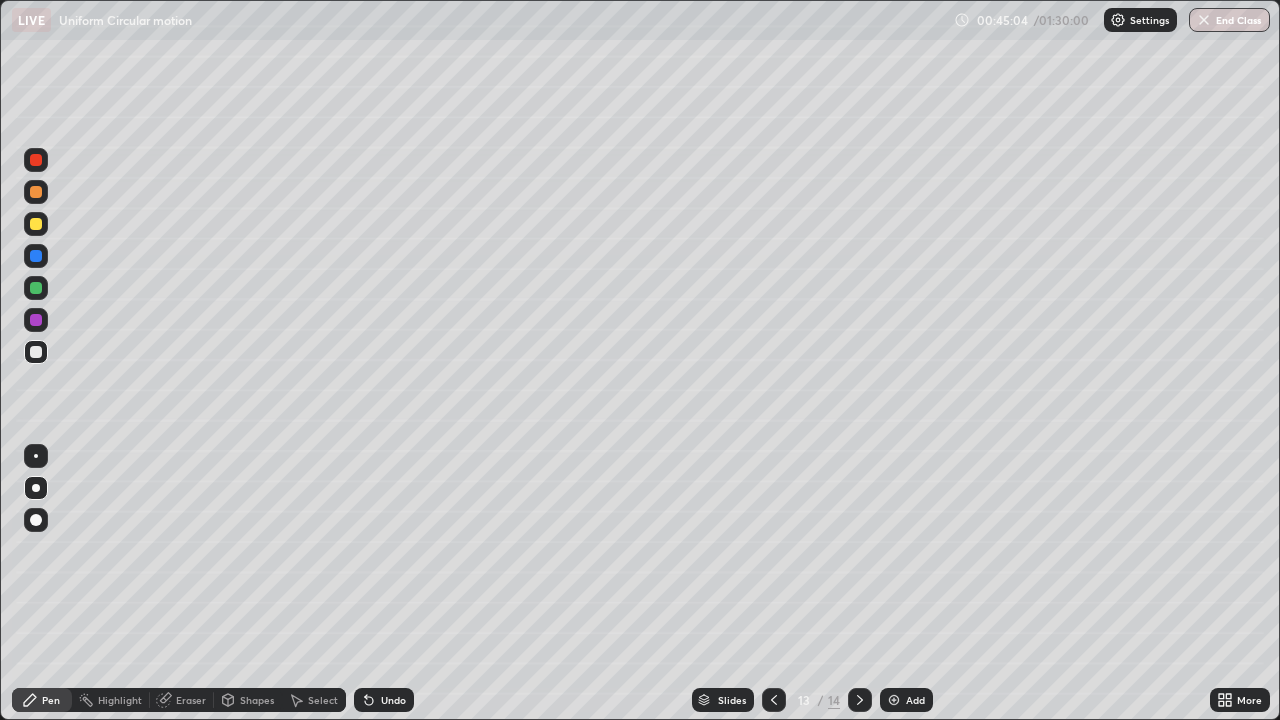 click at bounding box center (36, 224) 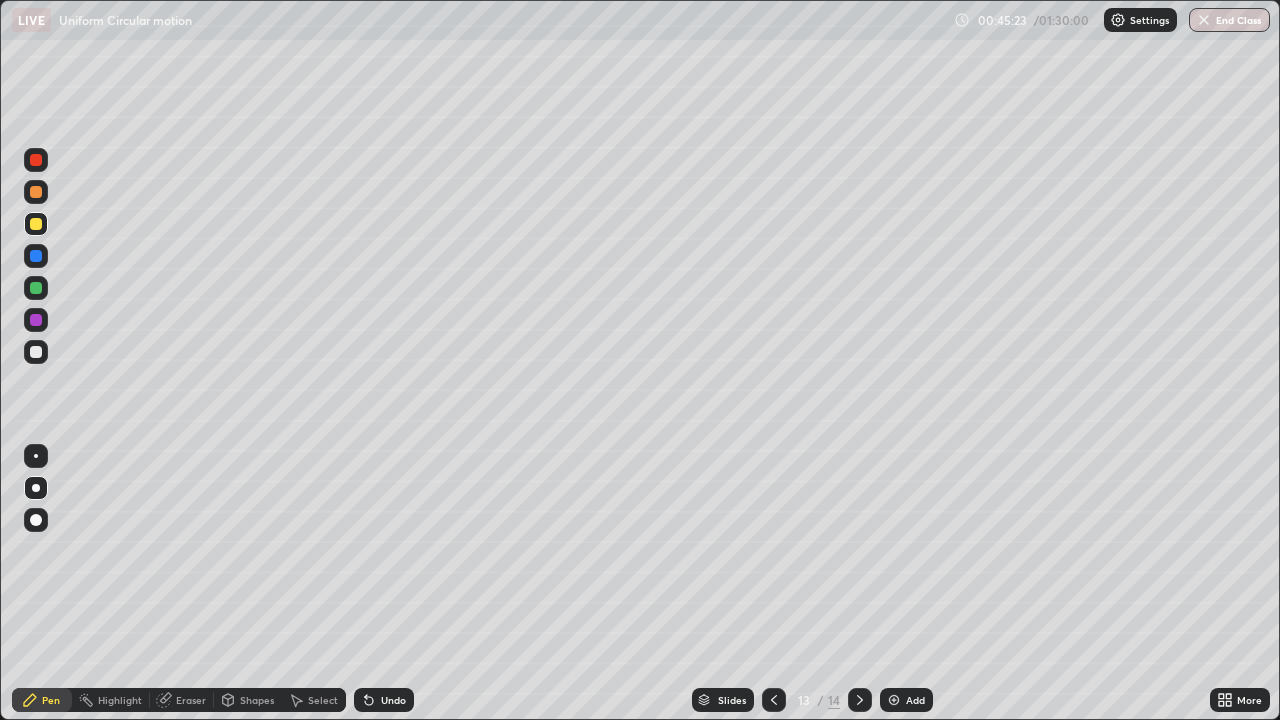 click on "Select" at bounding box center (323, 700) 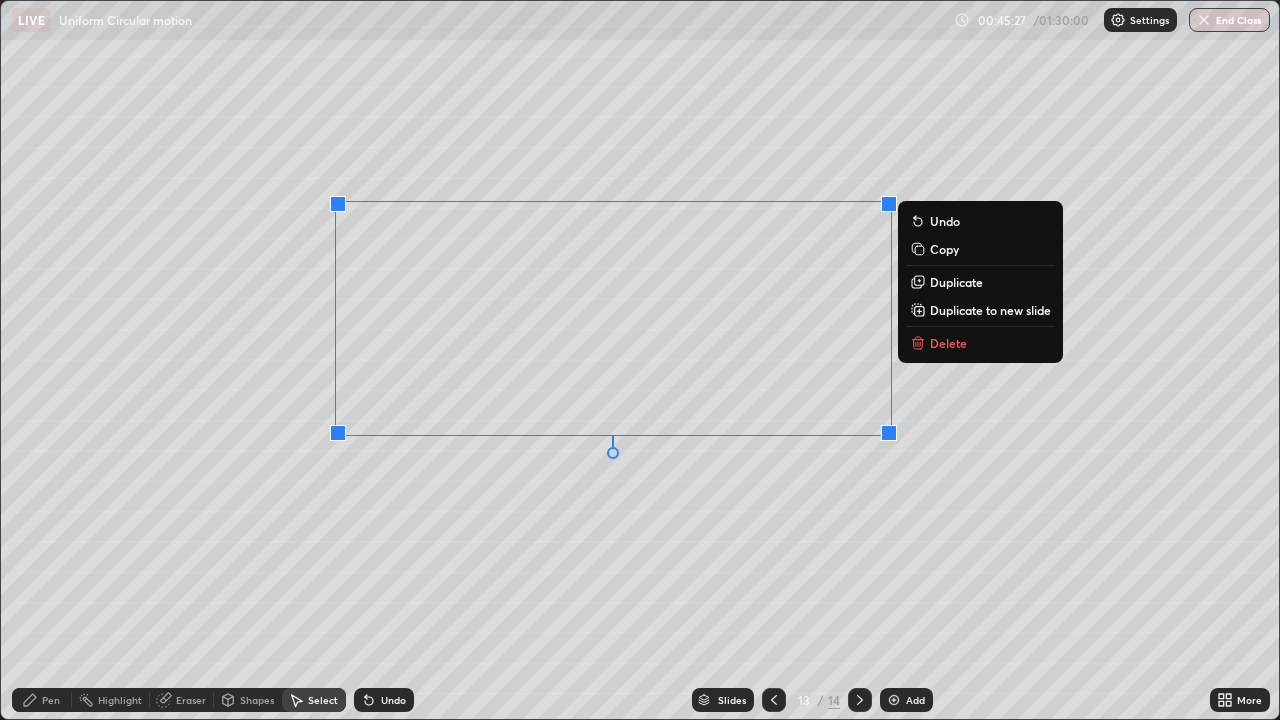 click 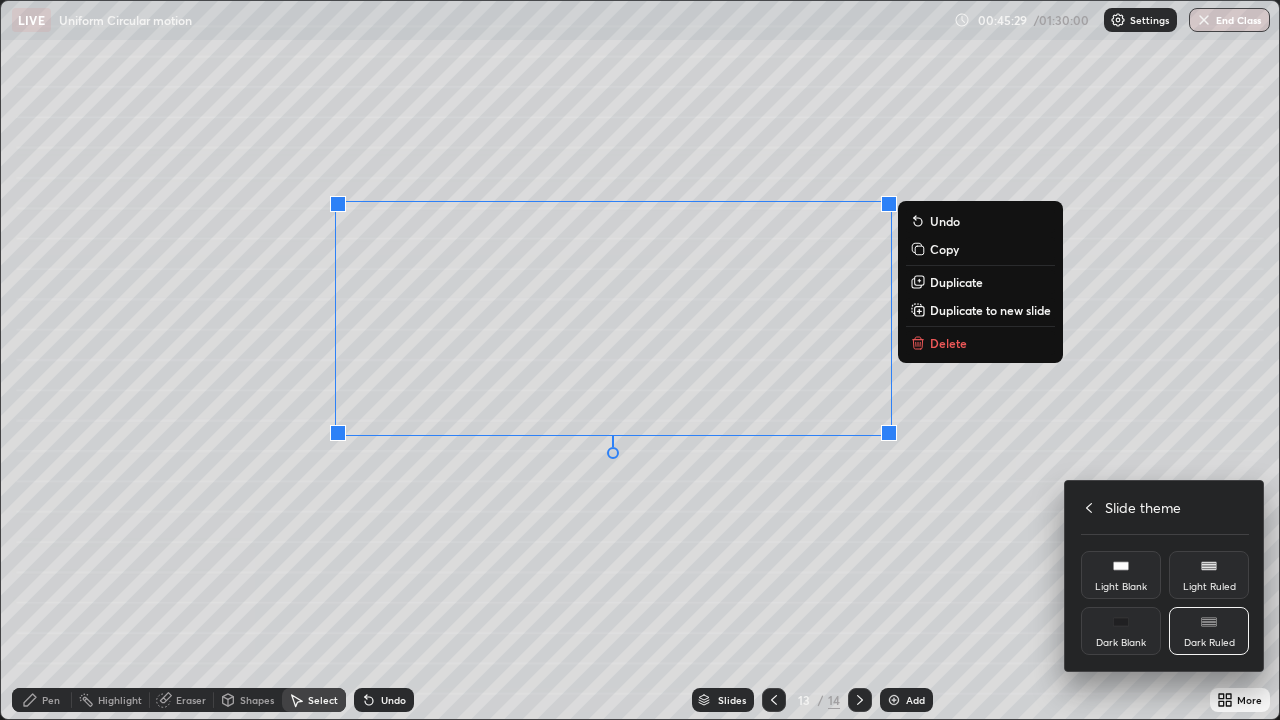 click 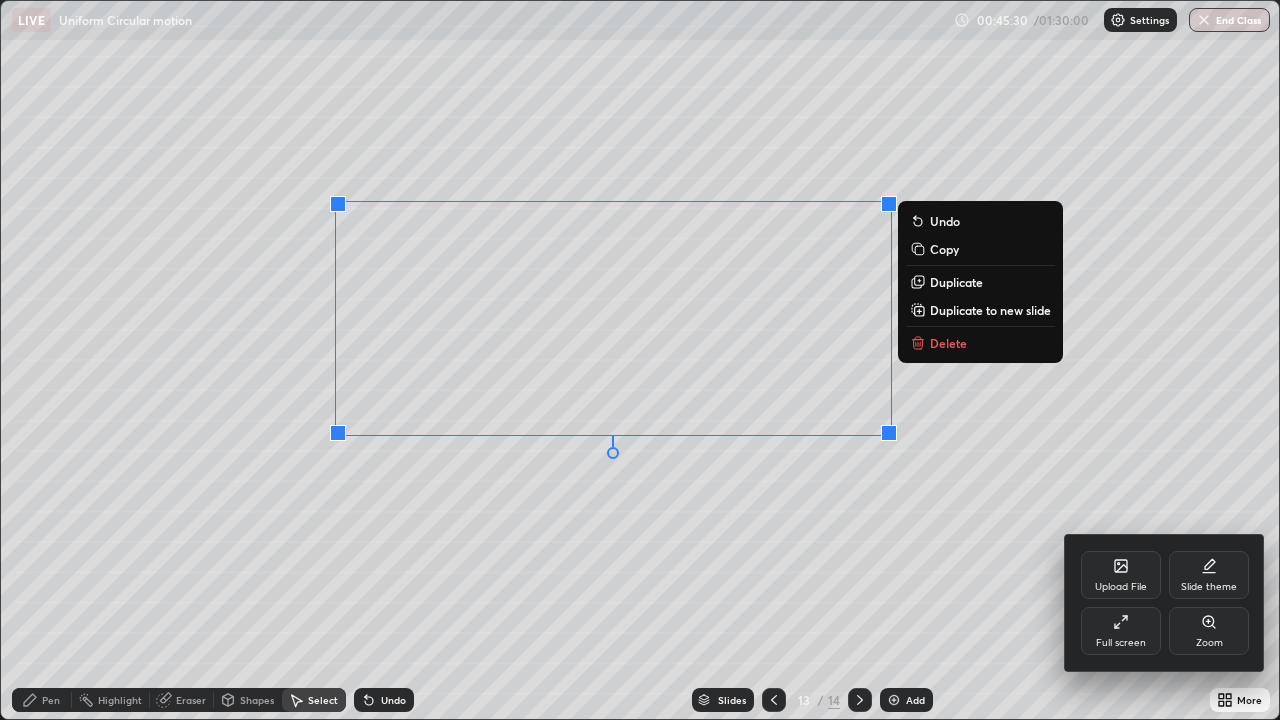 click on "Full screen" at bounding box center (1121, 631) 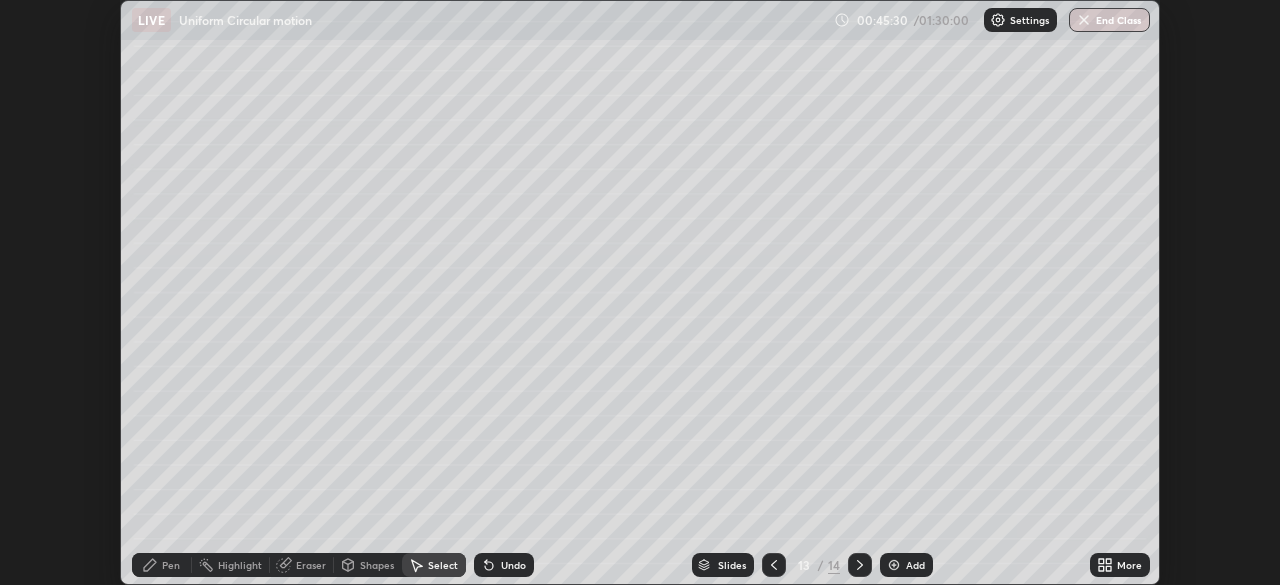 scroll, scrollTop: 585, scrollLeft: 1280, axis: both 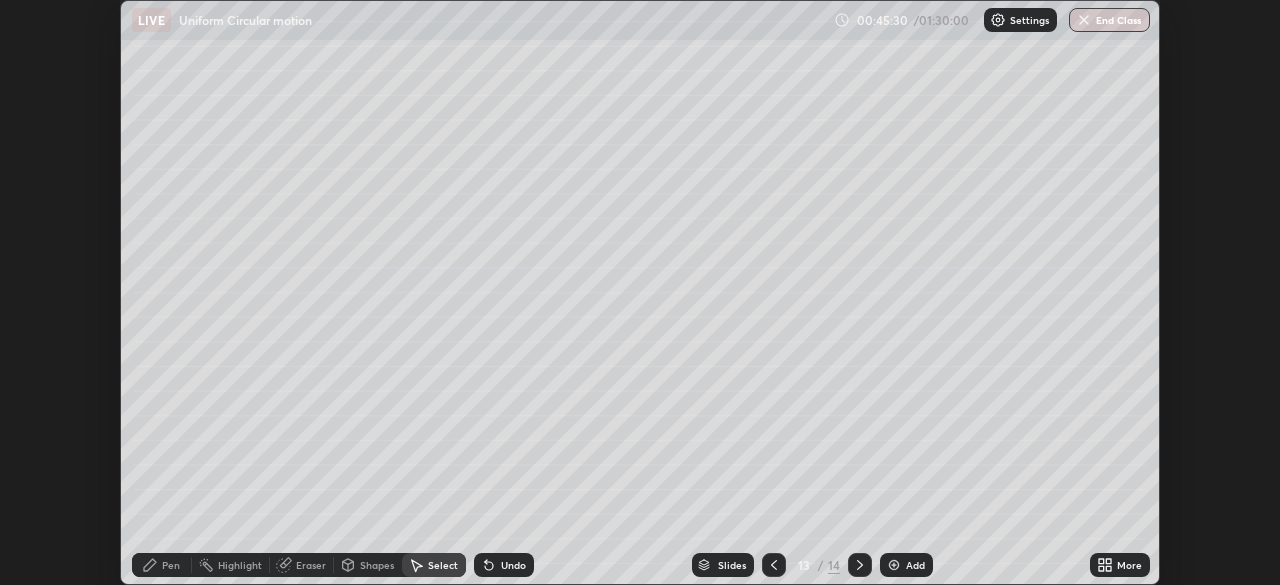 click on "More" at bounding box center [1129, 565] 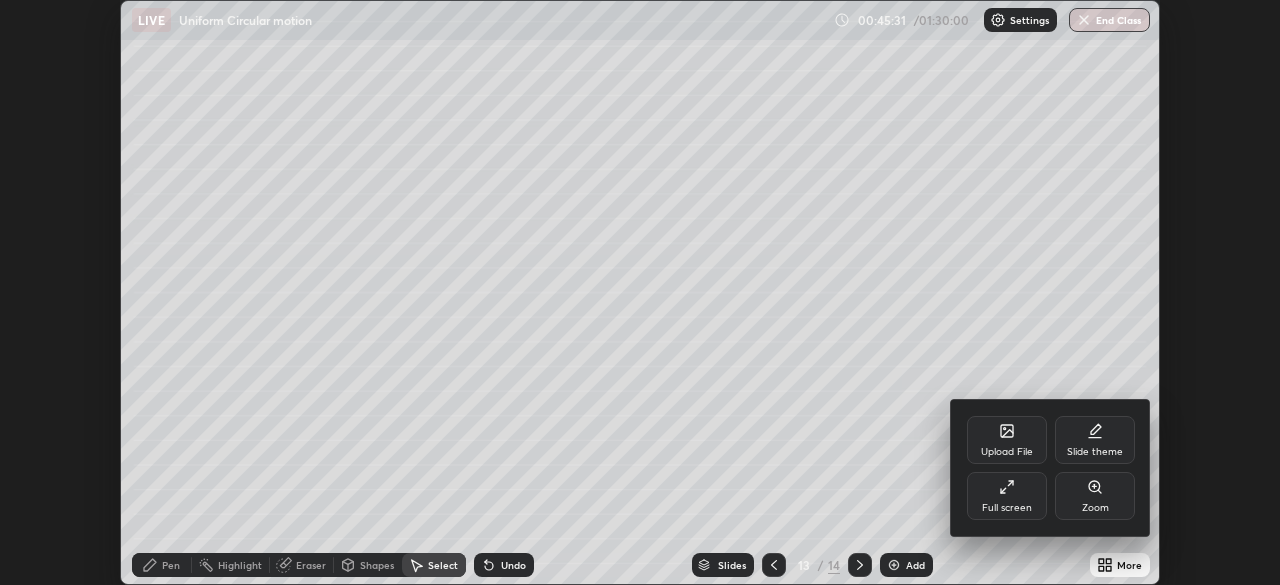 click on "Full screen" at bounding box center (1007, 508) 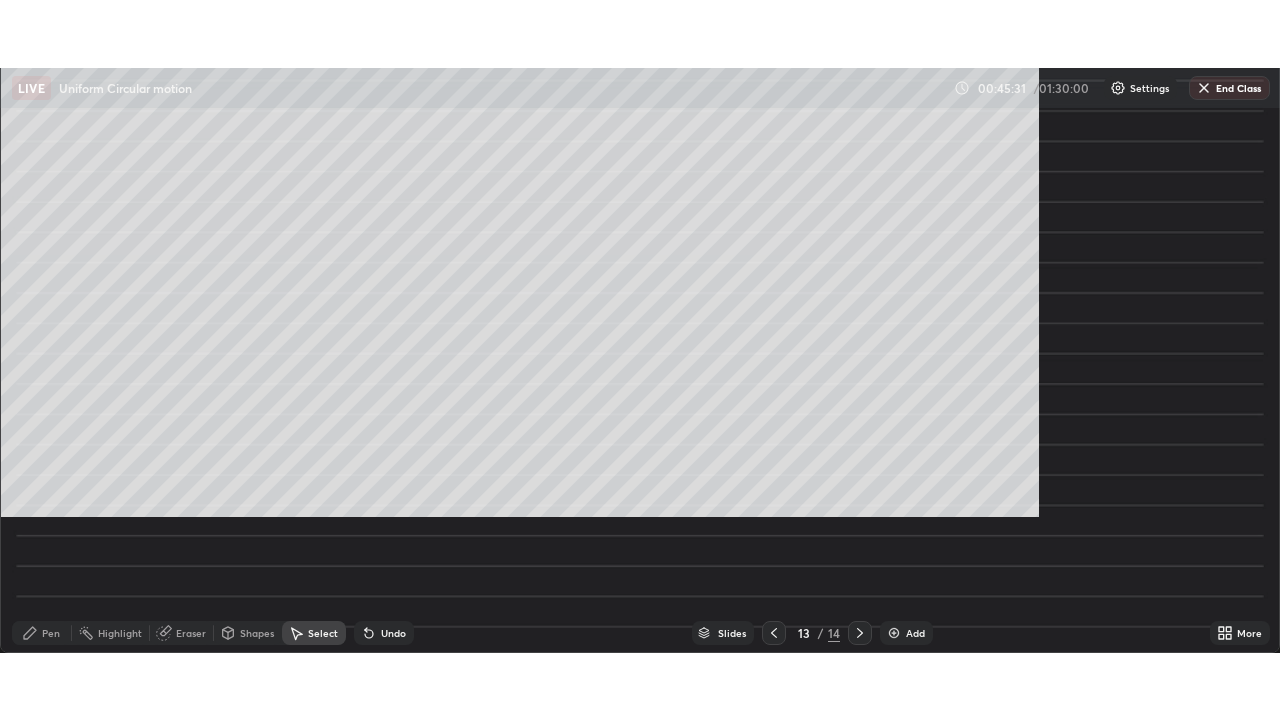 scroll, scrollTop: 99280, scrollLeft: 98720, axis: both 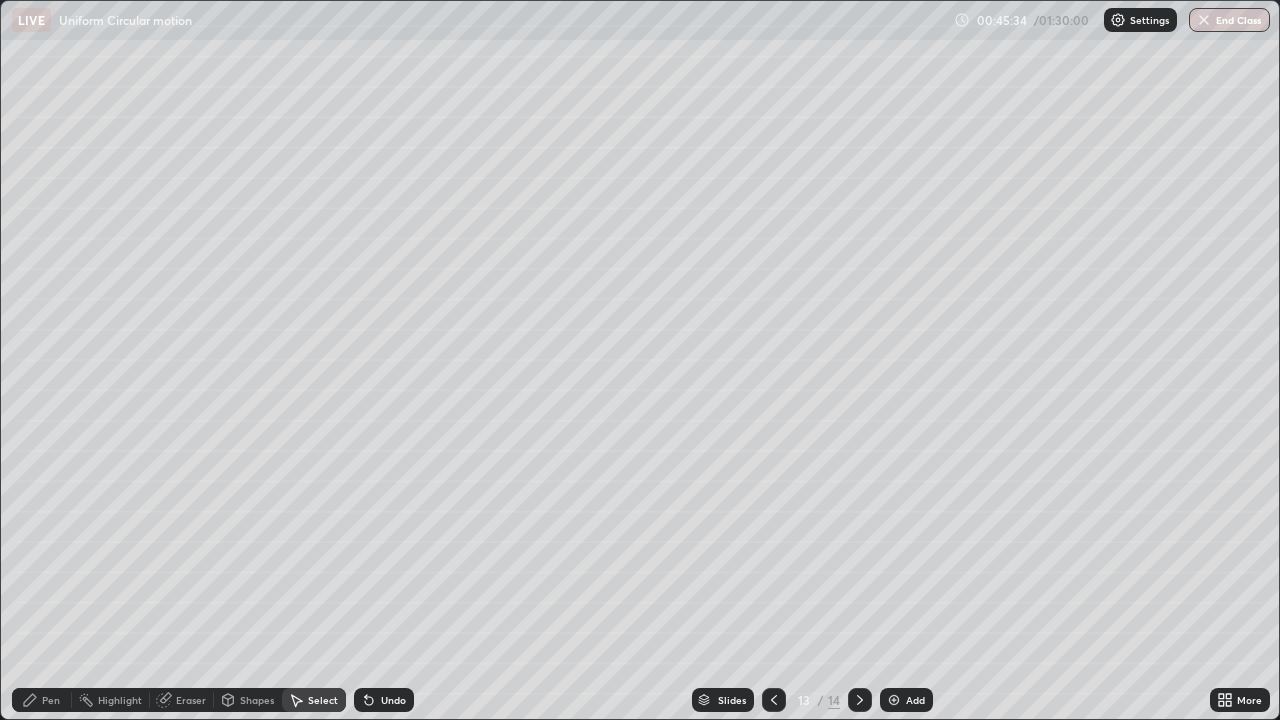 click 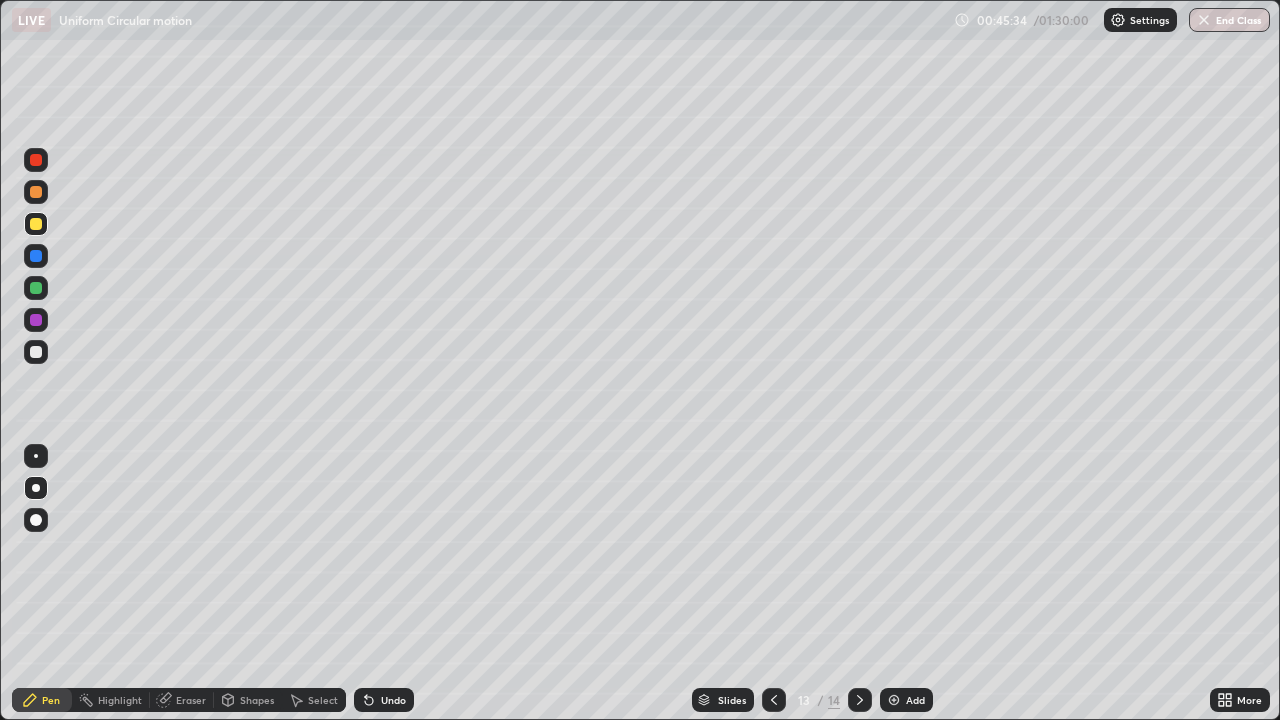 click at bounding box center [36, 256] 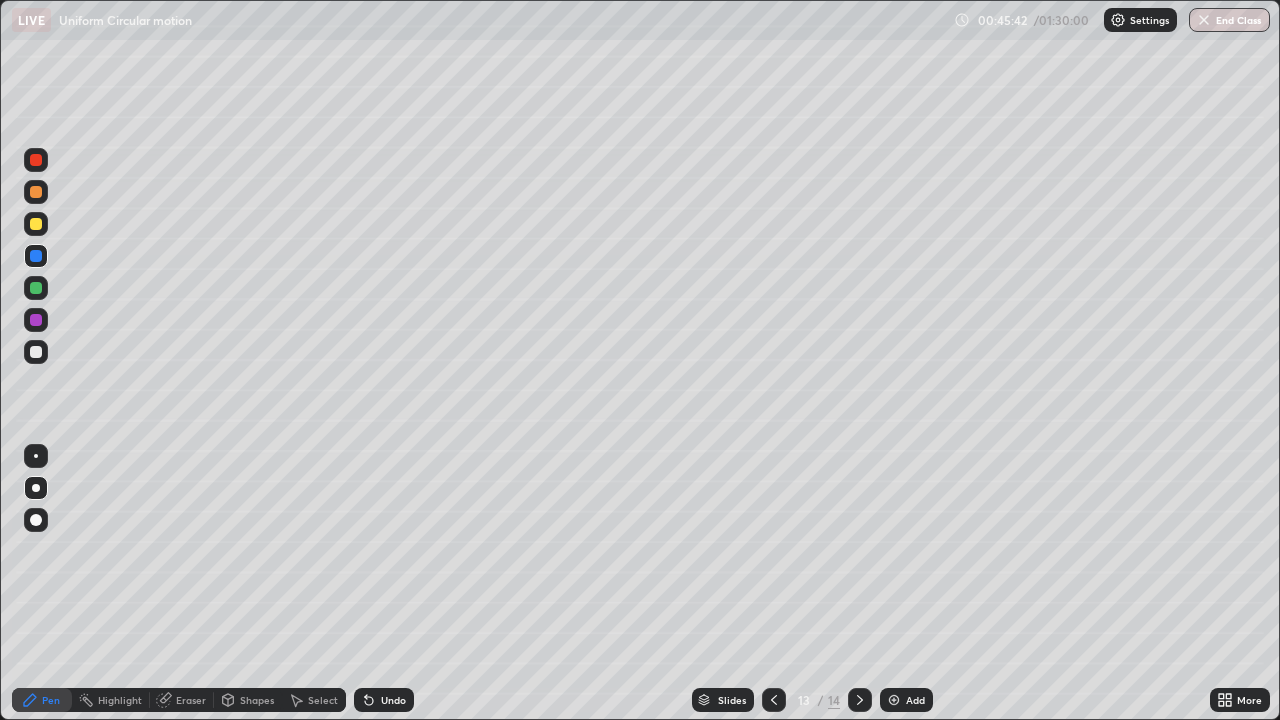 click at bounding box center [36, 192] 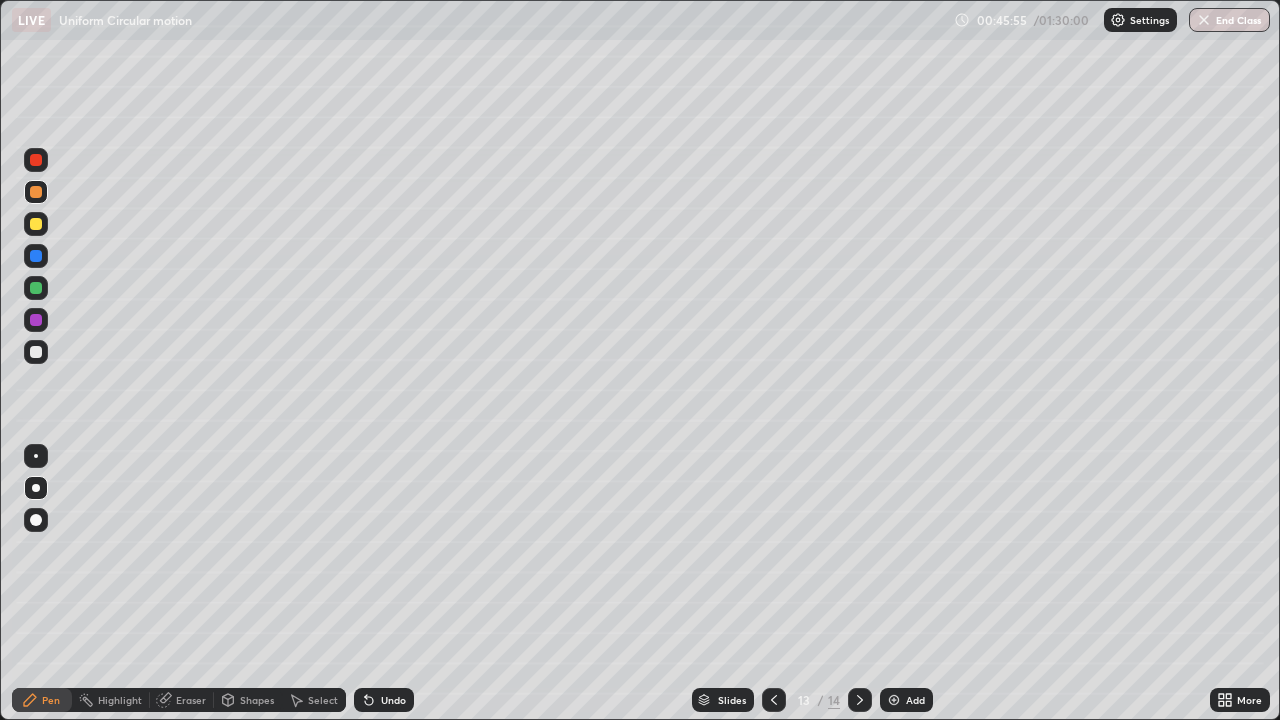 click at bounding box center [36, 256] 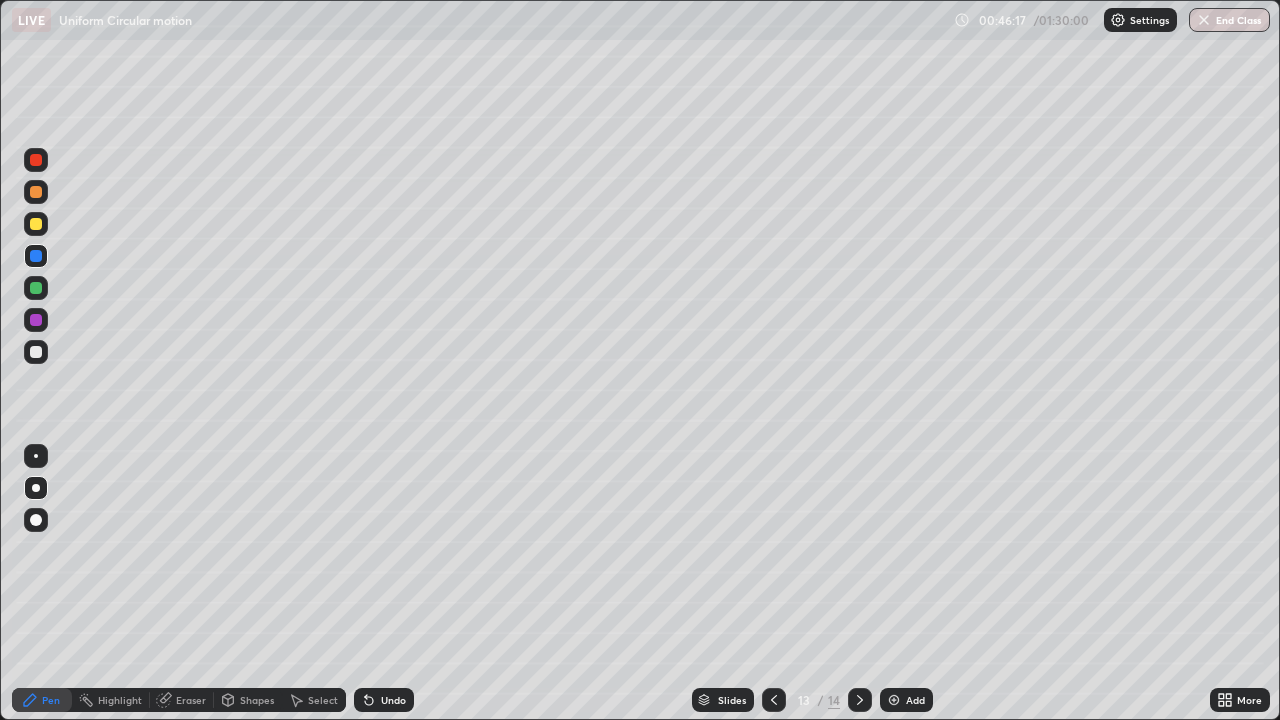 click at bounding box center [36, 352] 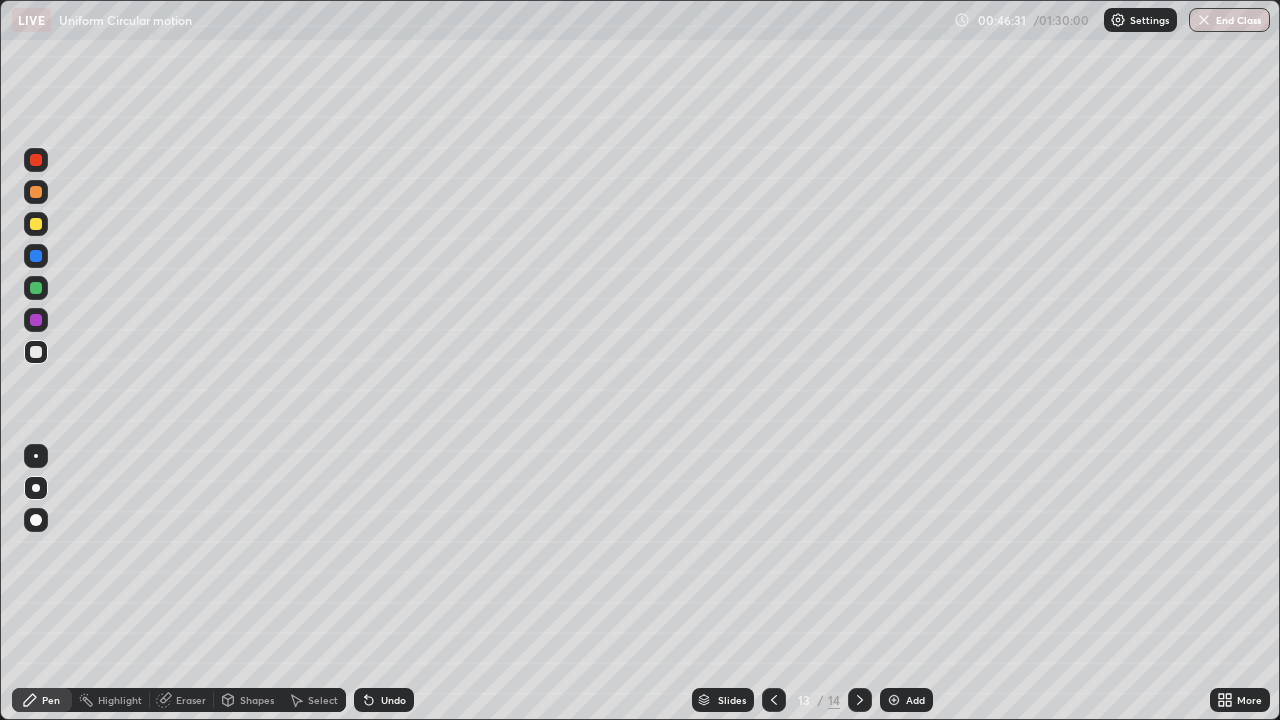 click on "Shapes" at bounding box center (257, 700) 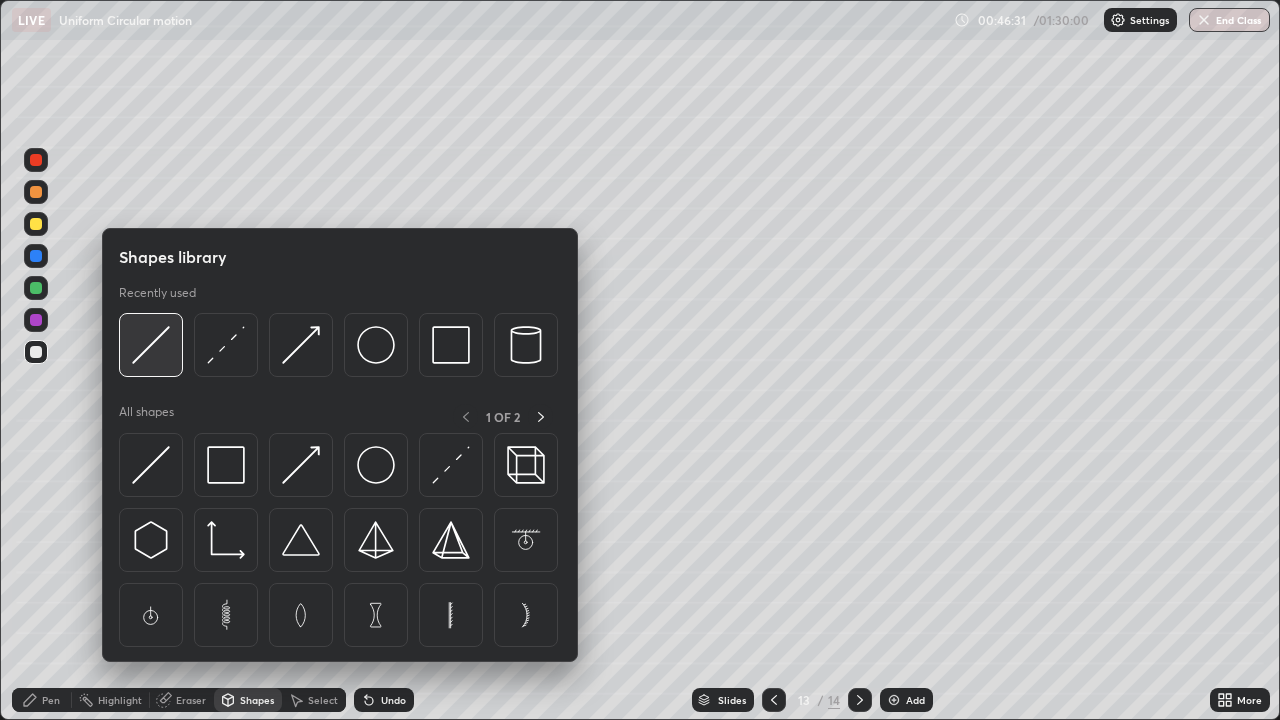 click at bounding box center (151, 345) 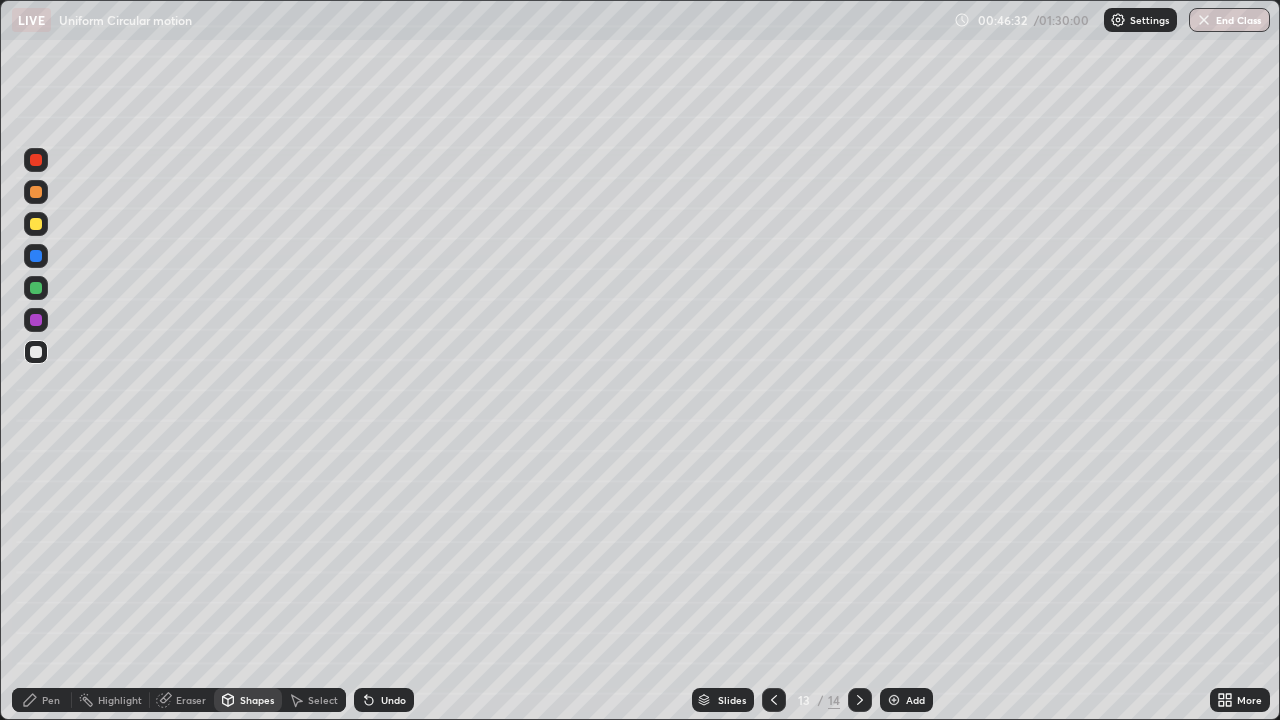 click at bounding box center [36, 352] 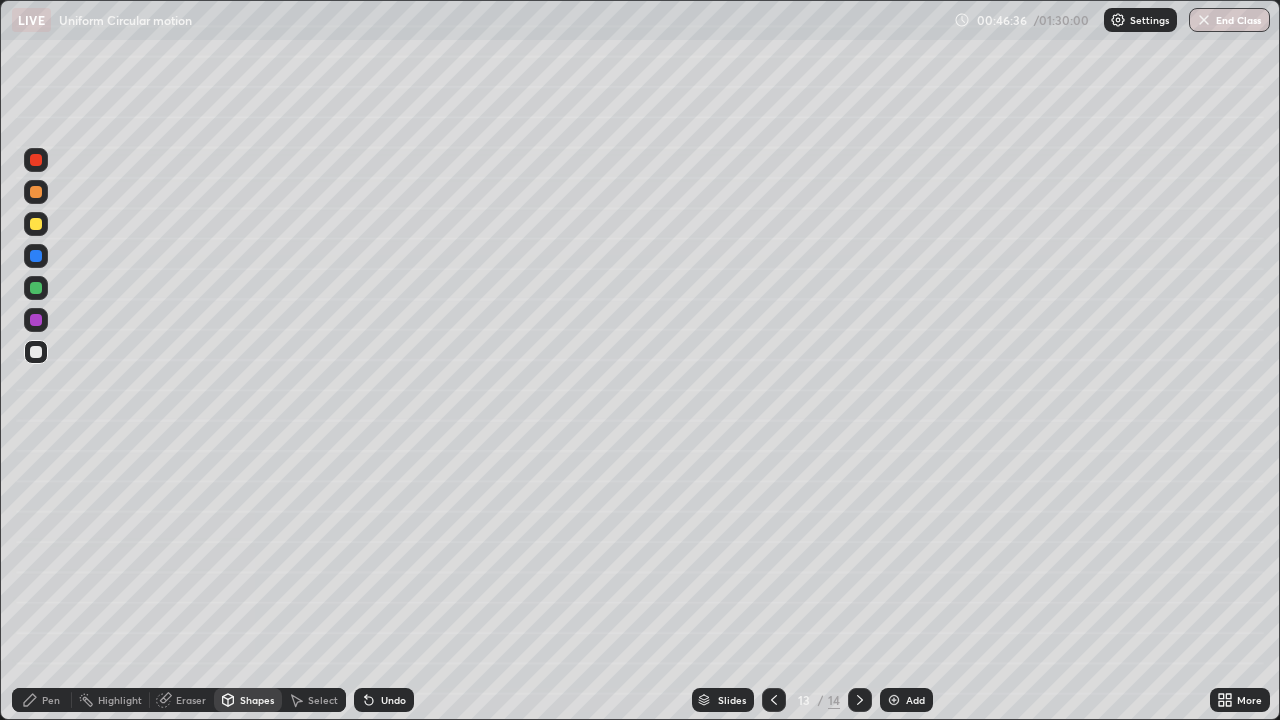 click on "Pen" at bounding box center (42, 700) 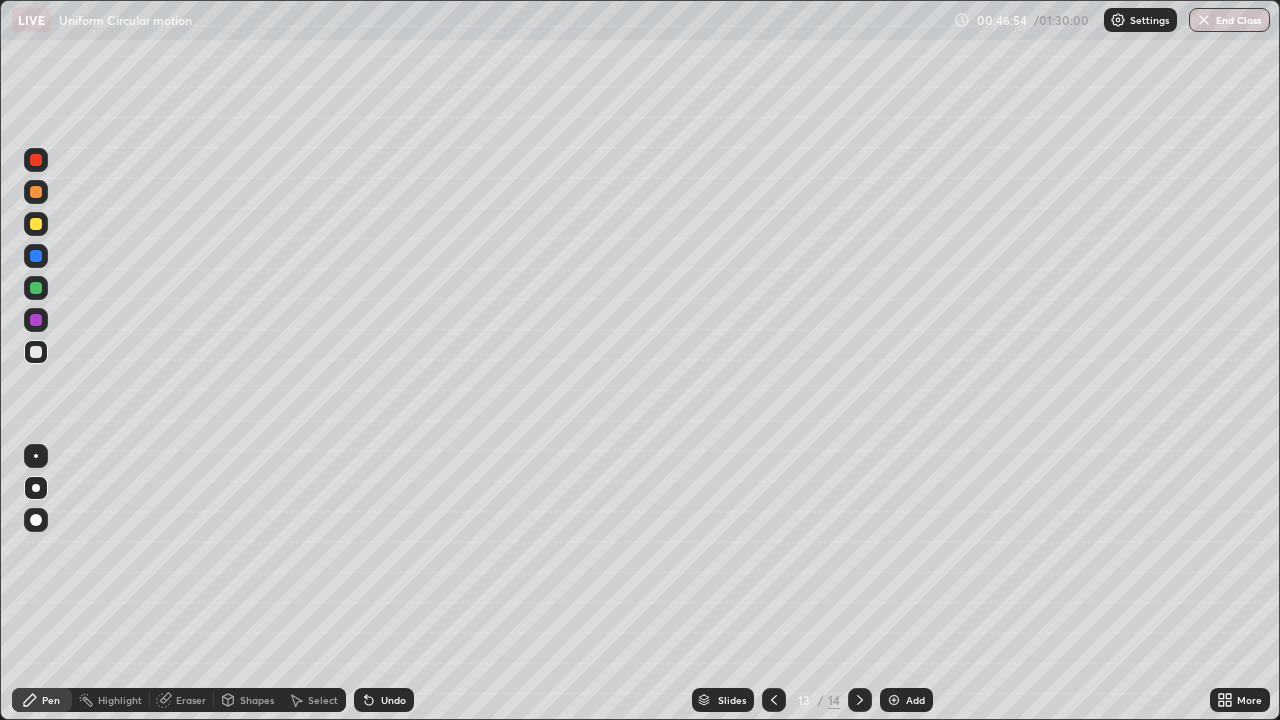 click on "Undo" at bounding box center (384, 700) 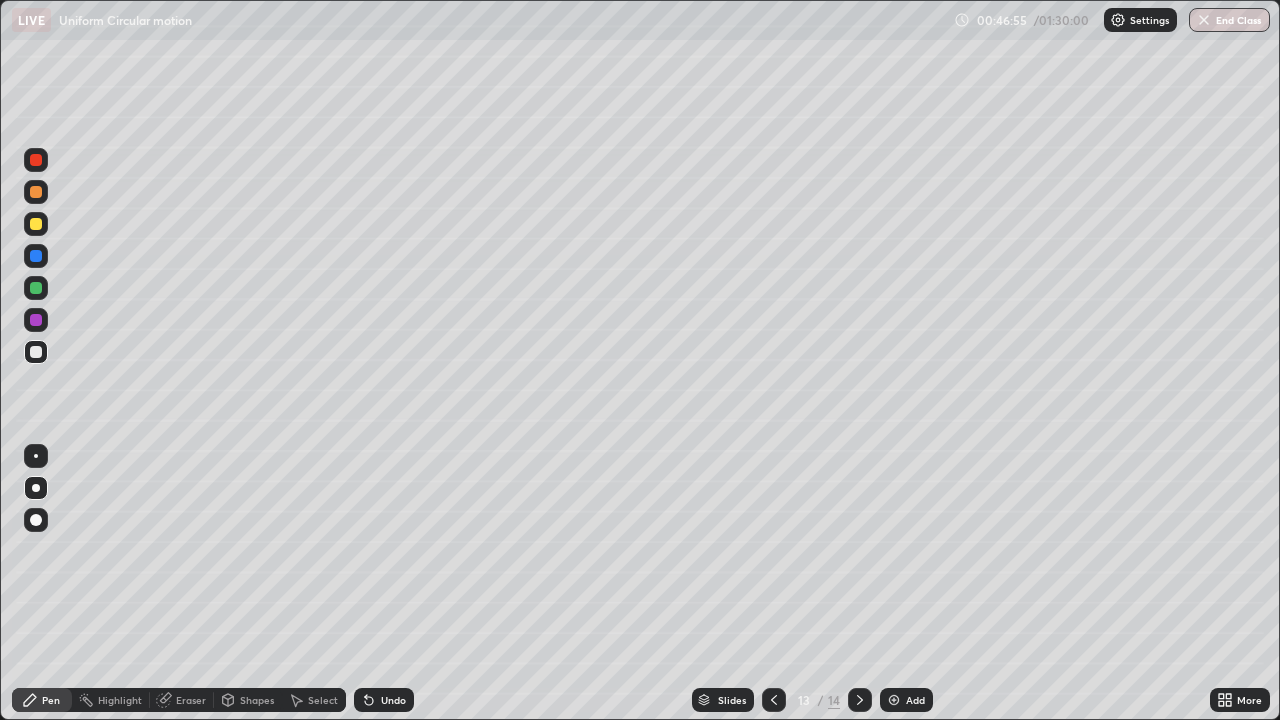 click on "Undo" at bounding box center (384, 700) 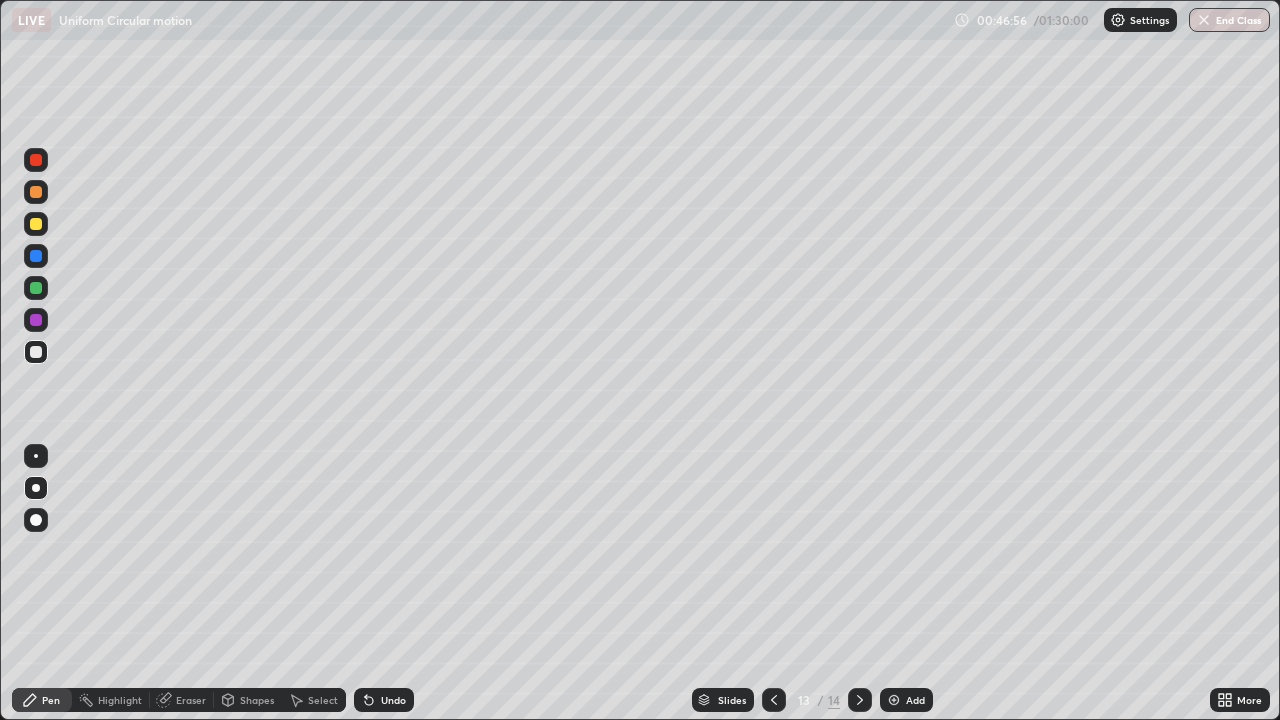click on "Undo" at bounding box center (384, 700) 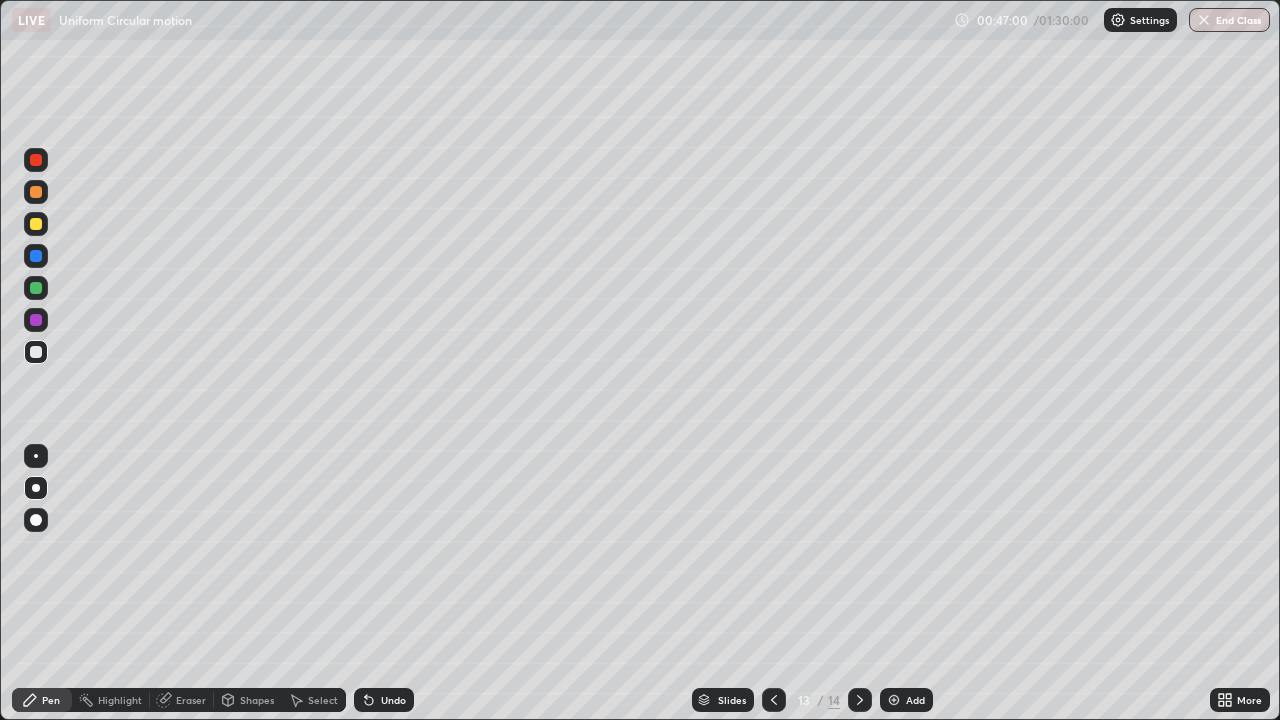 click on "Pen" at bounding box center [51, 700] 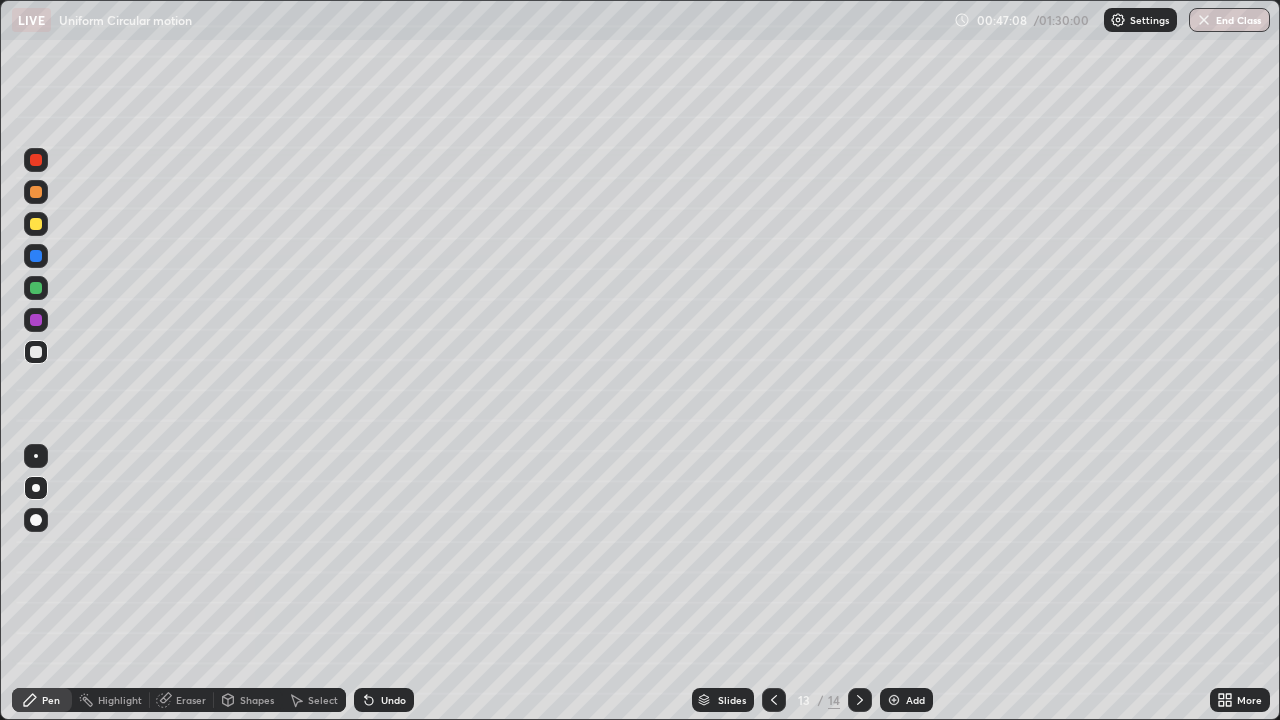 click at bounding box center [36, 288] 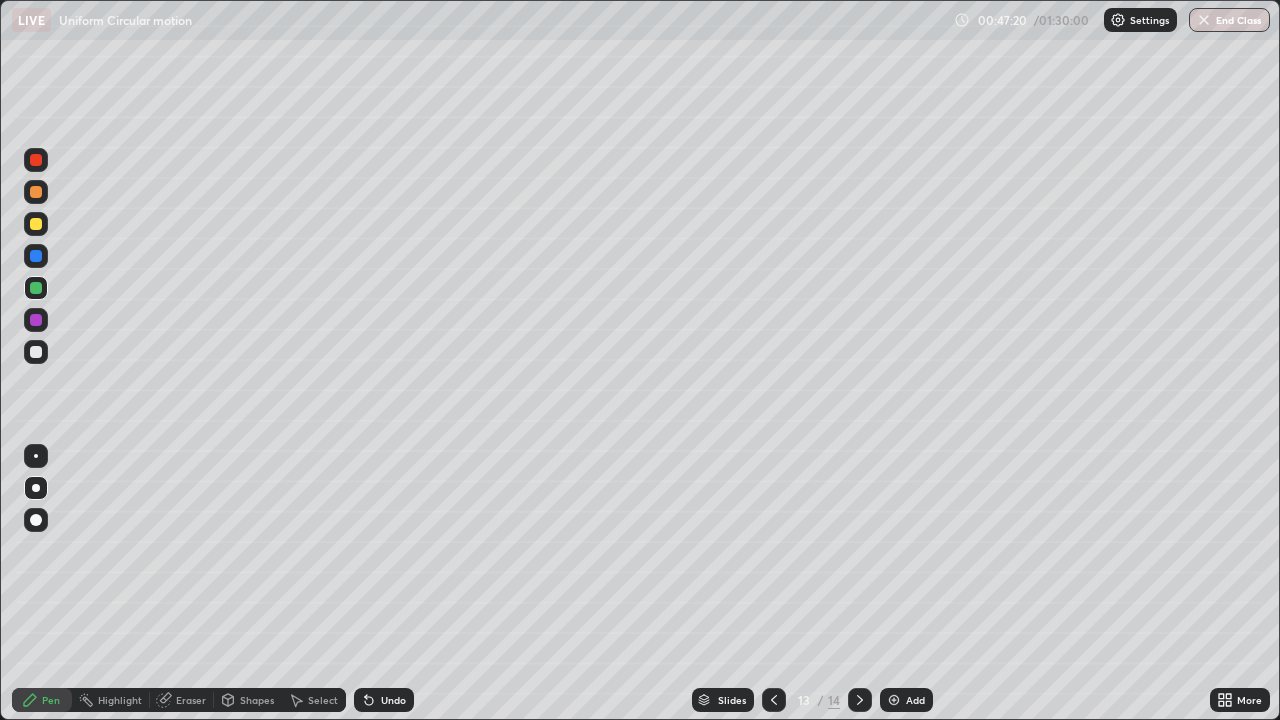 click on "Shapes" at bounding box center (257, 700) 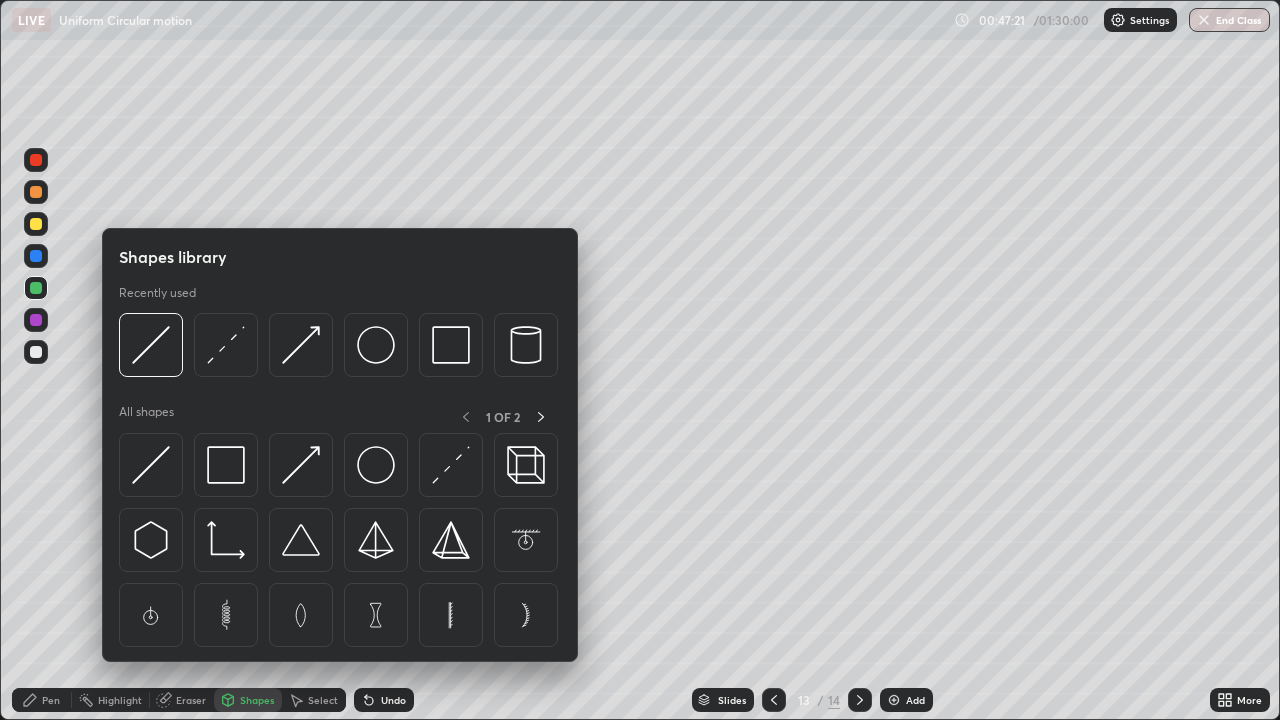 click at bounding box center [301, 345] 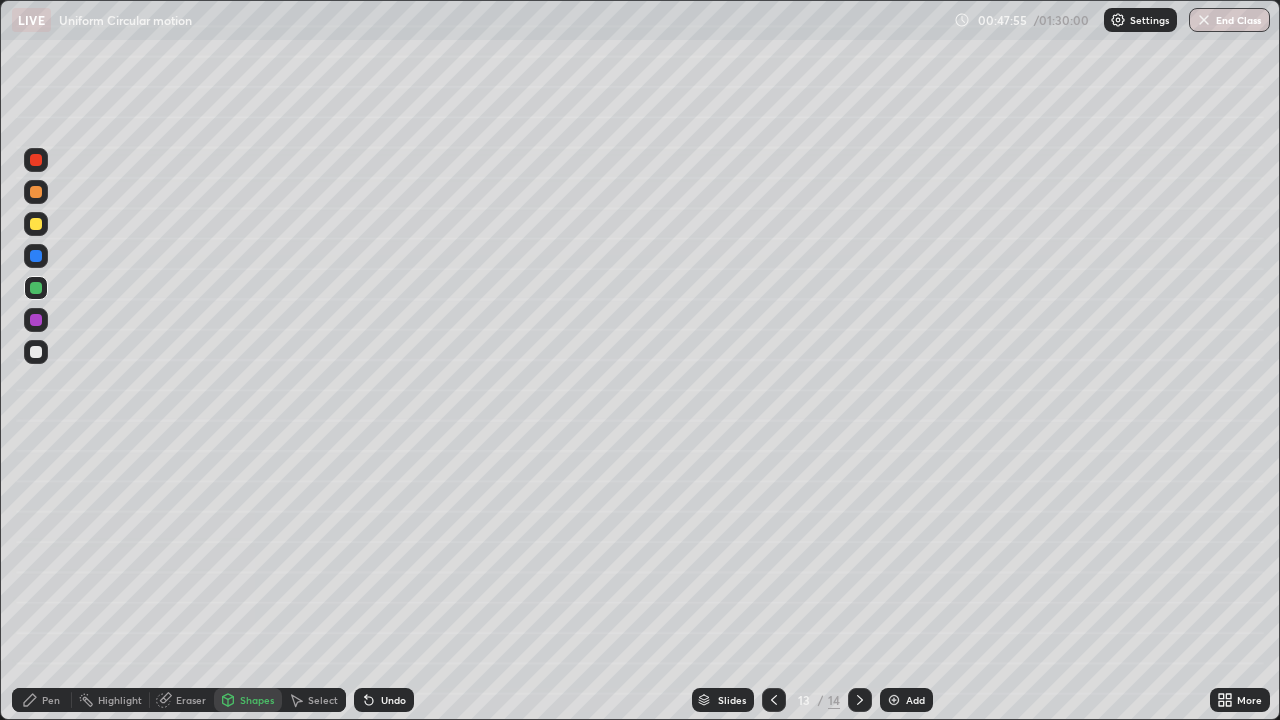 click on "Pen" at bounding box center (51, 700) 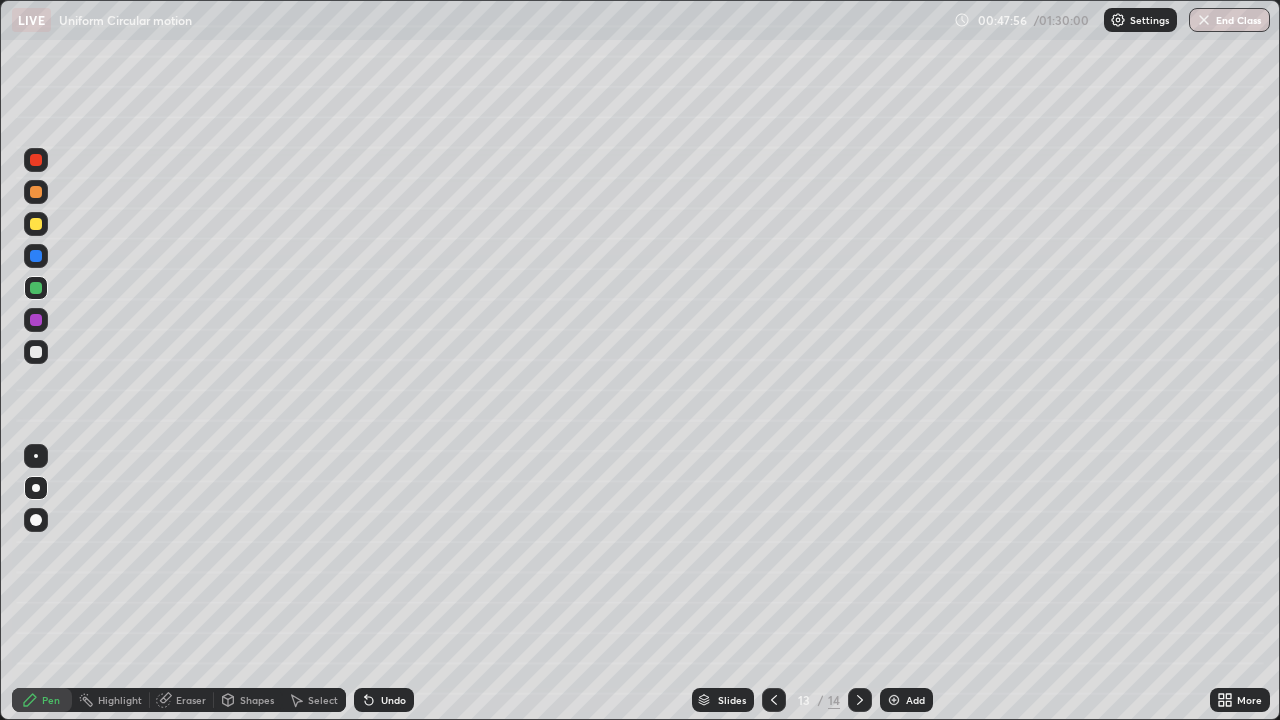 click at bounding box center (36, 352) 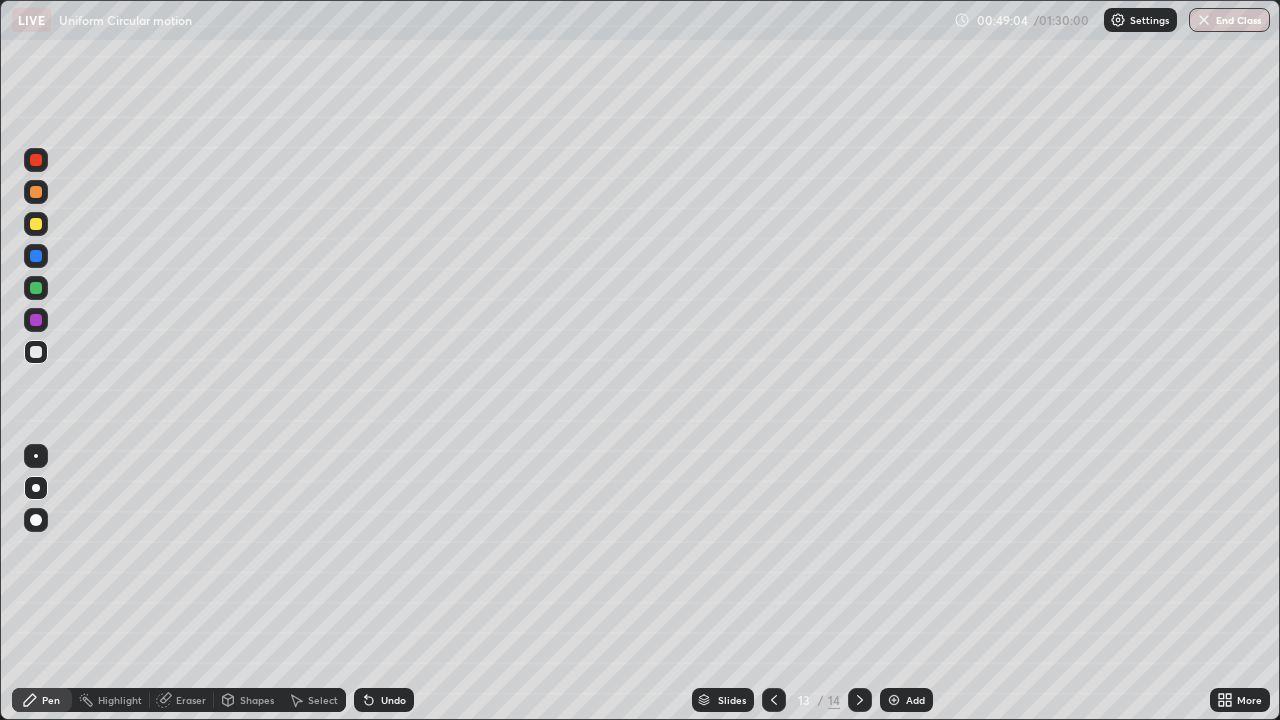 click 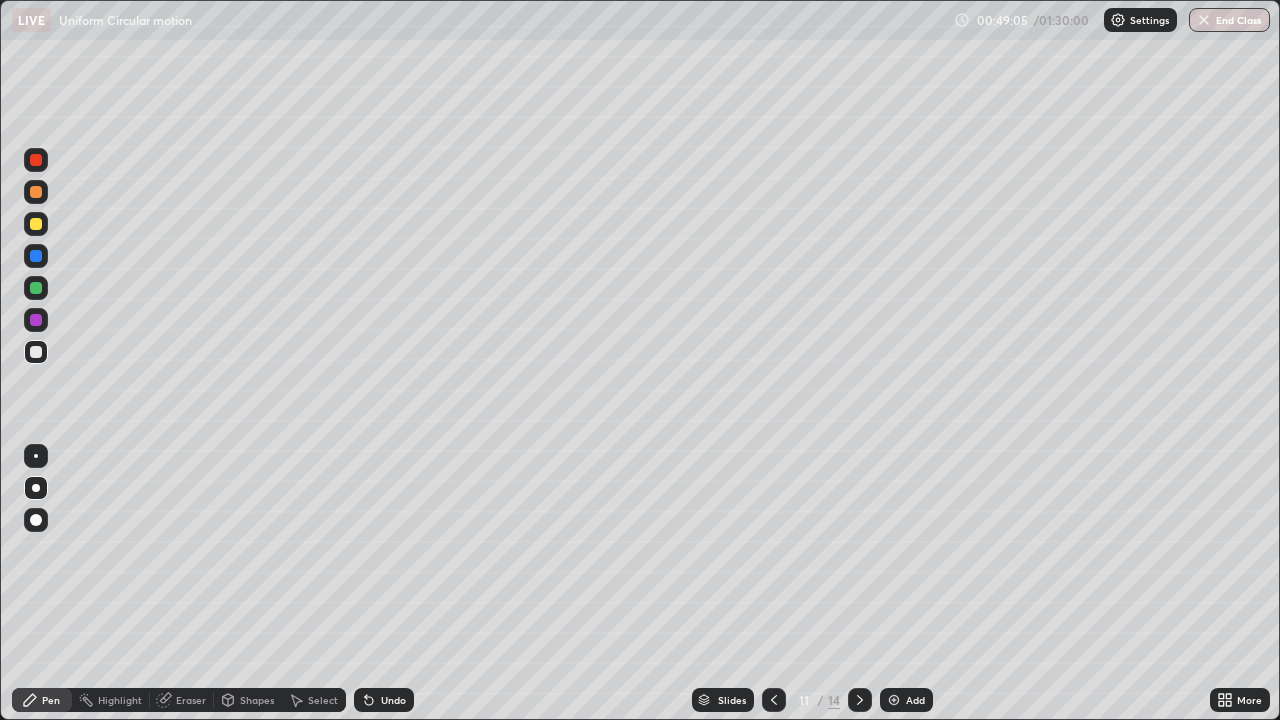 click at bounding box center (774, 700) 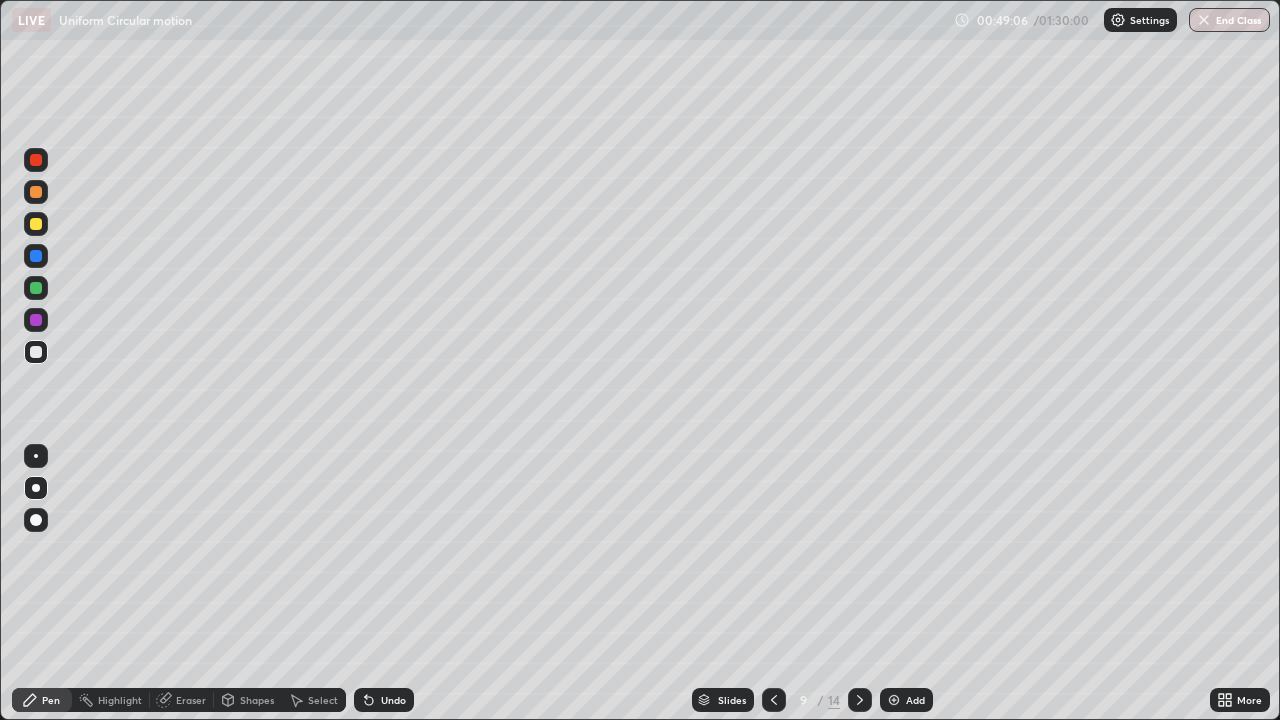 click at bounding box center [774, 700] 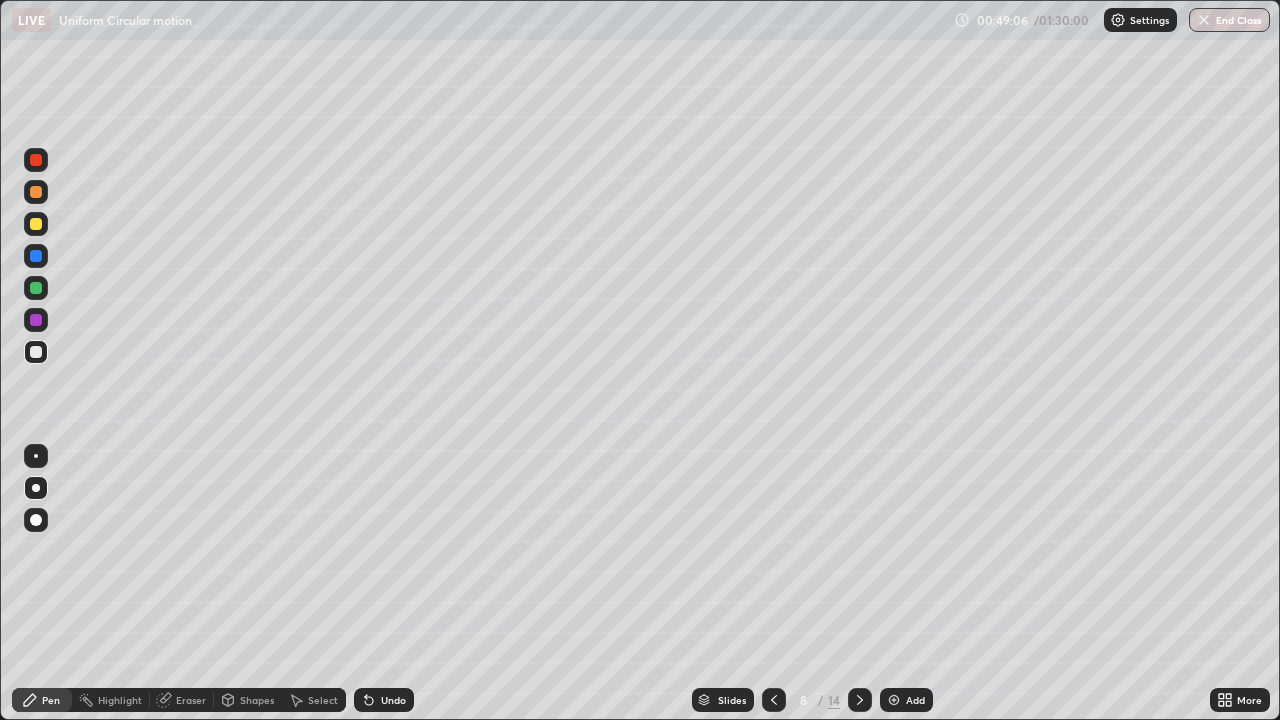click on "Slides" at bounding box center (723, 700) 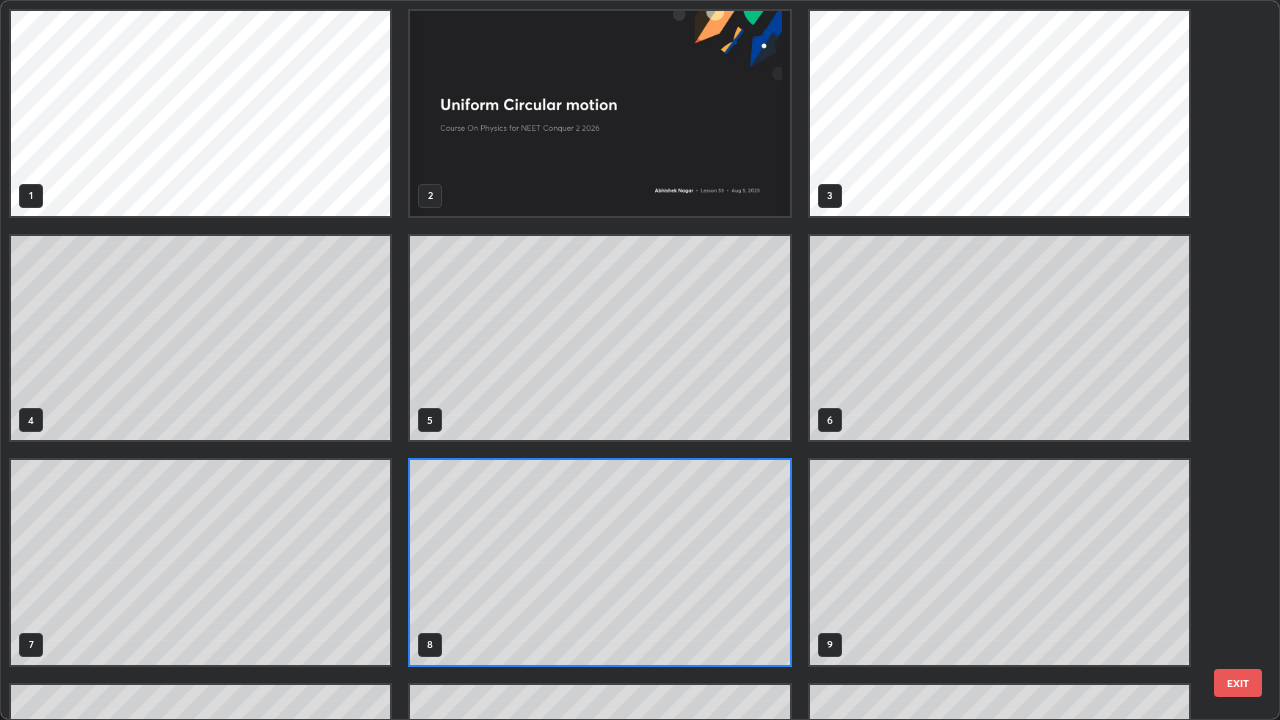 scroll, scrollTop: 7, scrollLeft: 11, axis: both 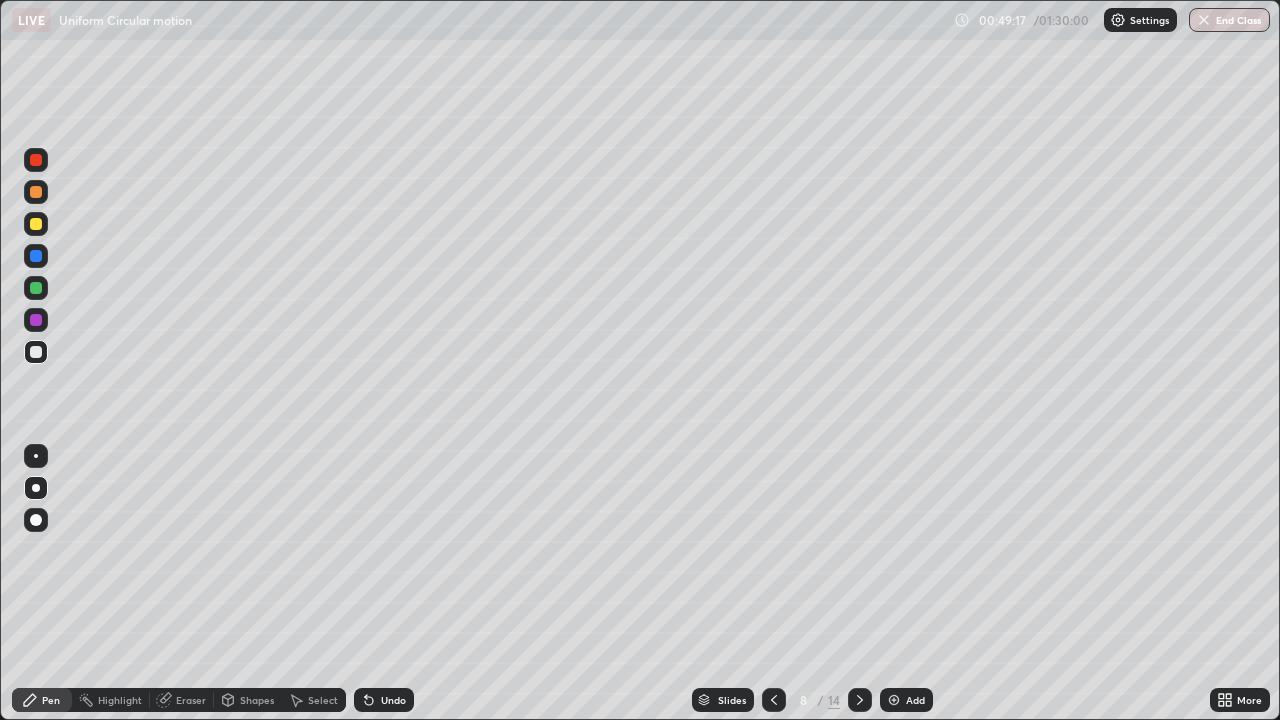 click 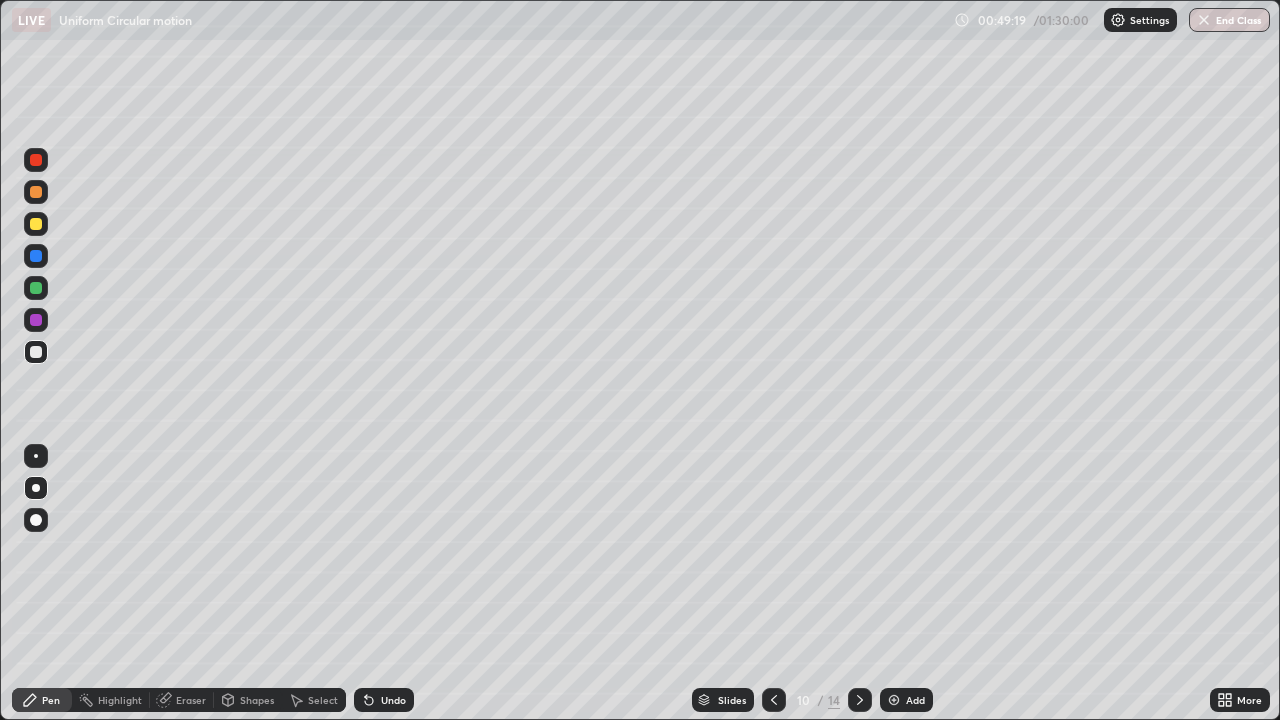 click at bounding box center [860, 700] 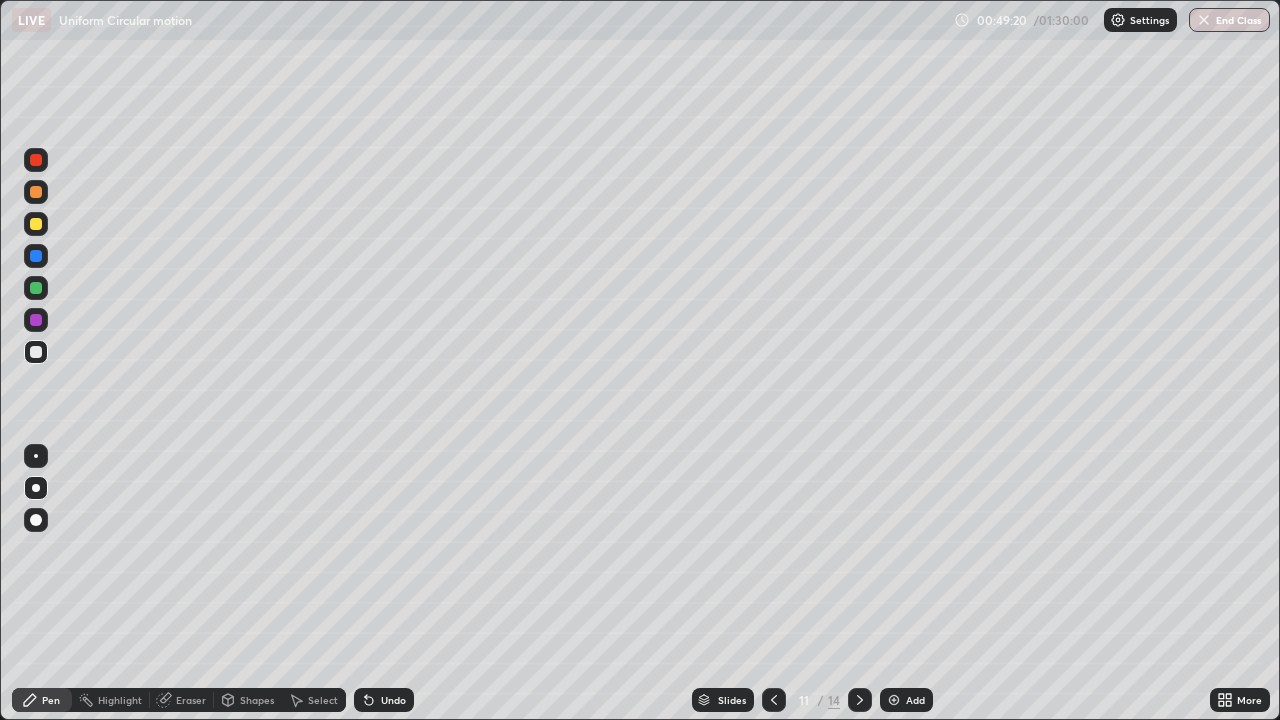 click at bounding box center [860, 700] 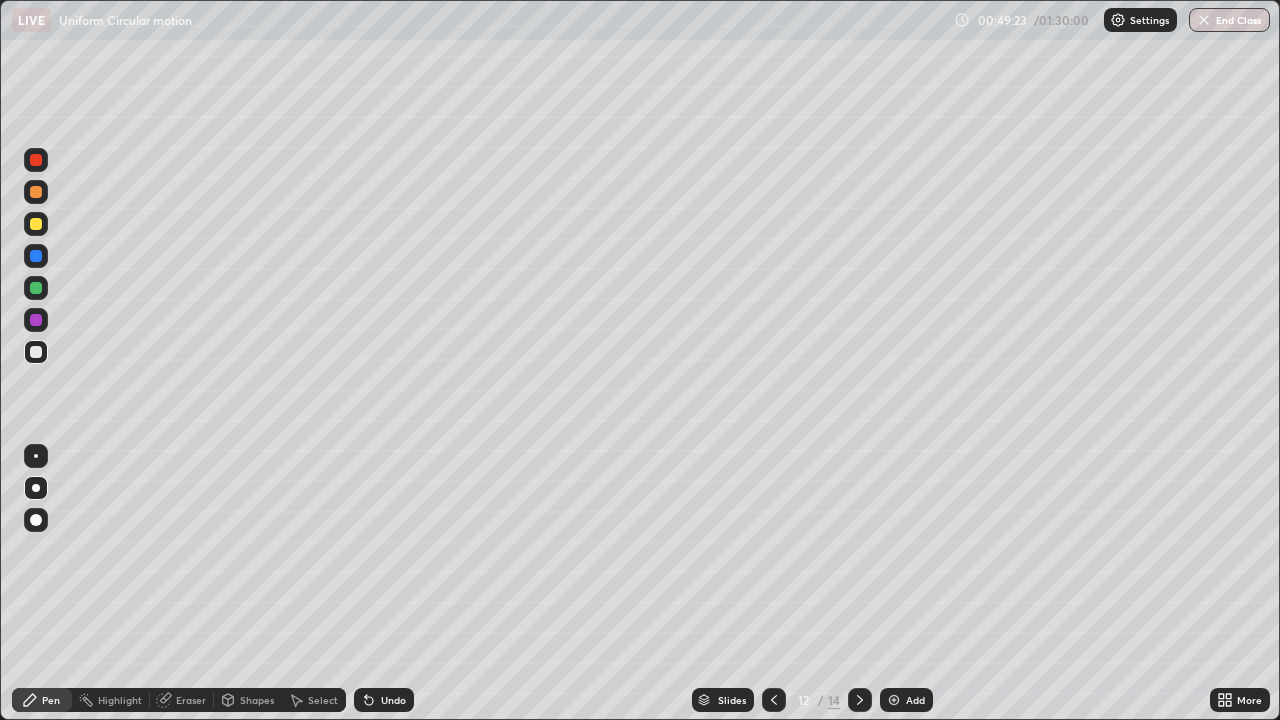 click at bounding box center [860, 700] 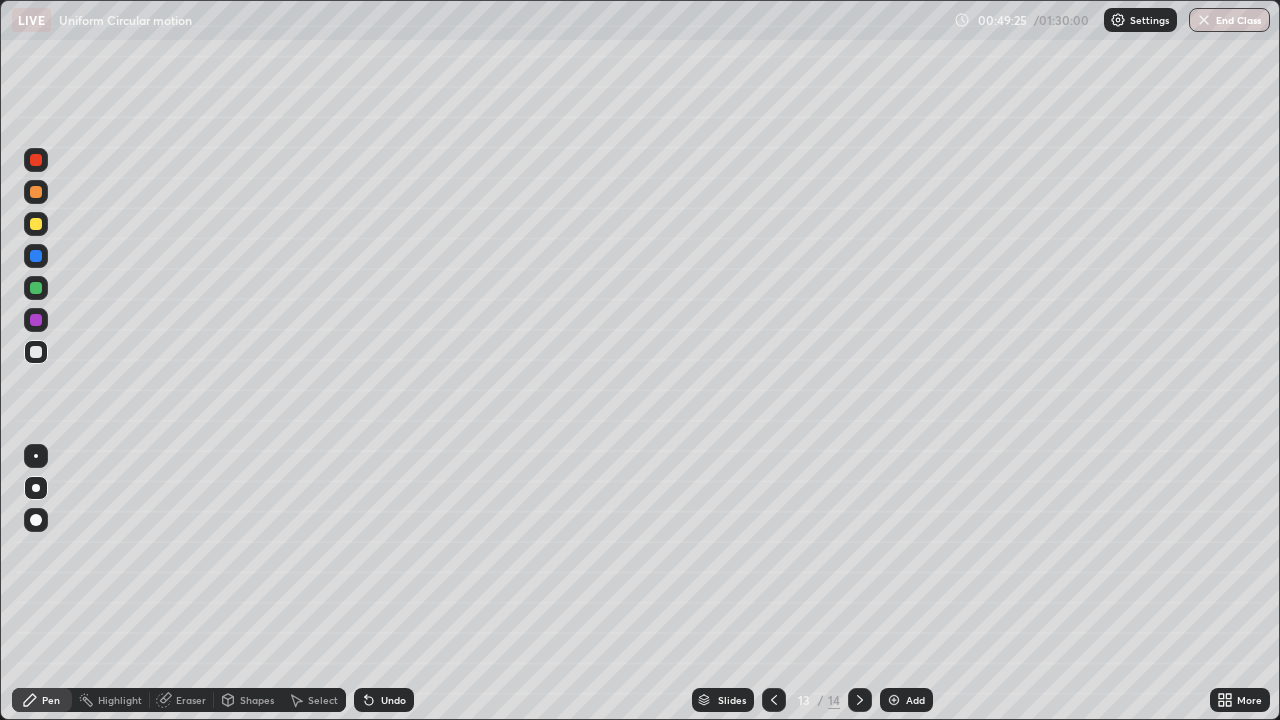 click on "Shapes" at bounding box center (257, 700) 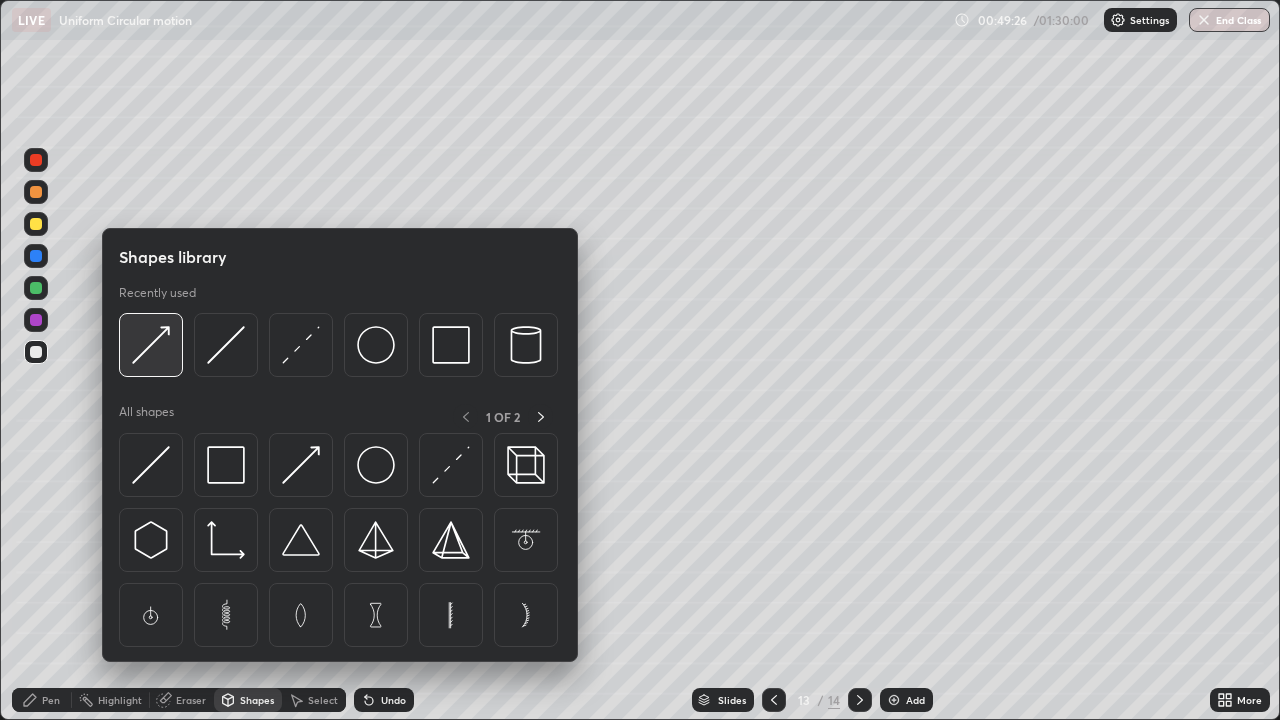 click at bounding box center (151, 345) 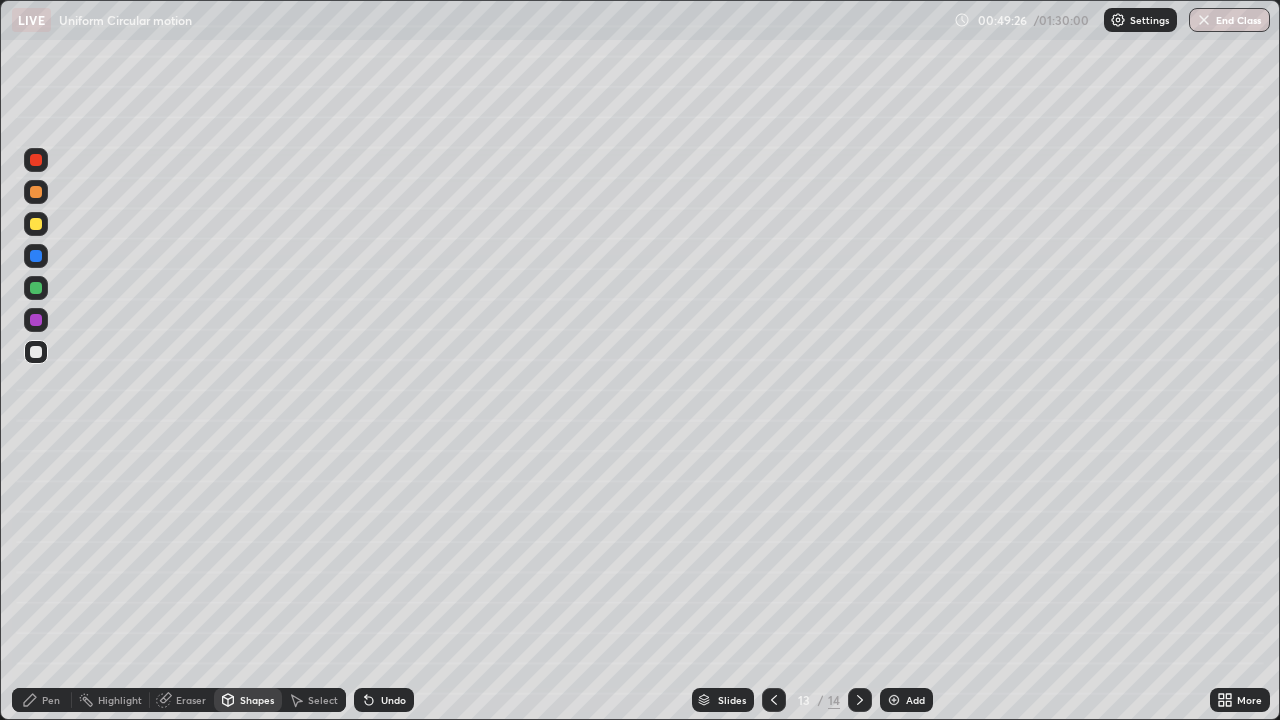 click at bounding box center (36, 160) 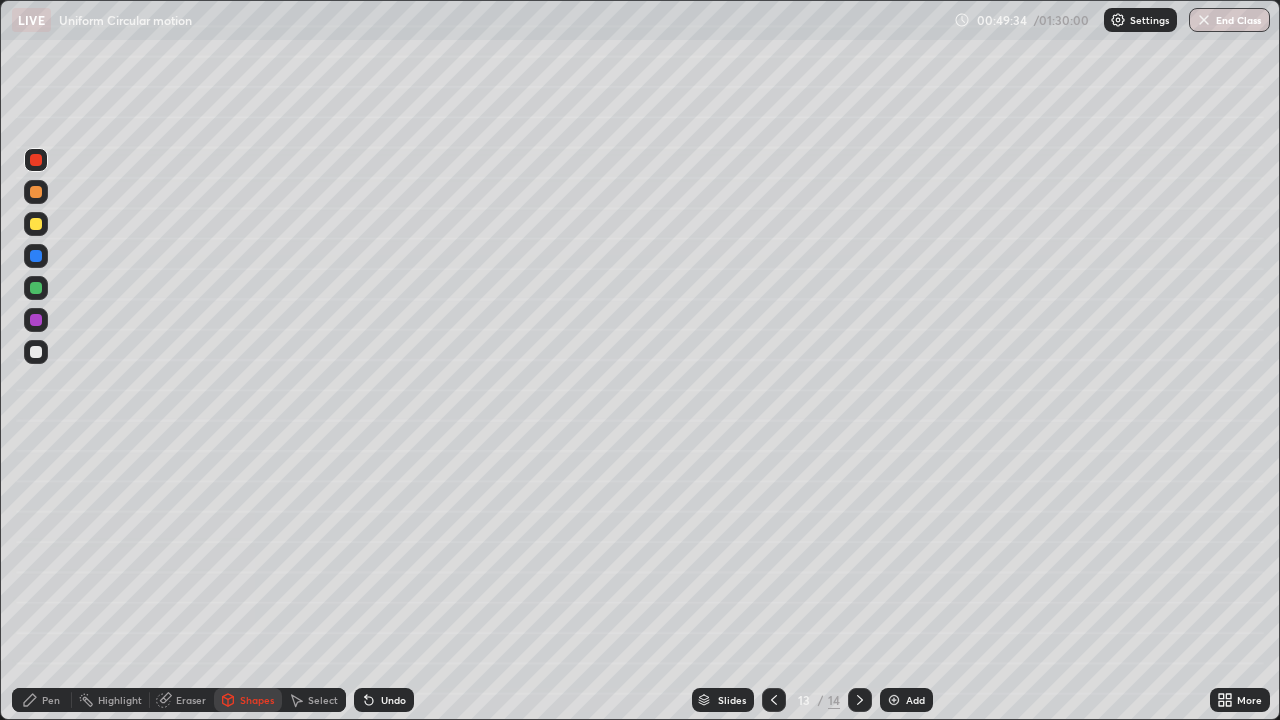 click on "Pen" at bounding box center (51, 700) 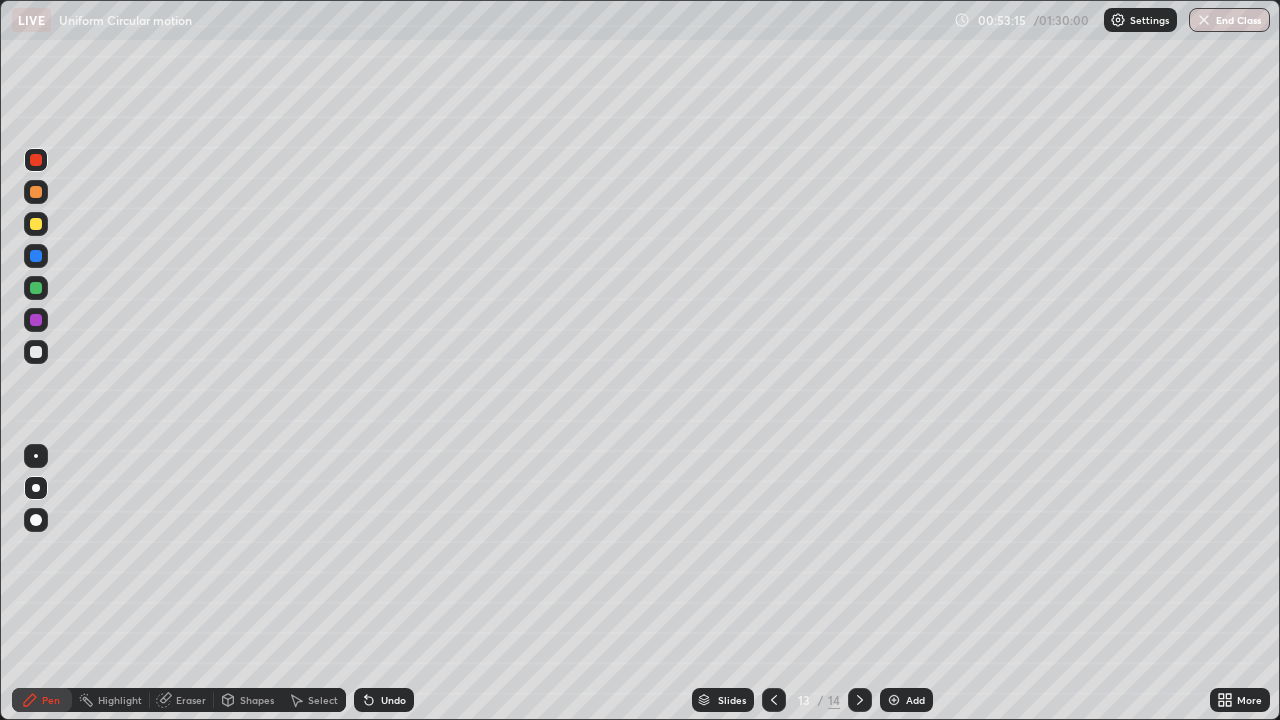 click on "Add" at bounding box center [915, 700] 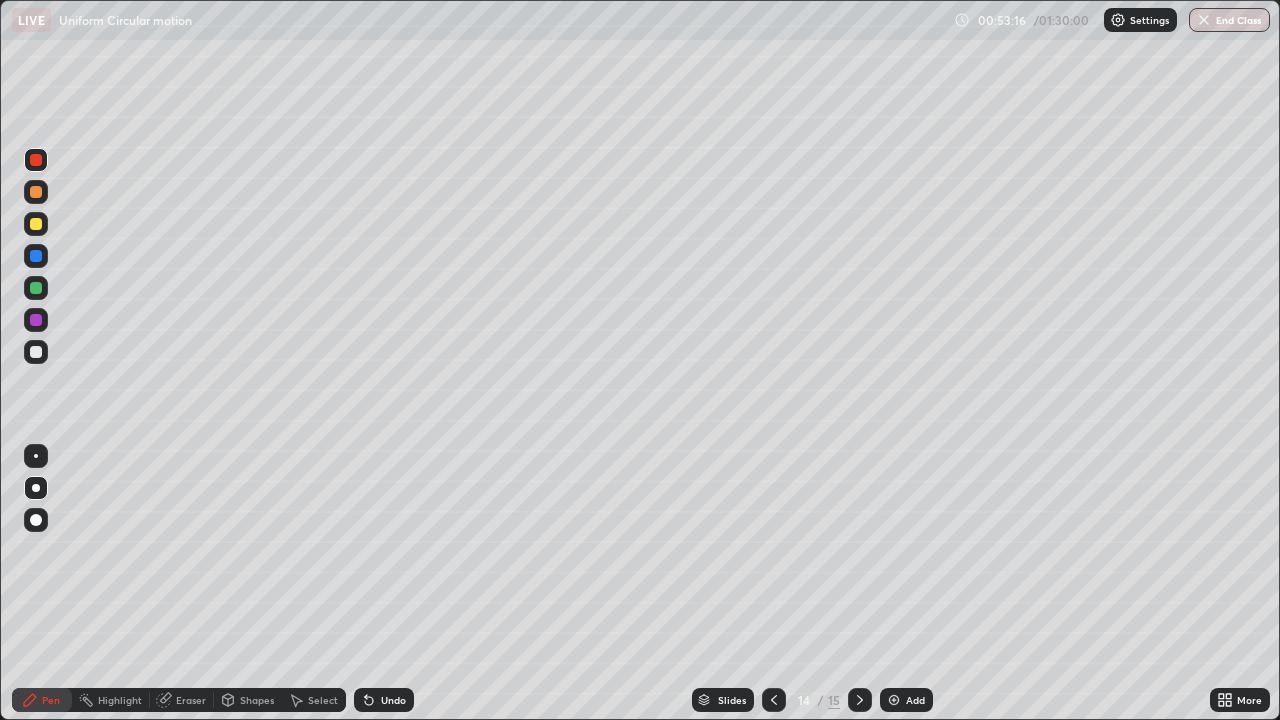click on "Shapes" at bounding box center [257, 700] 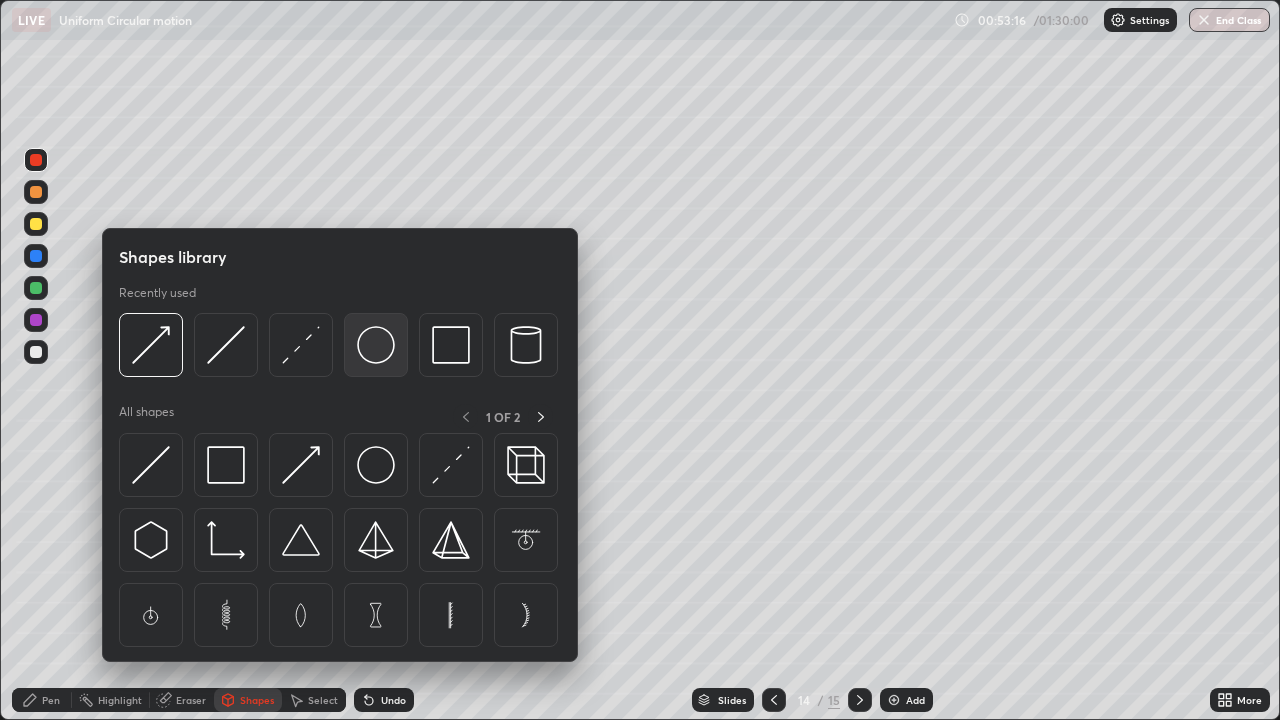 click at bounding box center [376, 345] 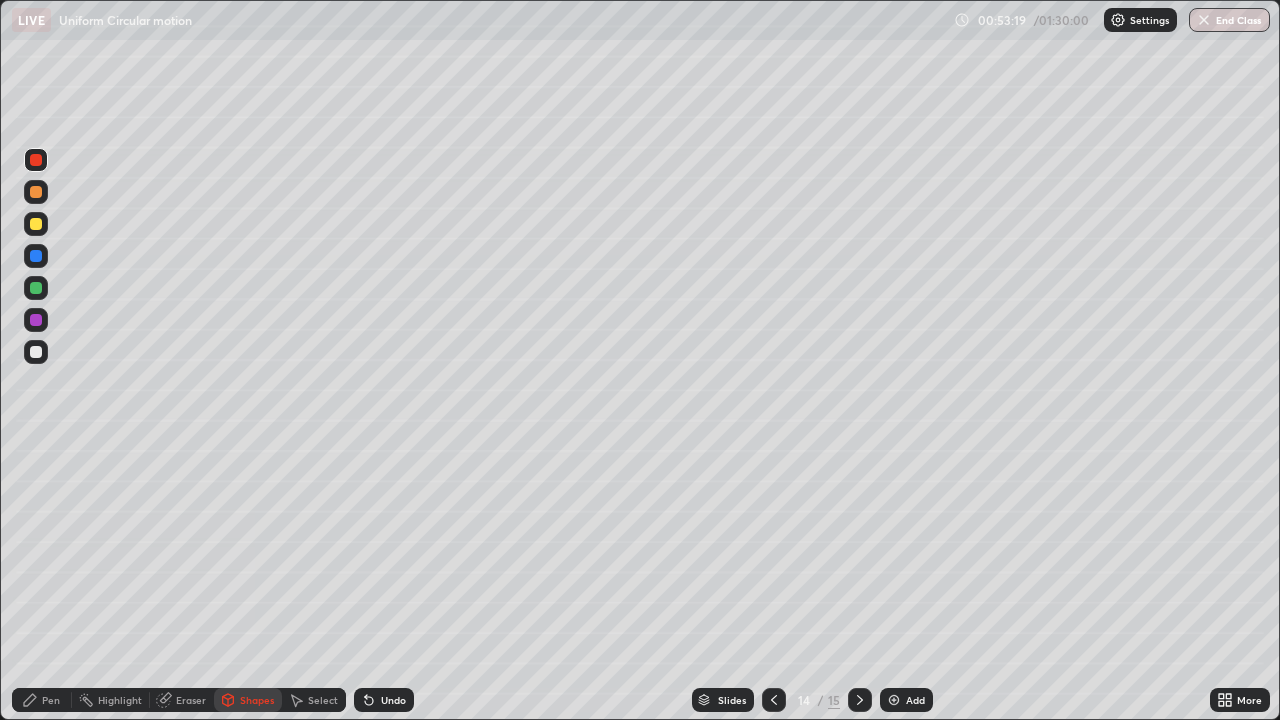 click on "Pen" at bounding box center (51, 700) 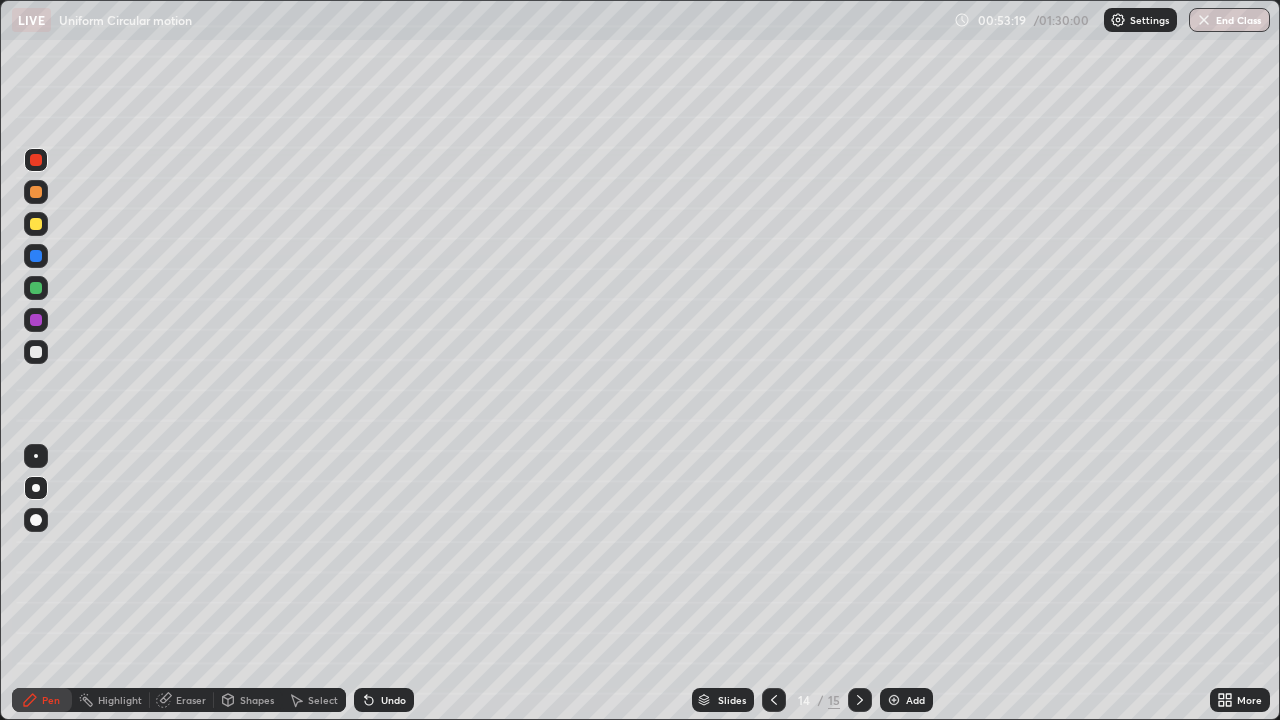 click at bounding box center (36, 352) 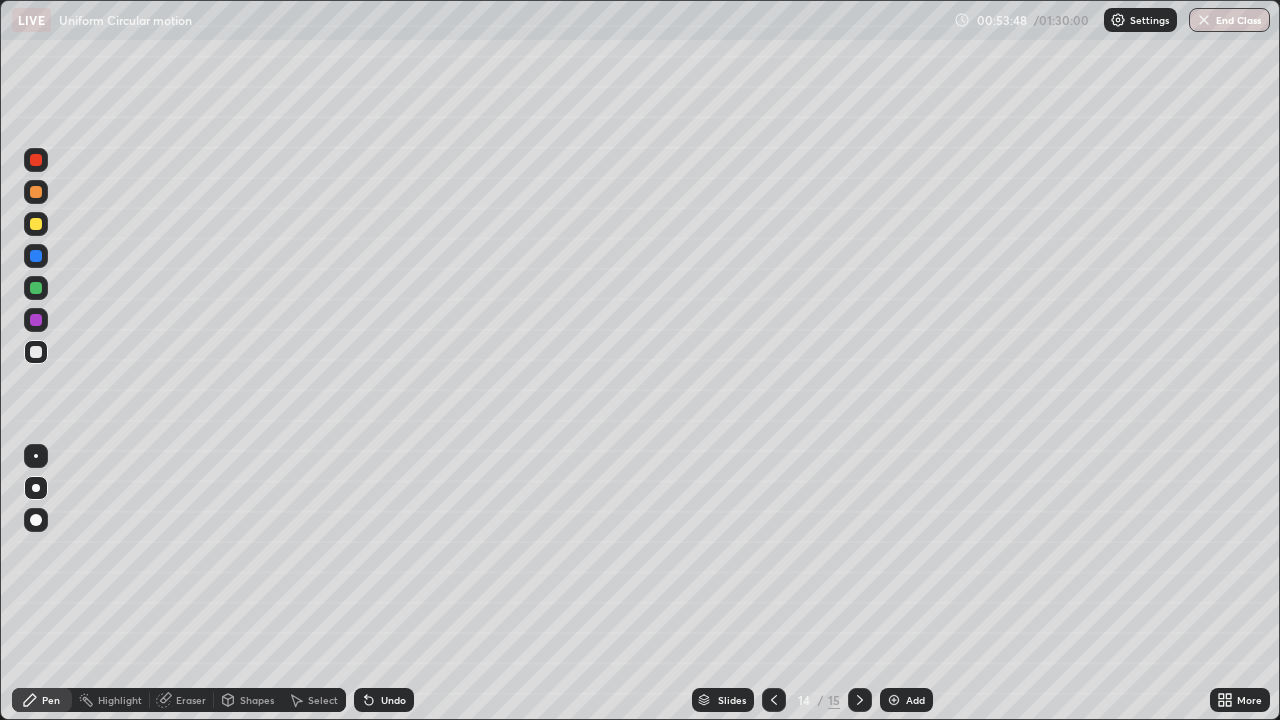 click on "Undo" at bounding box center [384, 700] 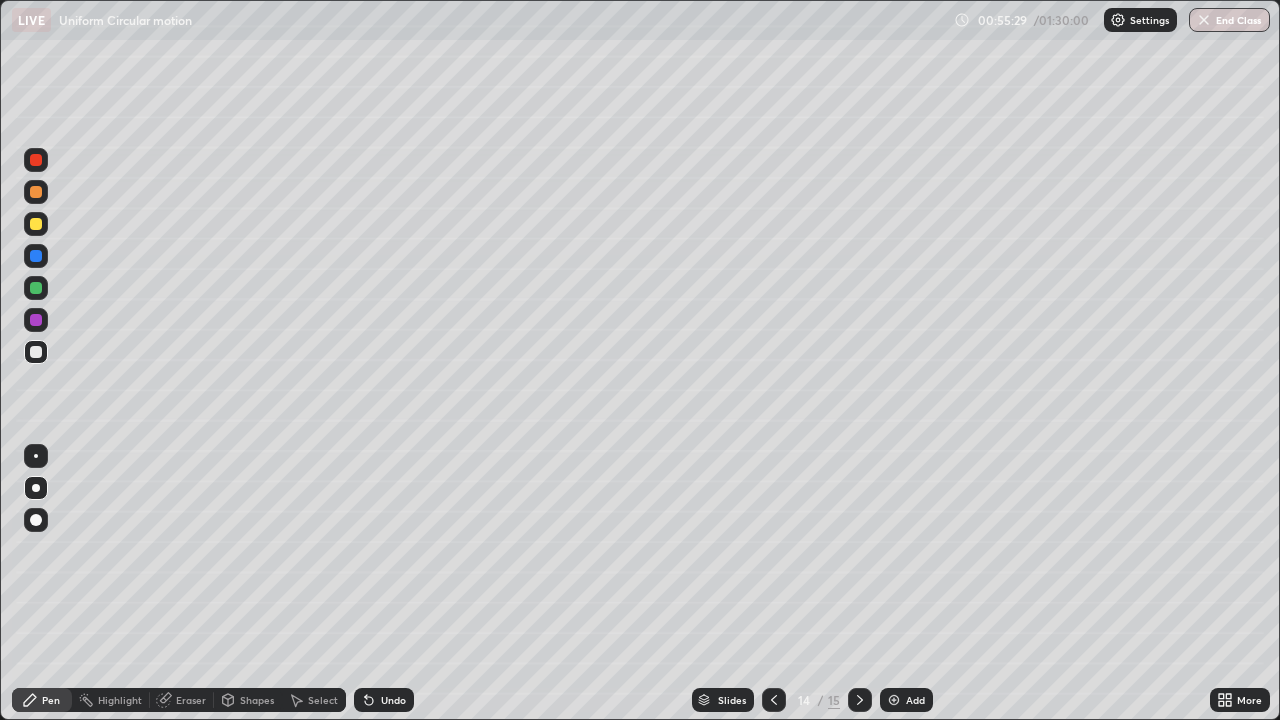 click at bounding box center [36, 224] 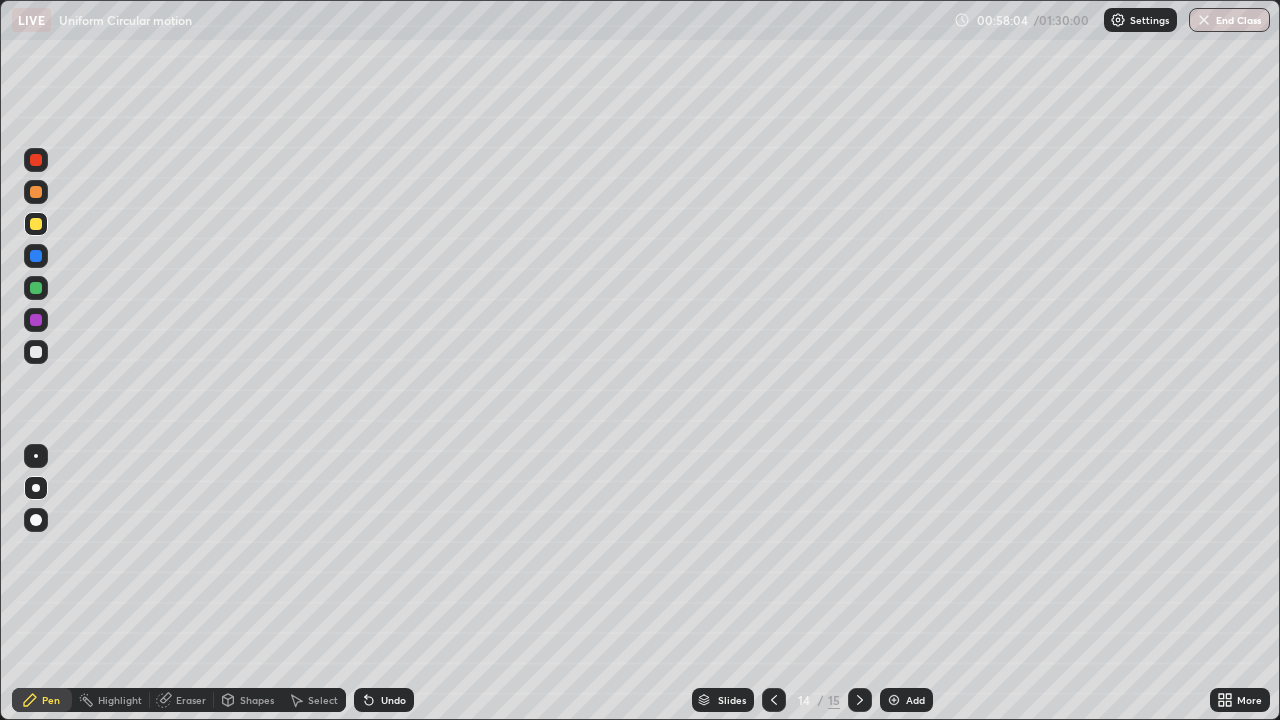 click at bounding box center [36, 256] 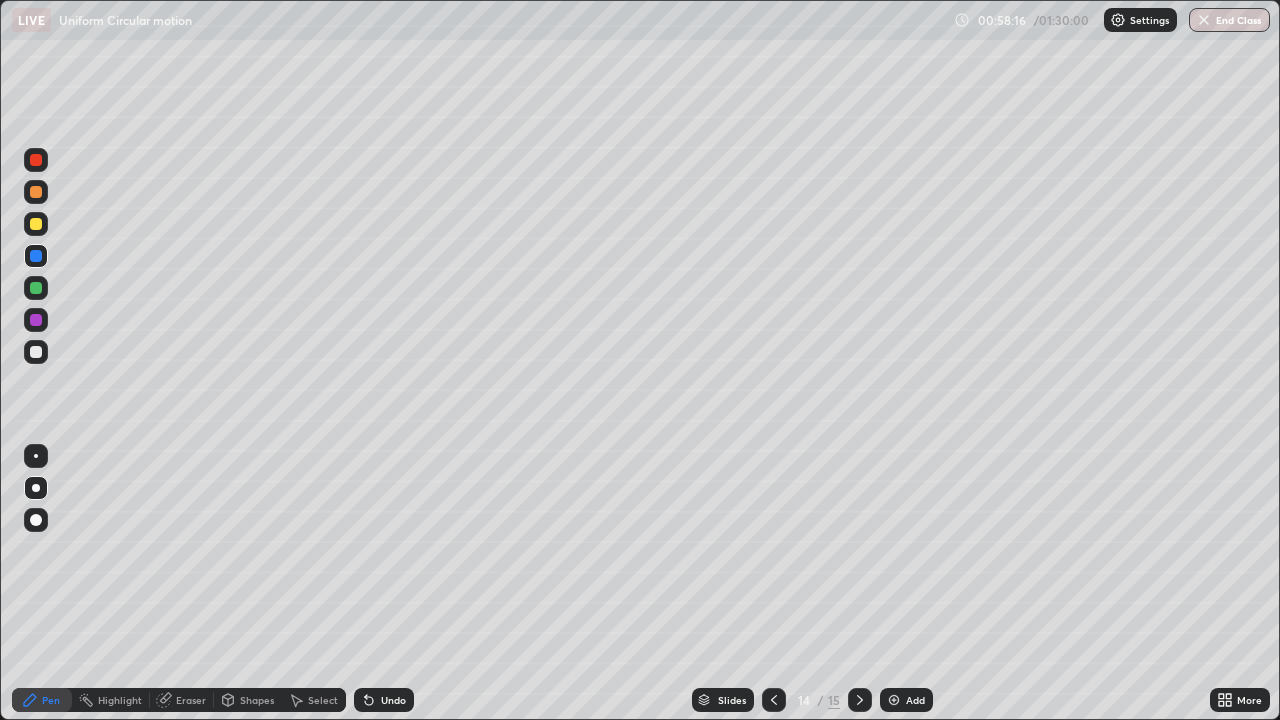 click at bounding box center (36, 256) 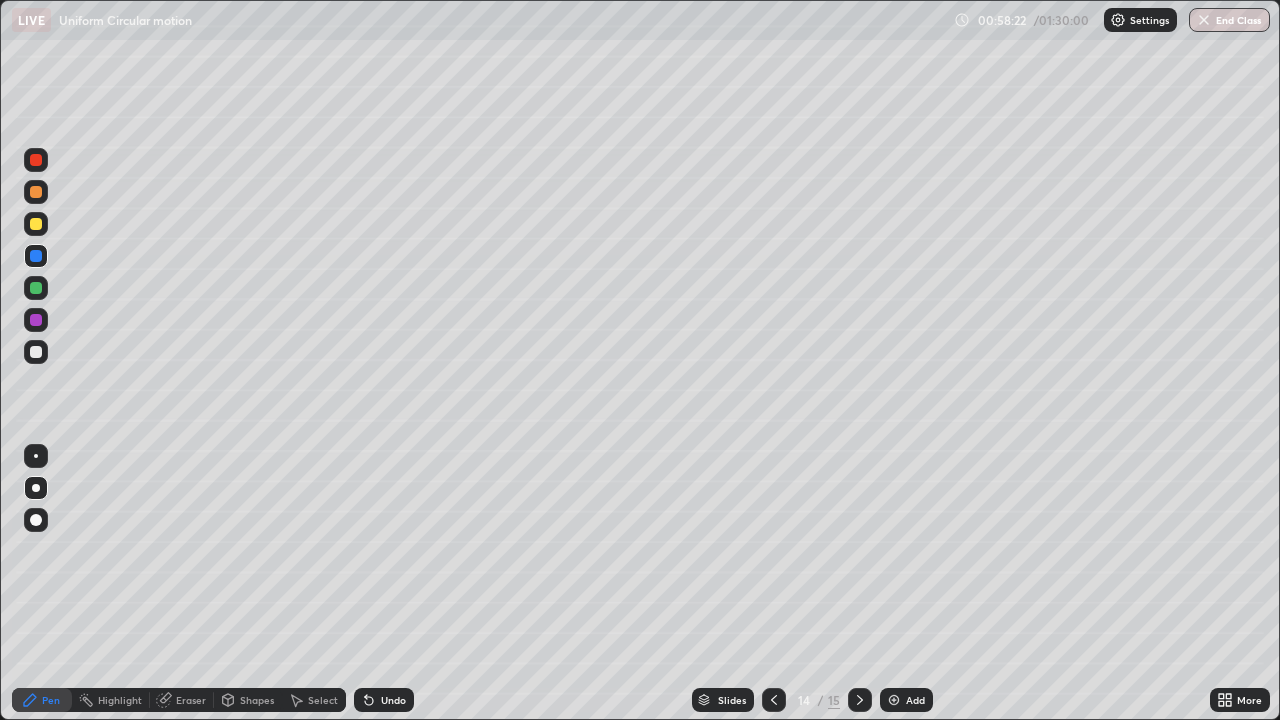 click at bounding box center [36, 352] 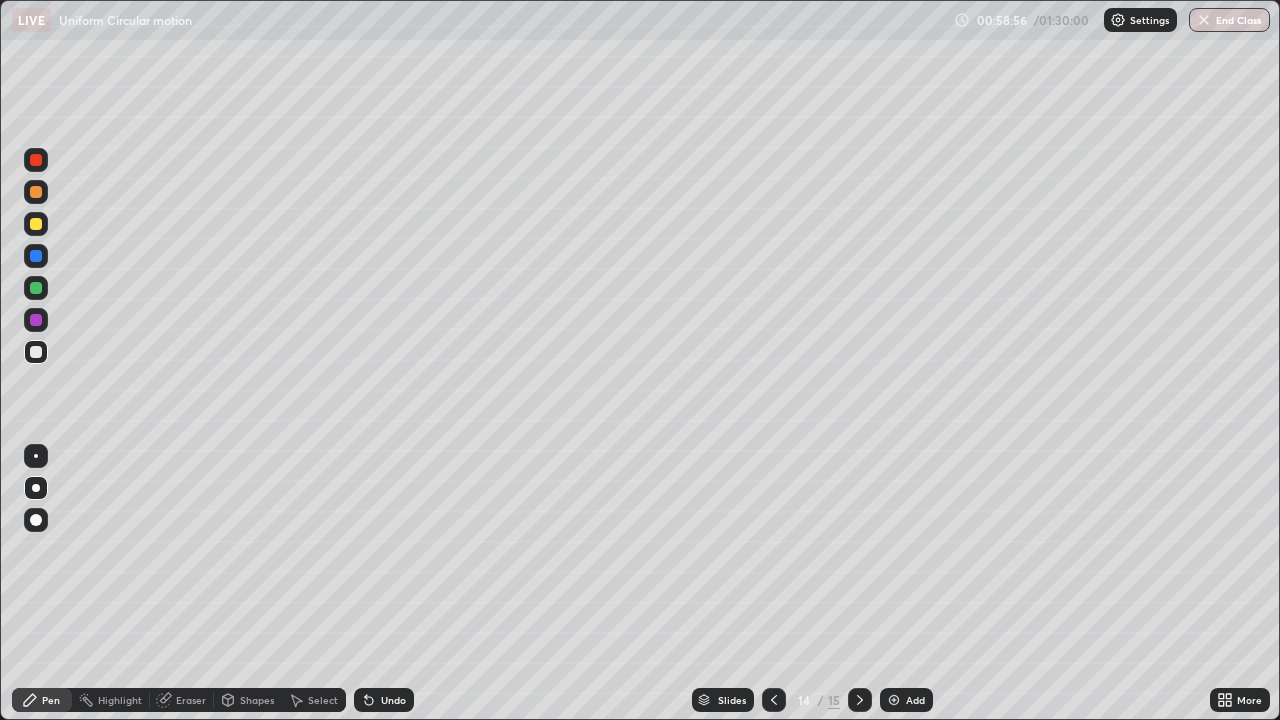 click on "Undo" at bounding box center [393, 700] 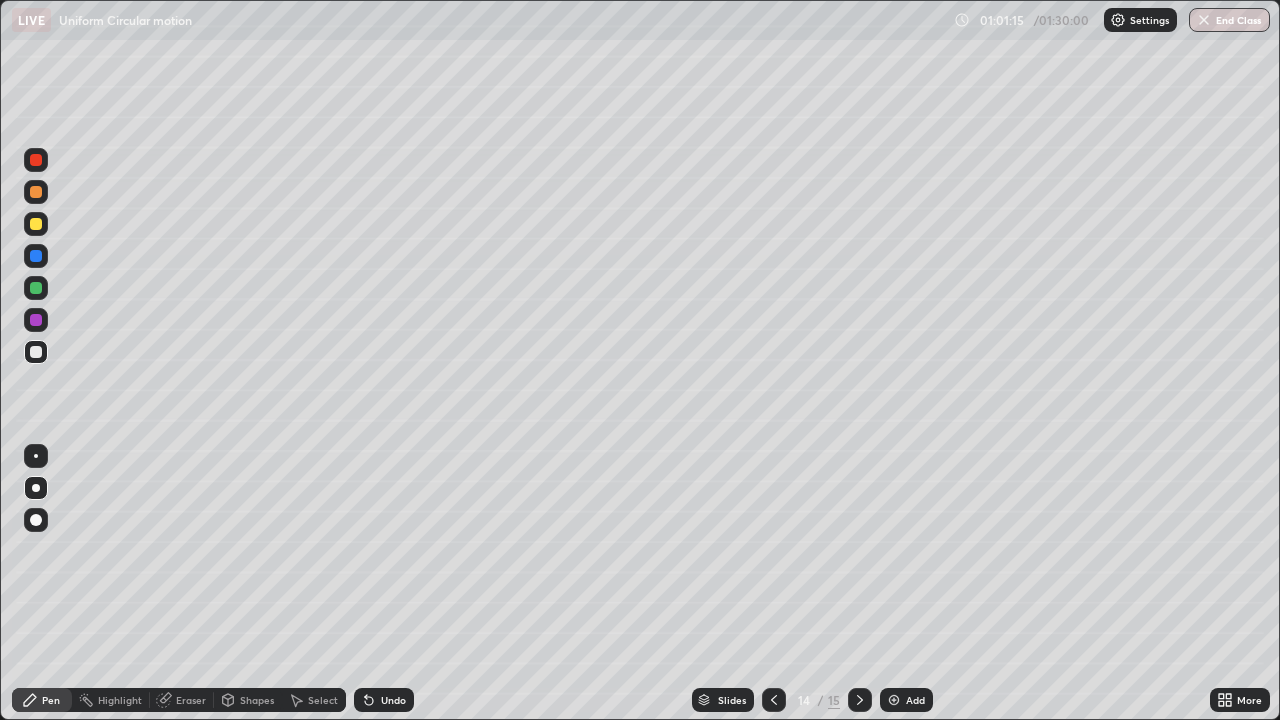 click on "Add" at bounding box center (915, 700) 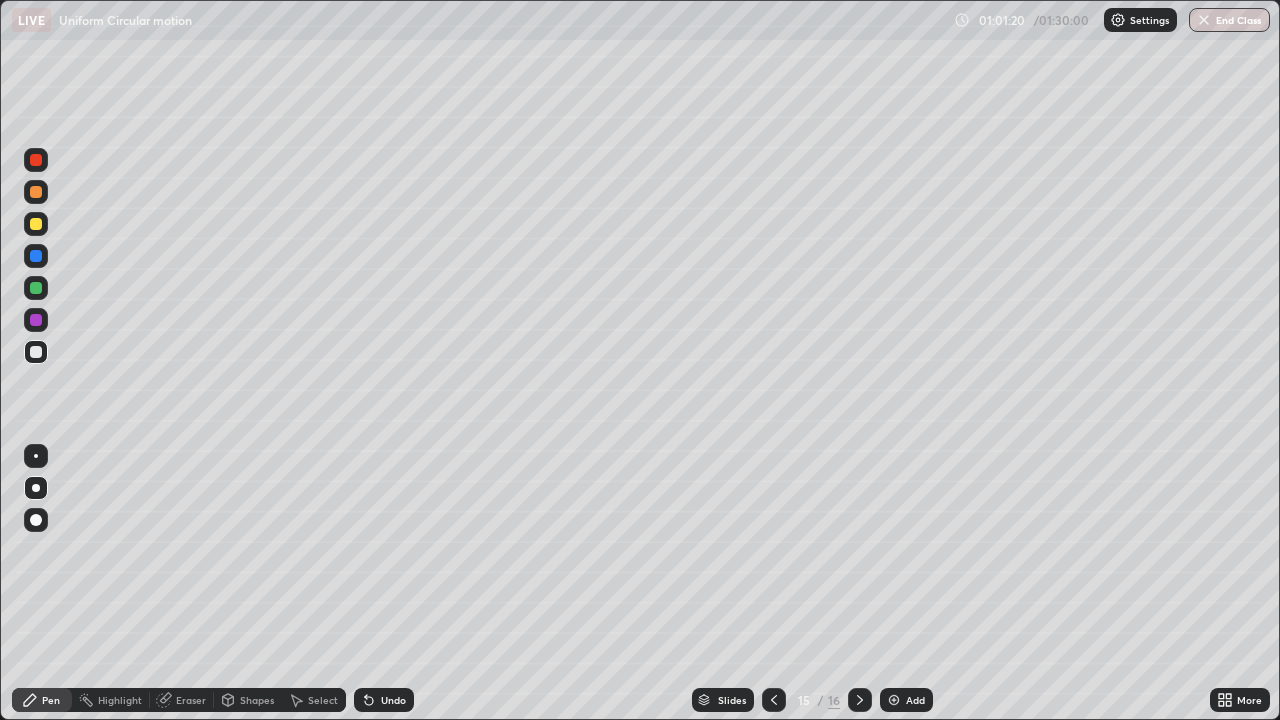click at bounding box center [36, 224] 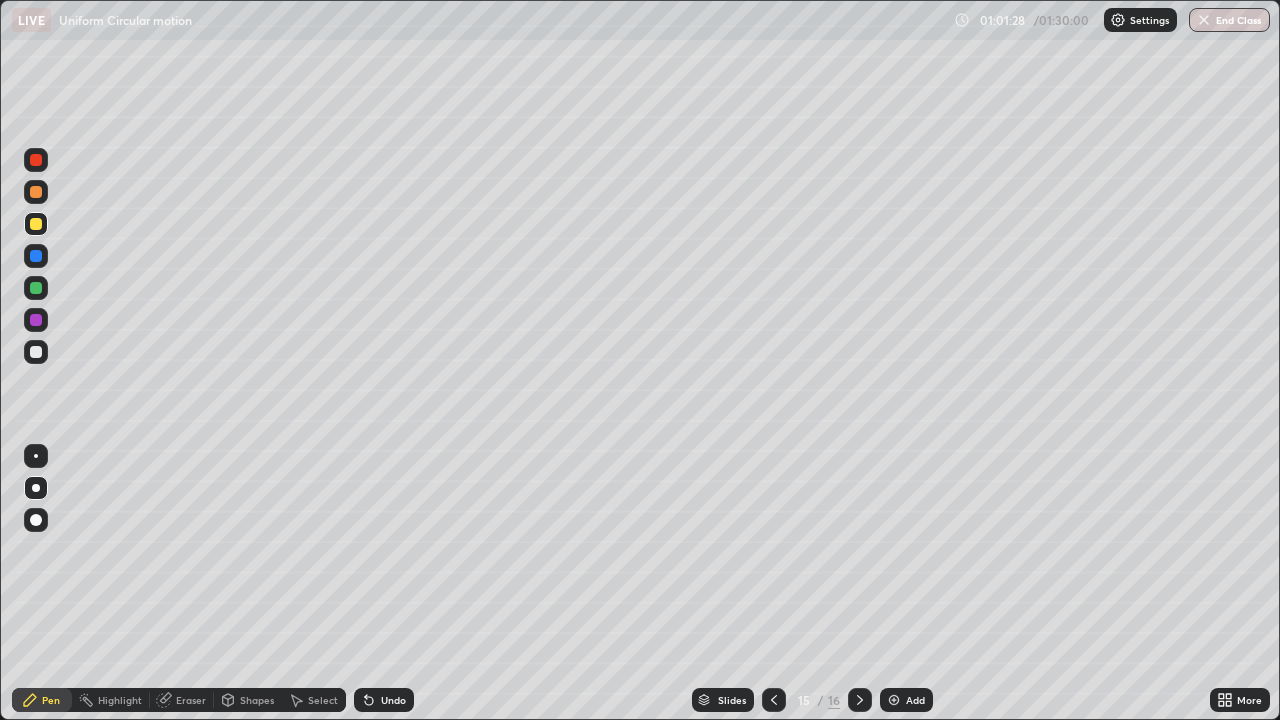 click on "Shapes" at bounding box center [257, 700] 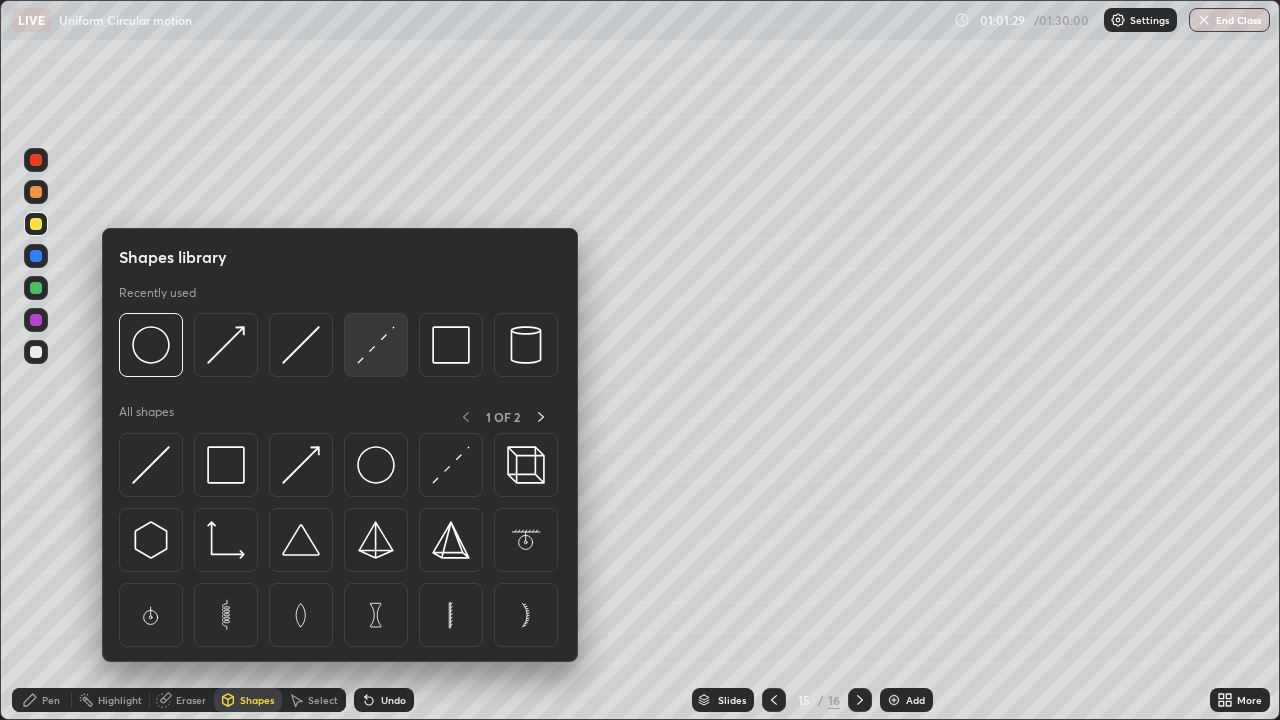 click at bounding box center (376, 345) 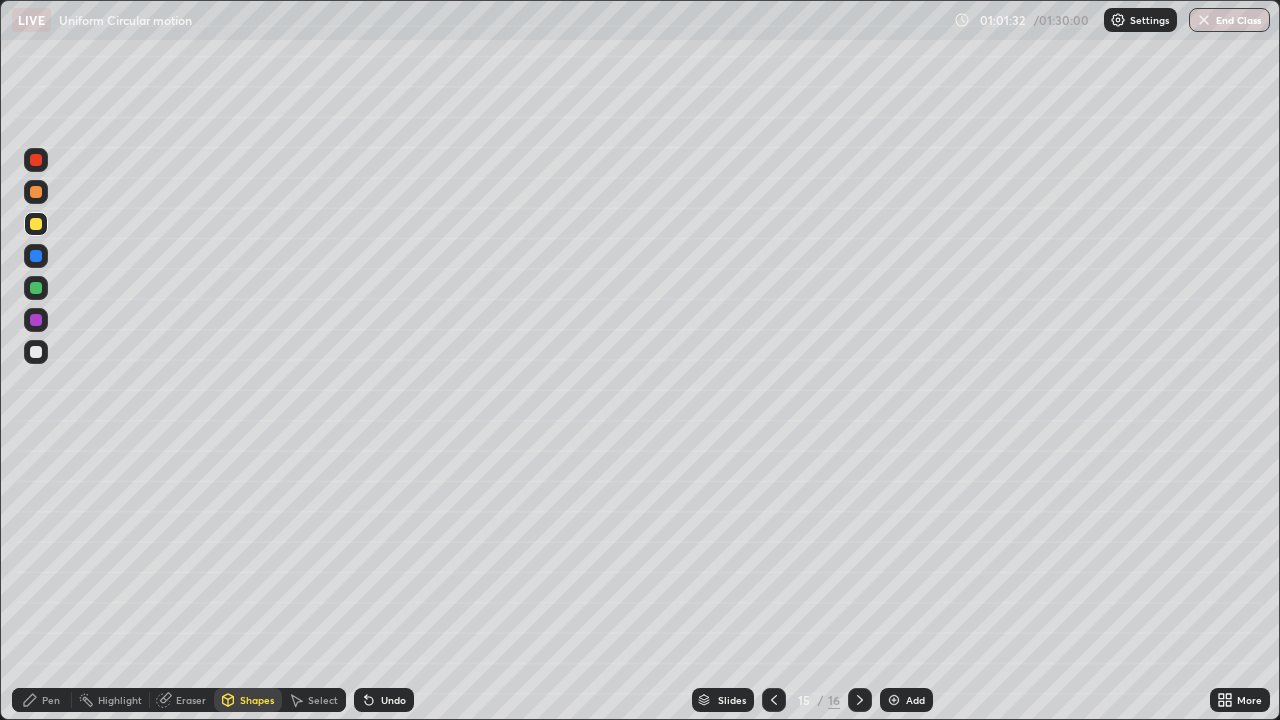 click on "Pen" at bounding box center [51, 700] 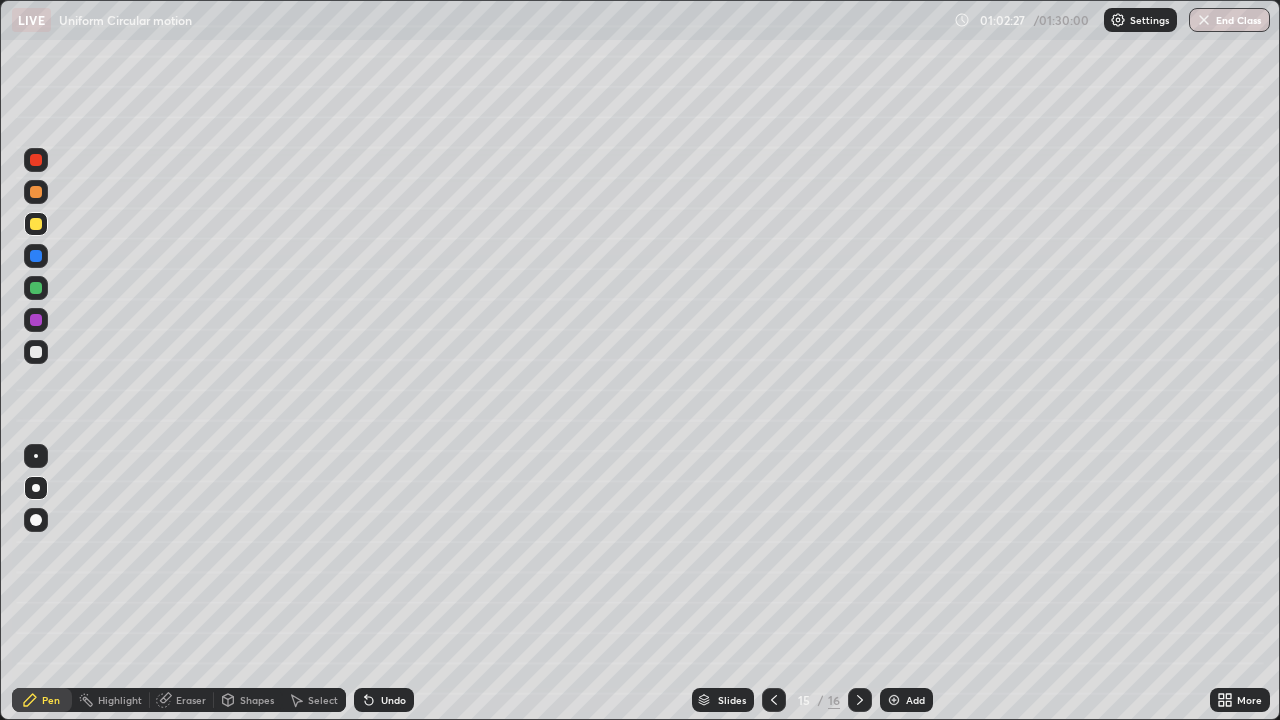 click on "Add" at bounding box center (906, 700) 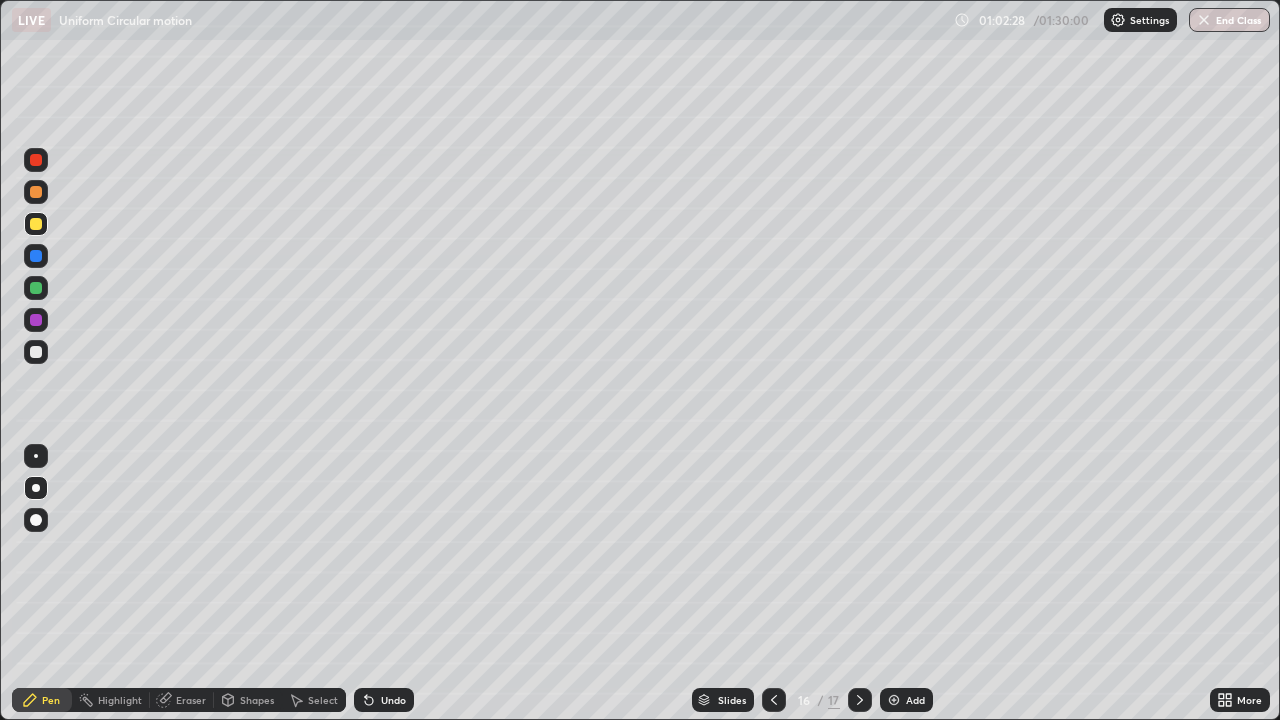 click on "Shapes" at bounding box center (257, 700) 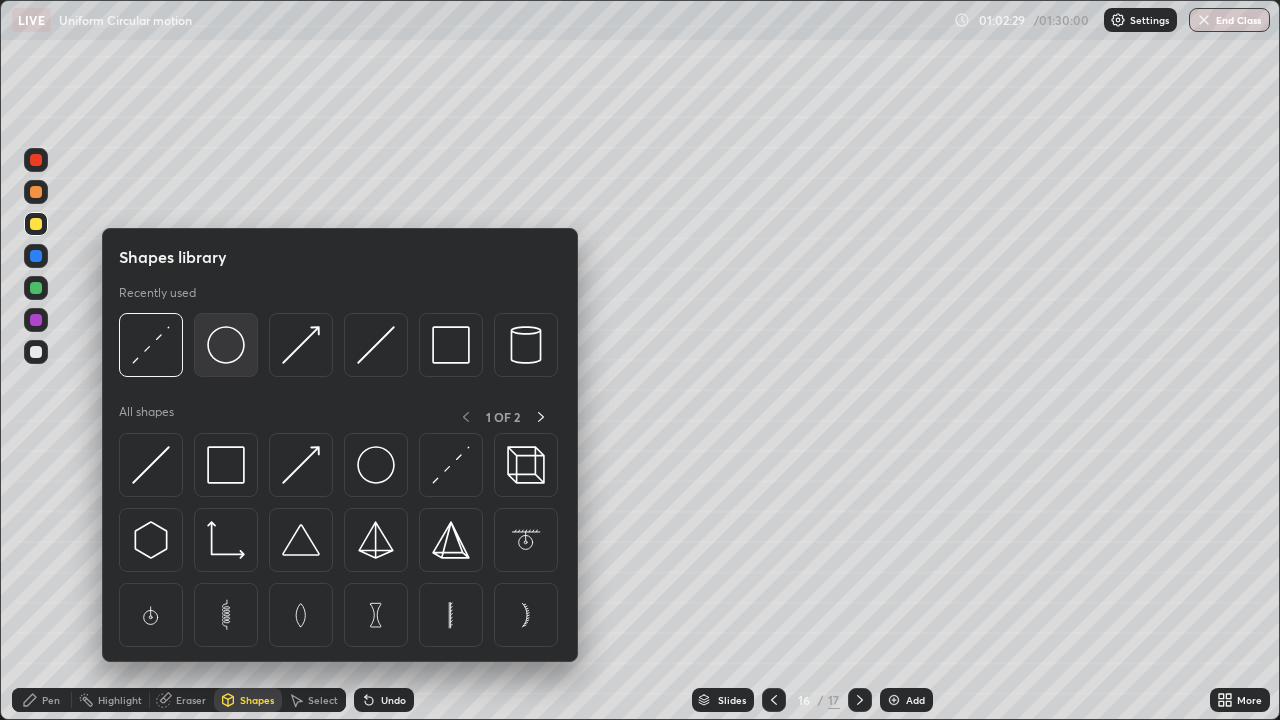 click at bounding box center (226, 345) 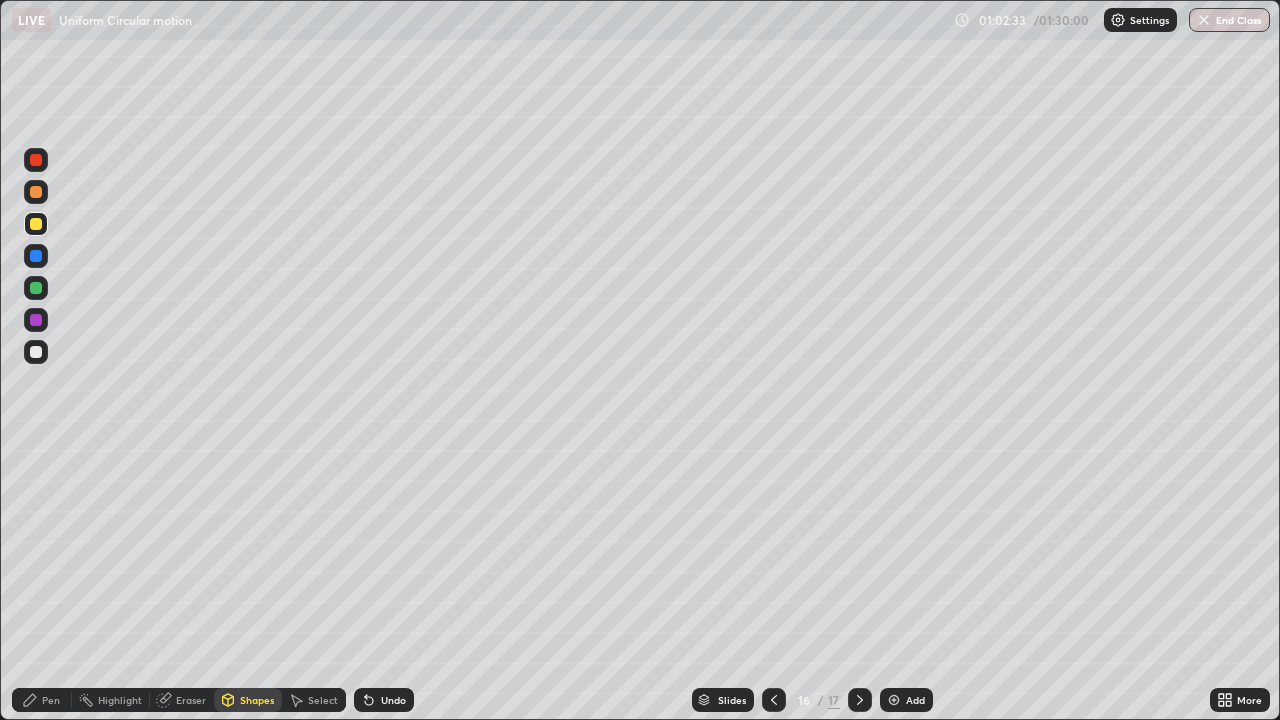 click on "Pen" at bounding box center [42, 700] 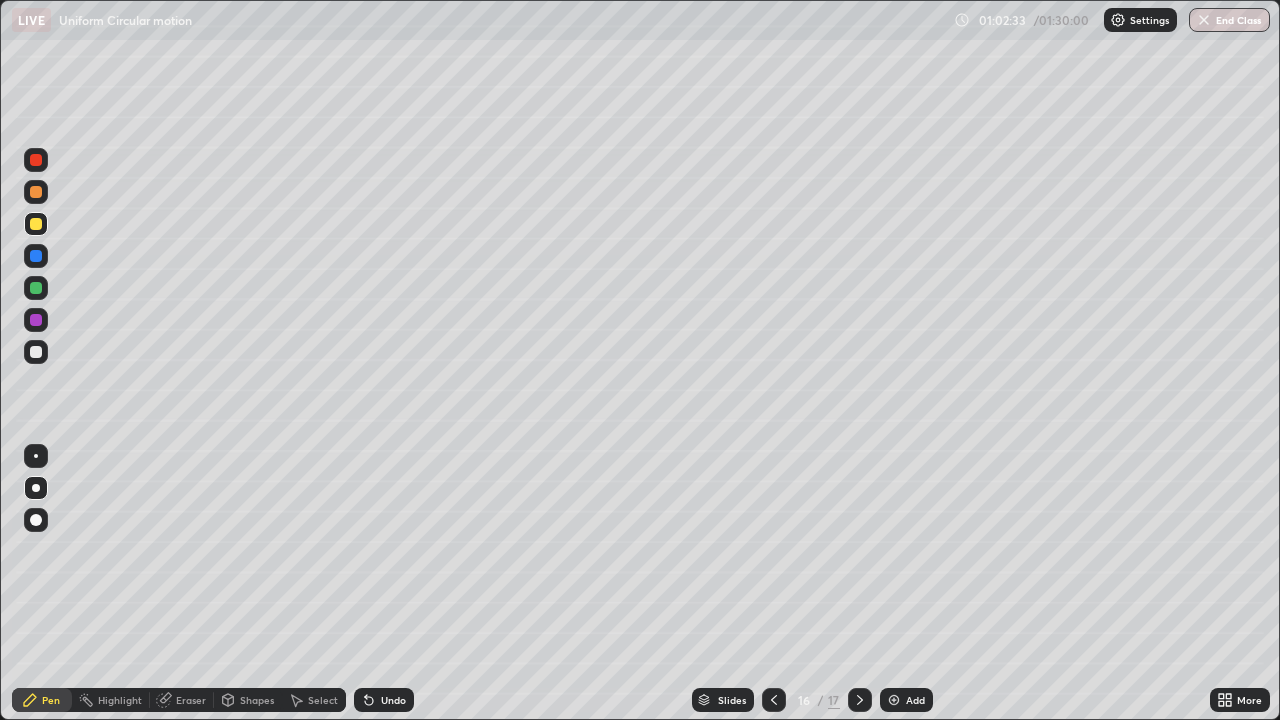 click at bounding box center [36, 352] 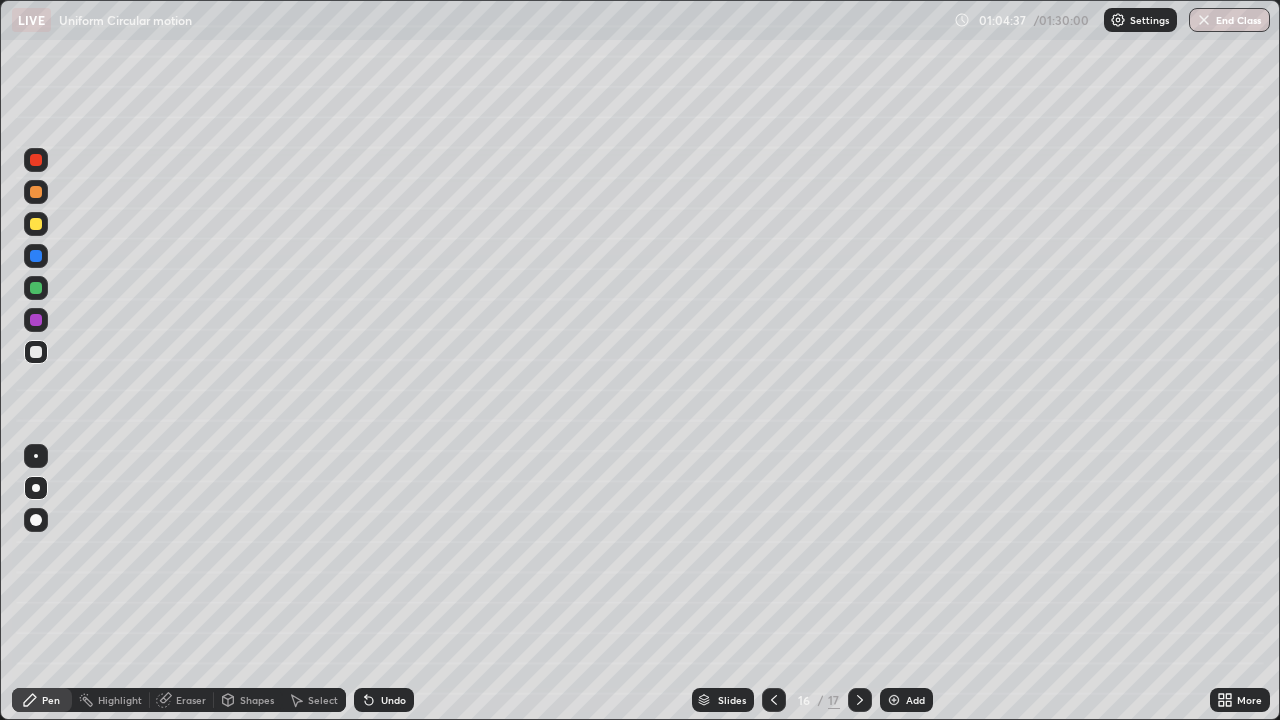 click at bounding box center [36, 320] 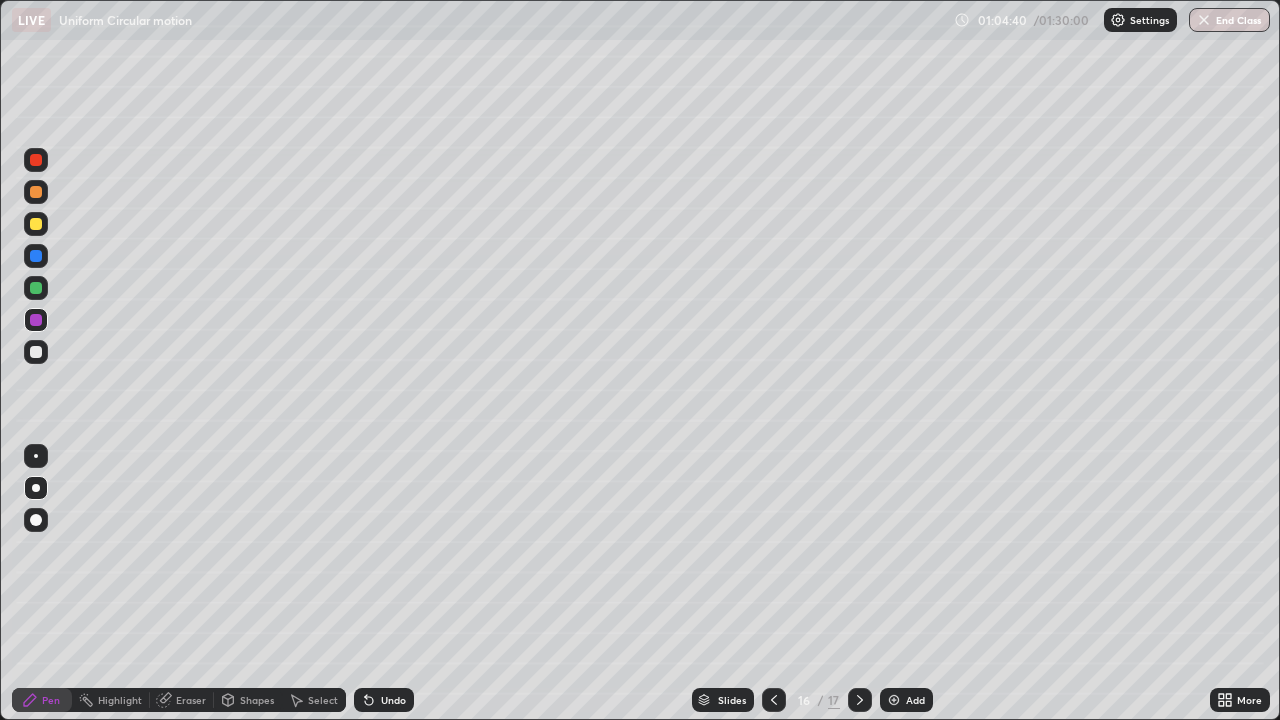 click at bounding box center [36, 352] 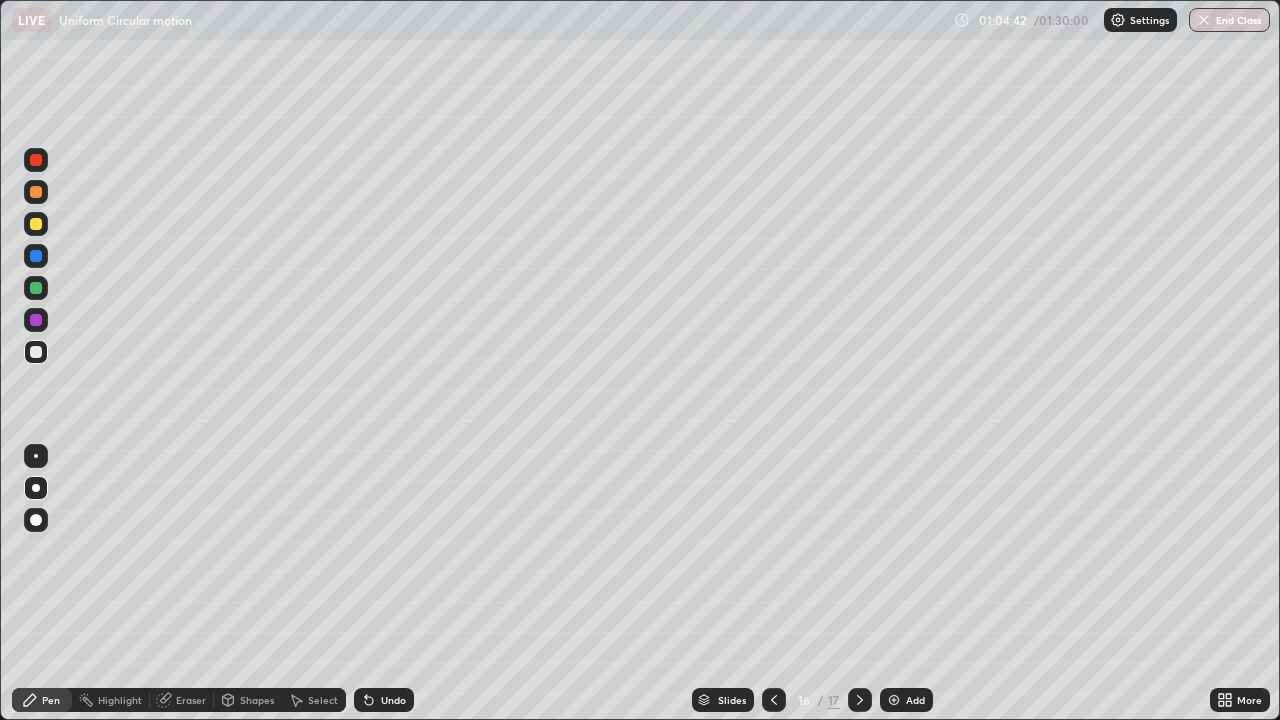 click at bounding box center (36, 160) 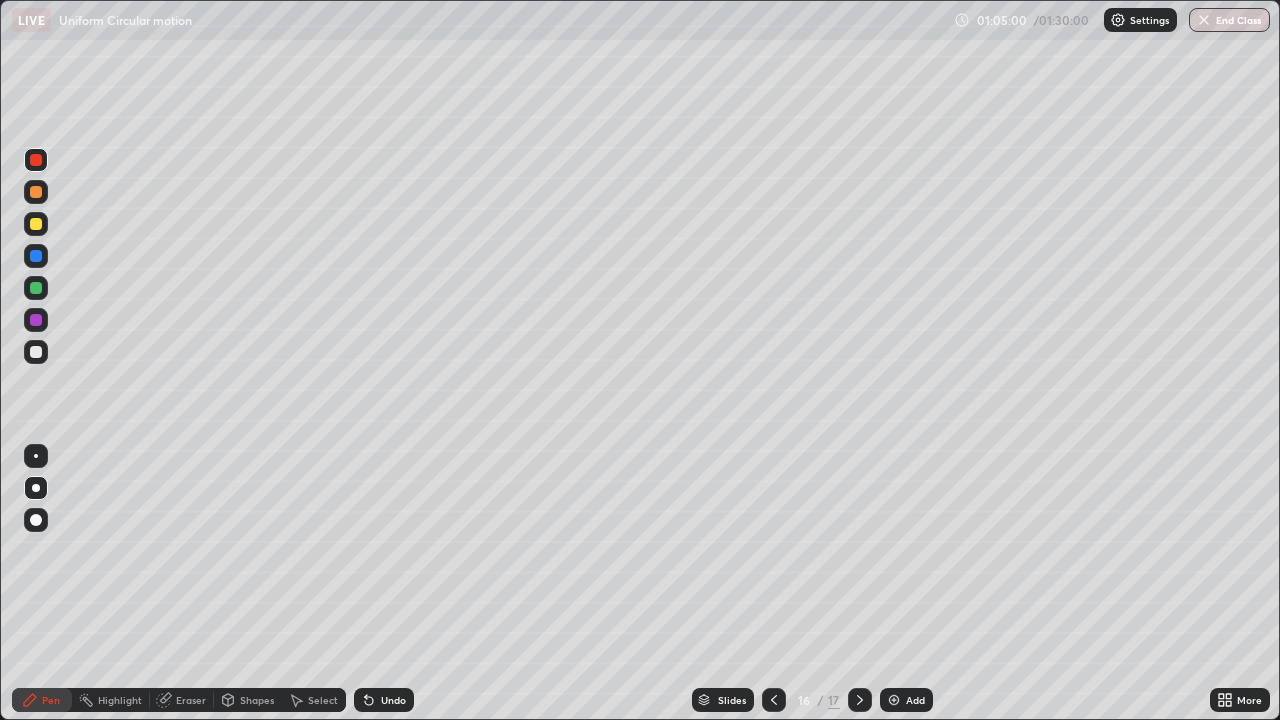click at bounding box center [36, 352] 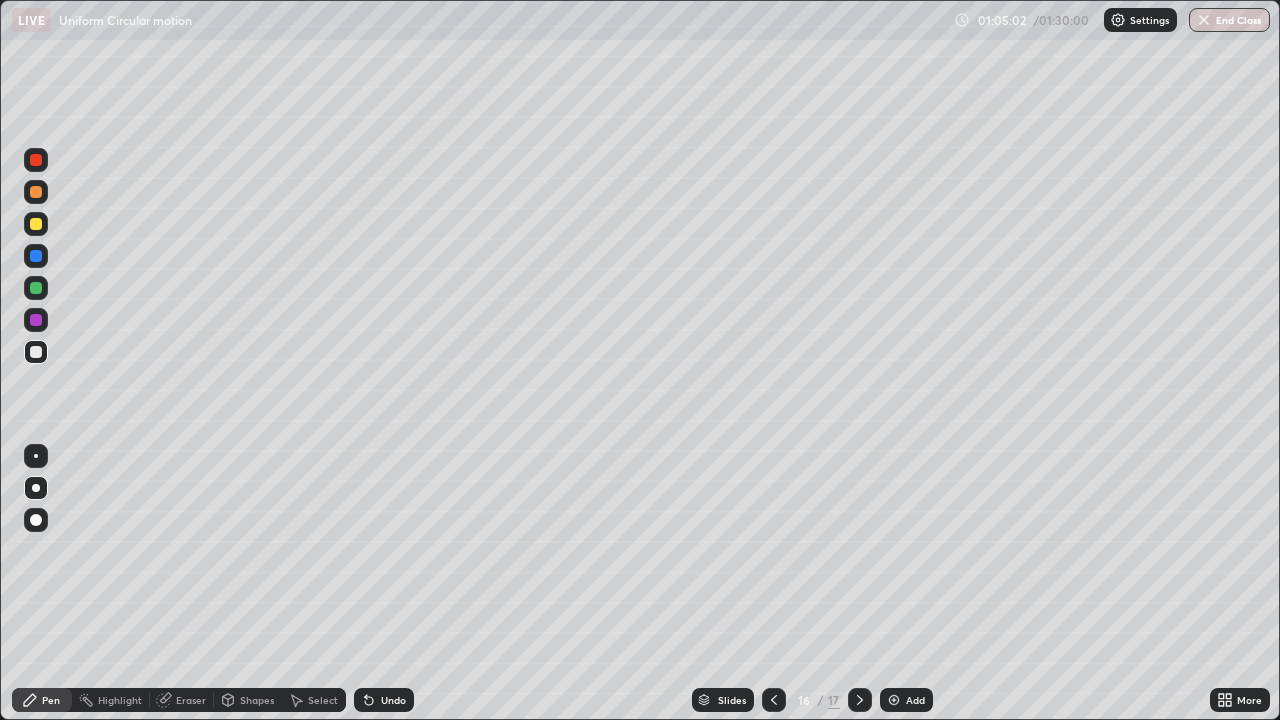 click at bounding box center (36, 160) 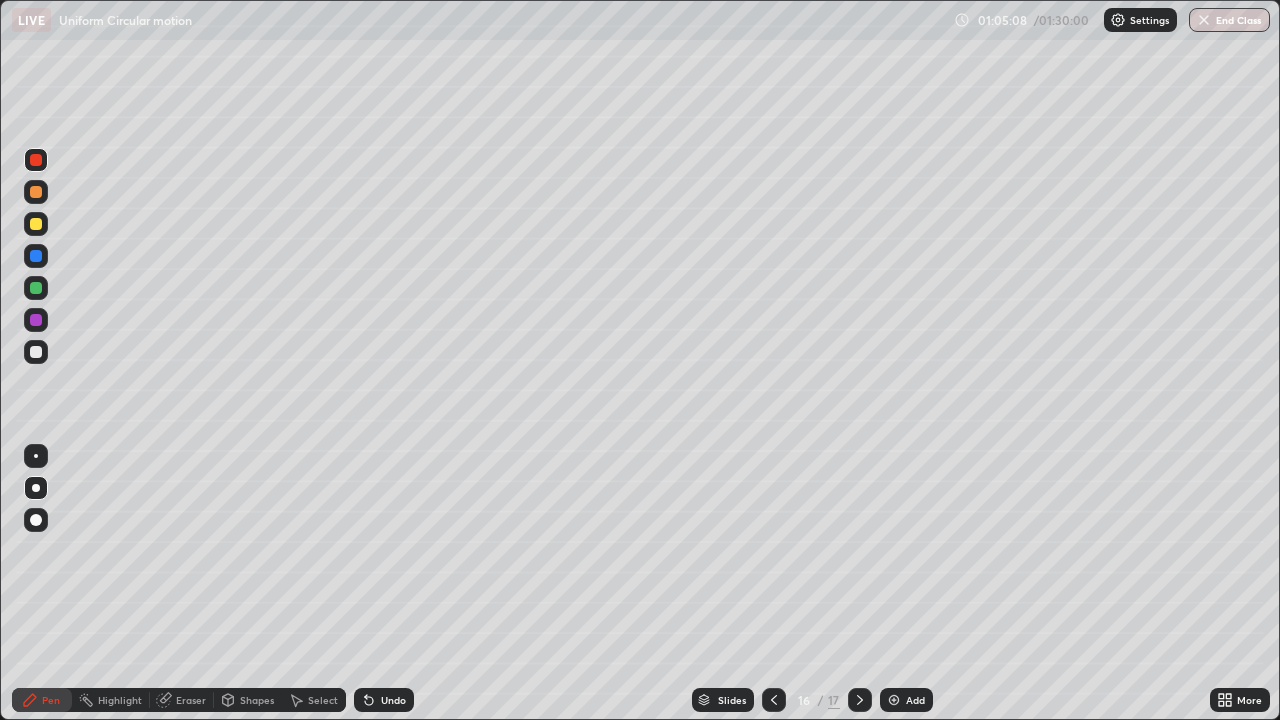 click at bounding box center (36, 352) 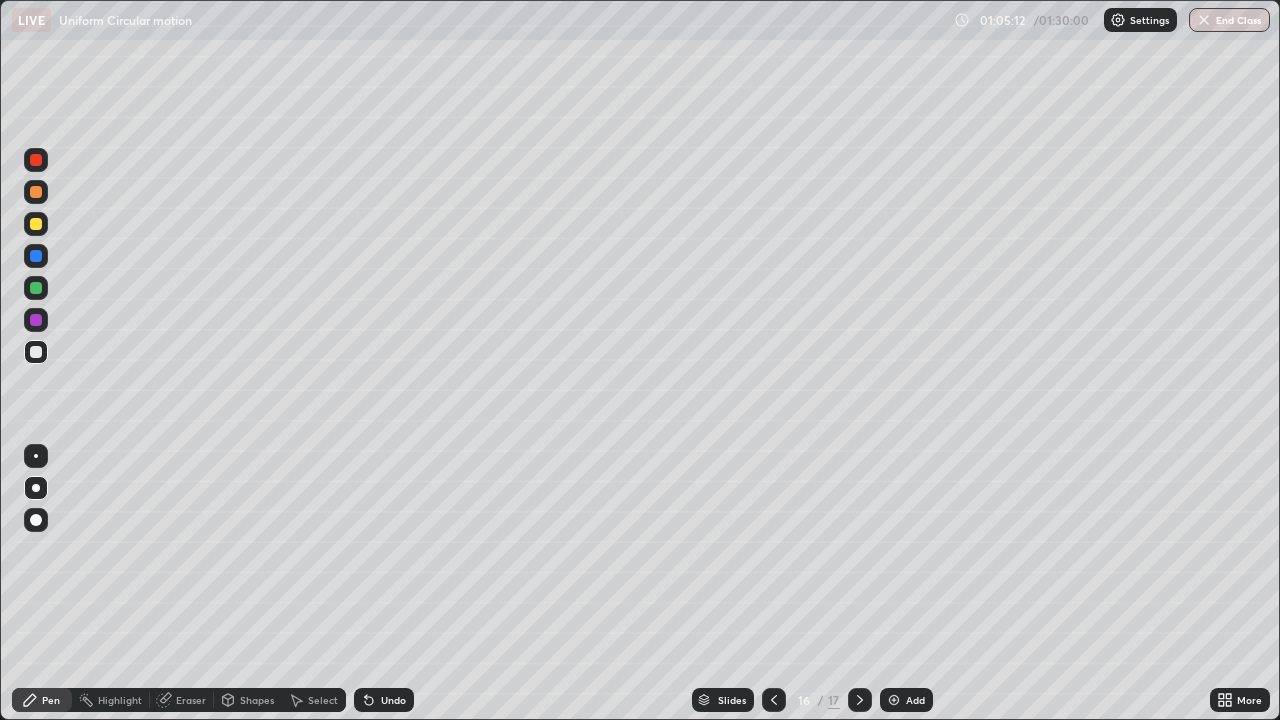 click at bounding box center (36, 160) 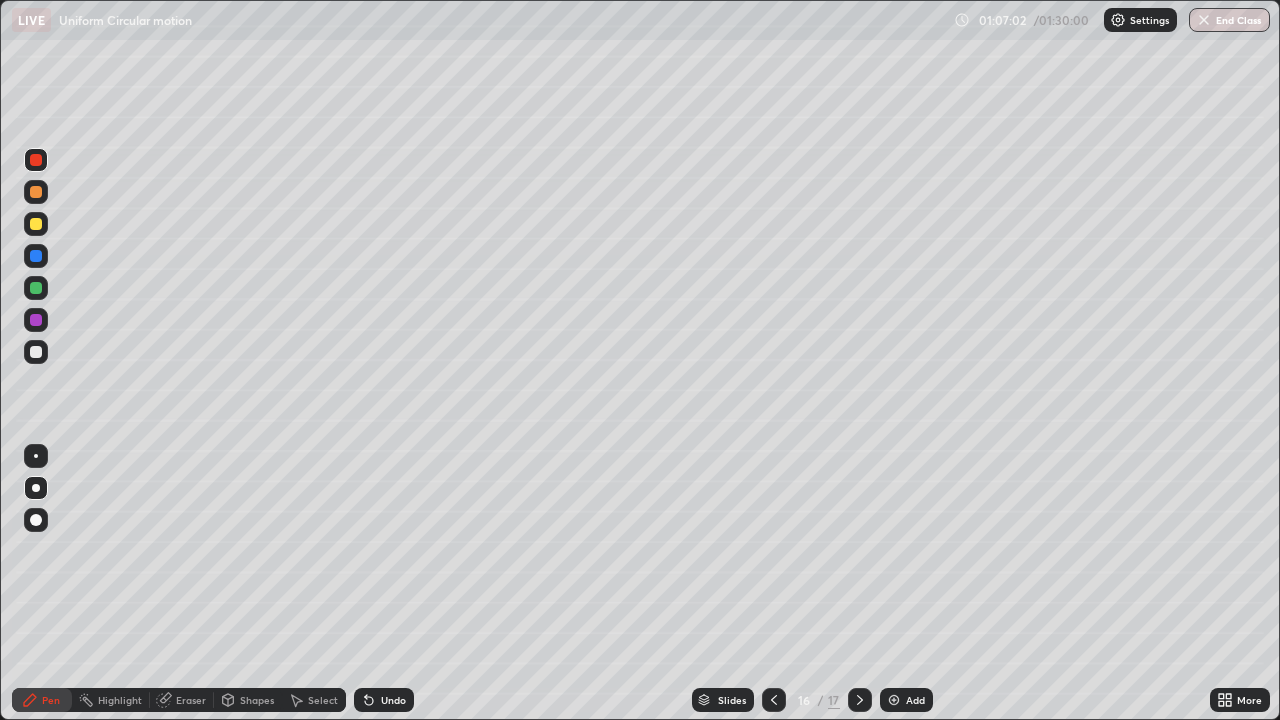 click 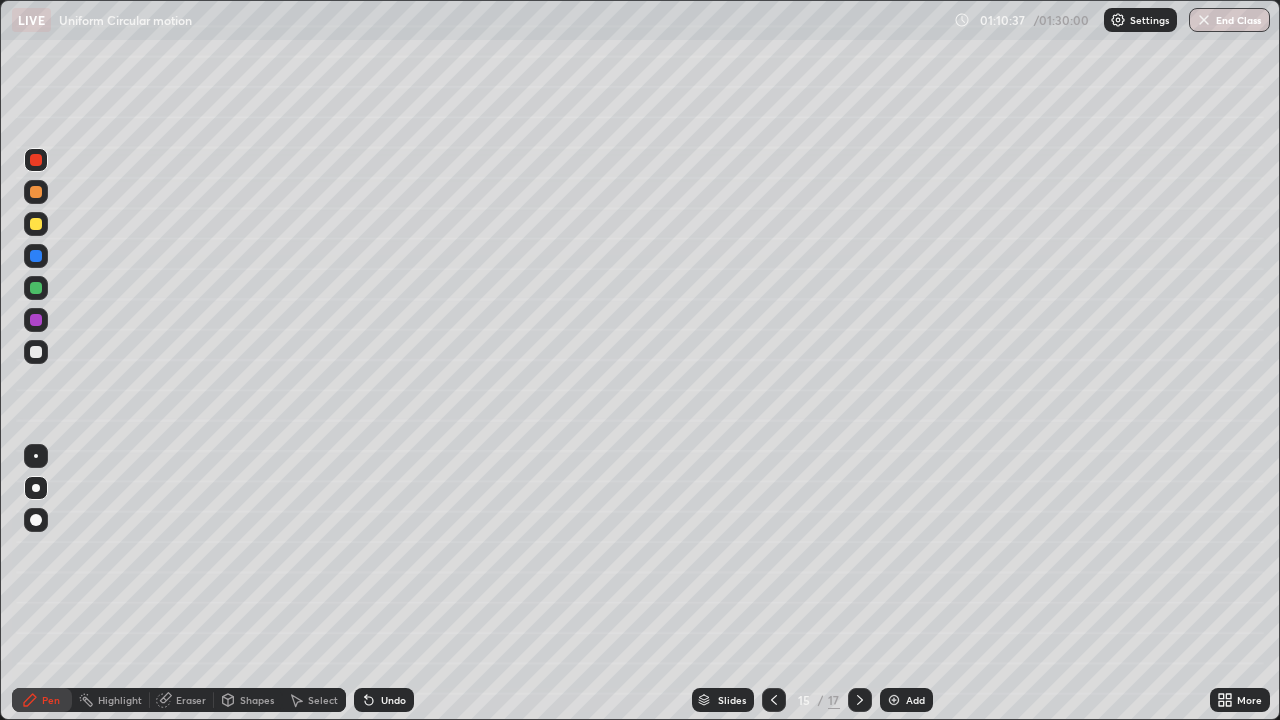 click at bounding box center [36, 352] 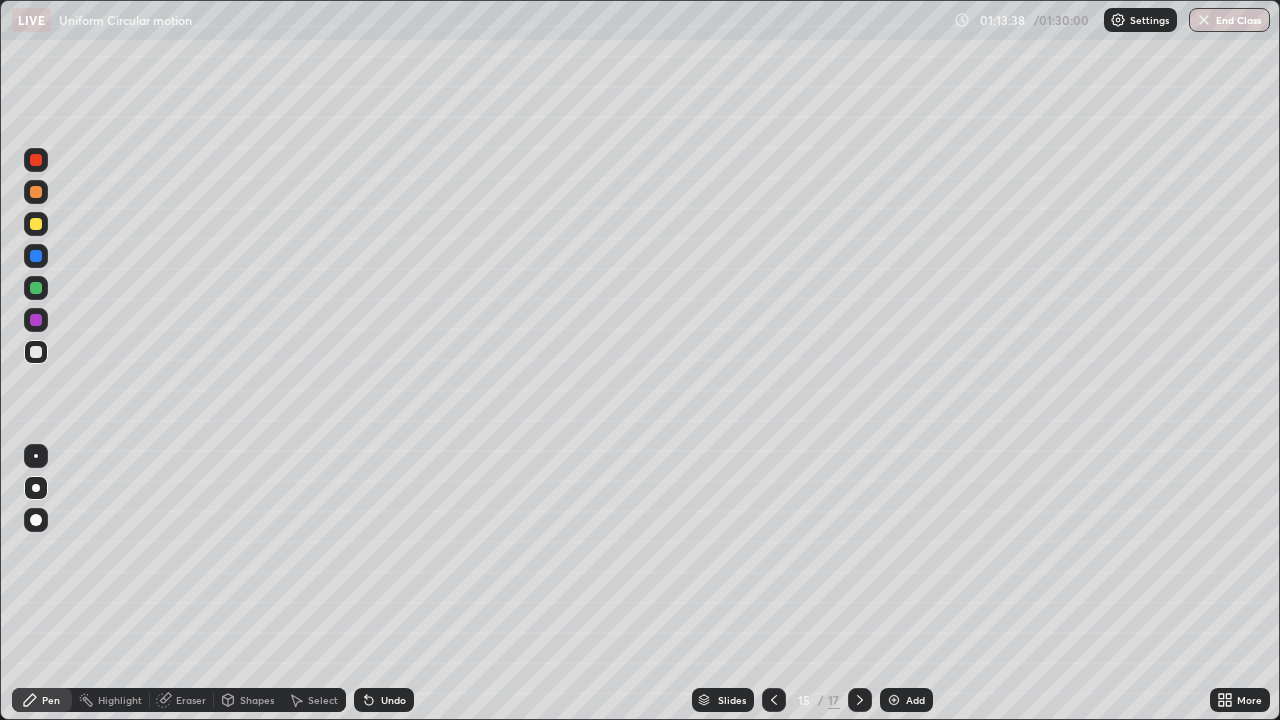 click at bounding box center [36, 192] 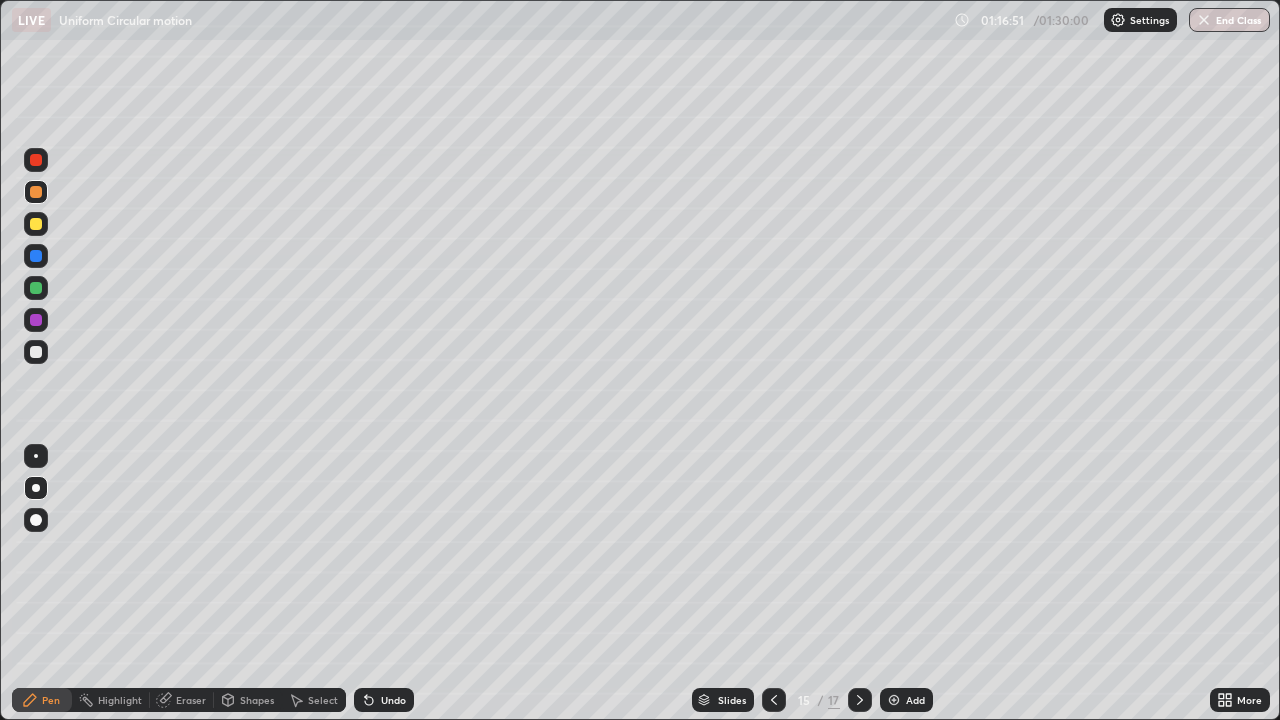 click on "Add" at bounding box center [906, 700] 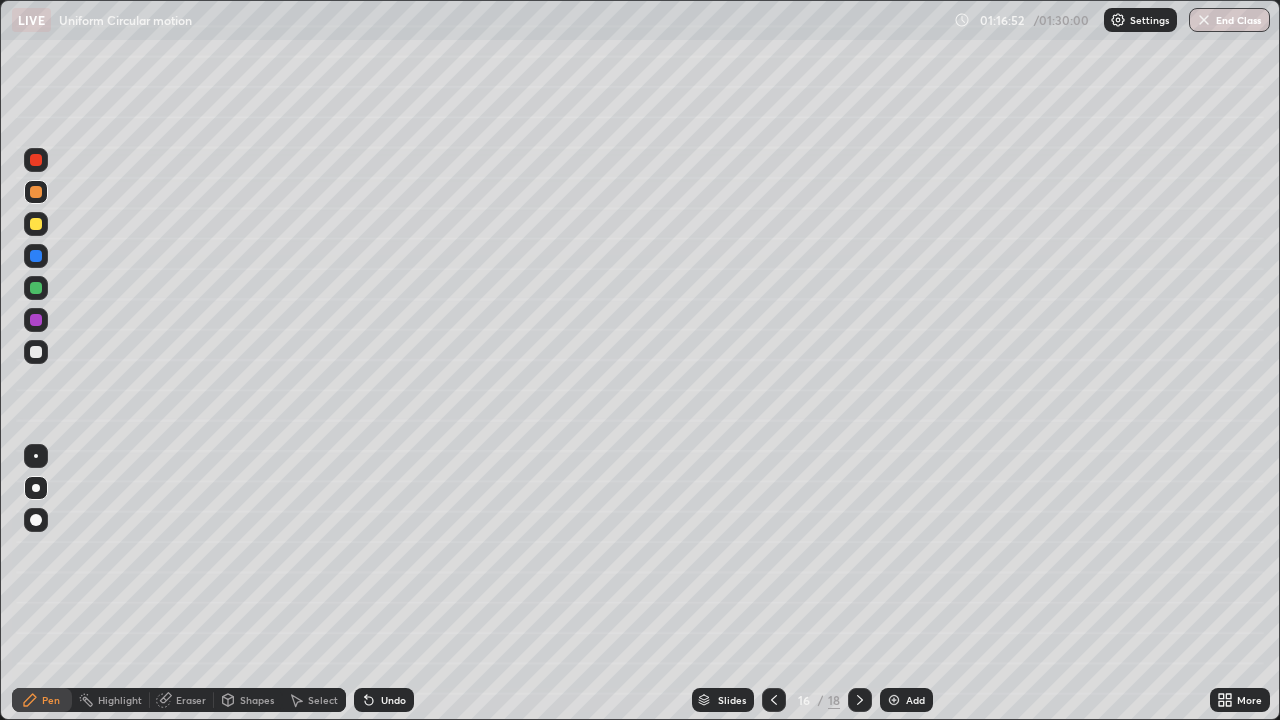 click at bounding box center [36, 352] 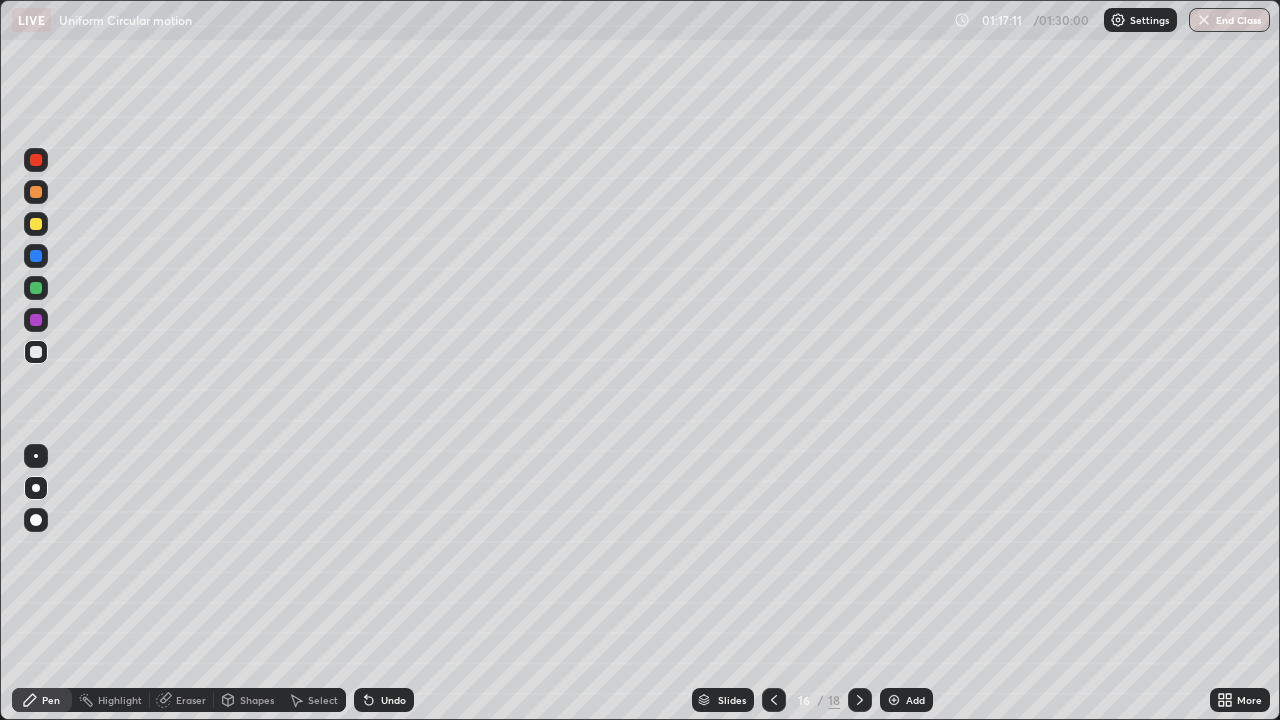 click on "Undo" at bounding box center [393, 700] 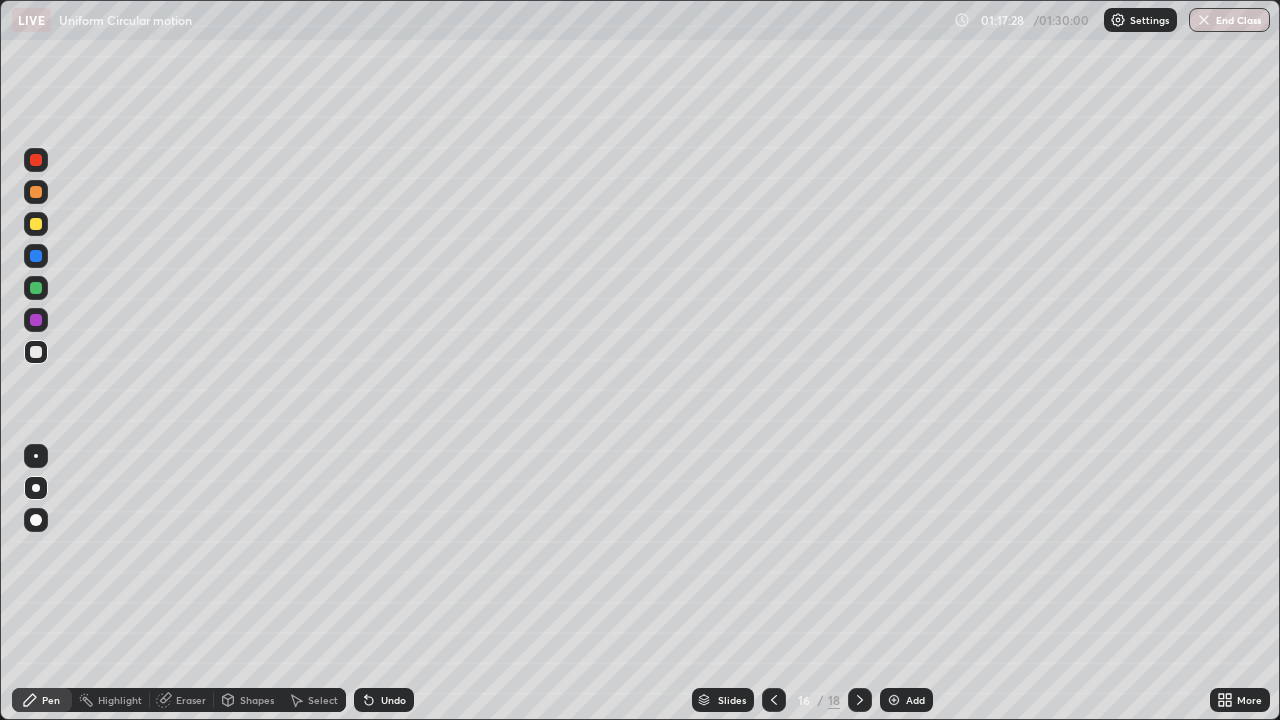 click 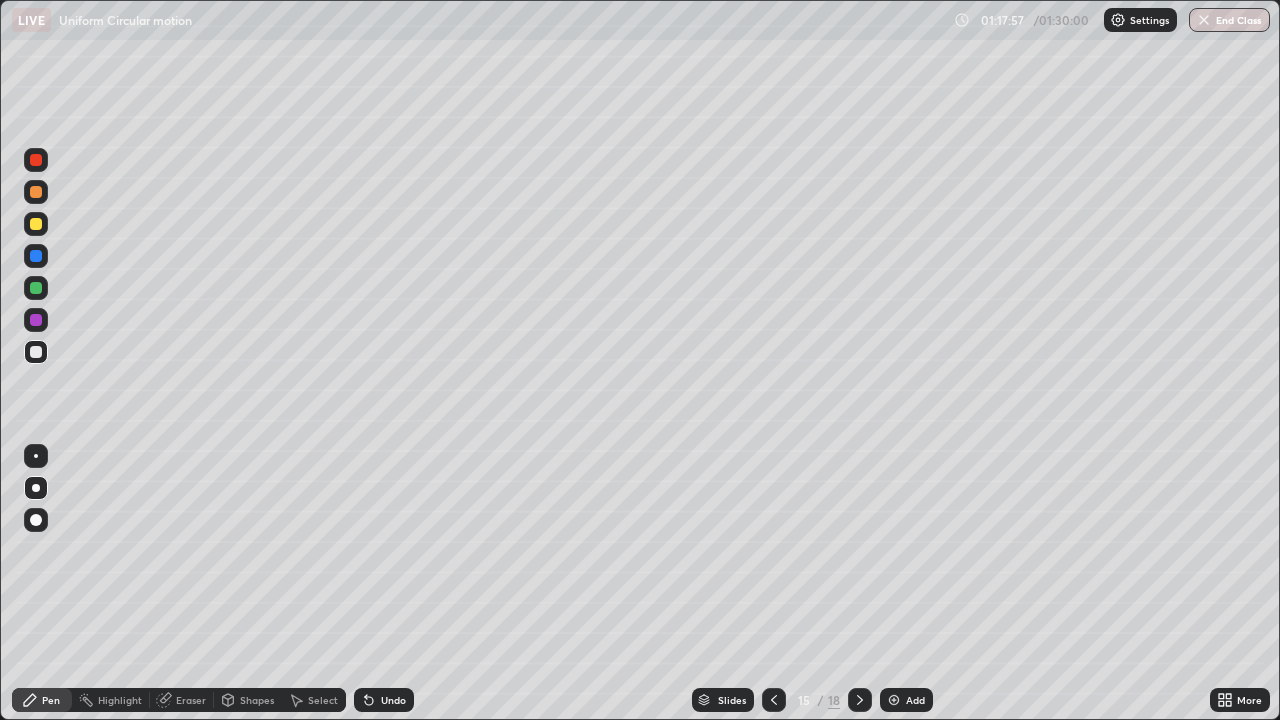 click at bounding box center [774, 700] 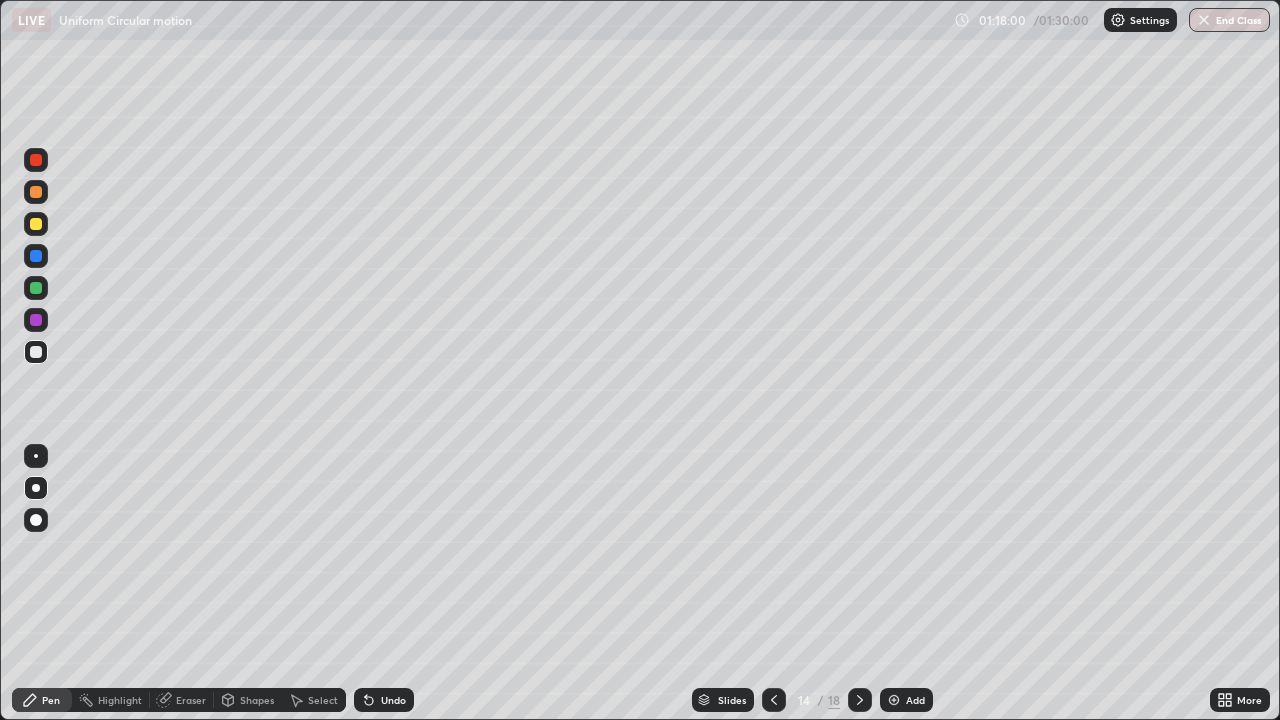 click 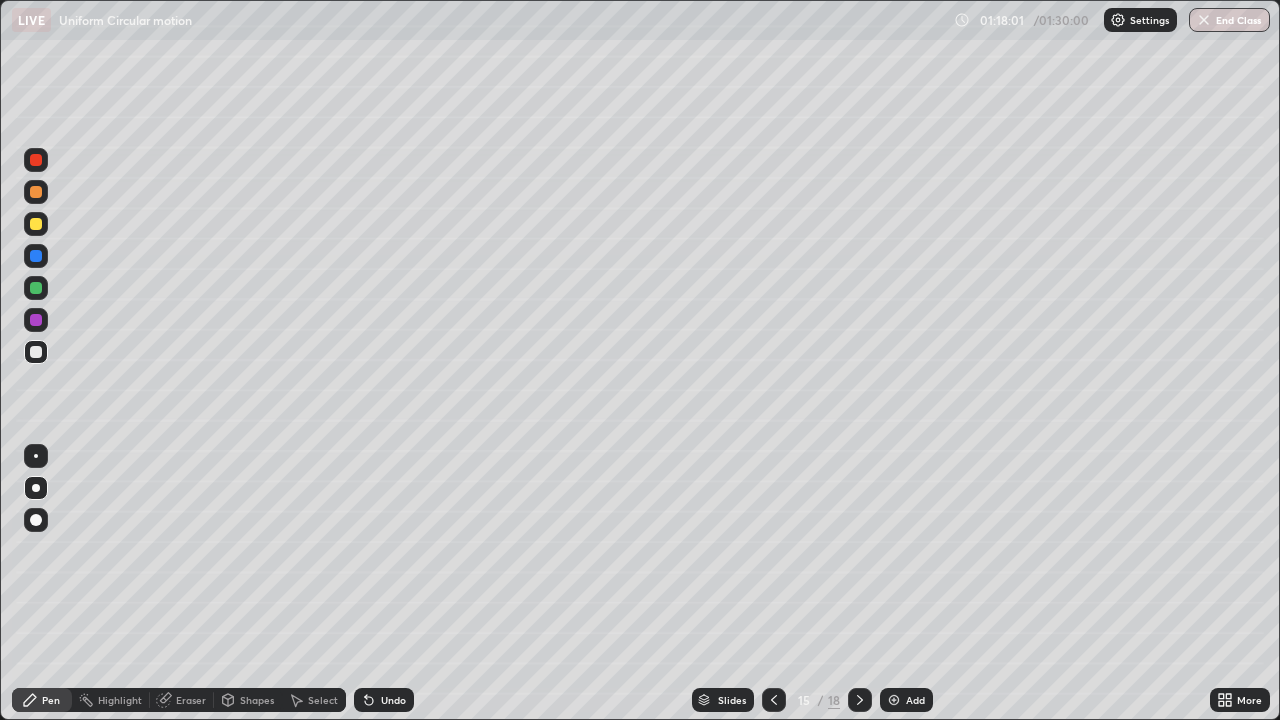 click at bounding box center (860, 700) 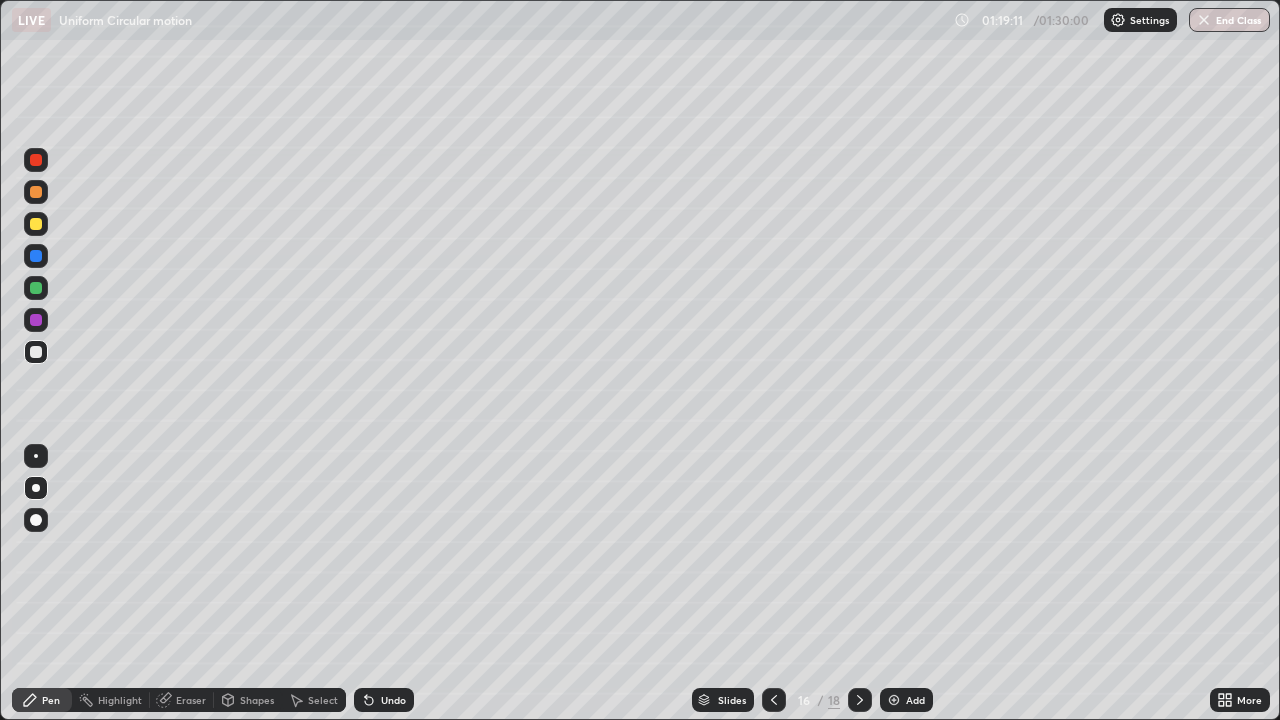 click on "Undo" at bounding box center [393, 700] 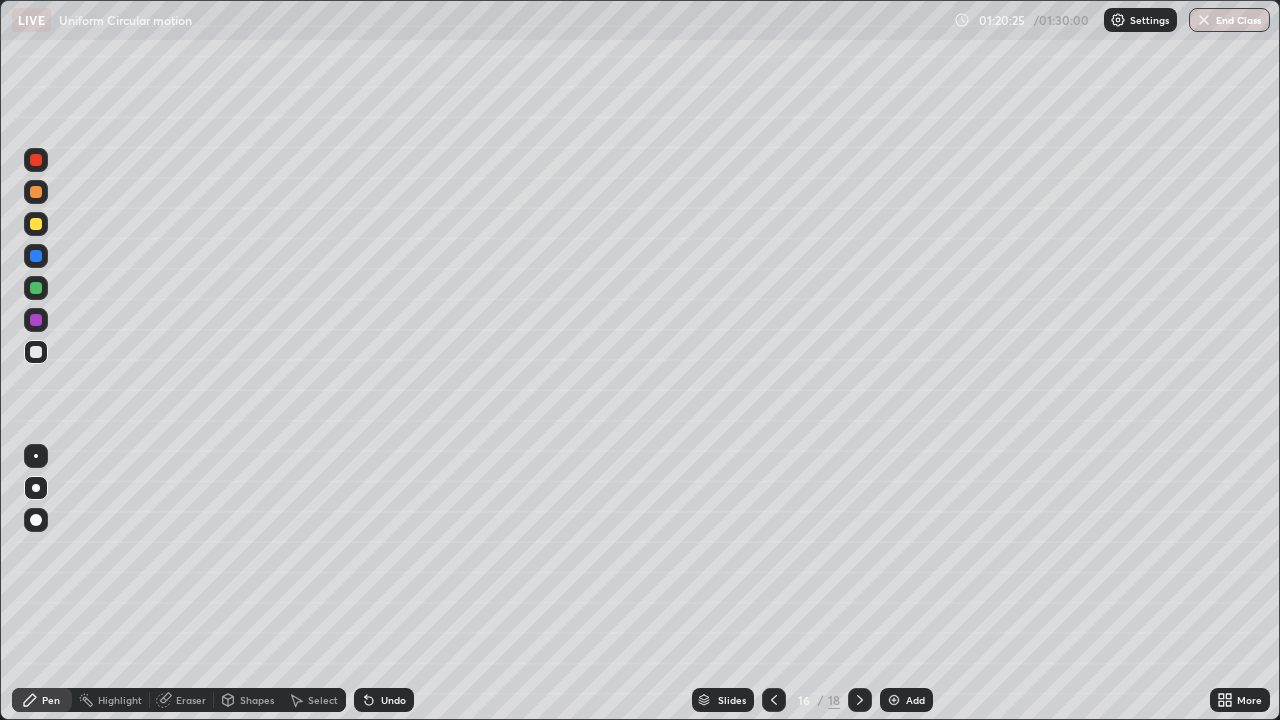 click 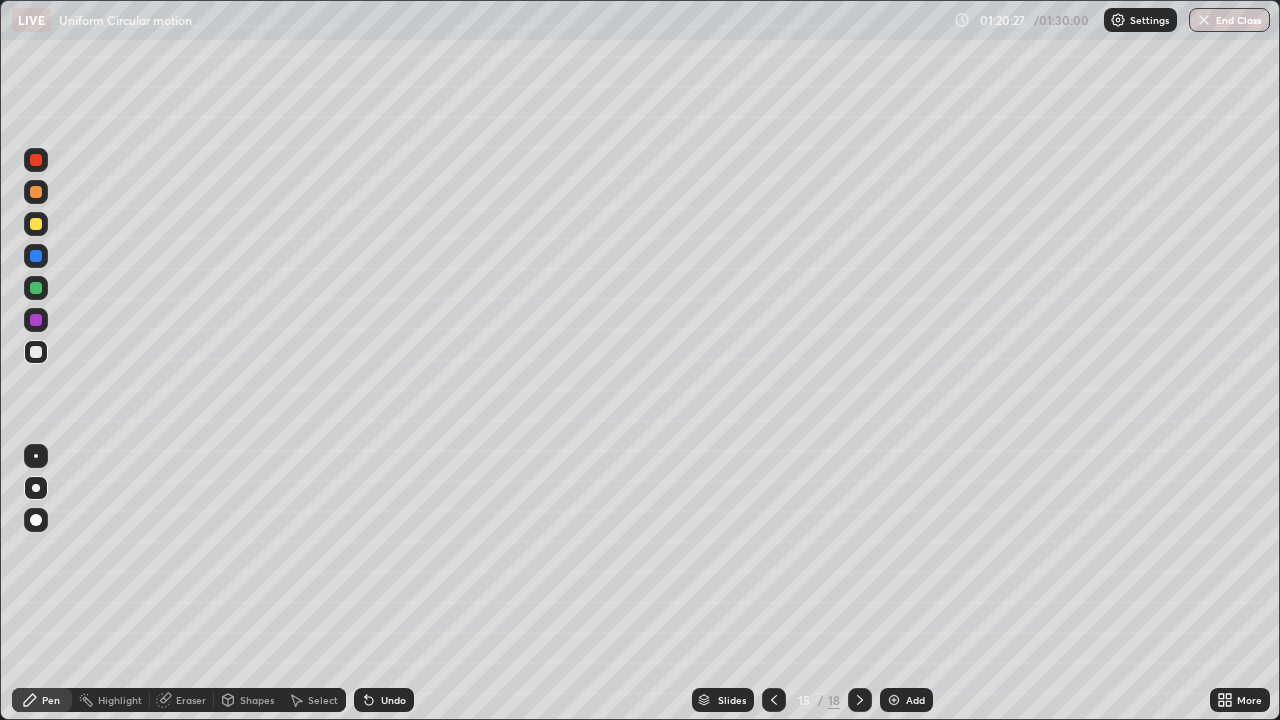 click at bounding box center [860, 700] 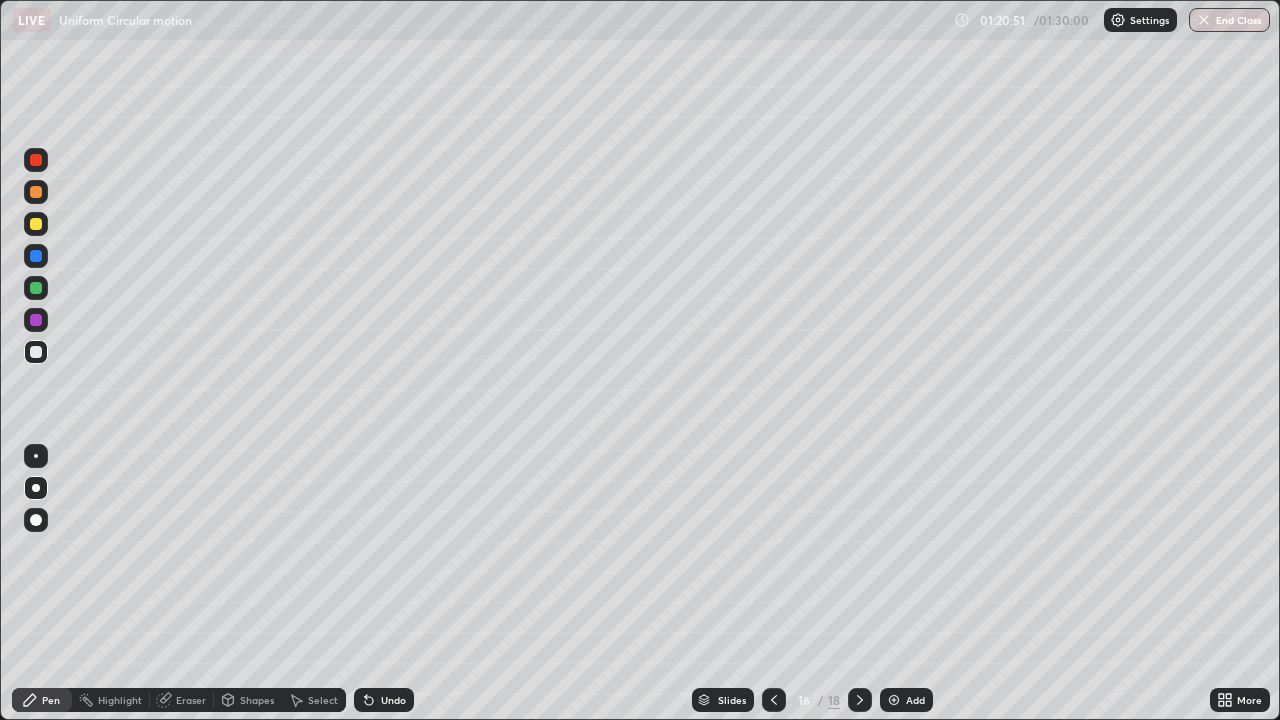 click at bounding box center (774, 700) 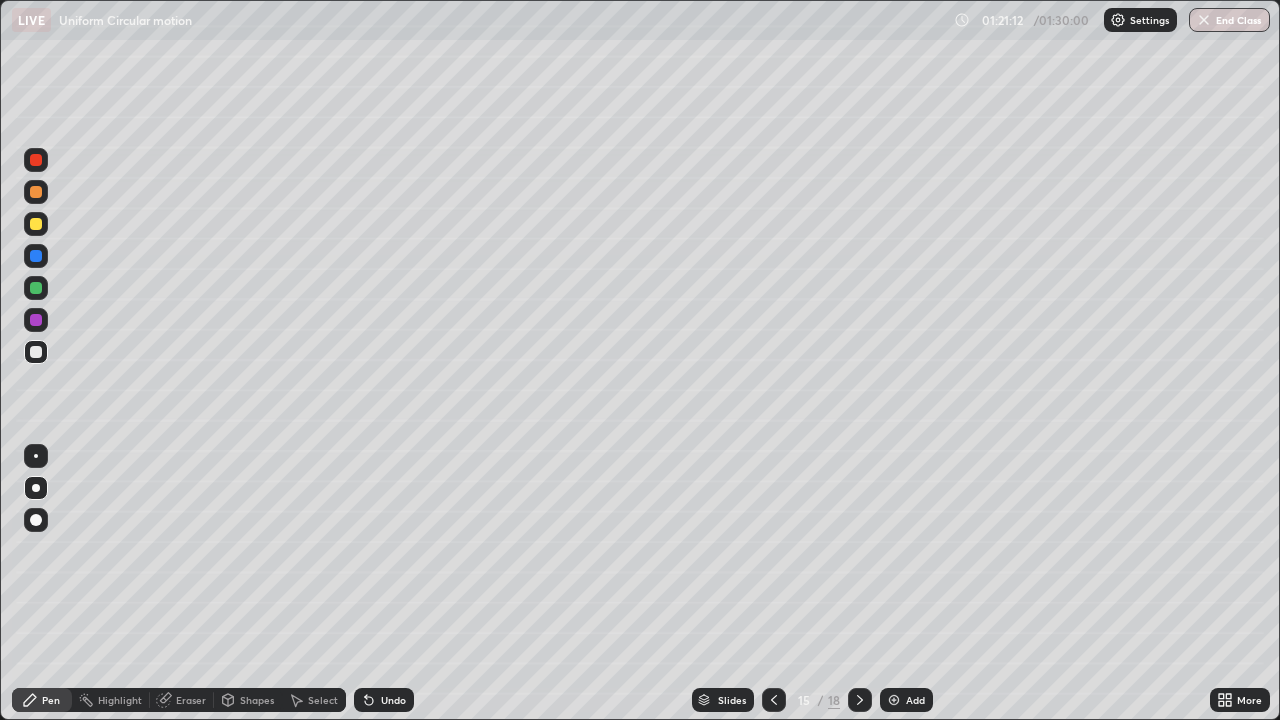 click 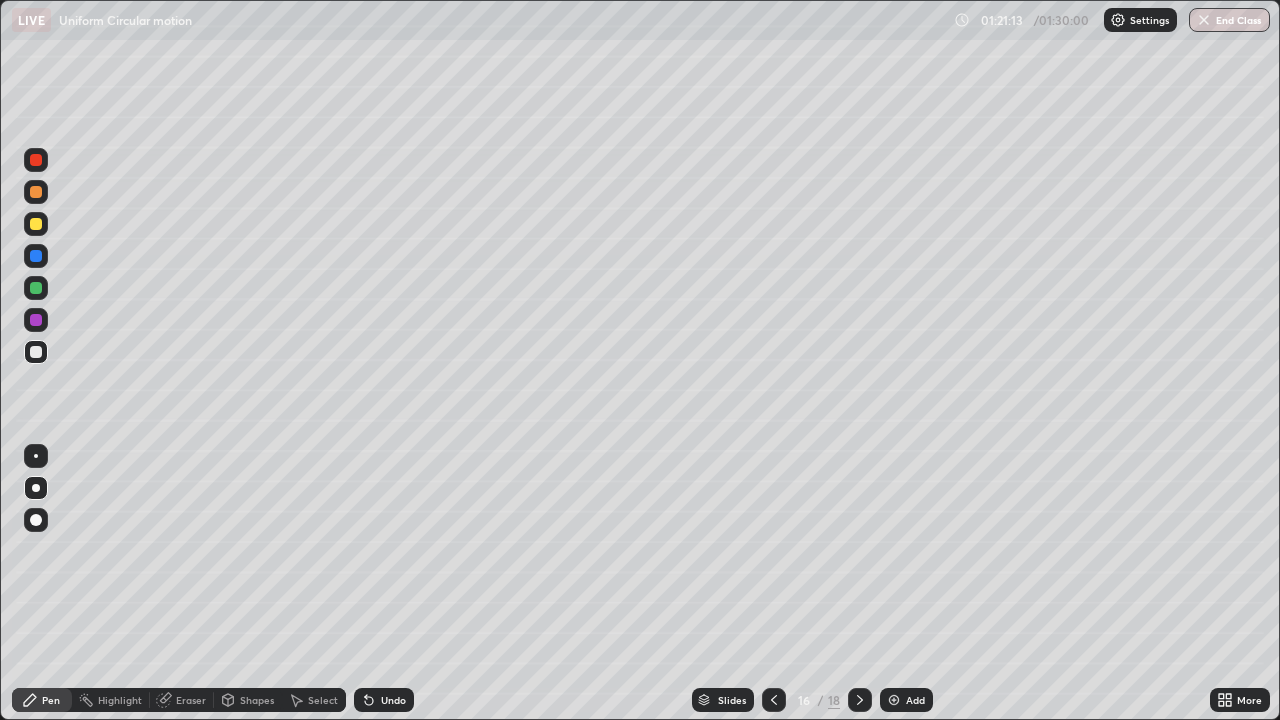 click 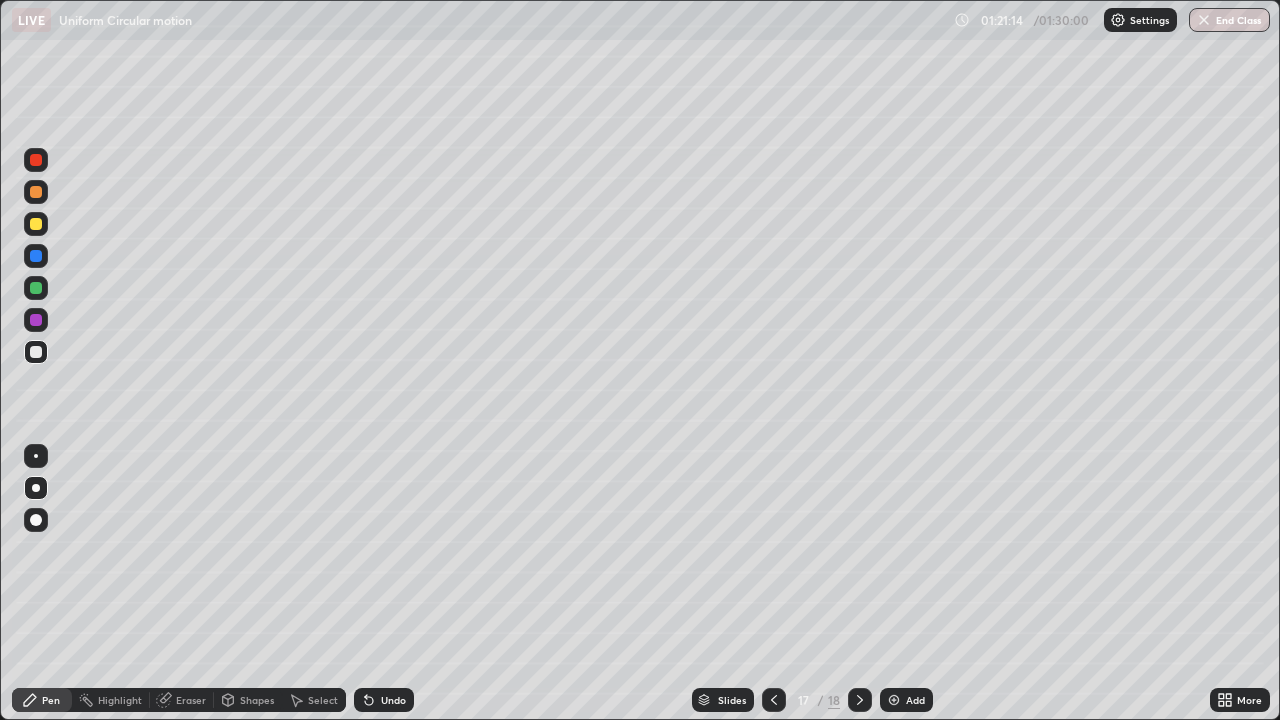 click at bounding box center [860, 700] 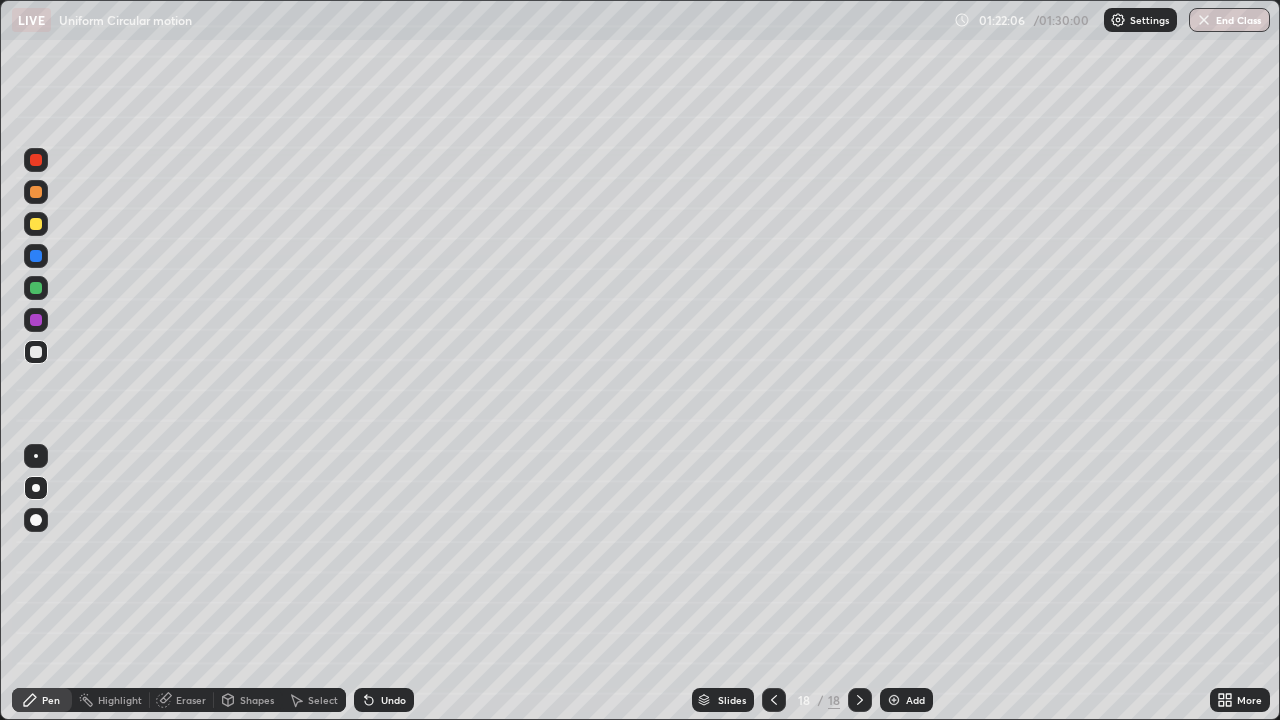 click 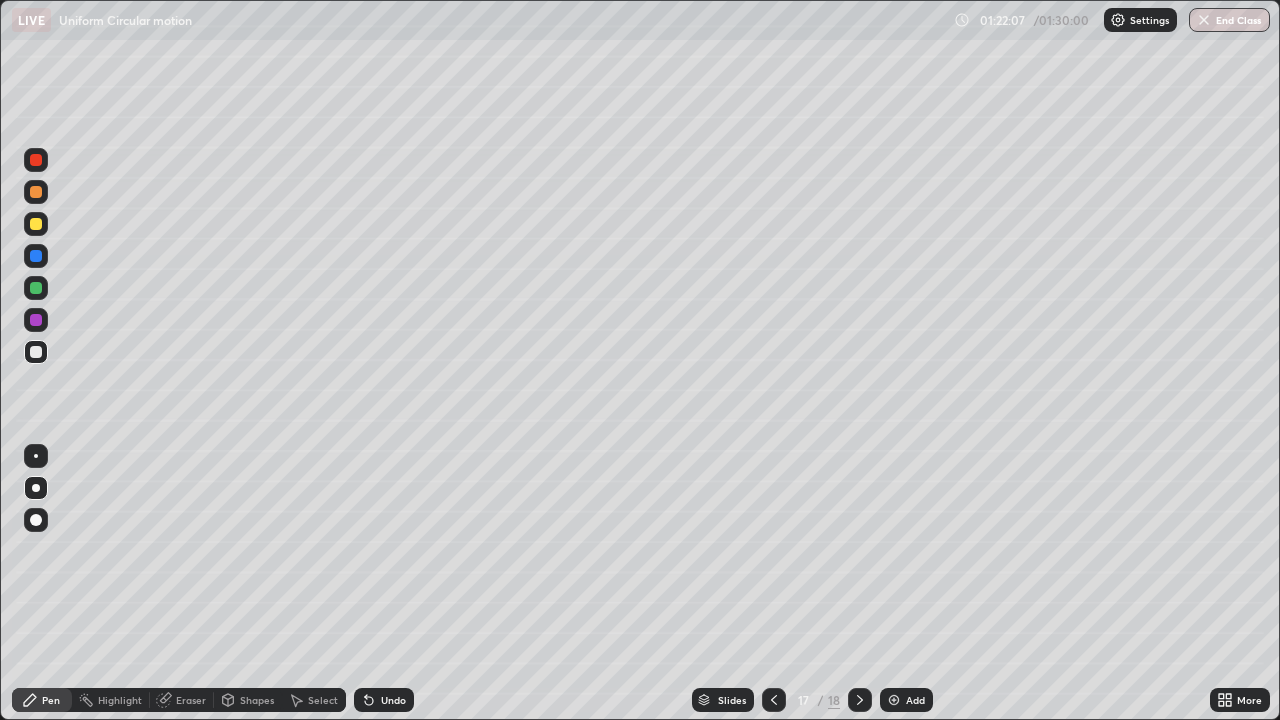 click 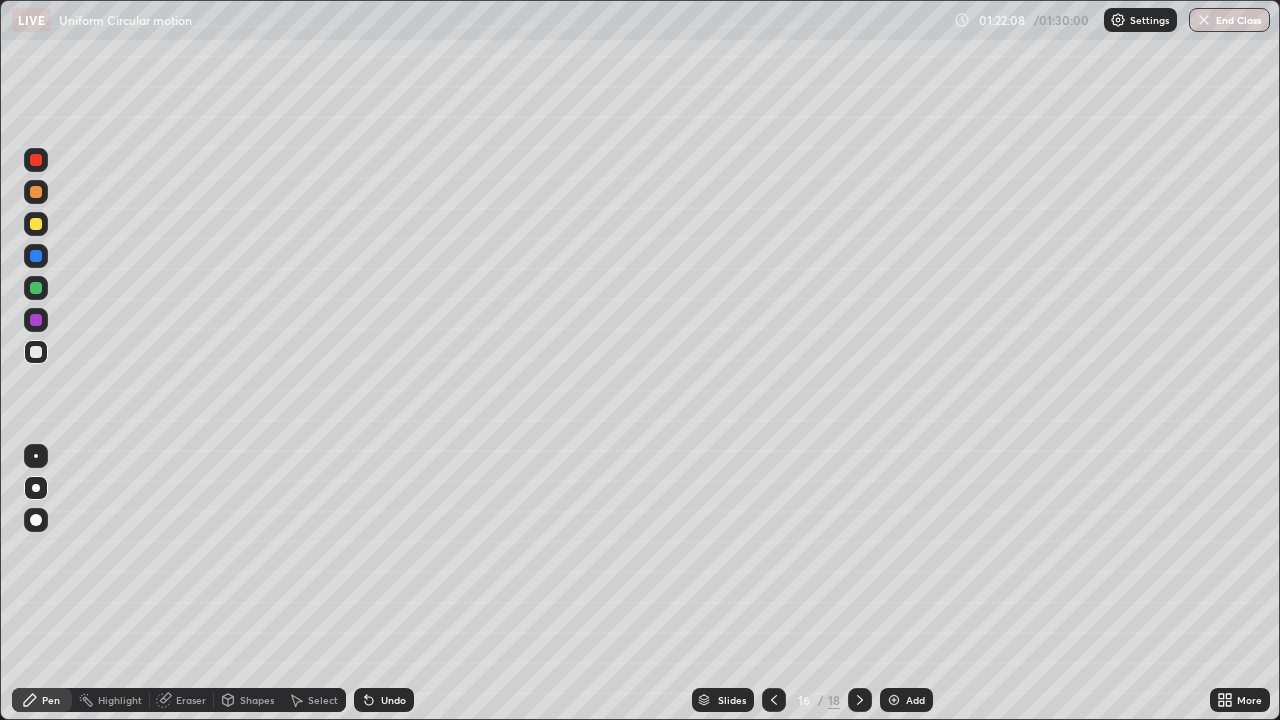 click 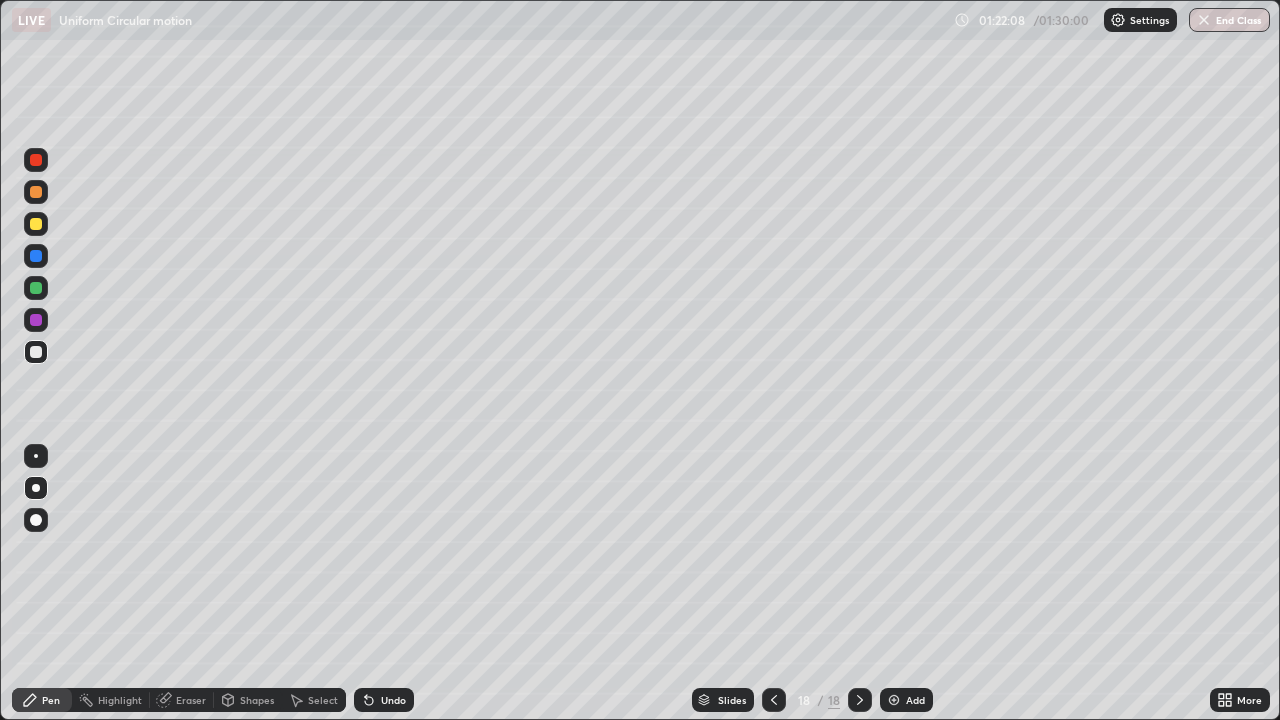 click 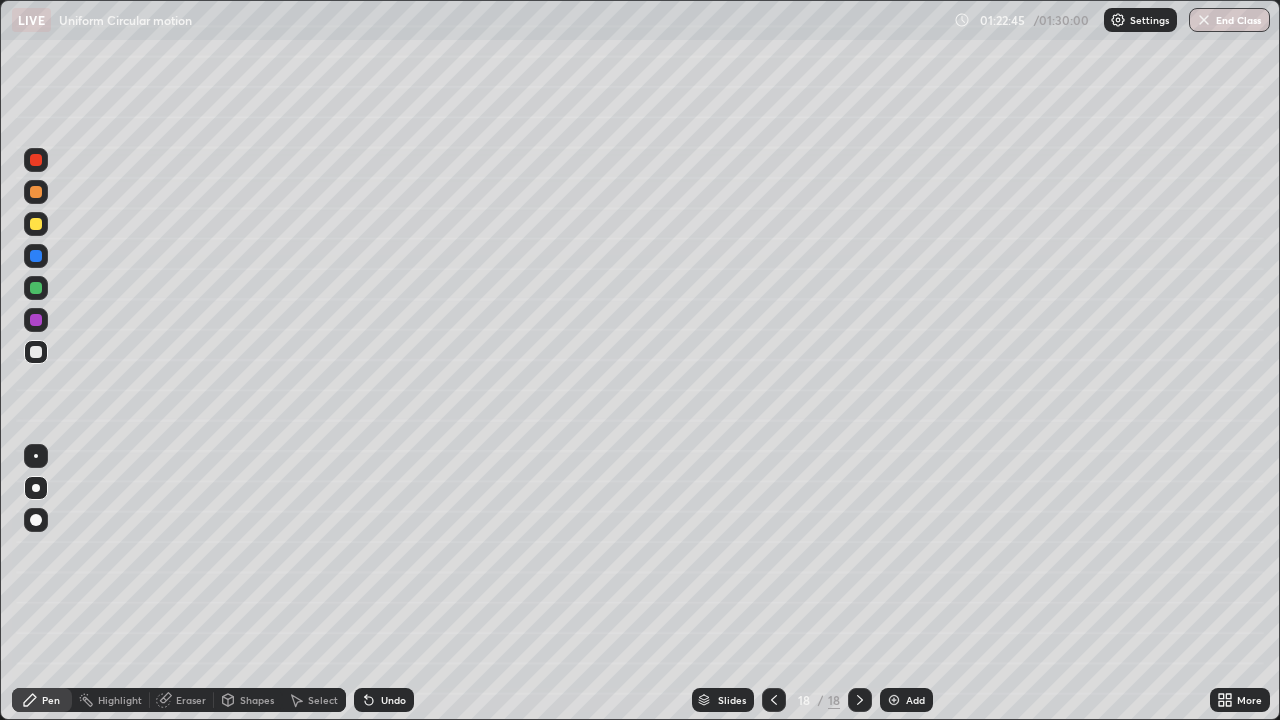 click 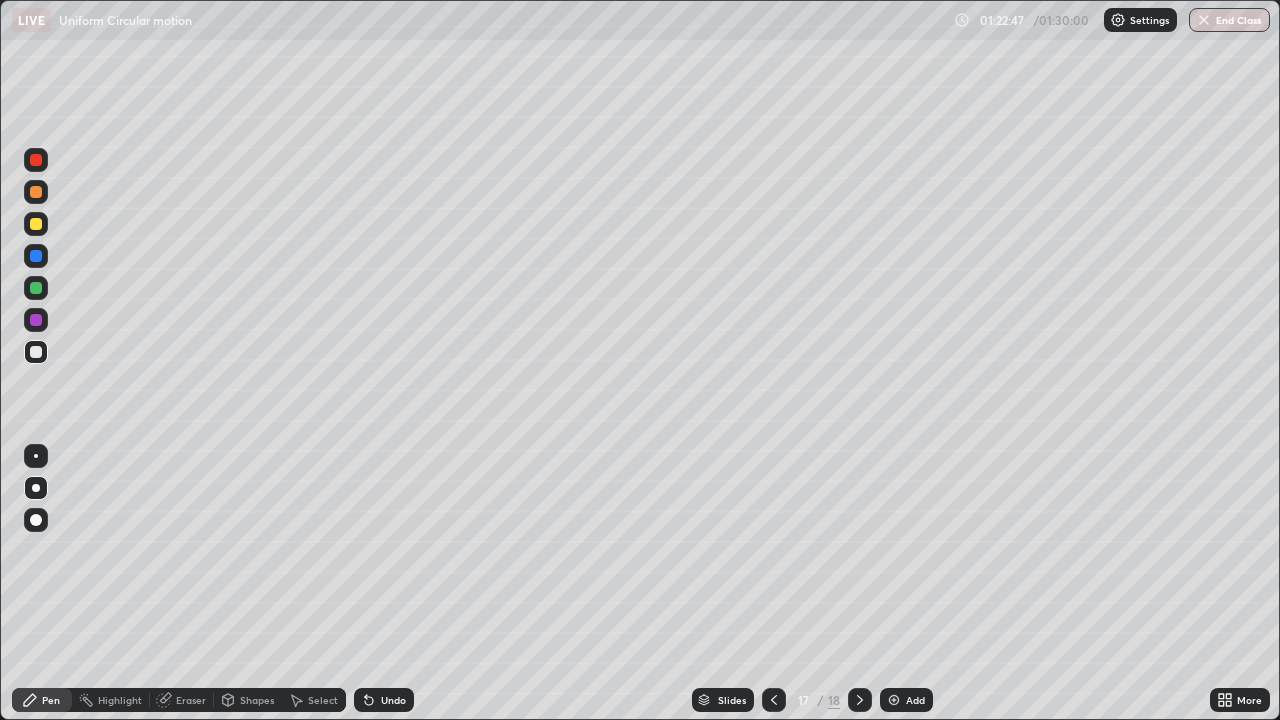 click 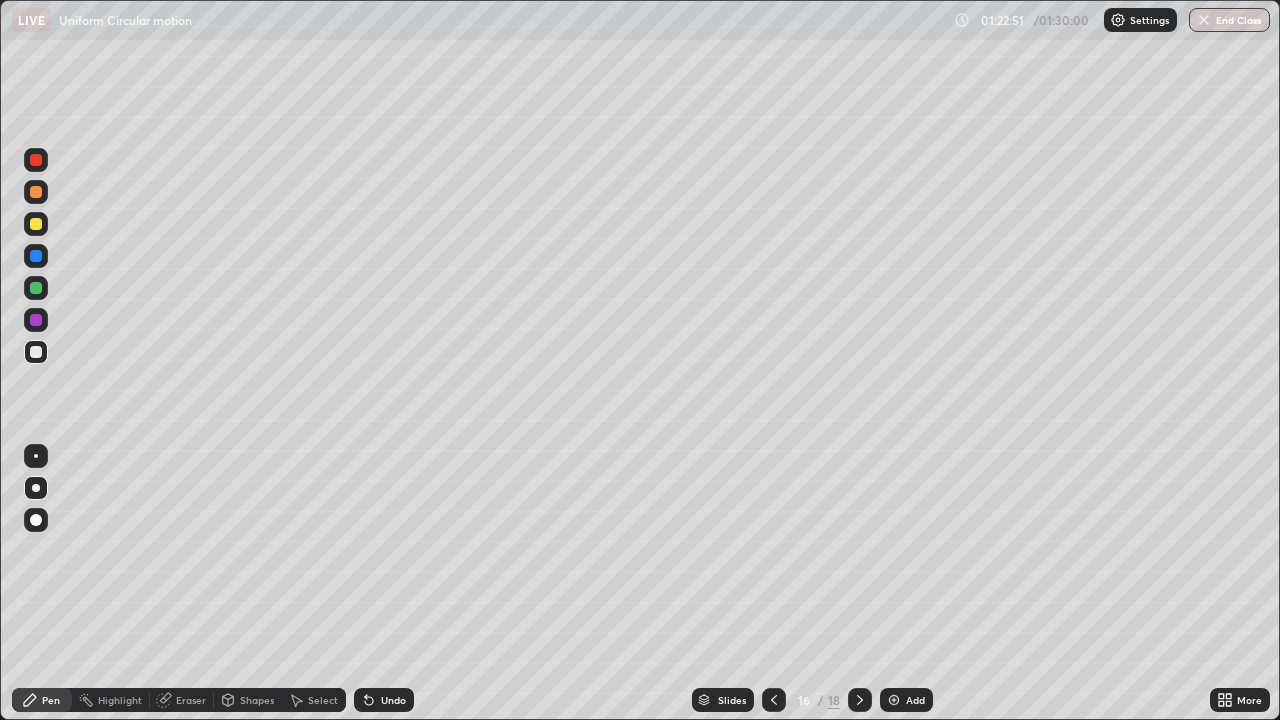 click 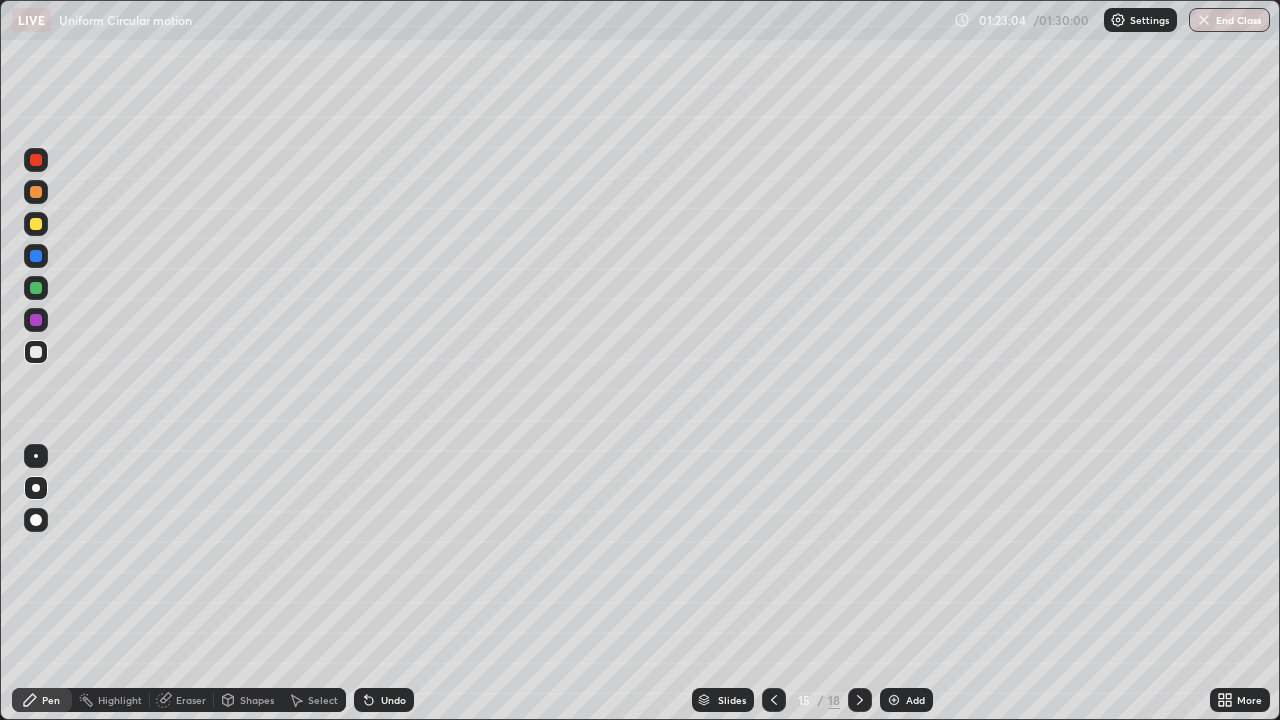 click 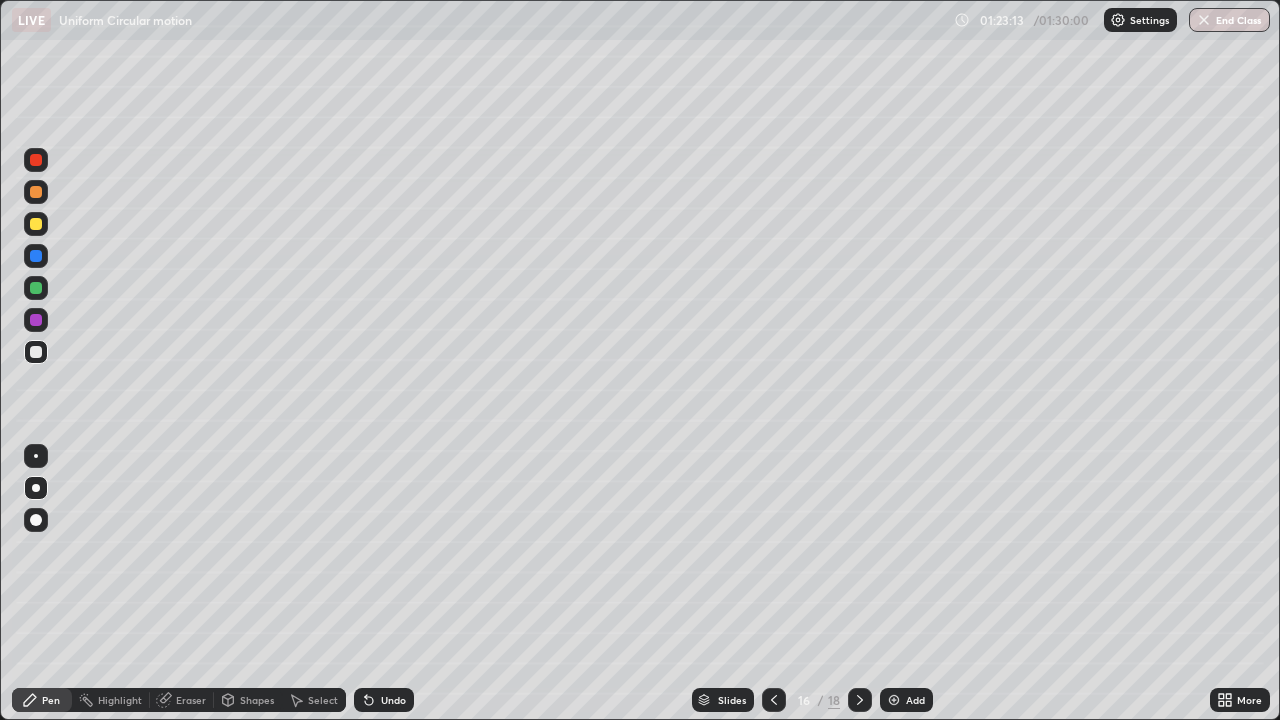 click 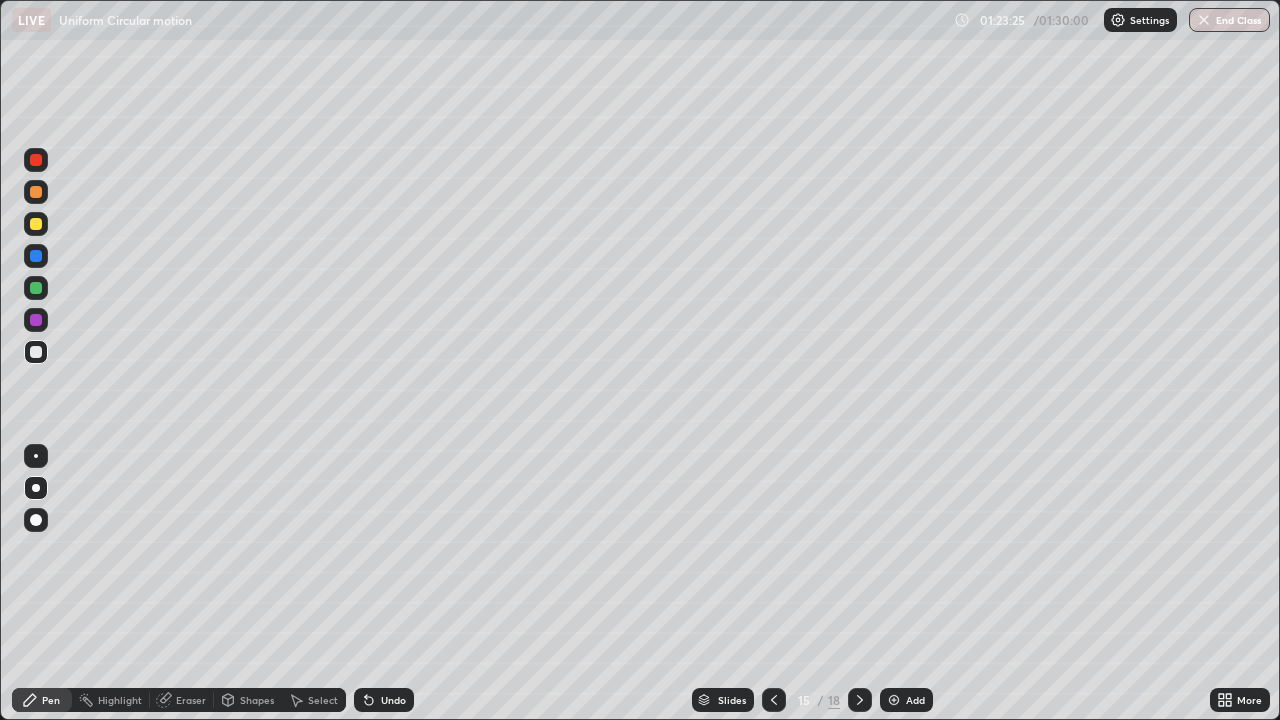 click 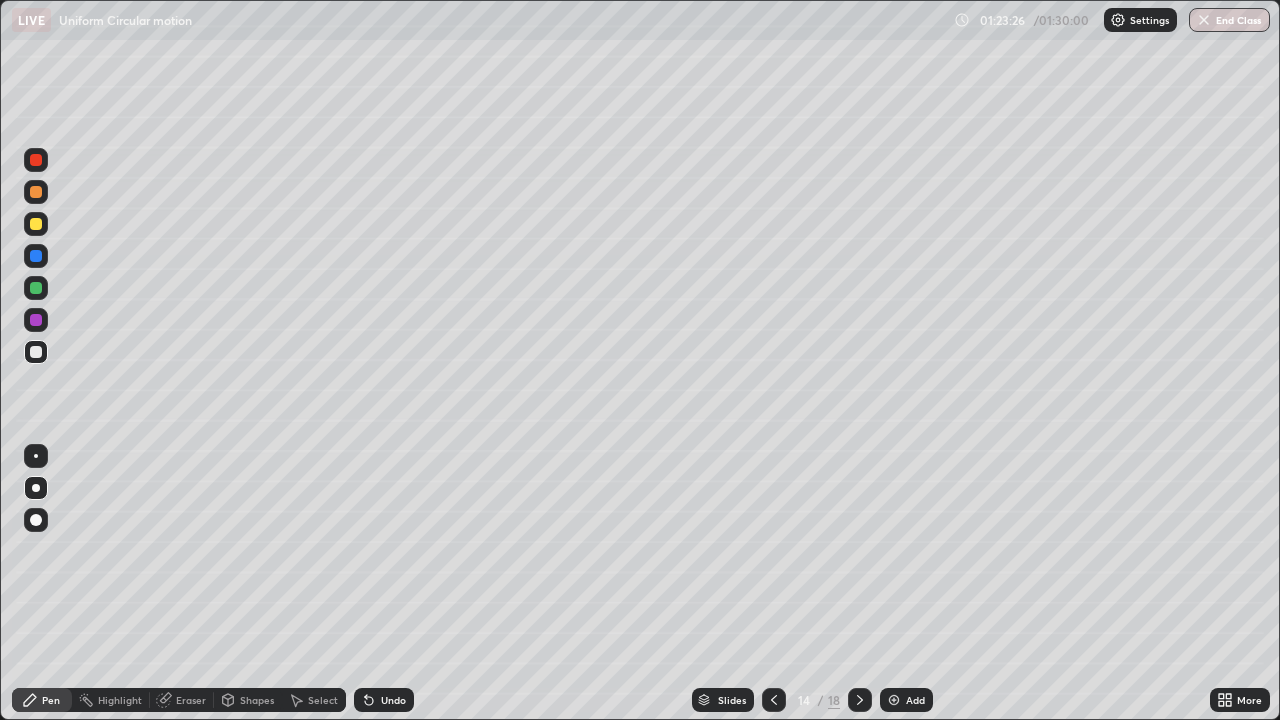 click 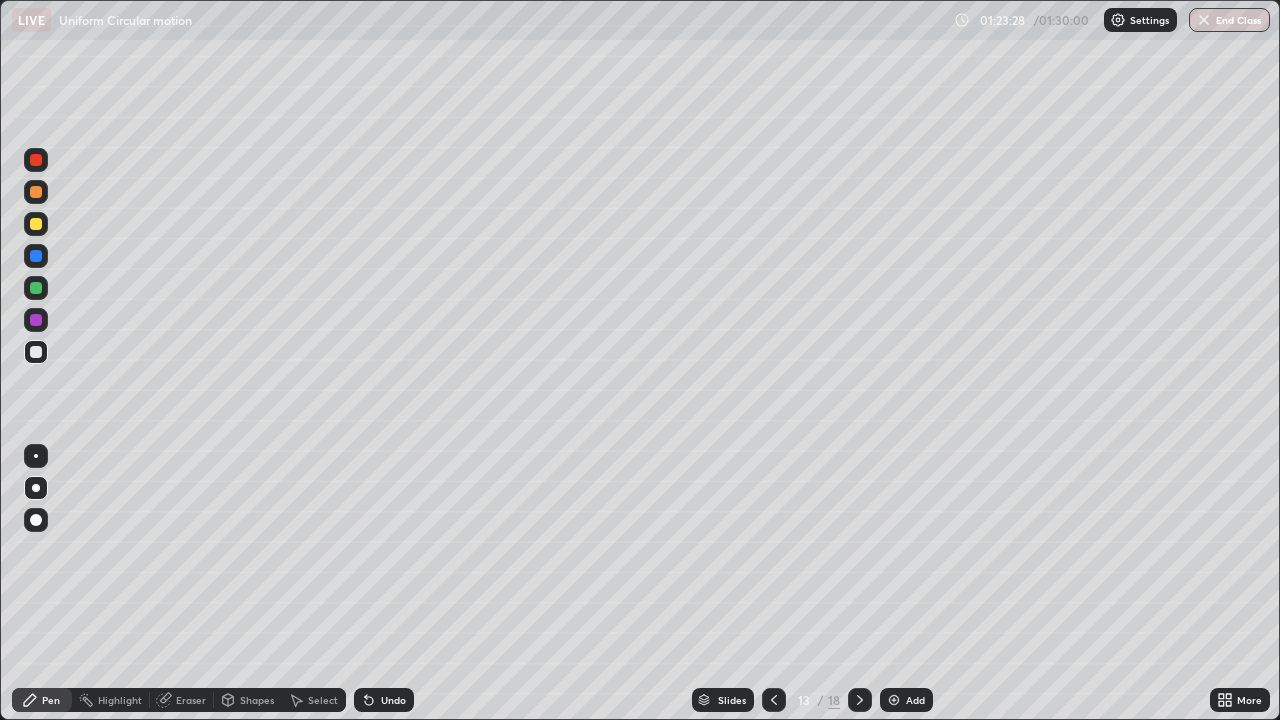 click 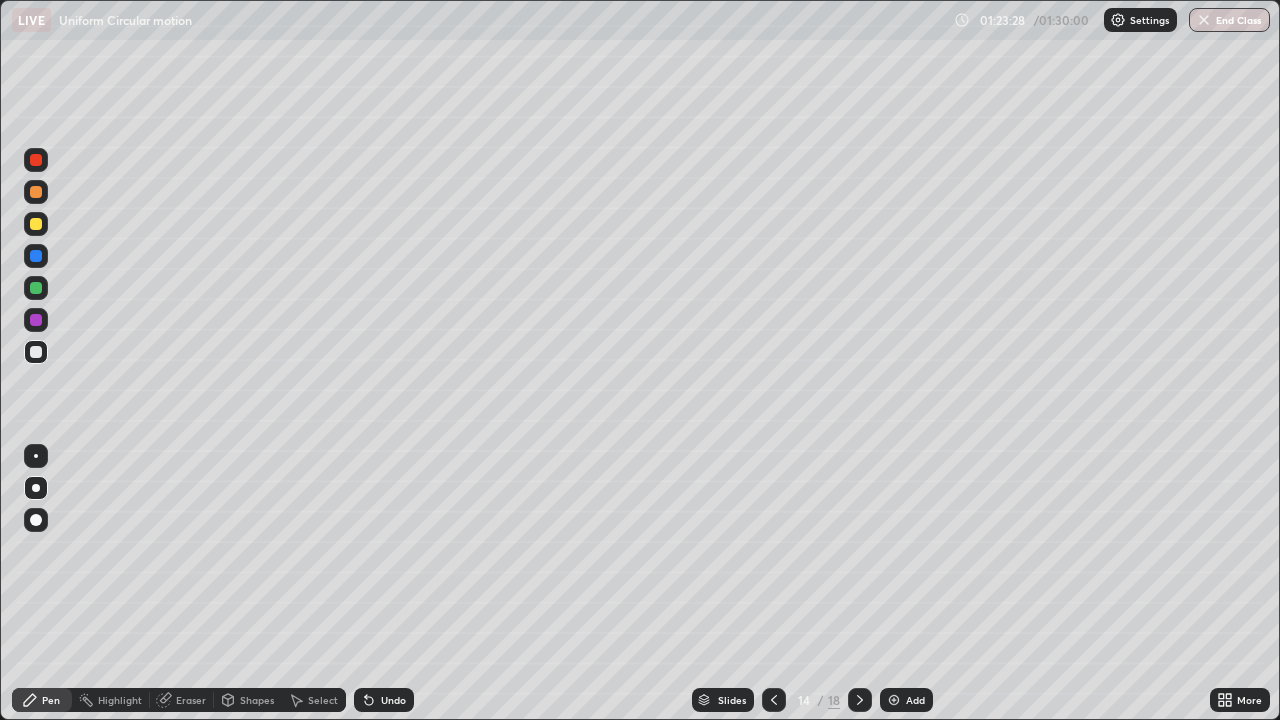 click 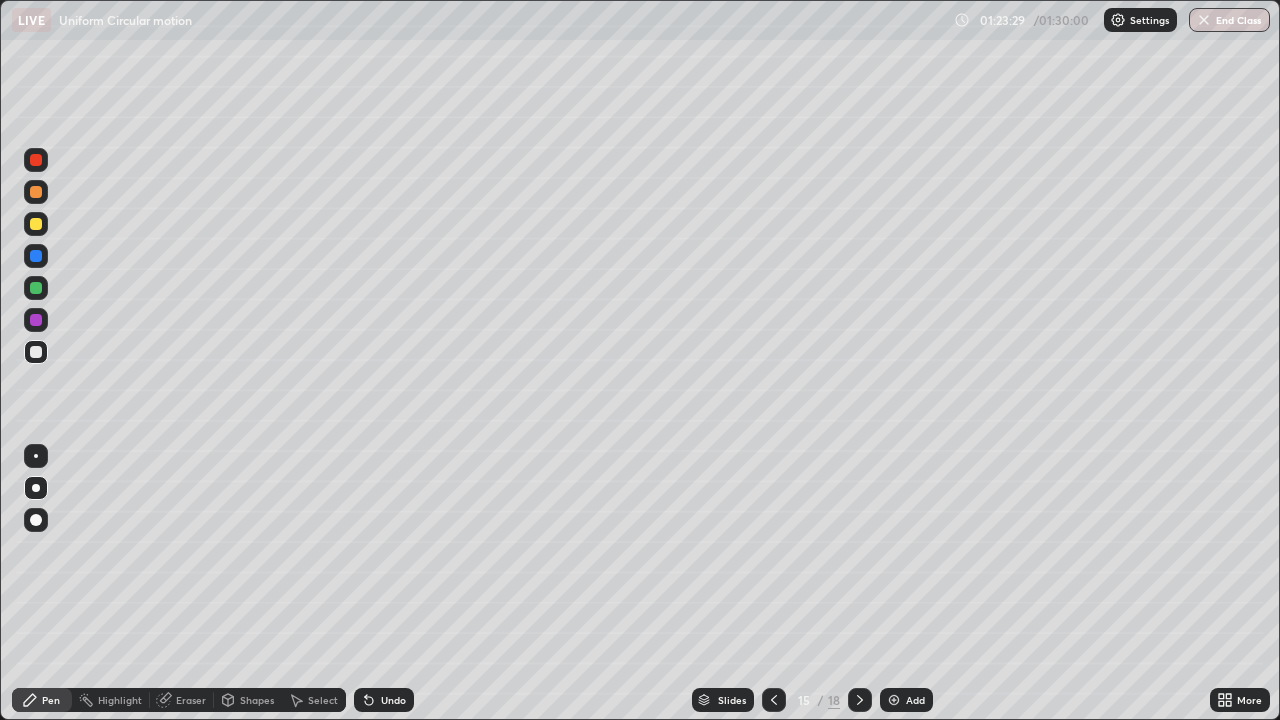 click 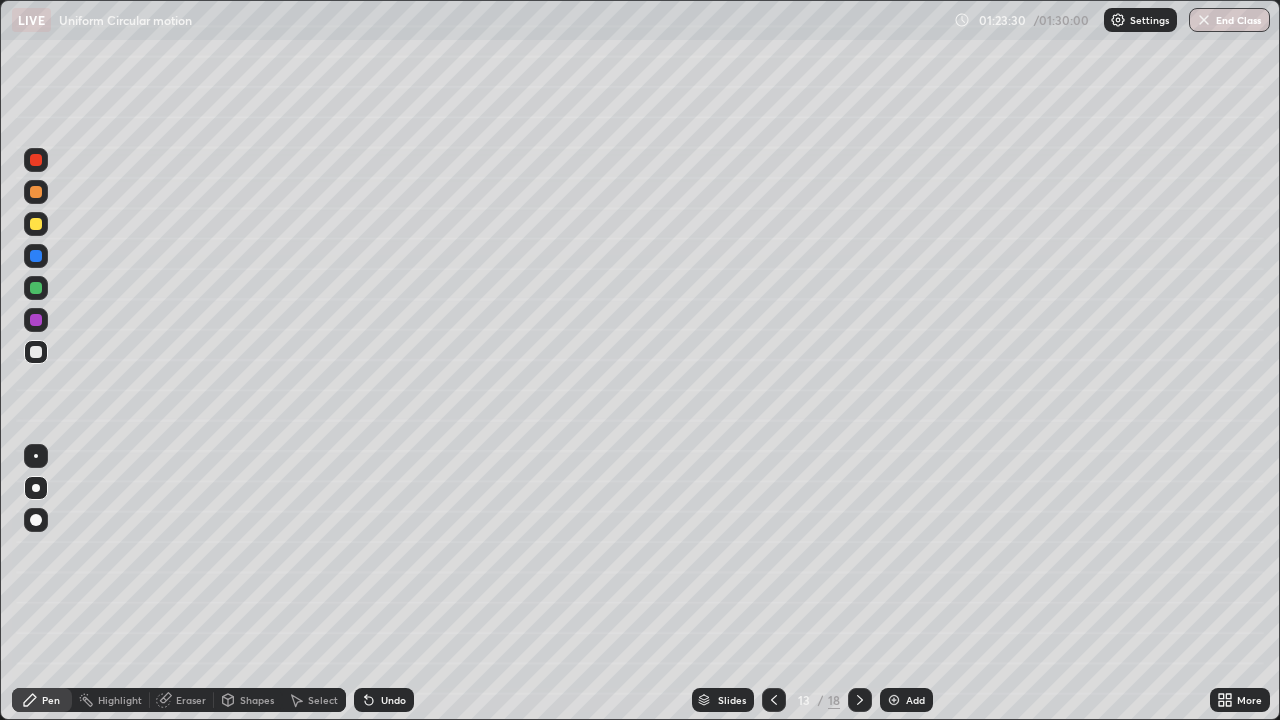 click 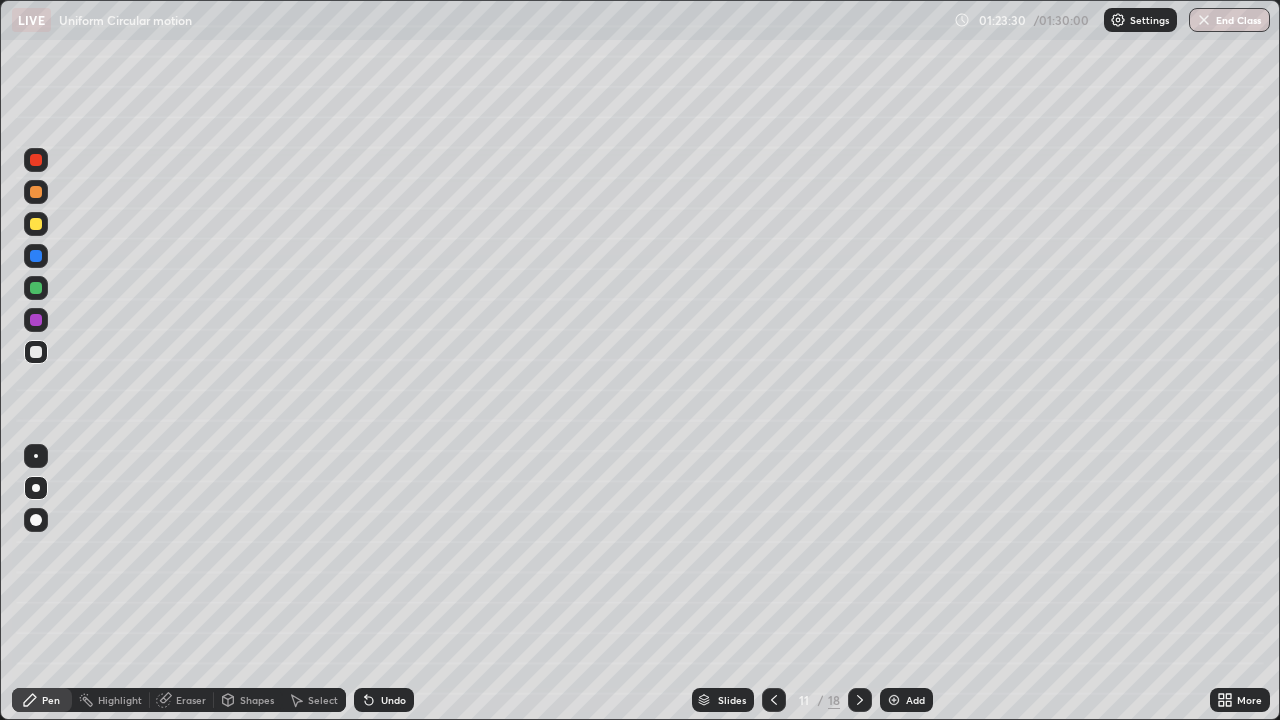 click 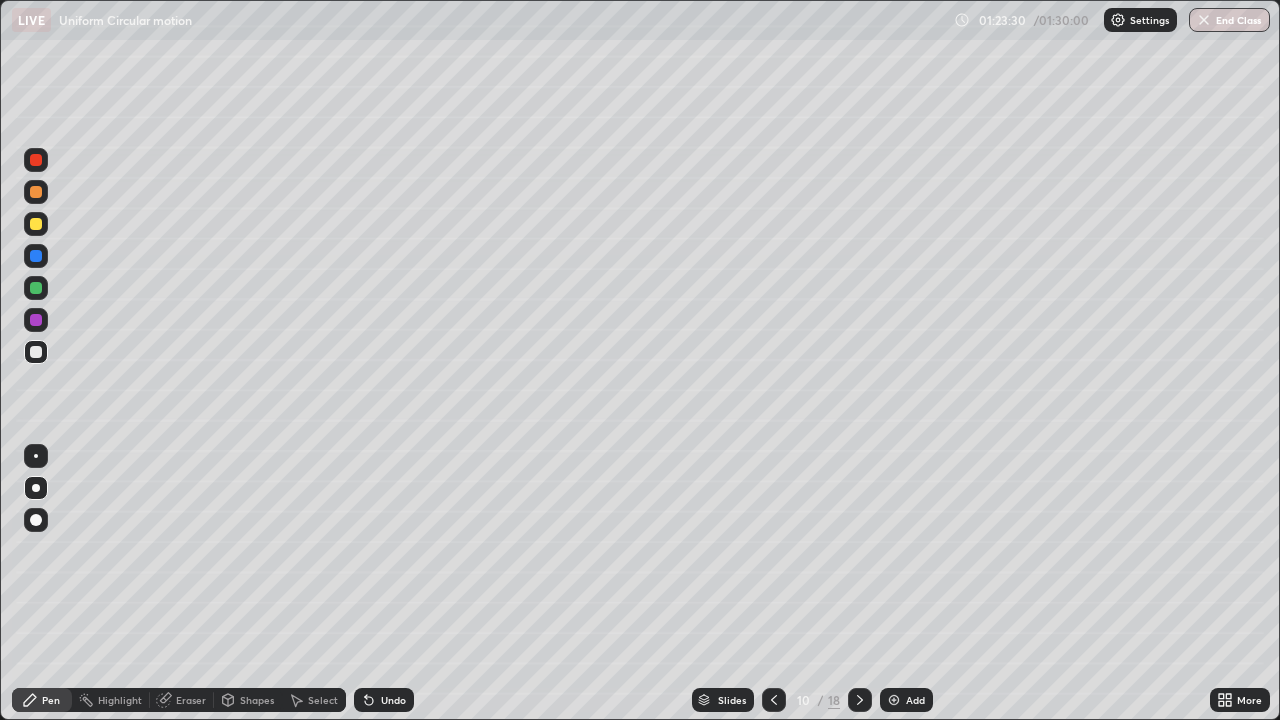 click 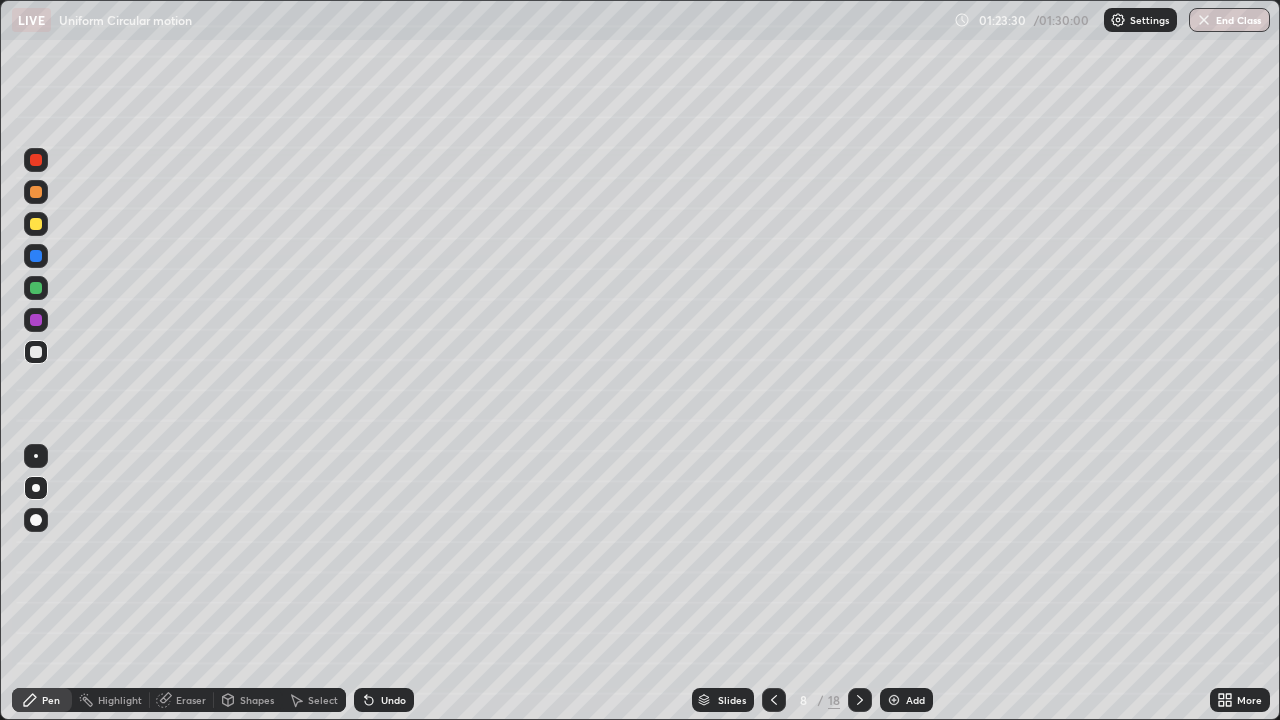 click 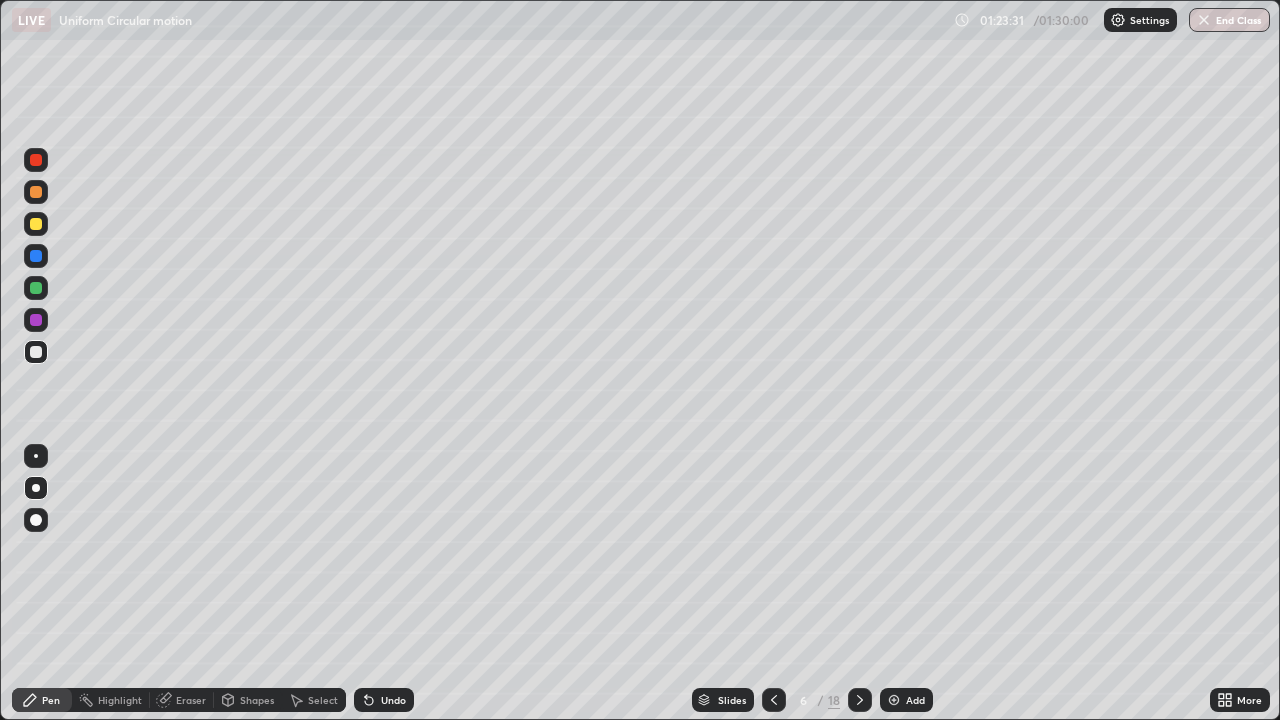 click 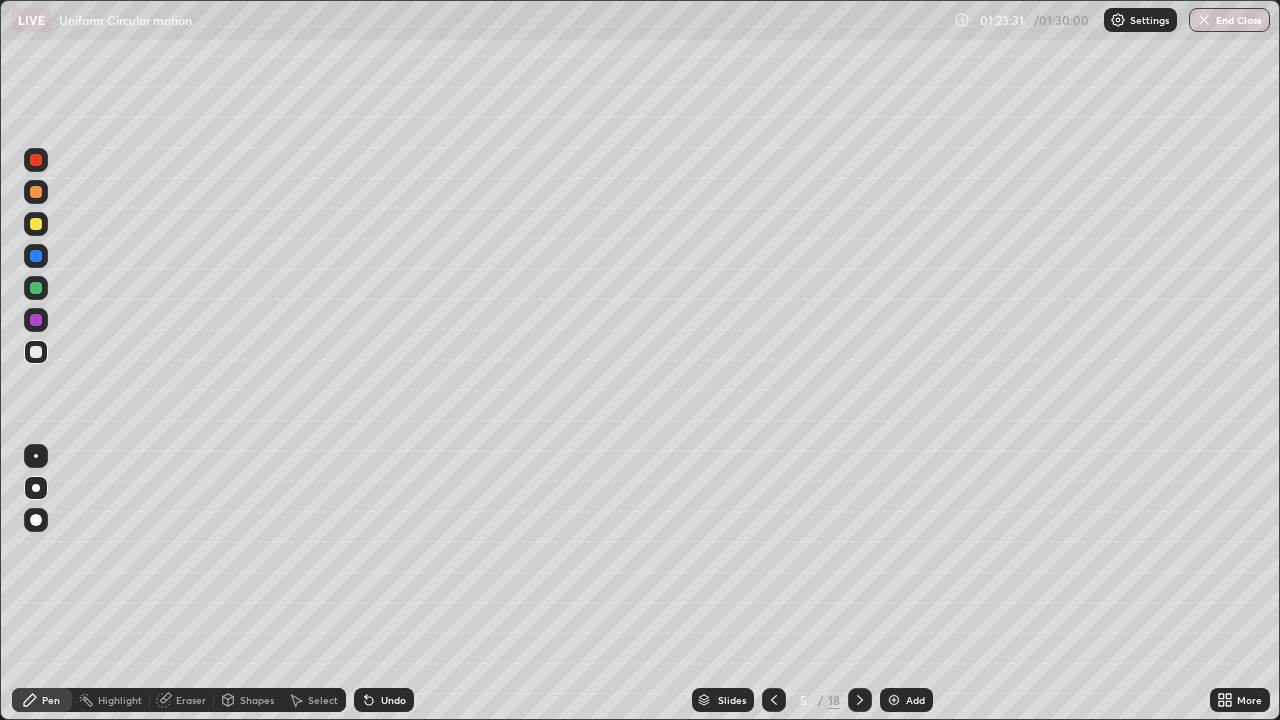 click 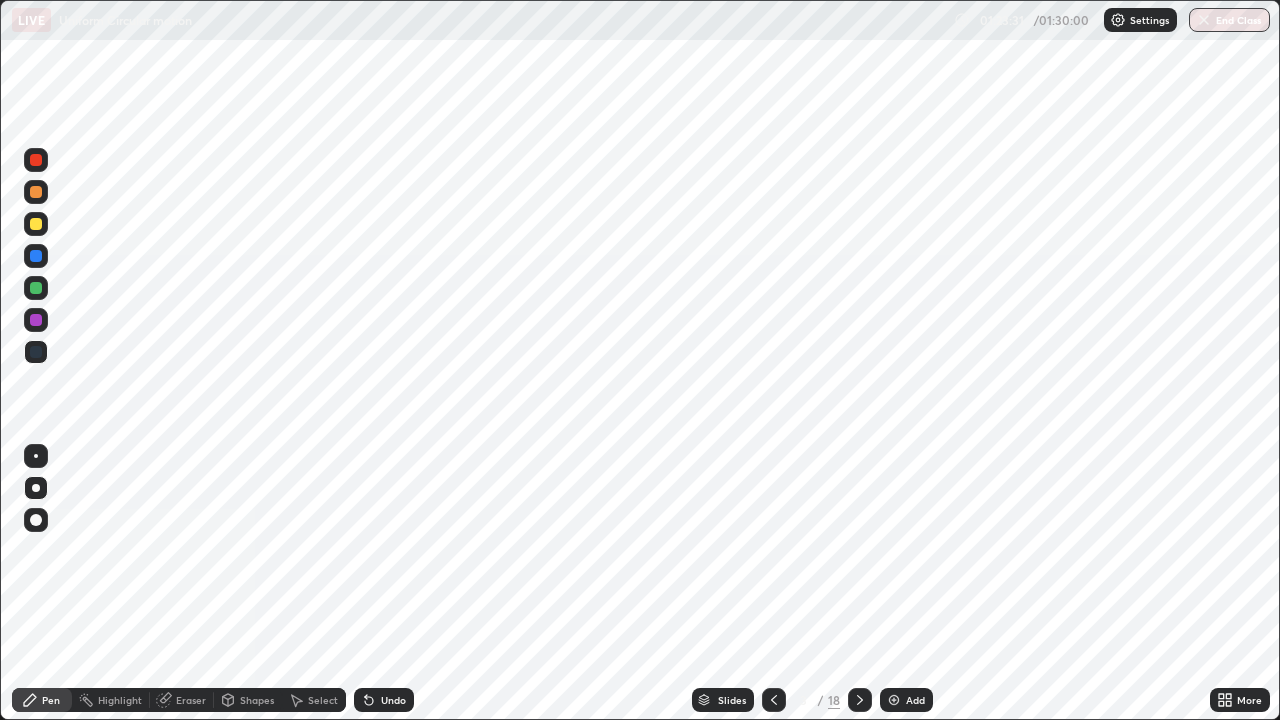 click 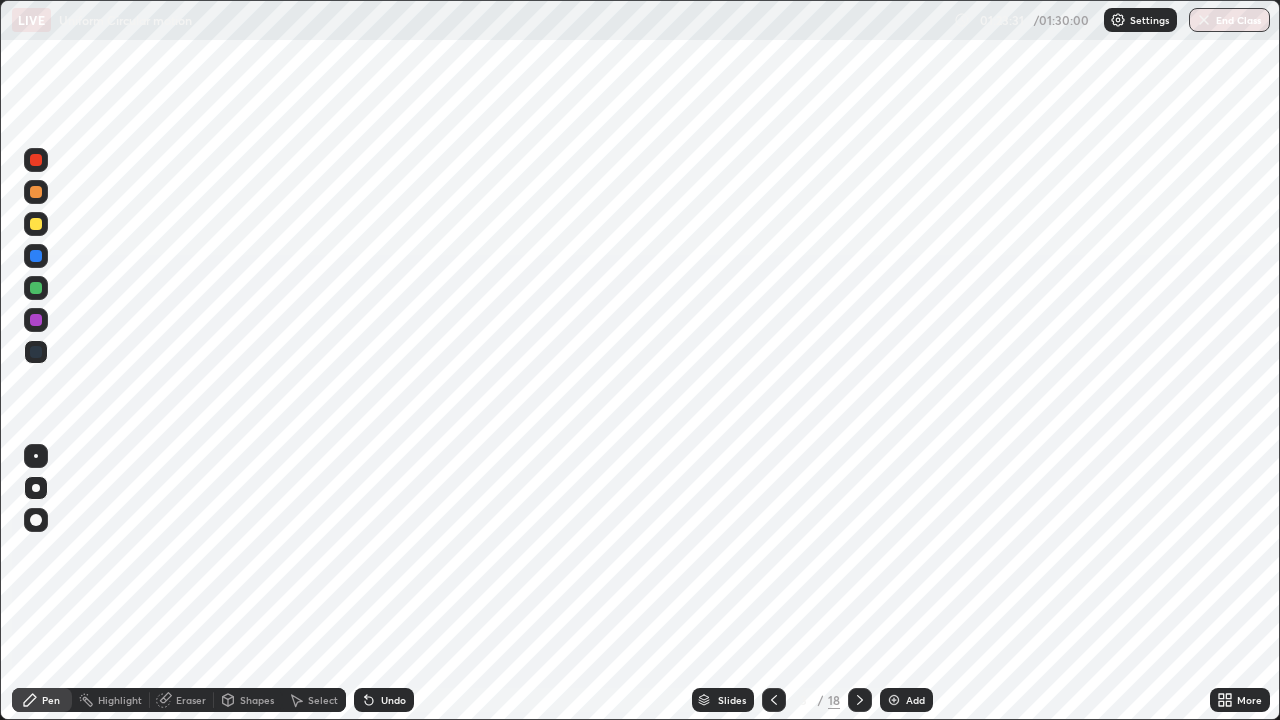 click 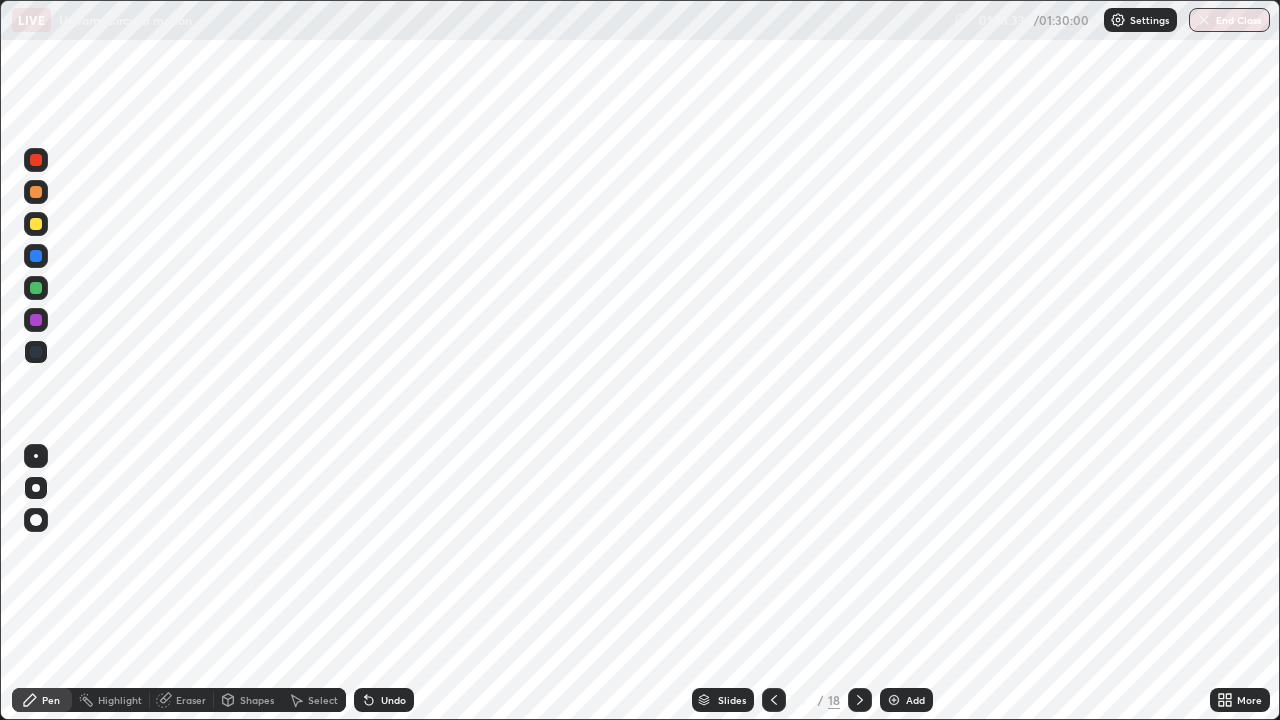 click 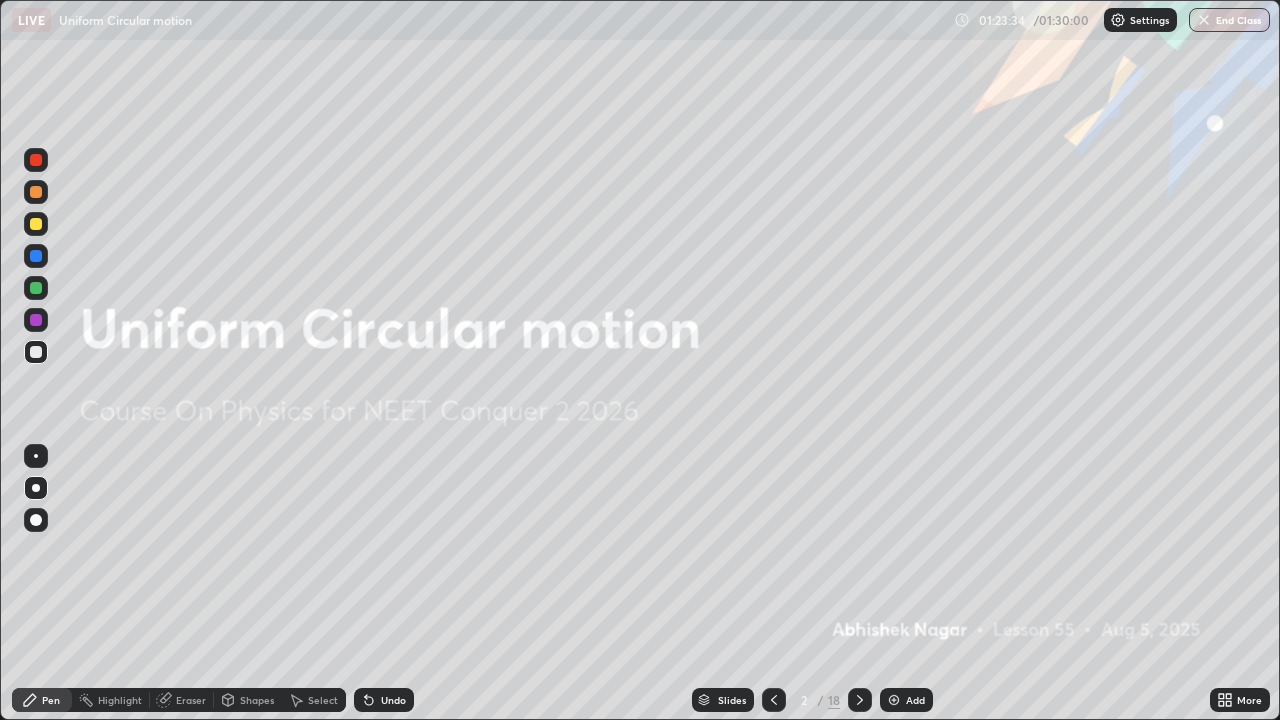 click 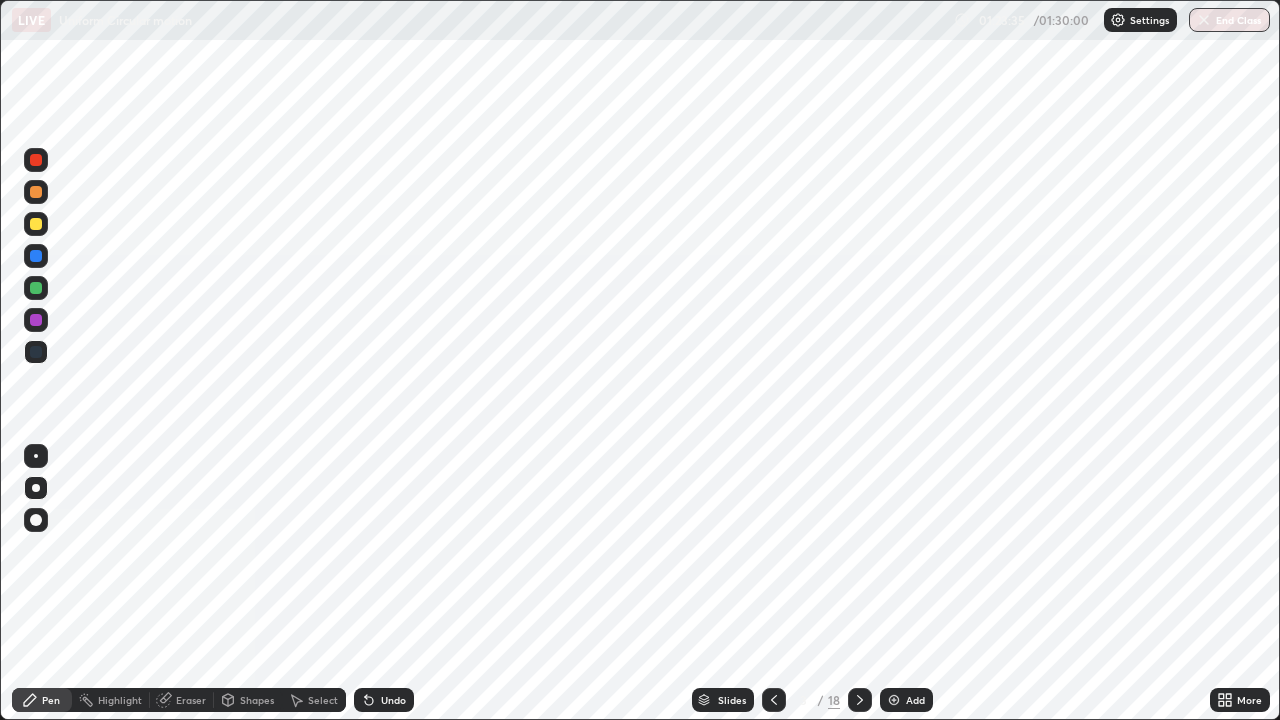 click 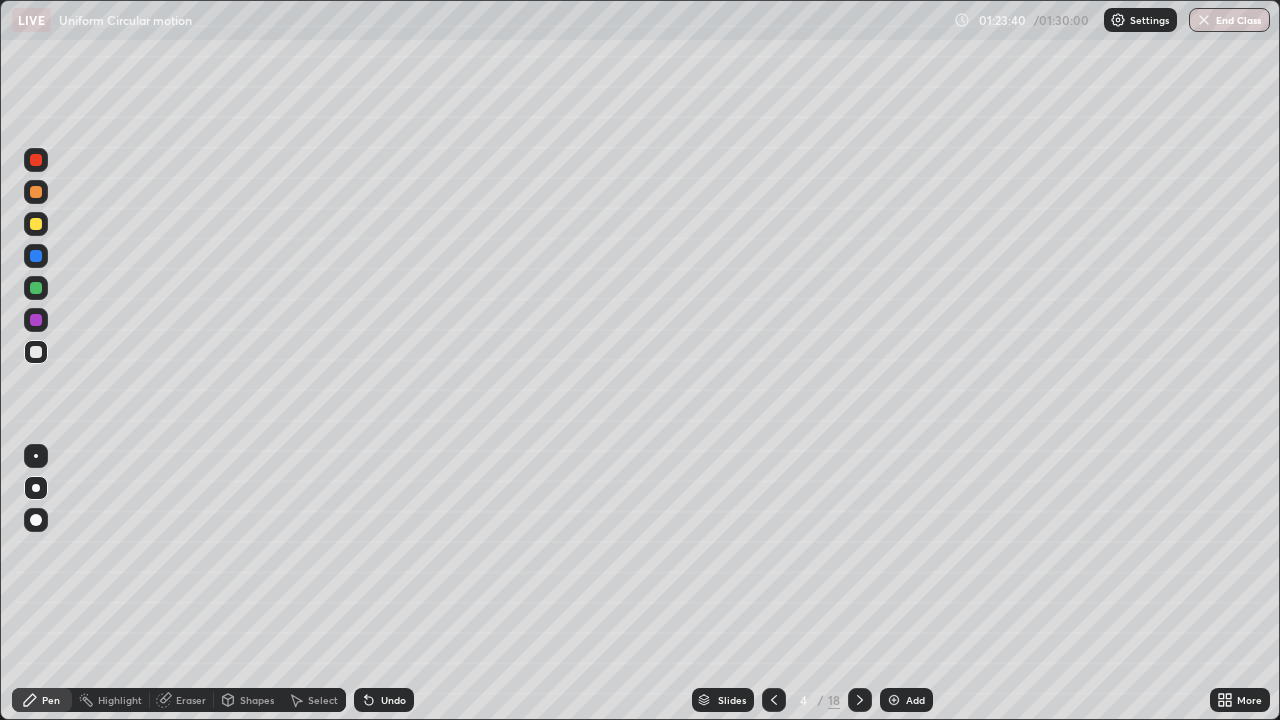 click 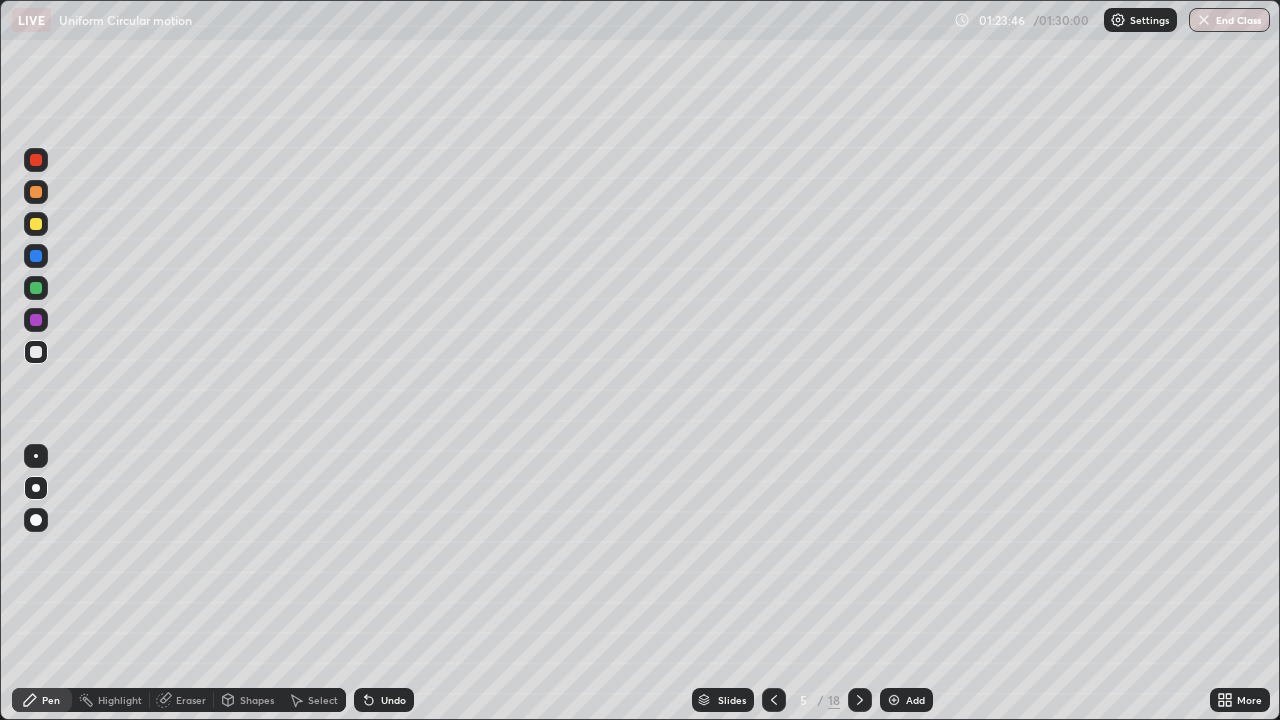 click 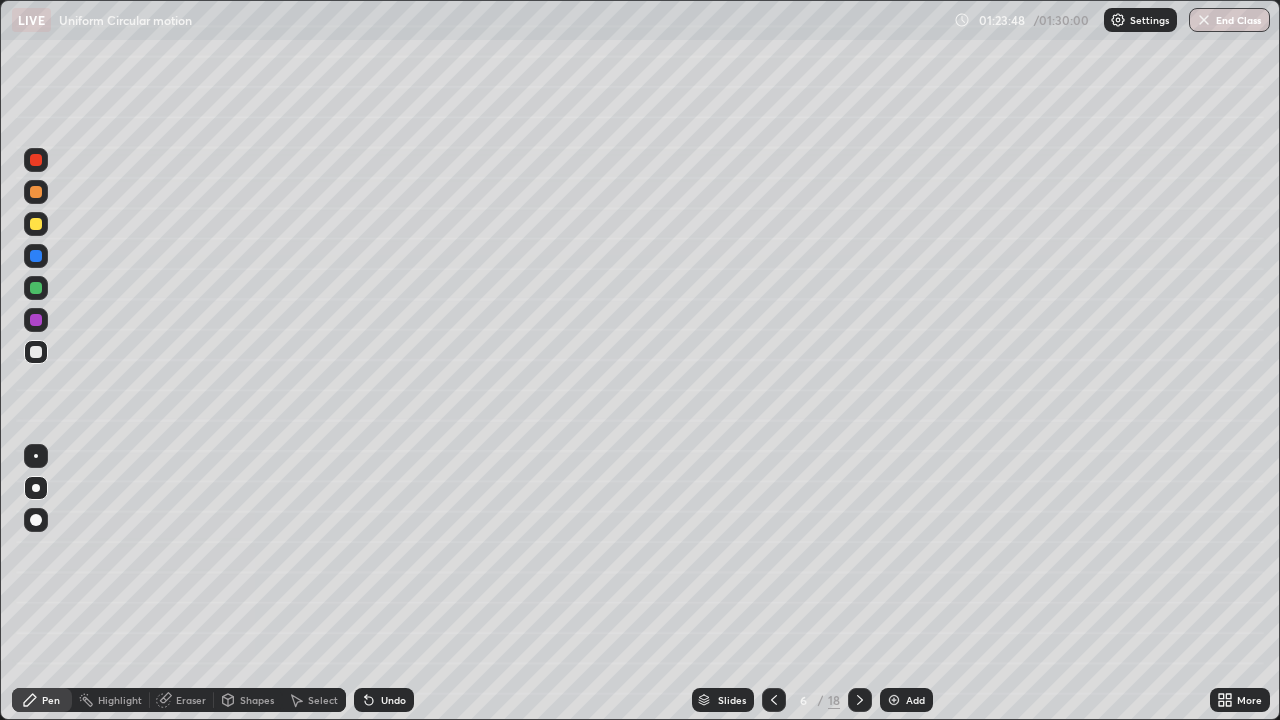 click 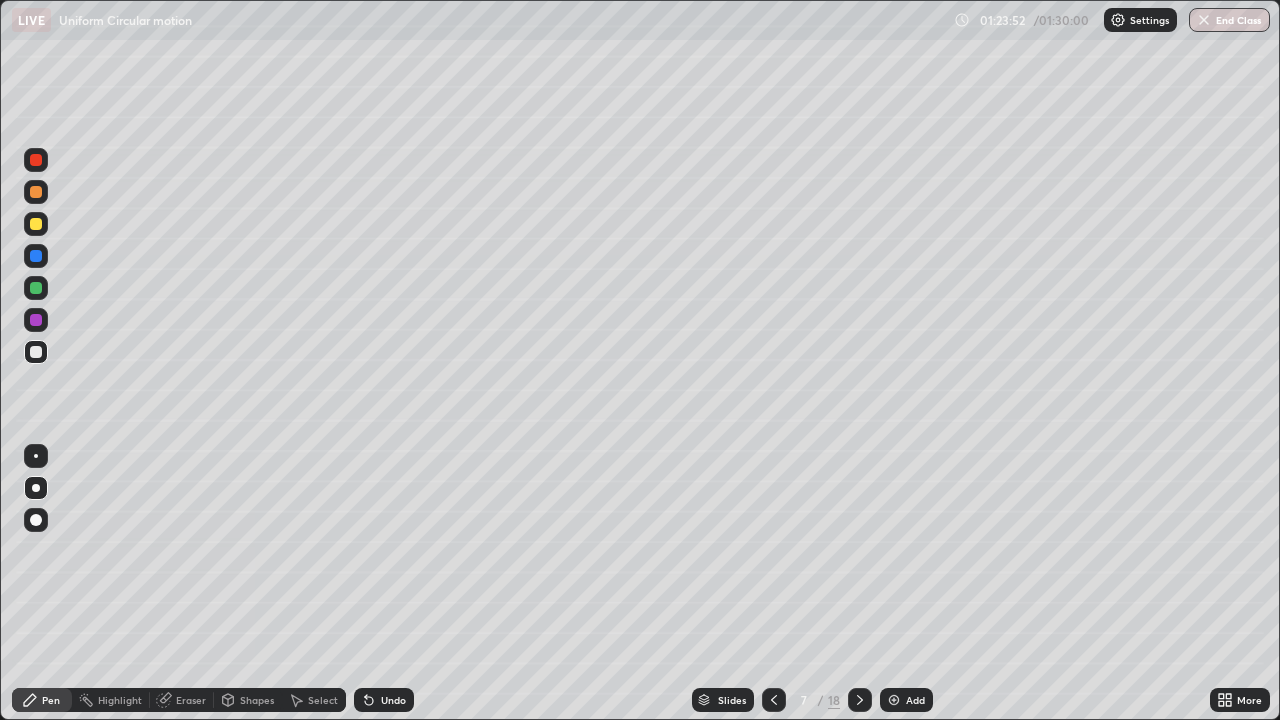 click 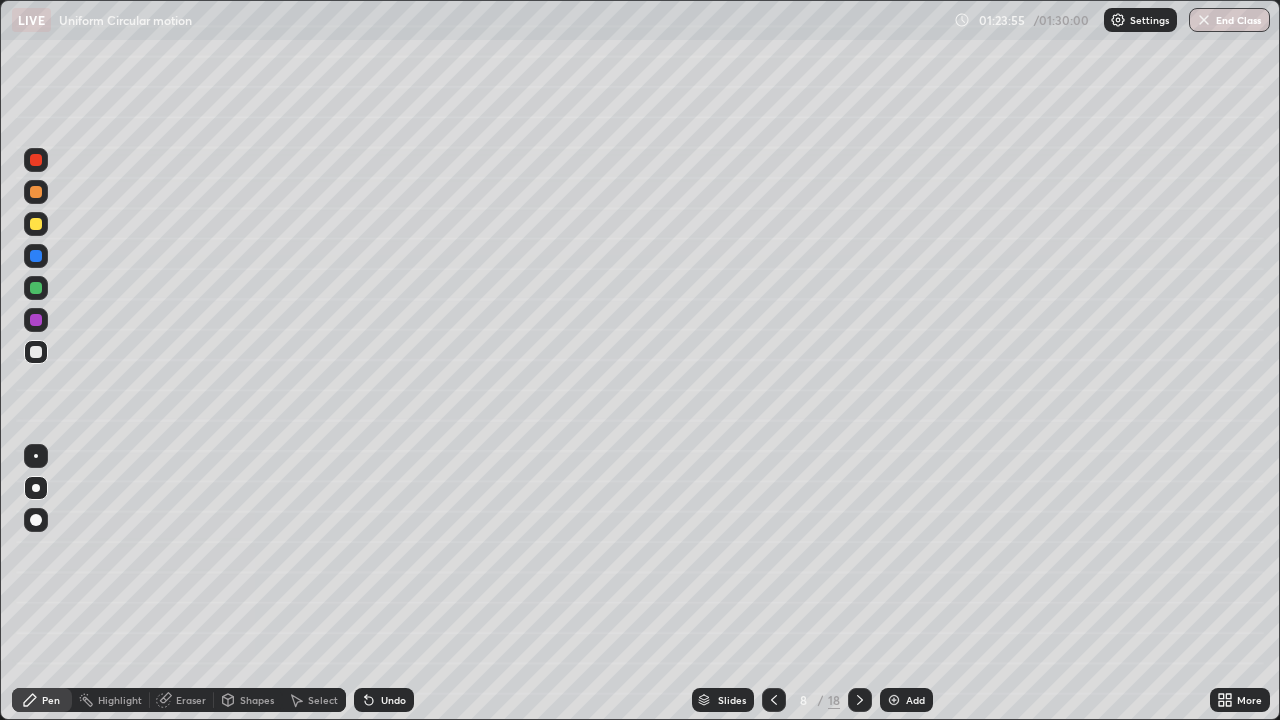 click 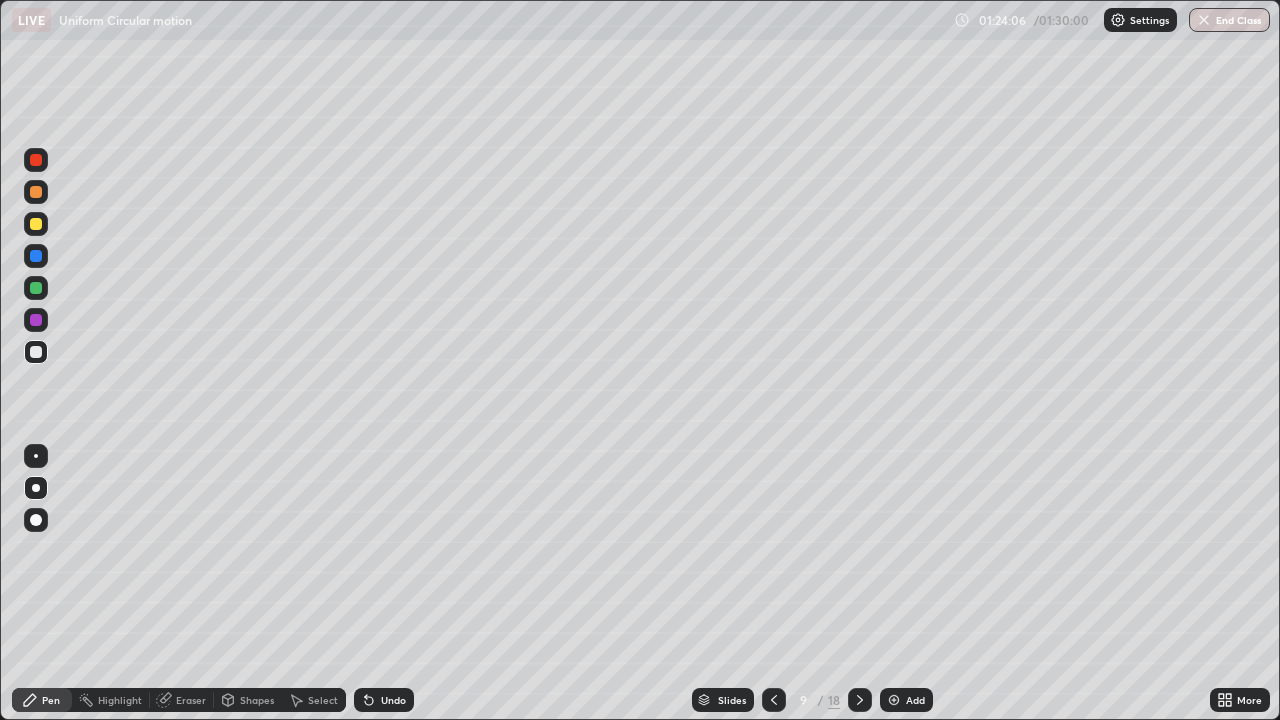 click 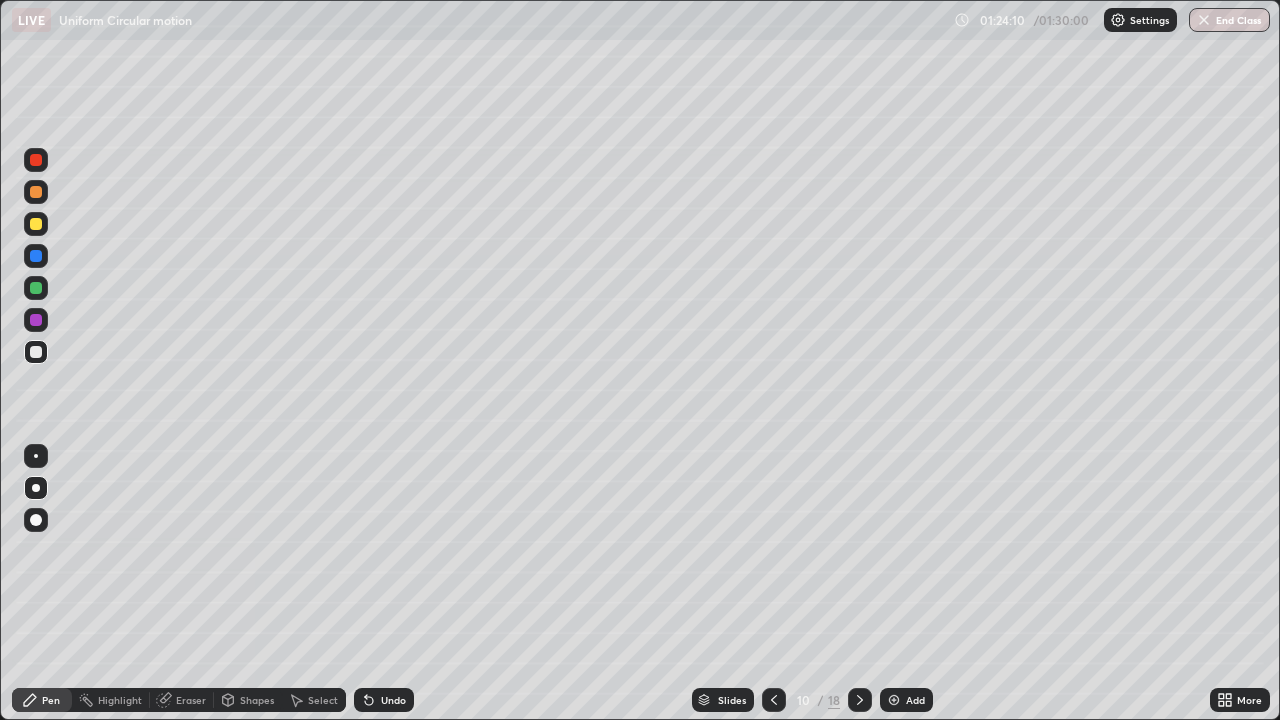 click at bounding box center (860, 700) 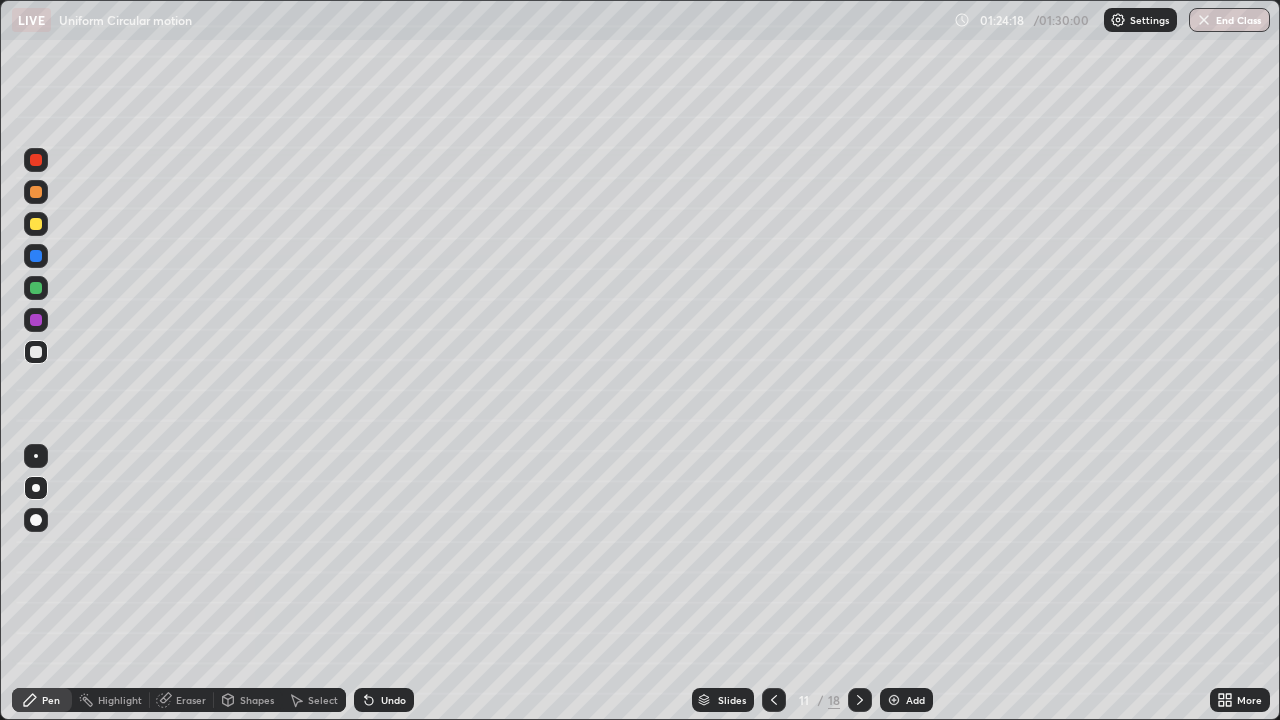 click 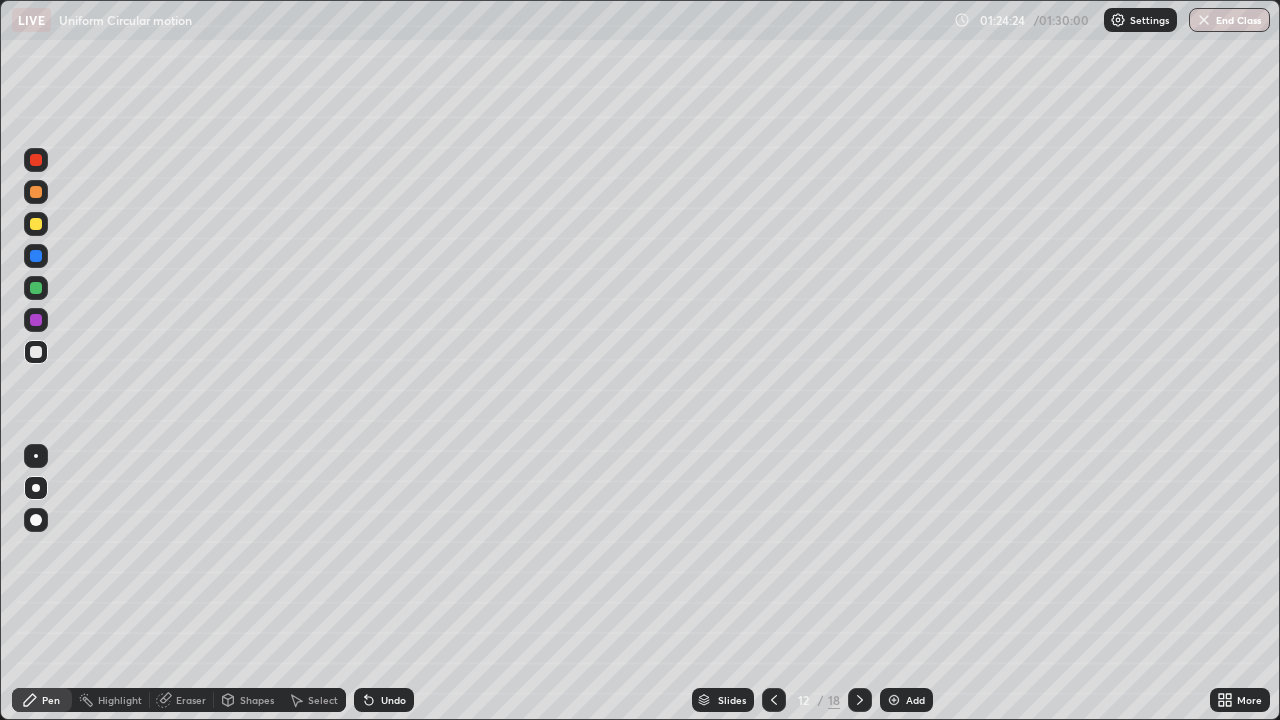 click 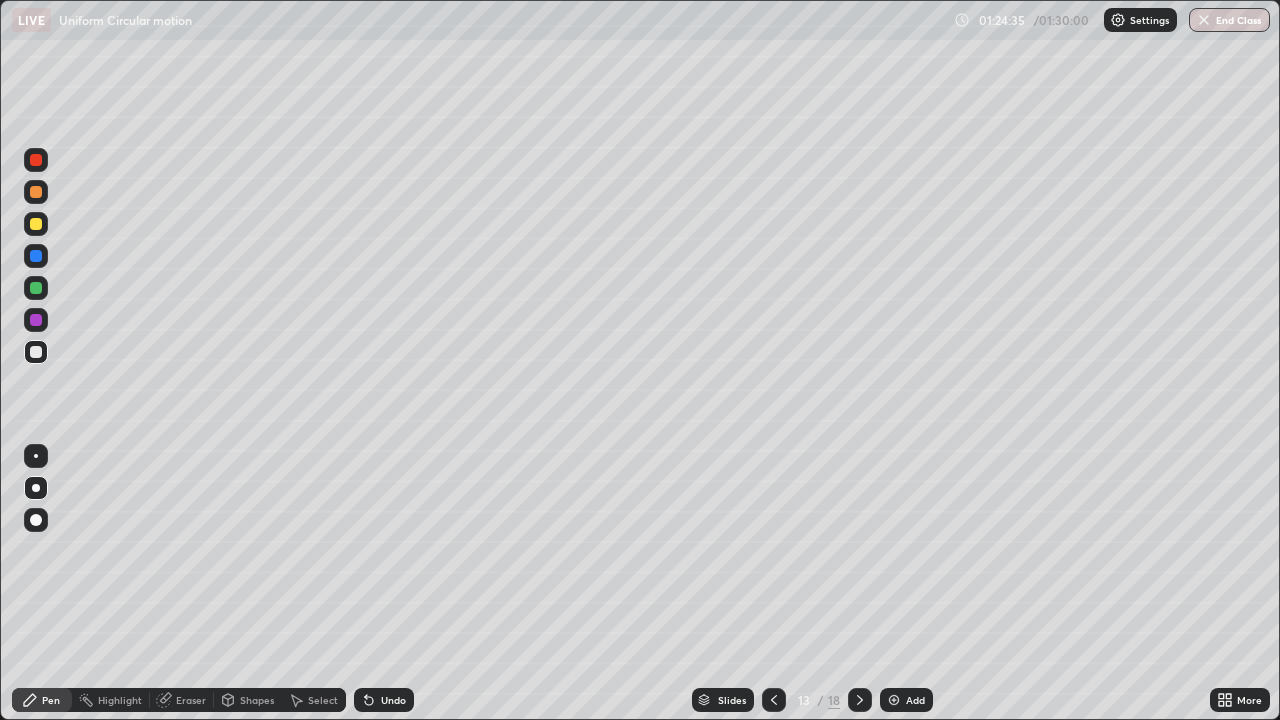 click 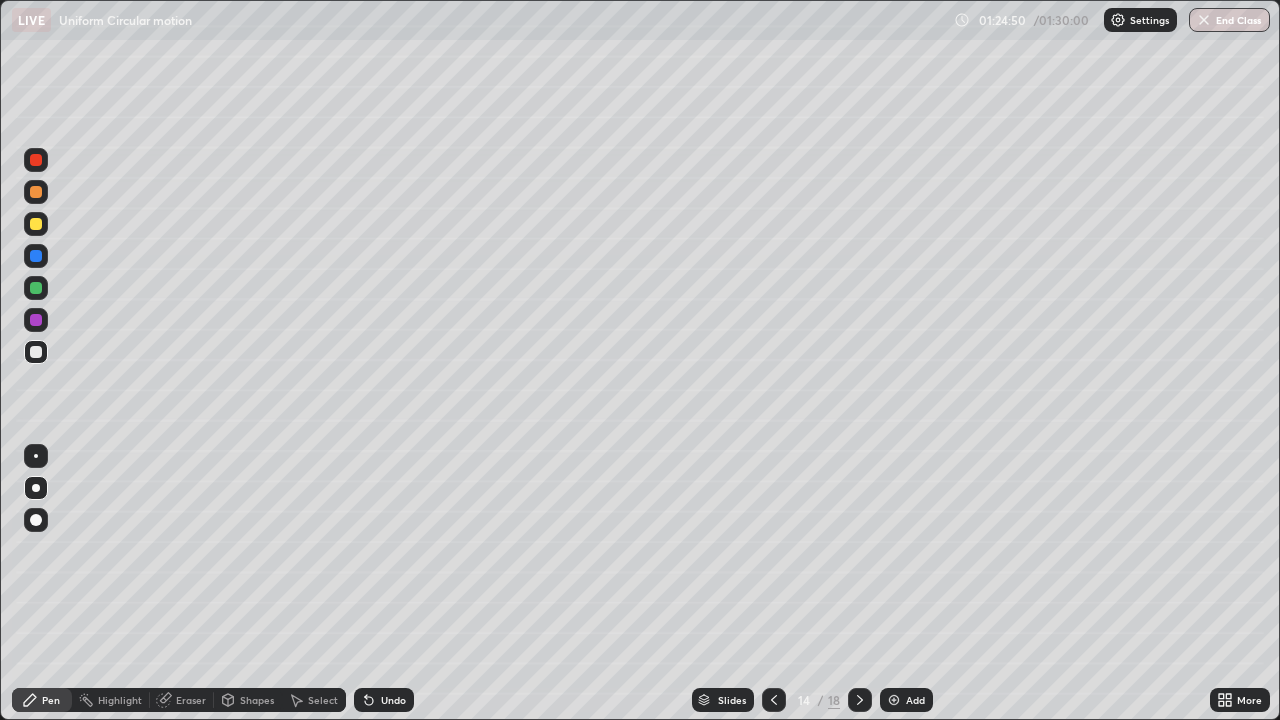click 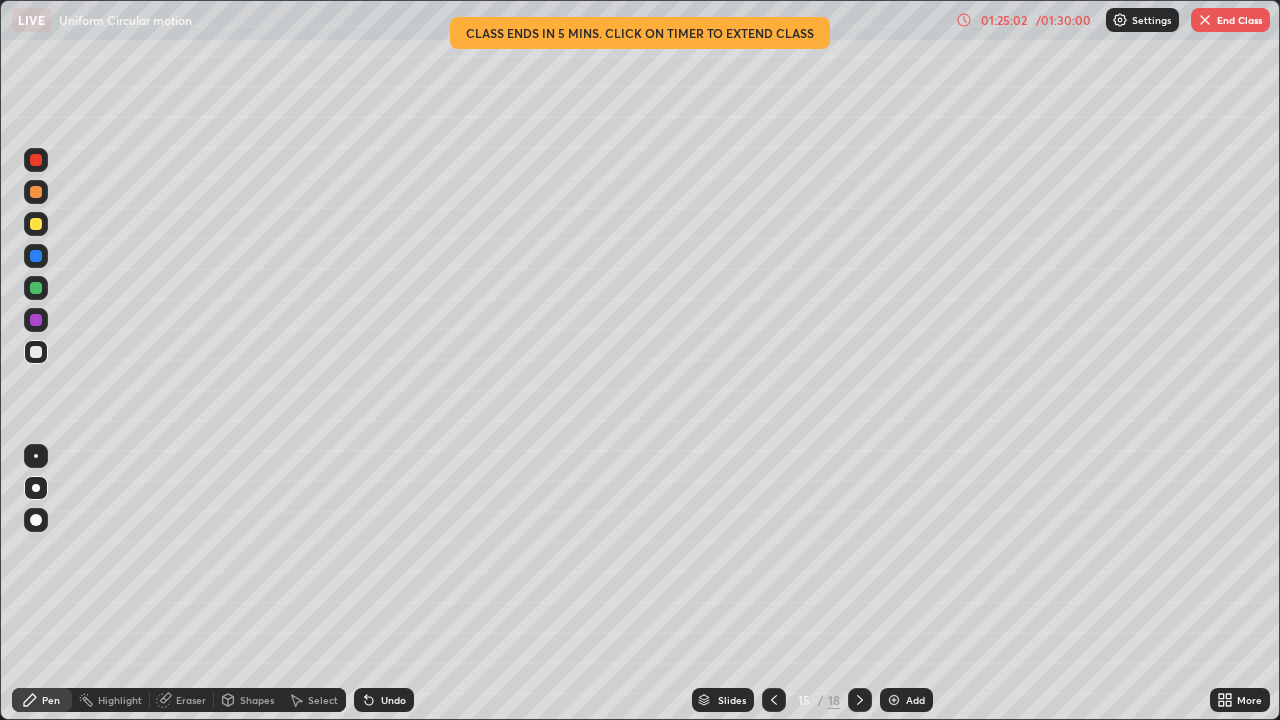 click on "Eraser" at bounding box center (191, 700) 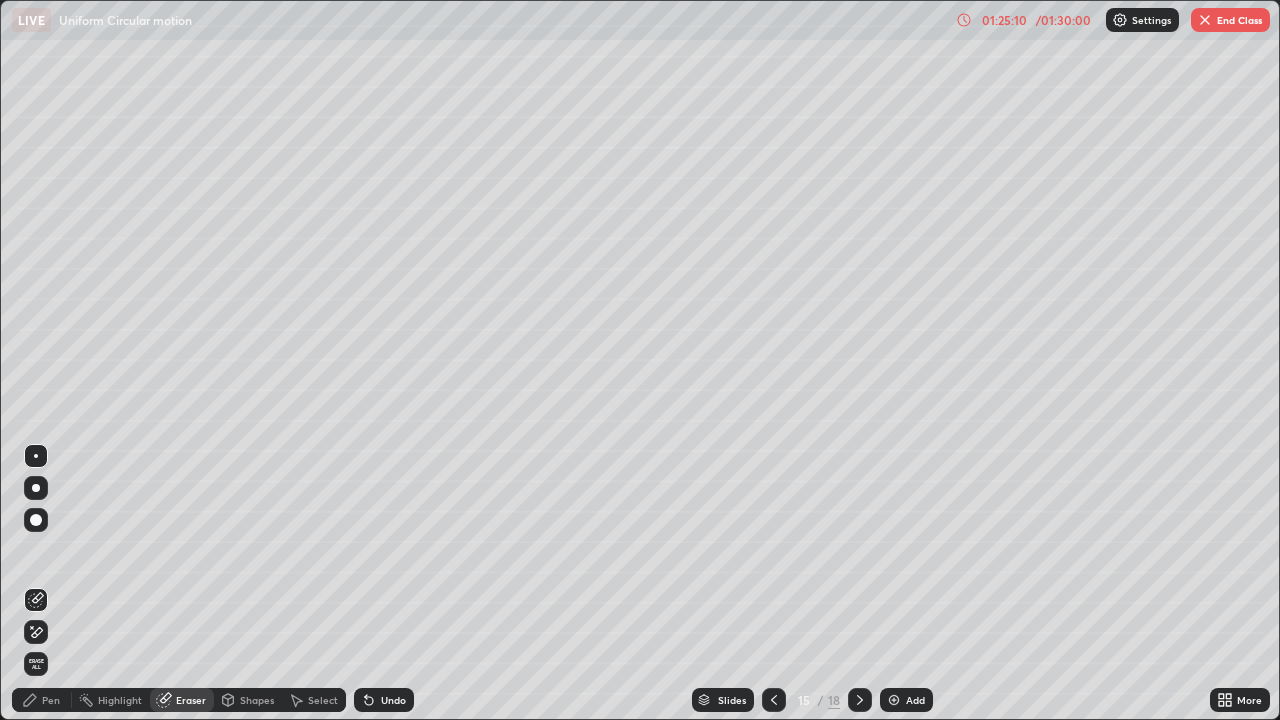 click 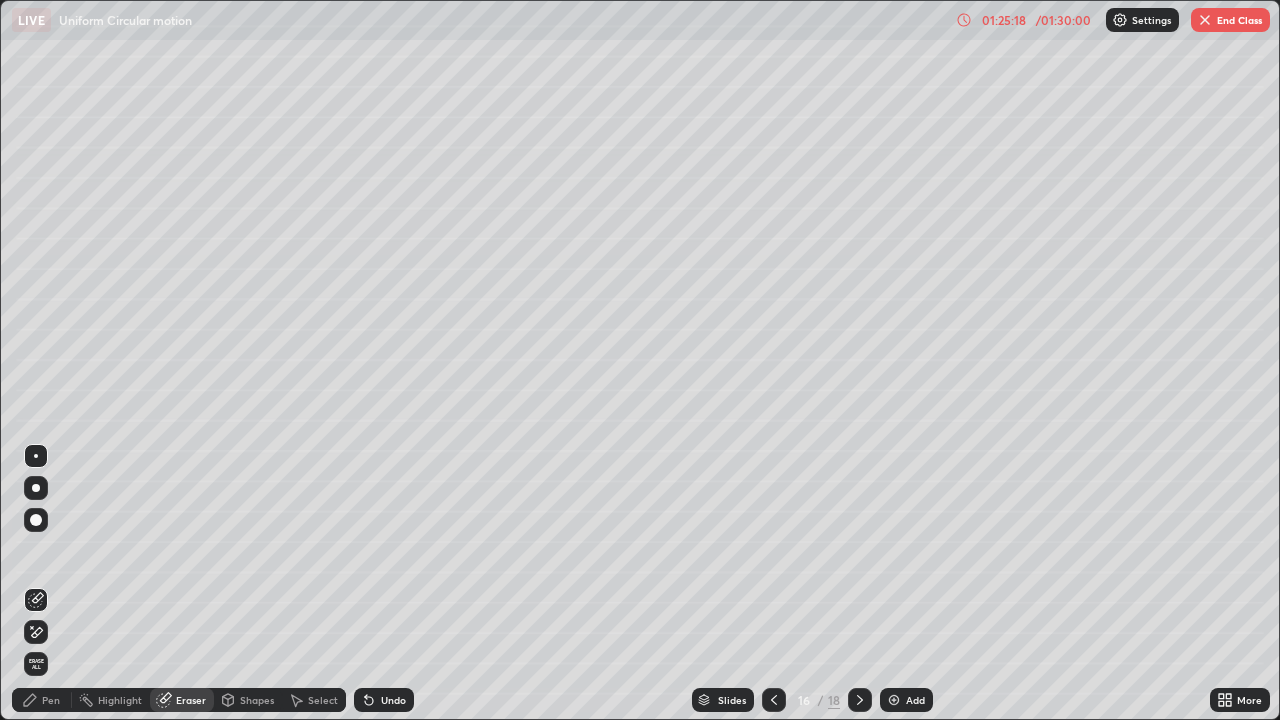 click 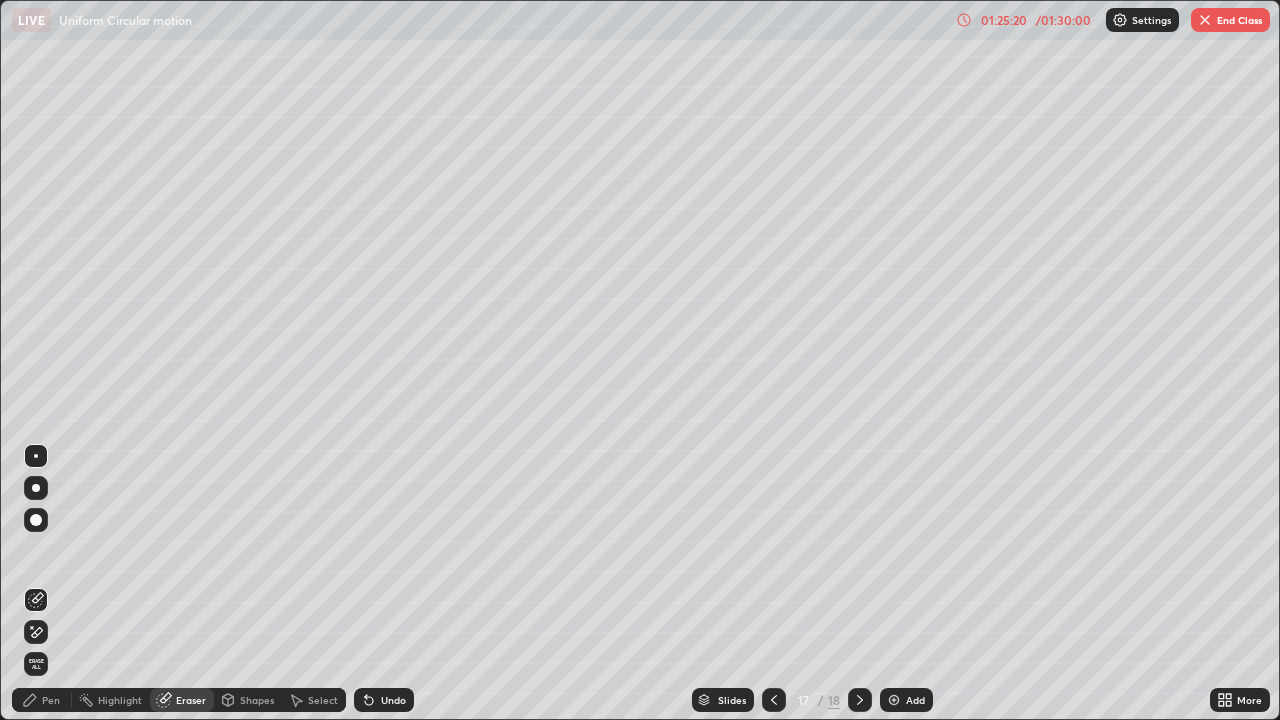 click 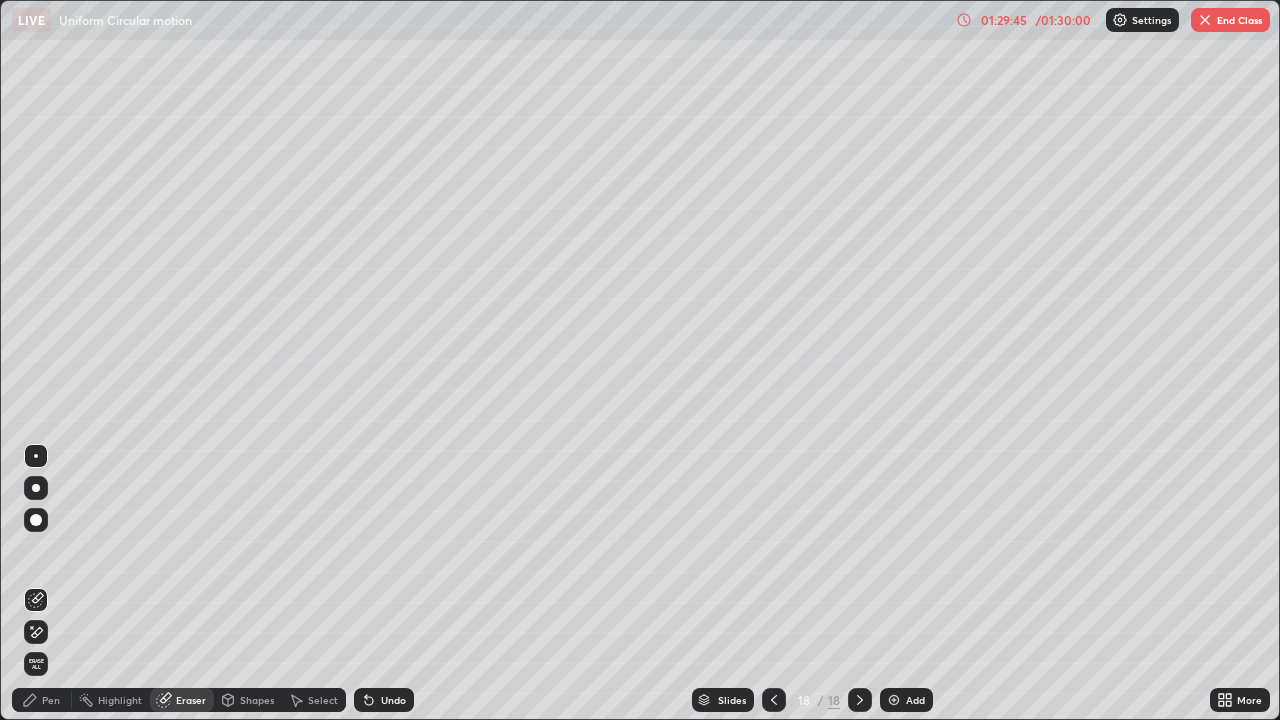 click on "End Class" at bounding box center (1230, 20) 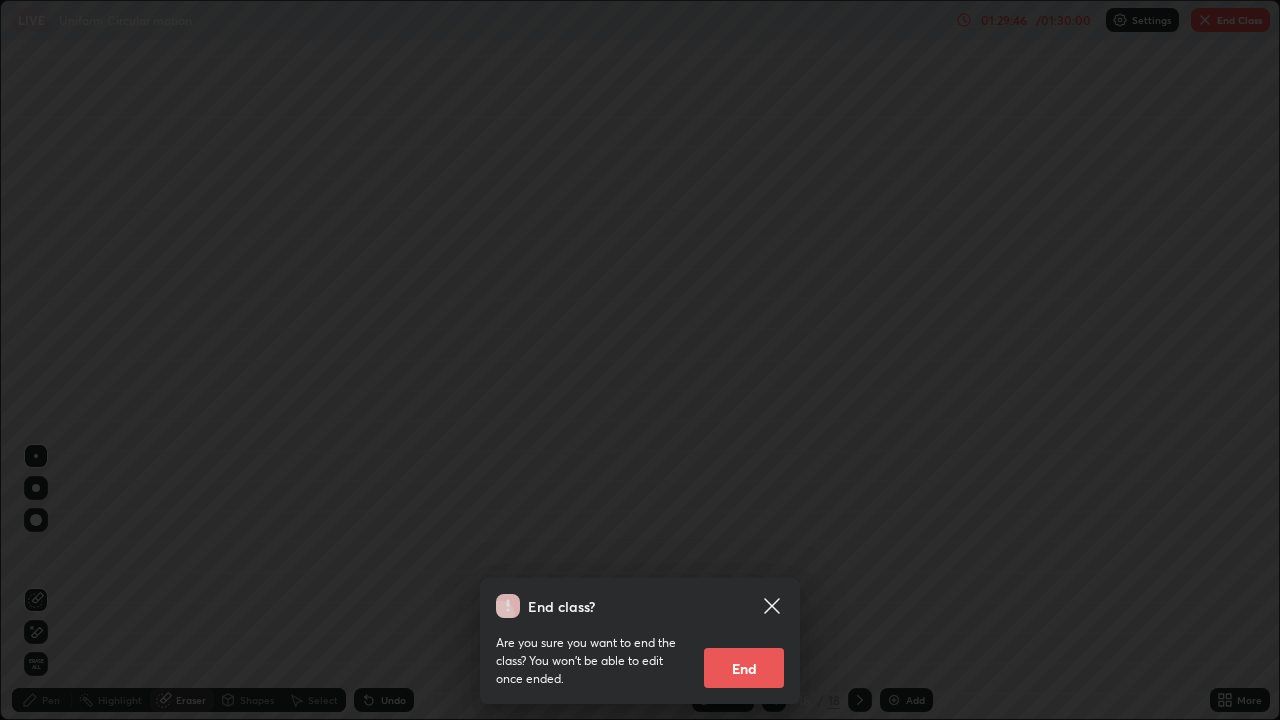 click on "End" at bounding box center [744, 668] 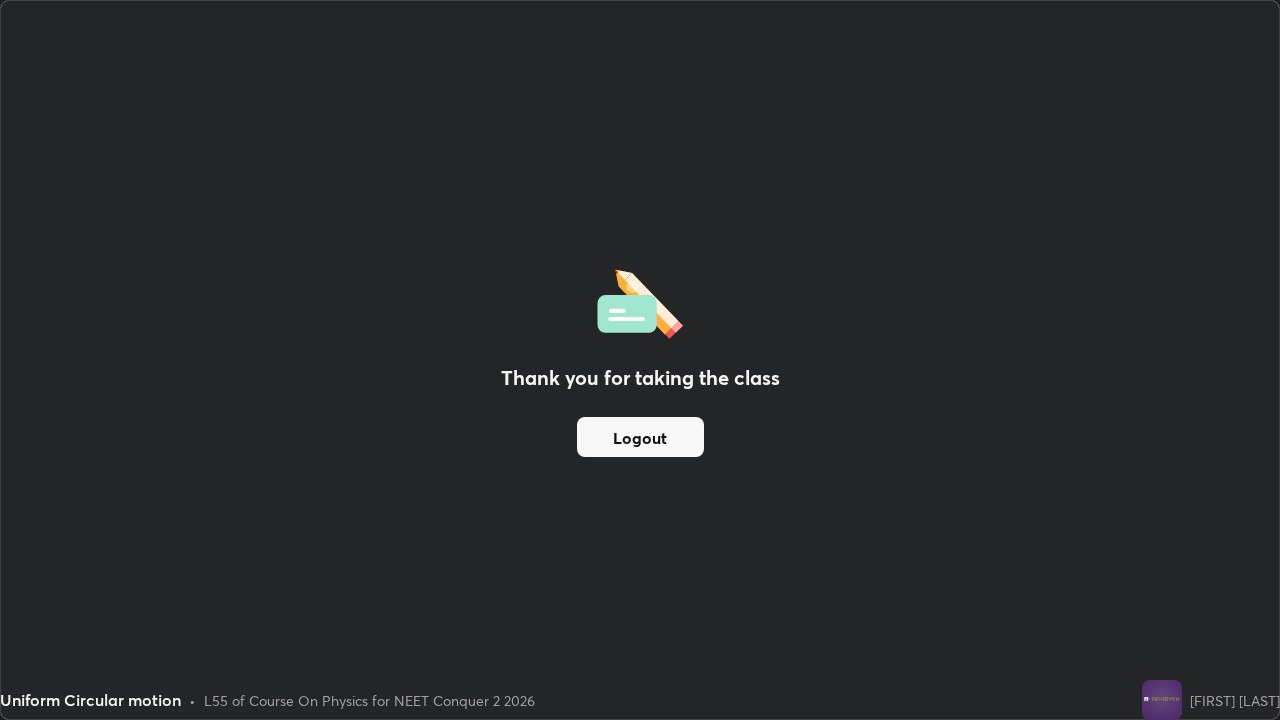 click on "Logout" at bounding box center [640, 437] 